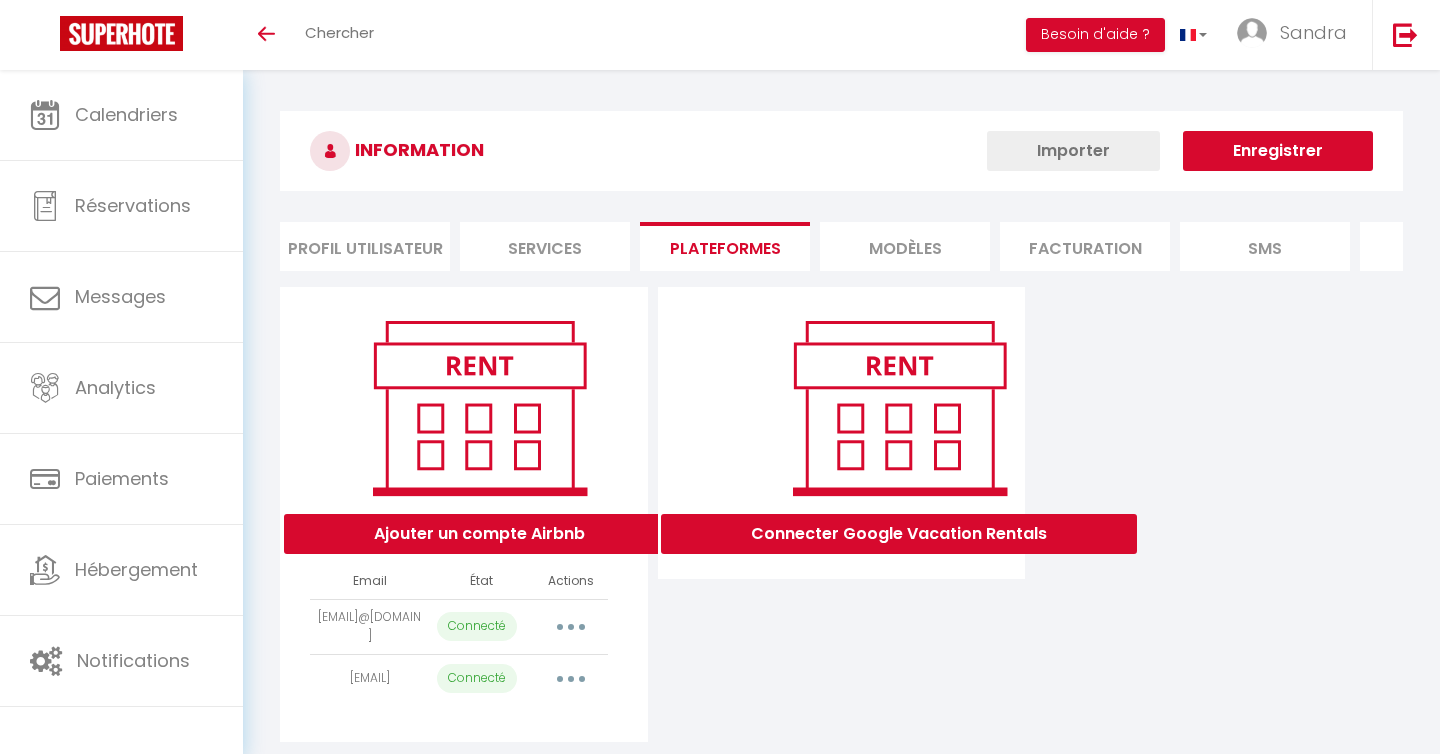 scroll, scrollTop: 0, scrollLeft: 0, axis: both 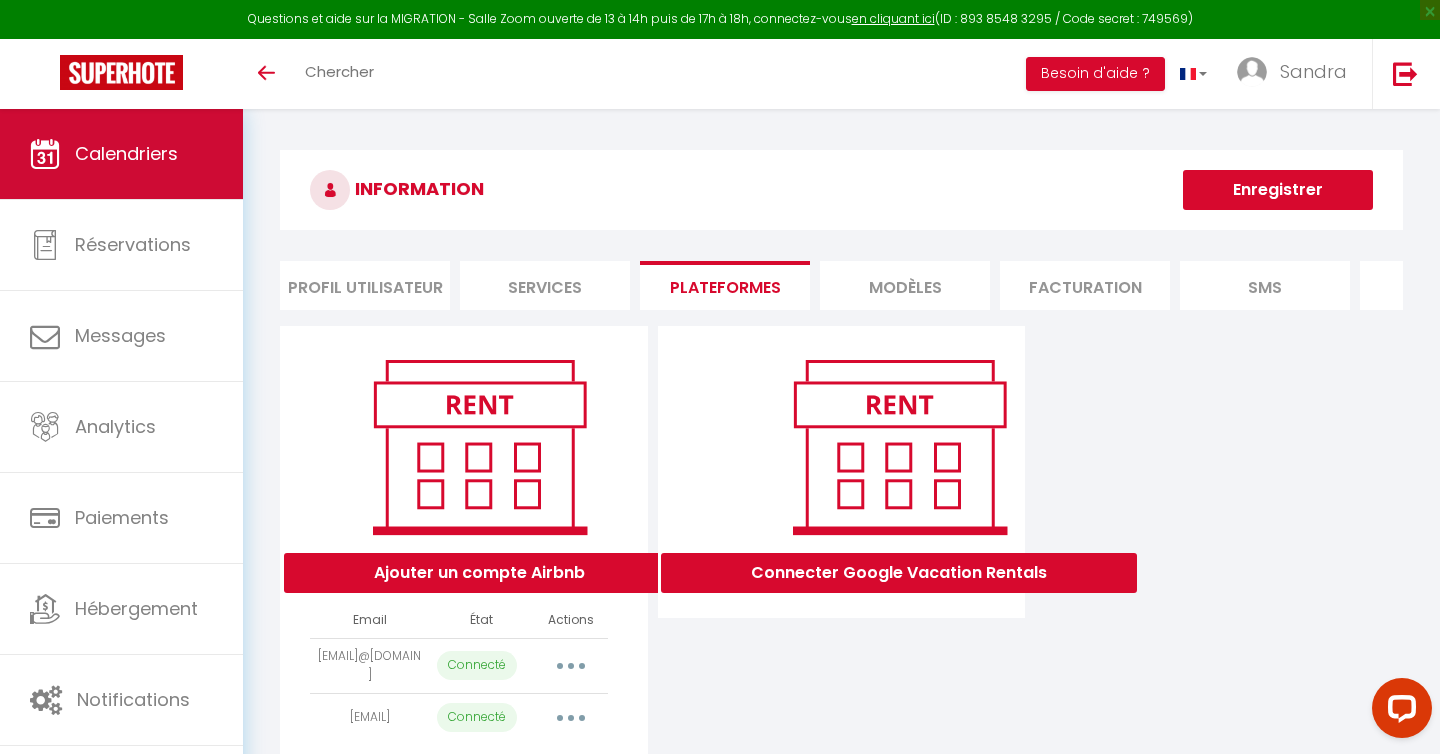 click on "Calendriers" at bounding box center (121, 154) 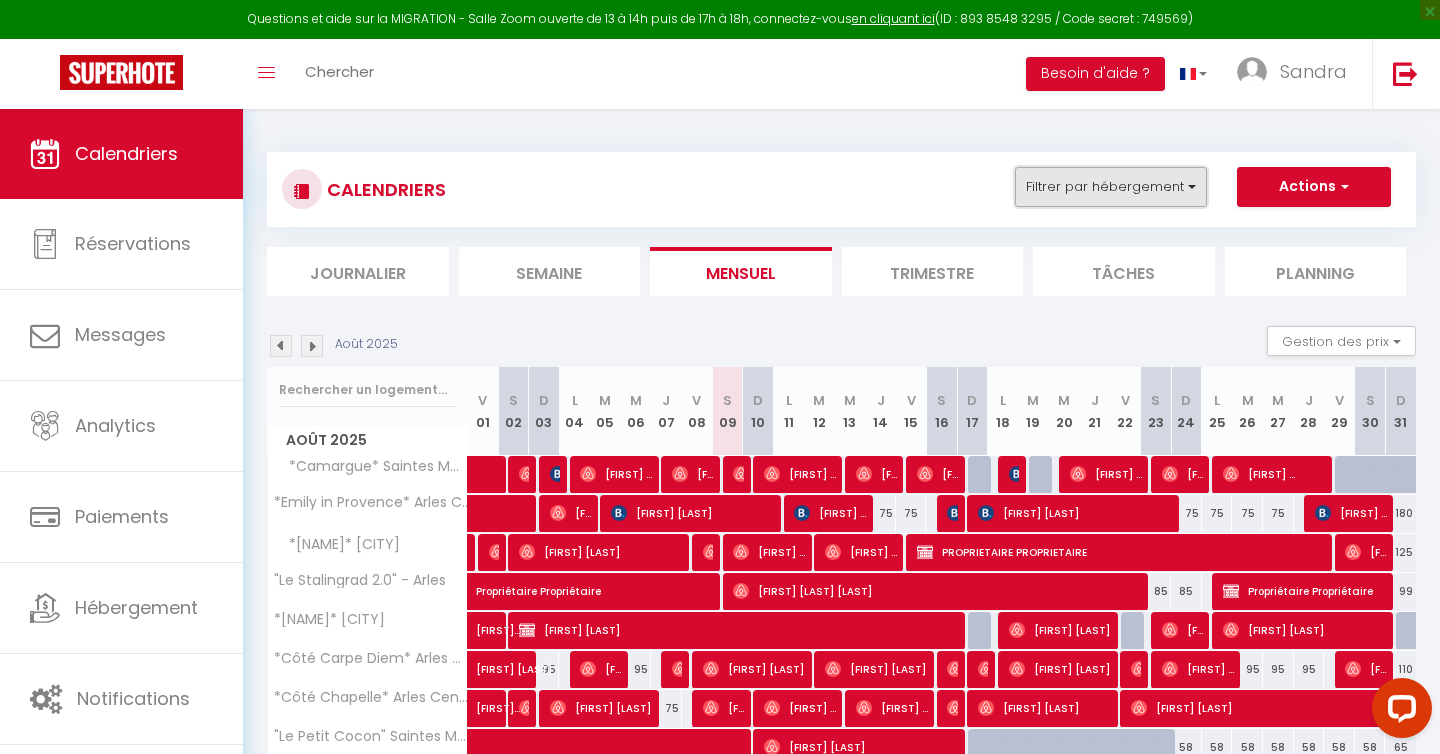 click on "Filtrer par hébergement" at bounding box center [1111, 187] 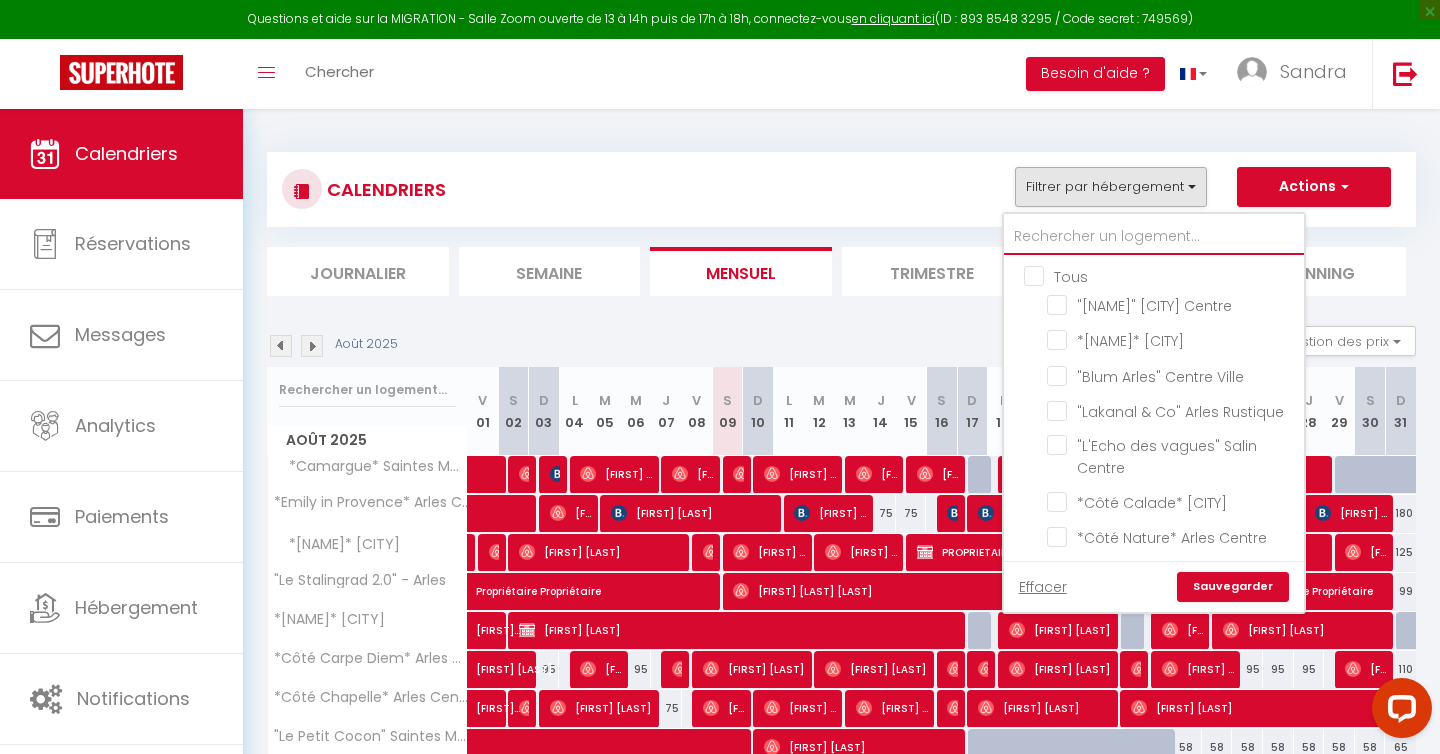 click at bounding box center [1154, 237] 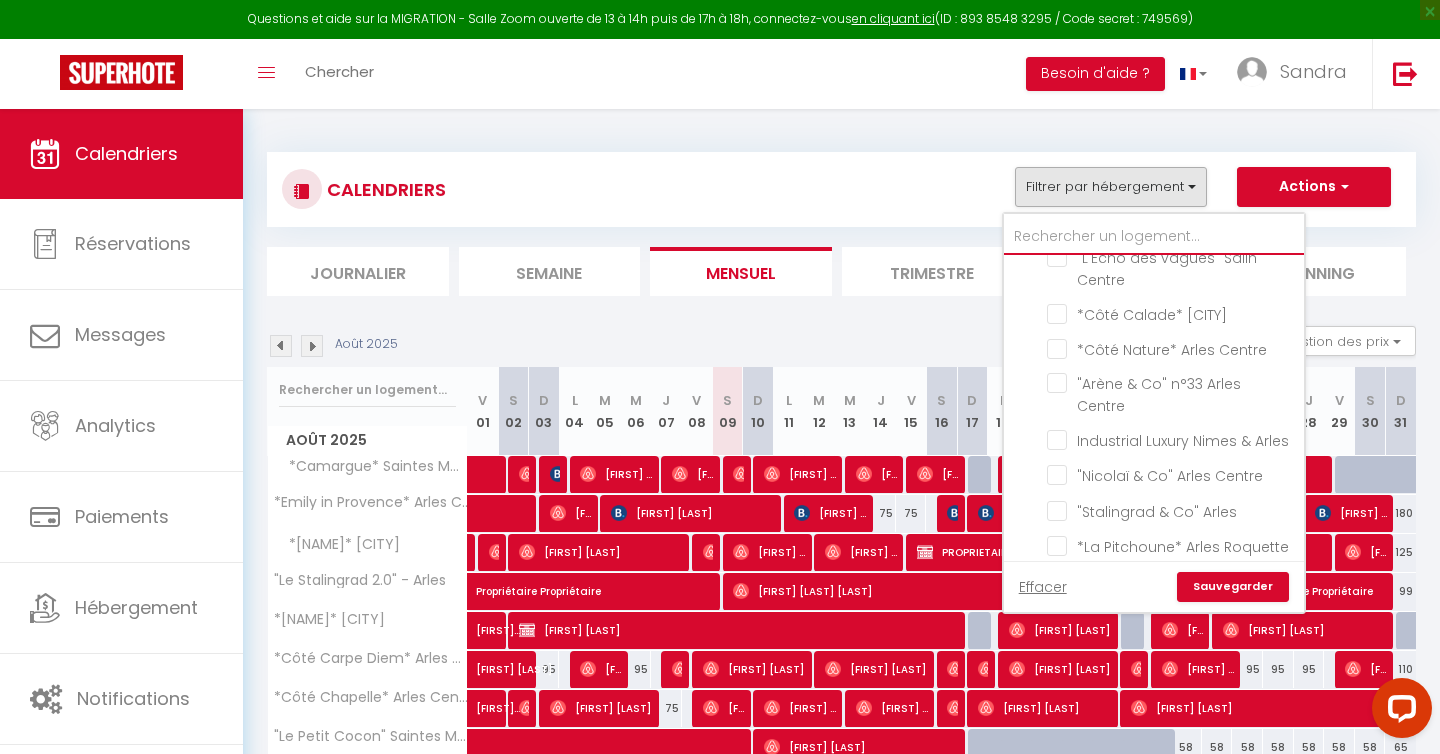 scroll, scrollTop: 229, scrollLeft: 0, axis: vertical 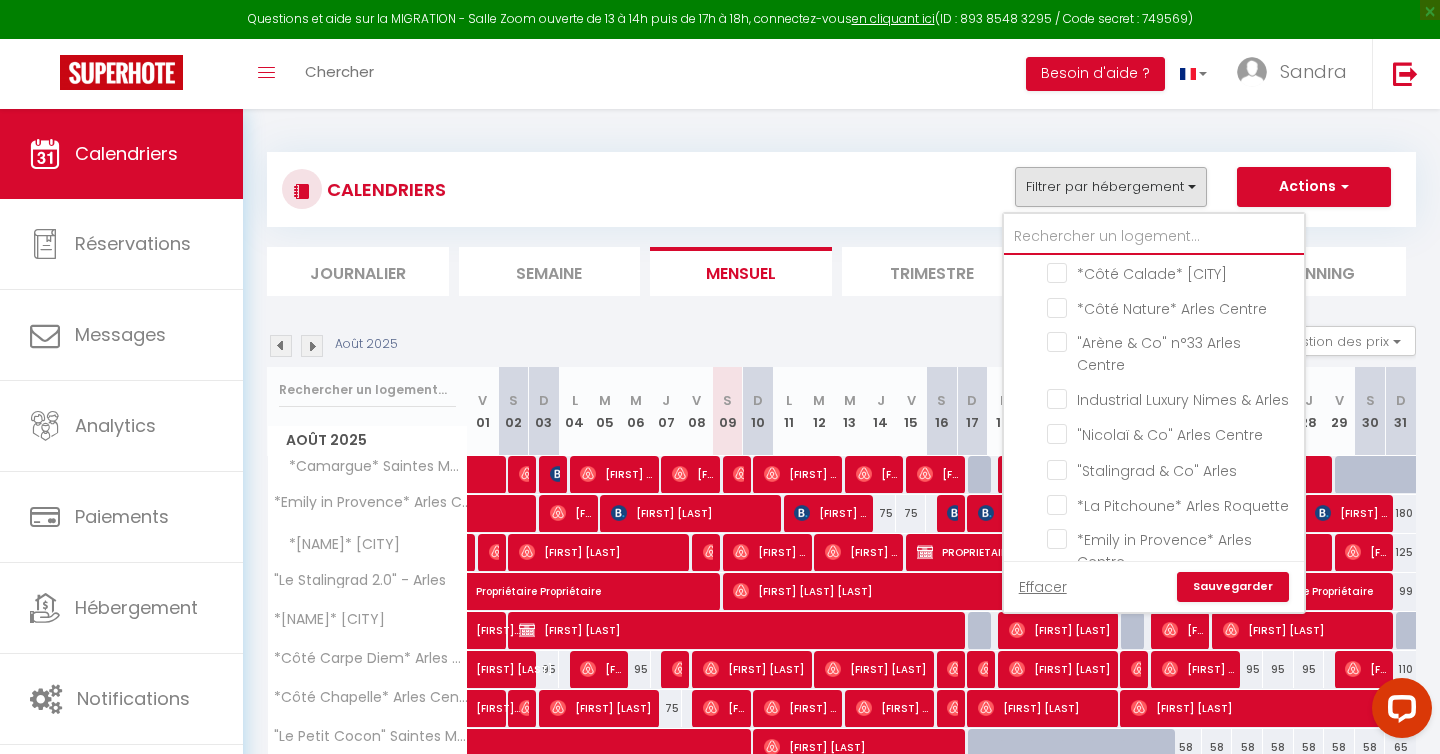 type on "a" 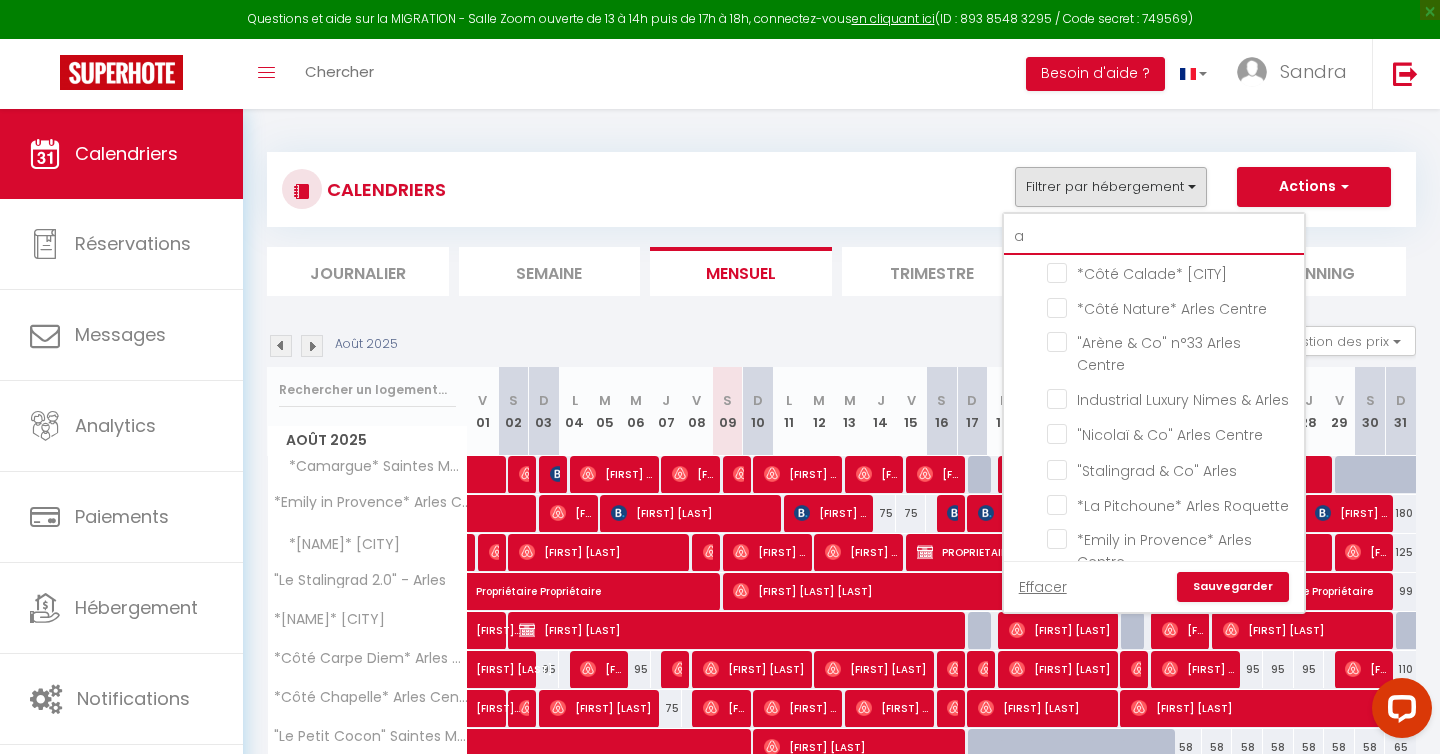 checkbox on "false" 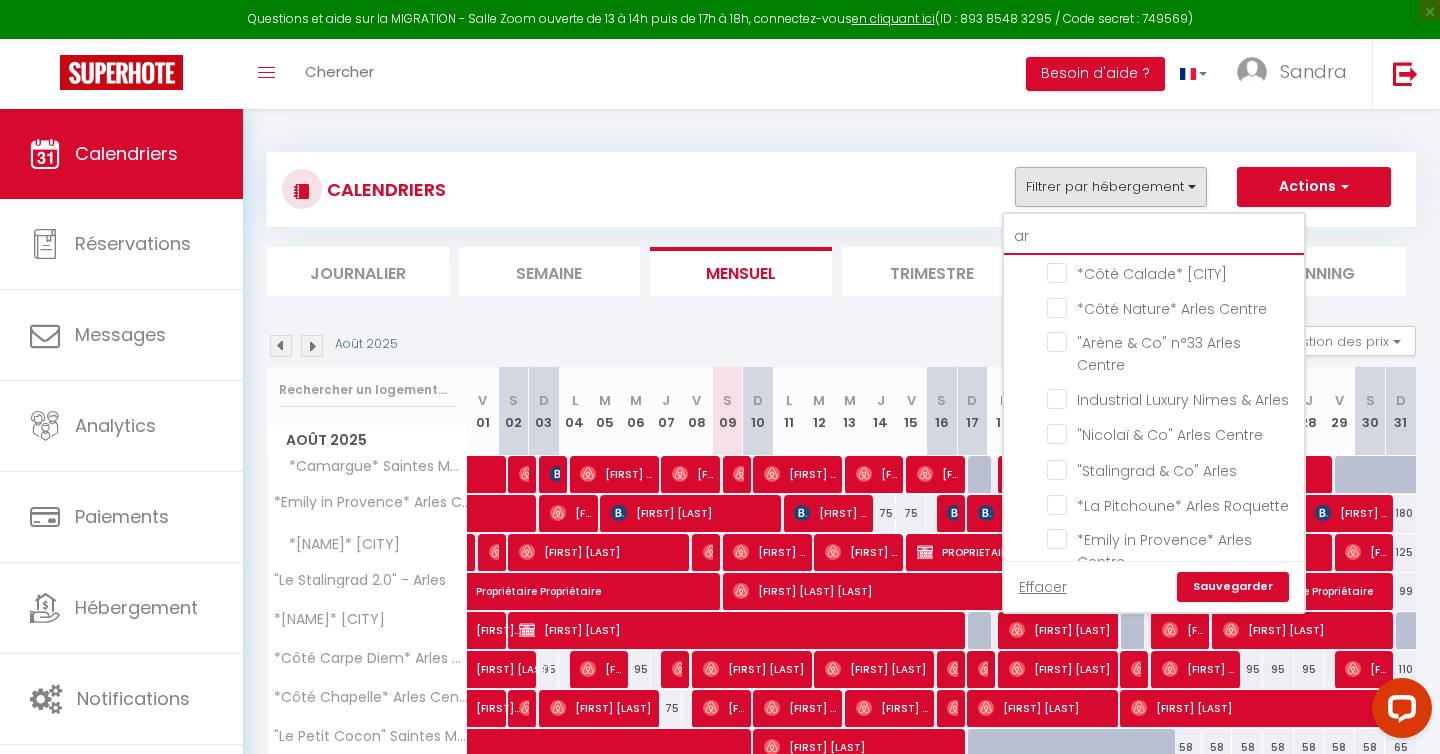 type on "are" 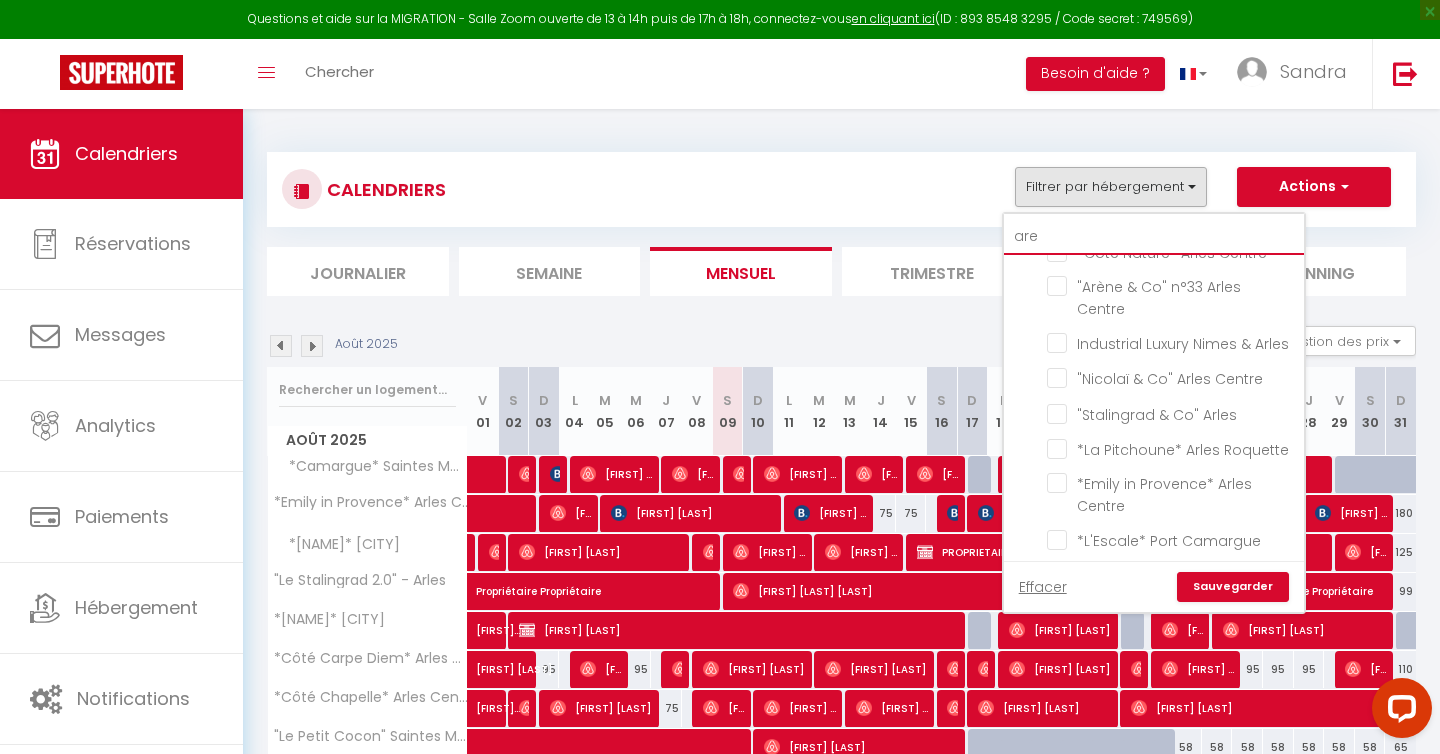 checkbox on "false" 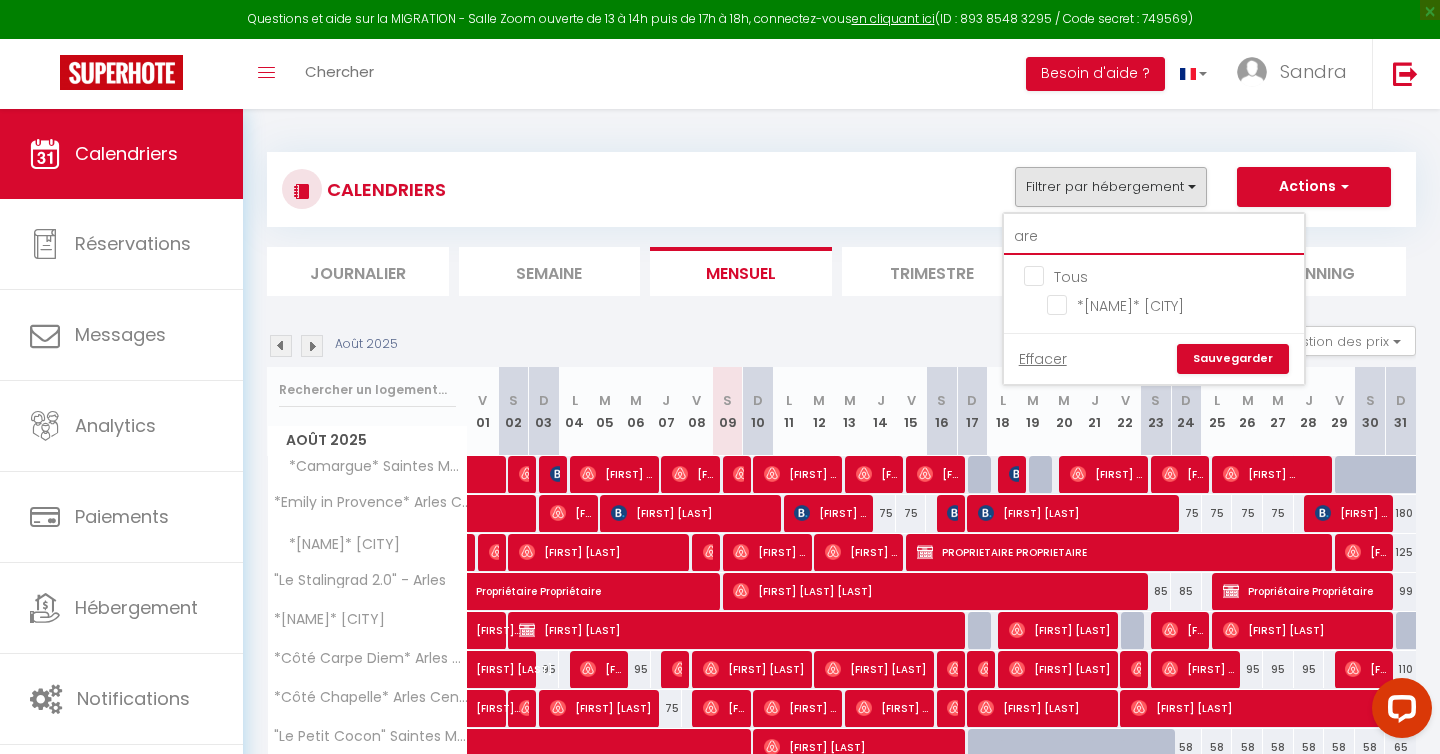 scroll, scrollTop: 0, scrollLeft: 0, axis: both 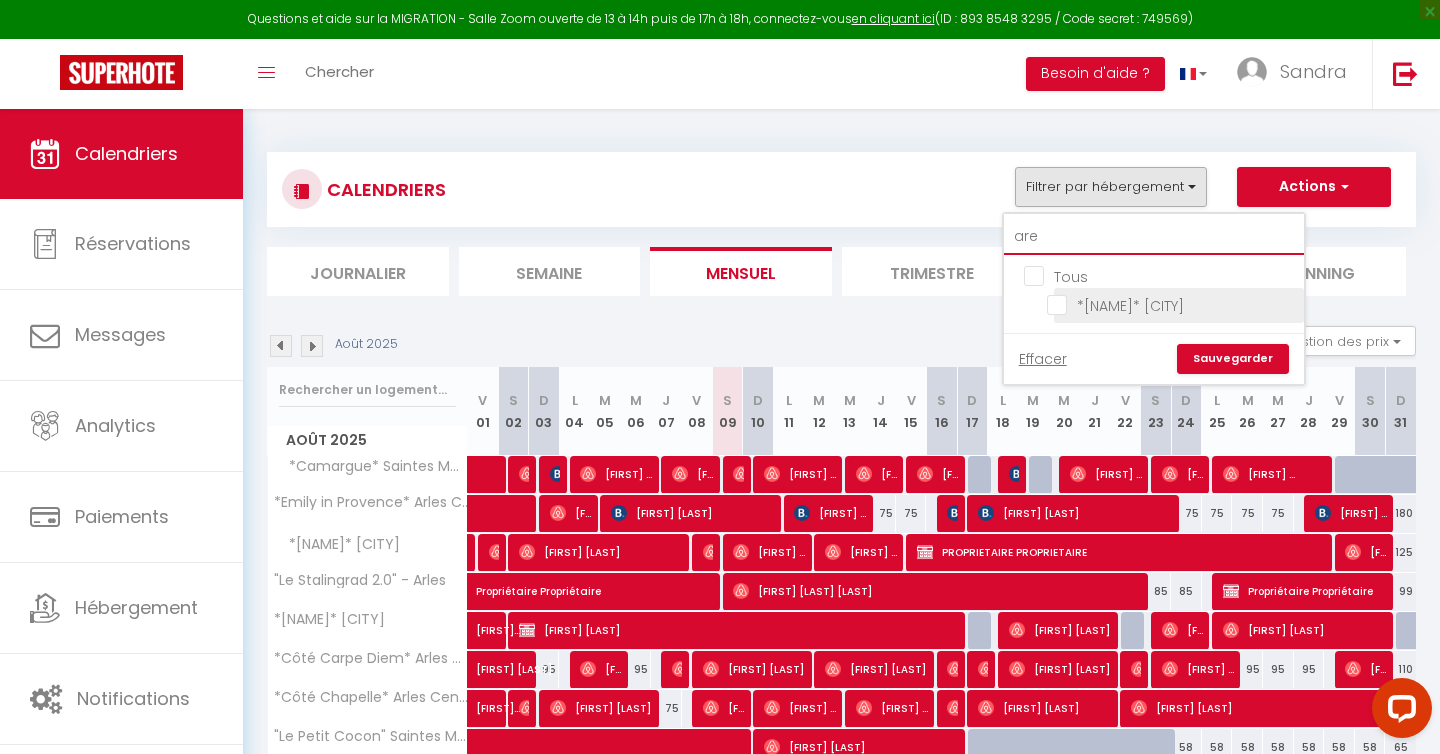 type on "are" 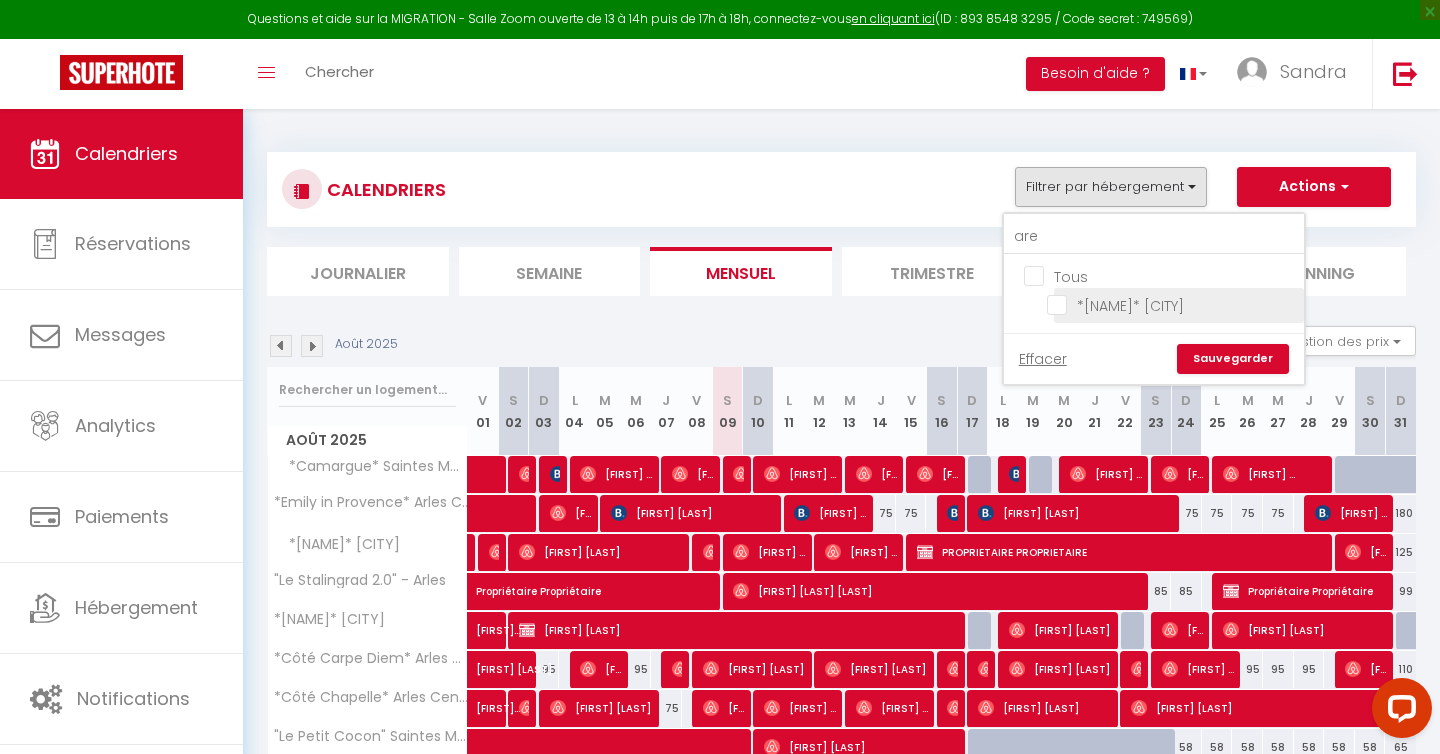 click on "*[NAME]* [CITY]" at bounding box center [1172, 304] 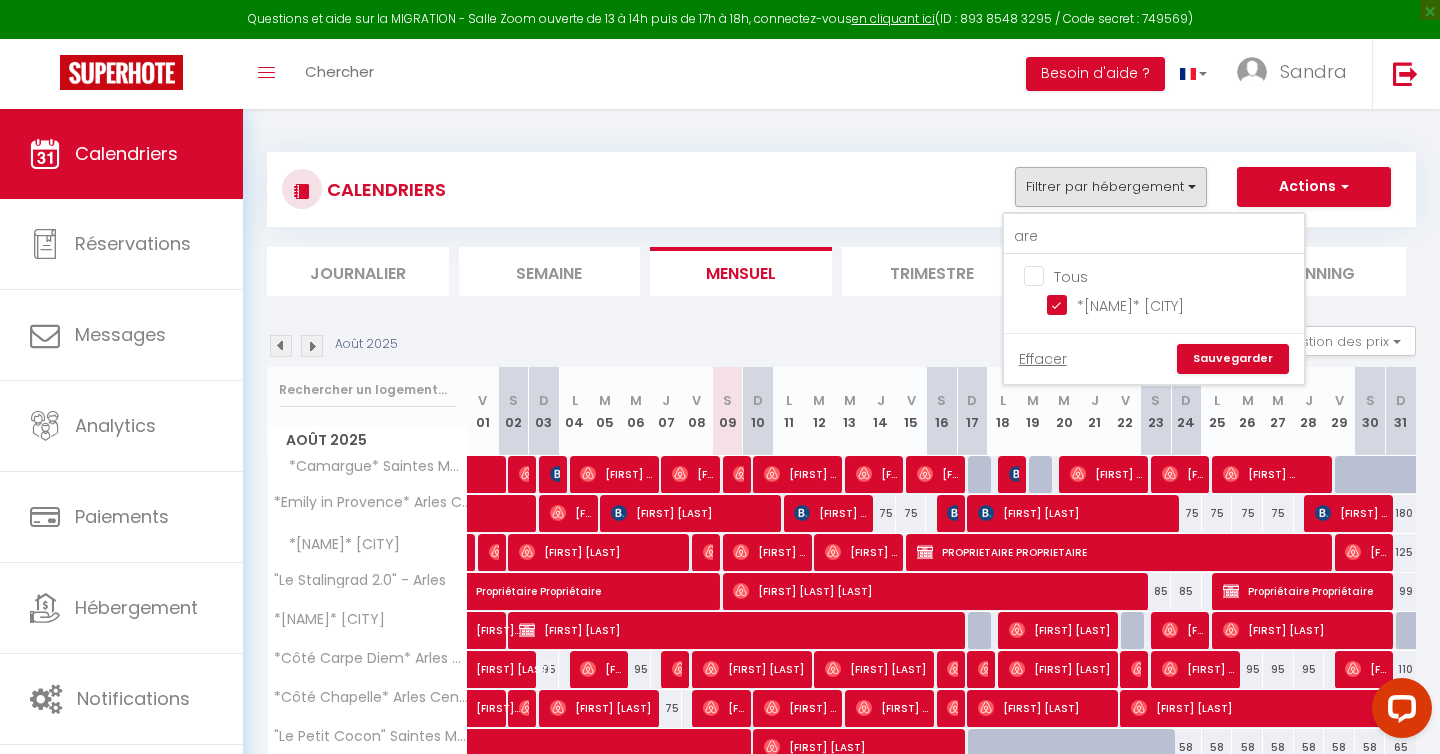click on "Sauvegarder" at bounding box center [1233, 359] 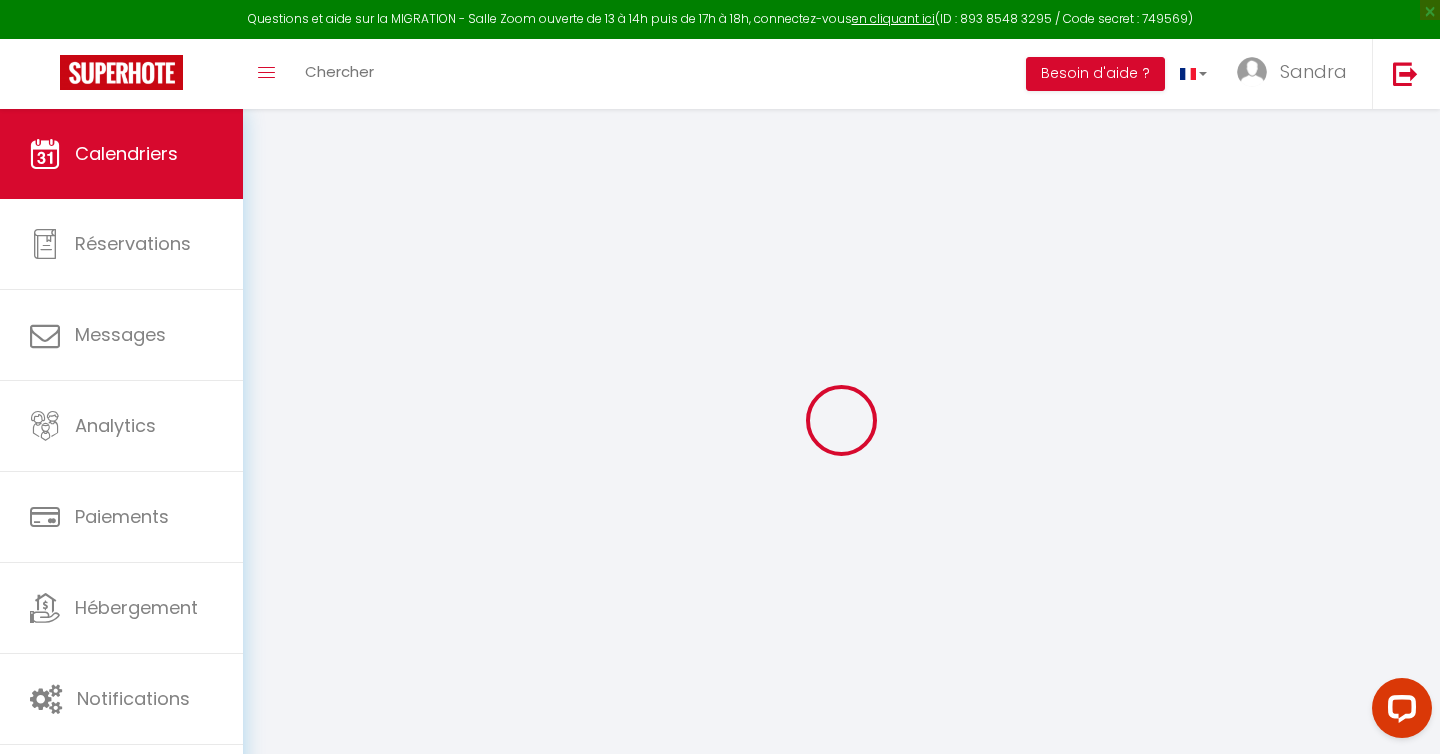 select 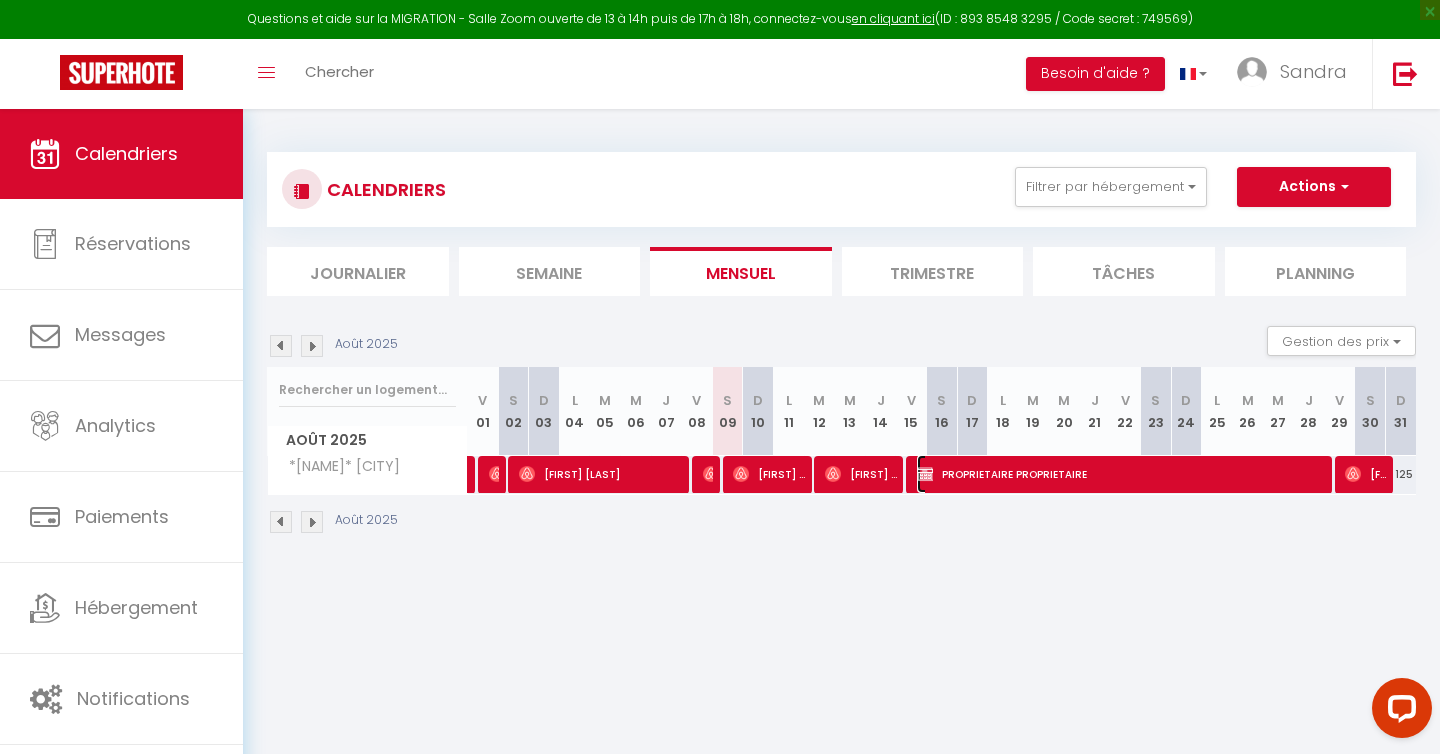 click on "PROPRIETAIRE PROPRIETAIRE" at bounding box center (1123, 474) 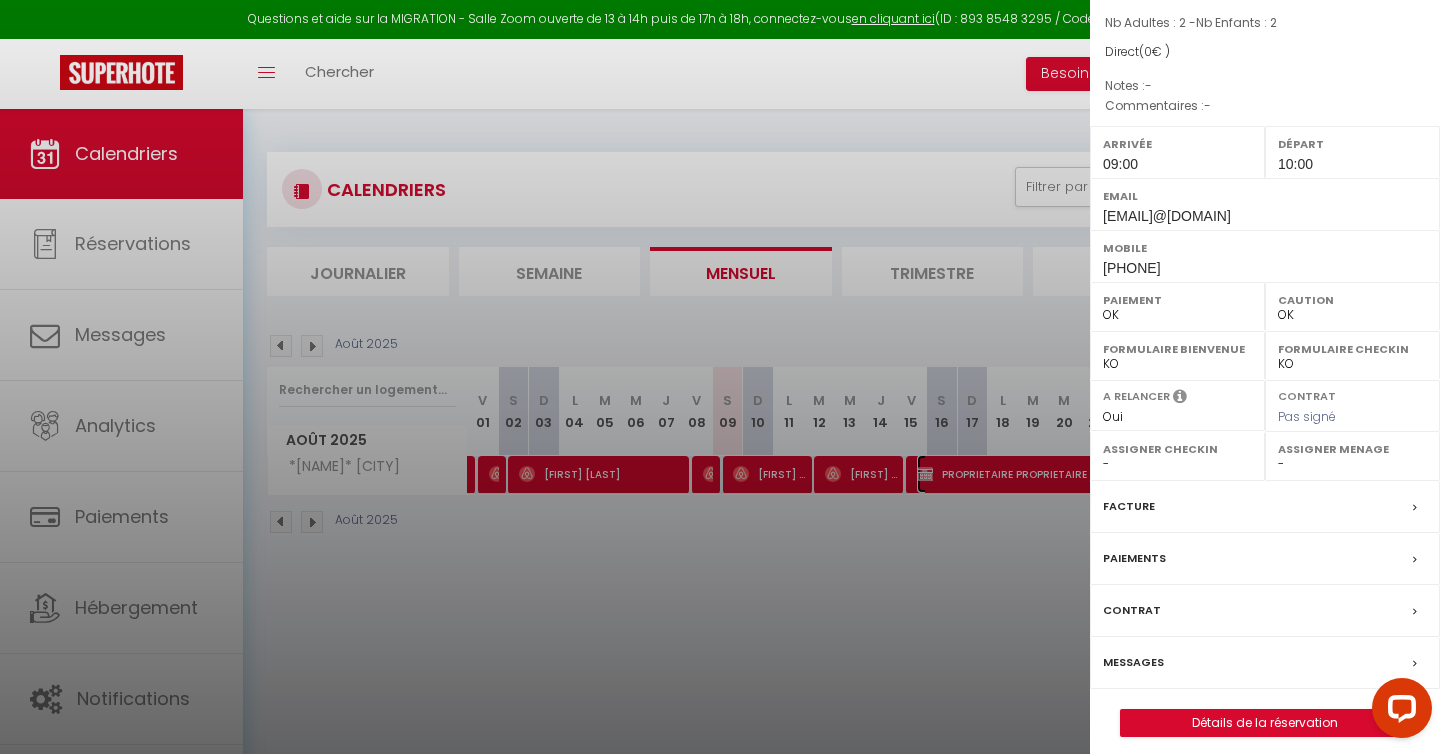 scroll, scrollTop: 242, scrollLeft: 0, axis: vertical 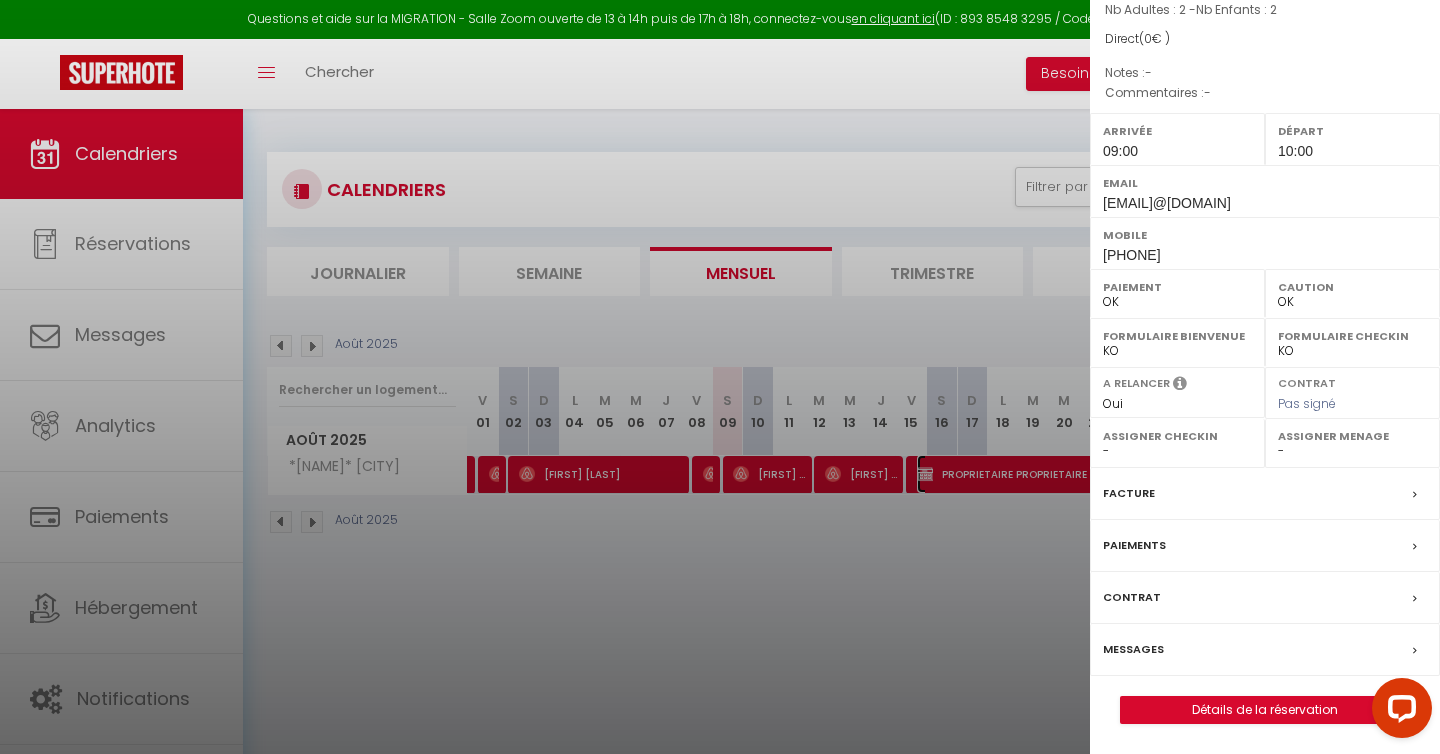 select on "6481" 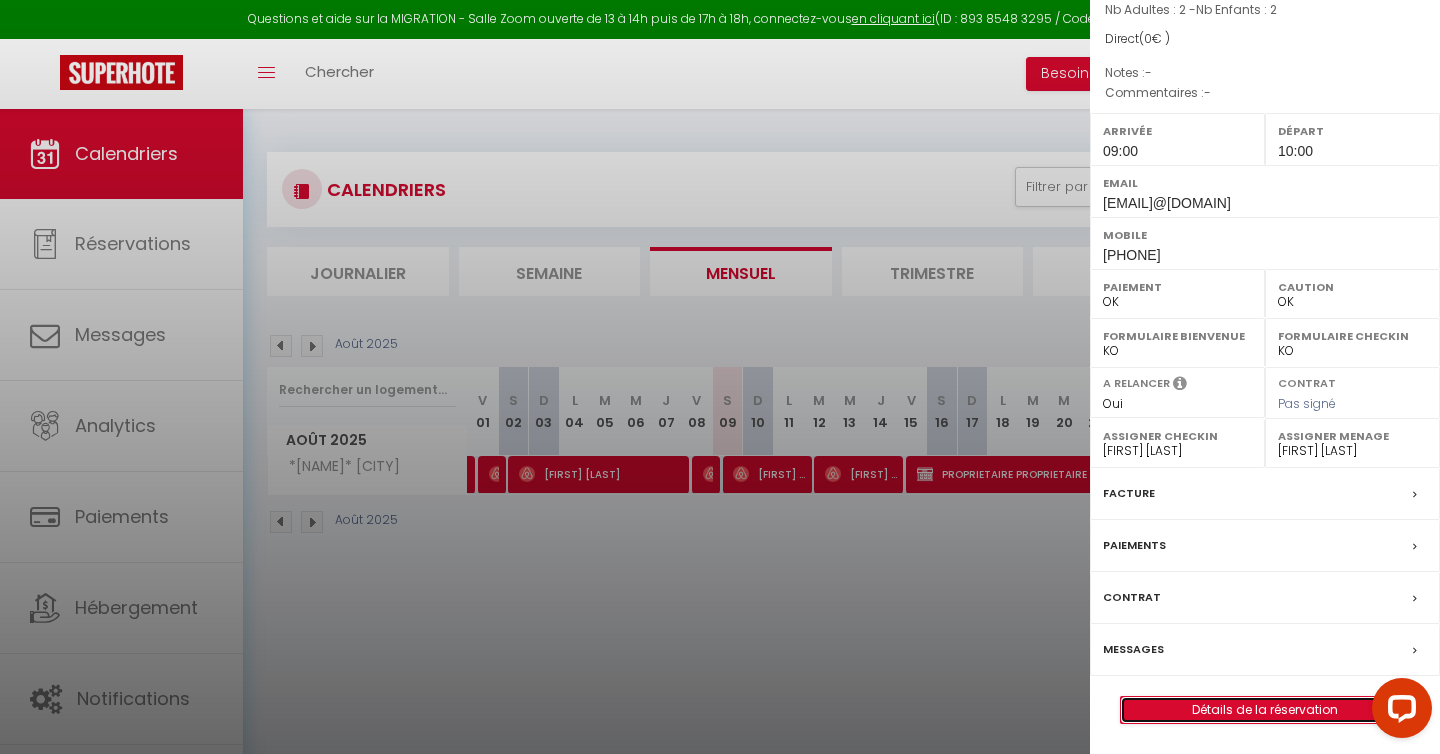 click on "Détails de la réservation" at bounding box center (1265, 710) 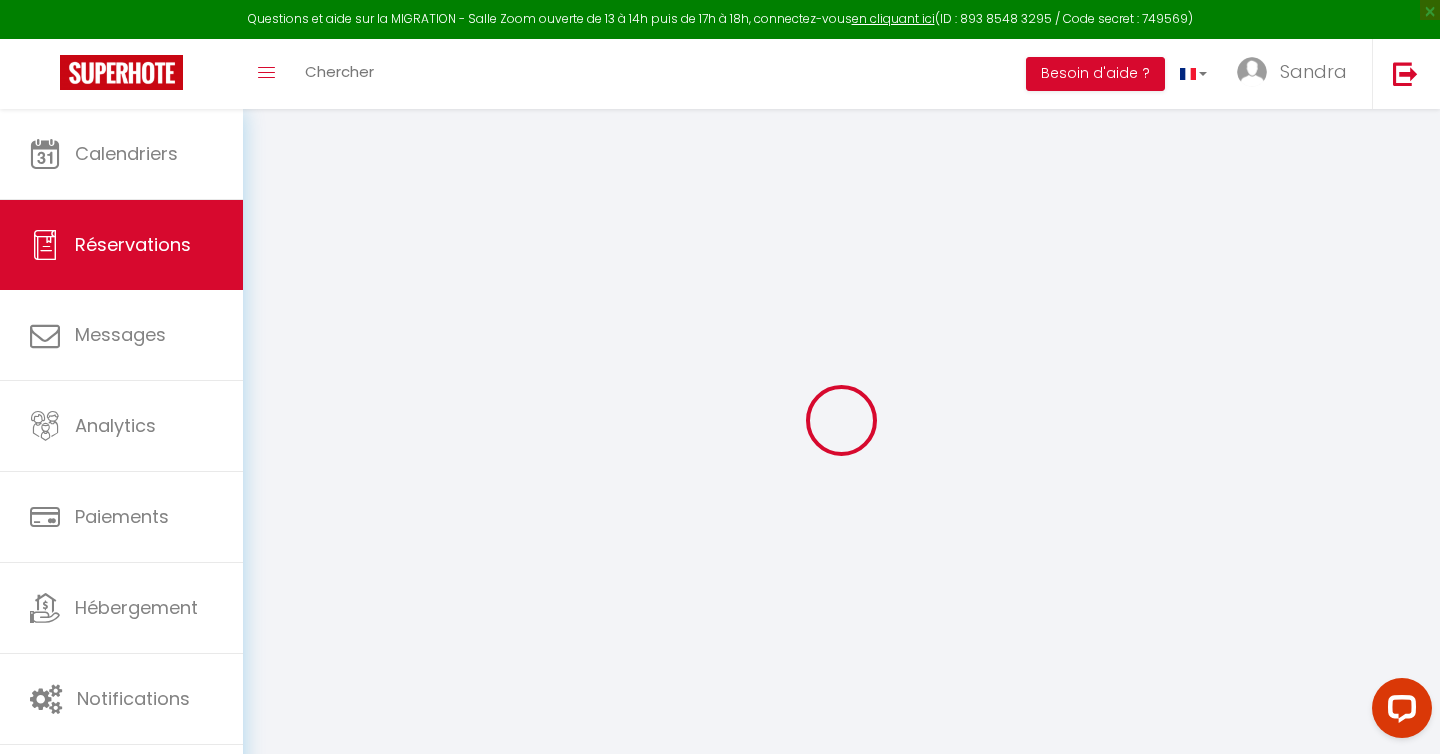 type on "PROPRIETAIRE" 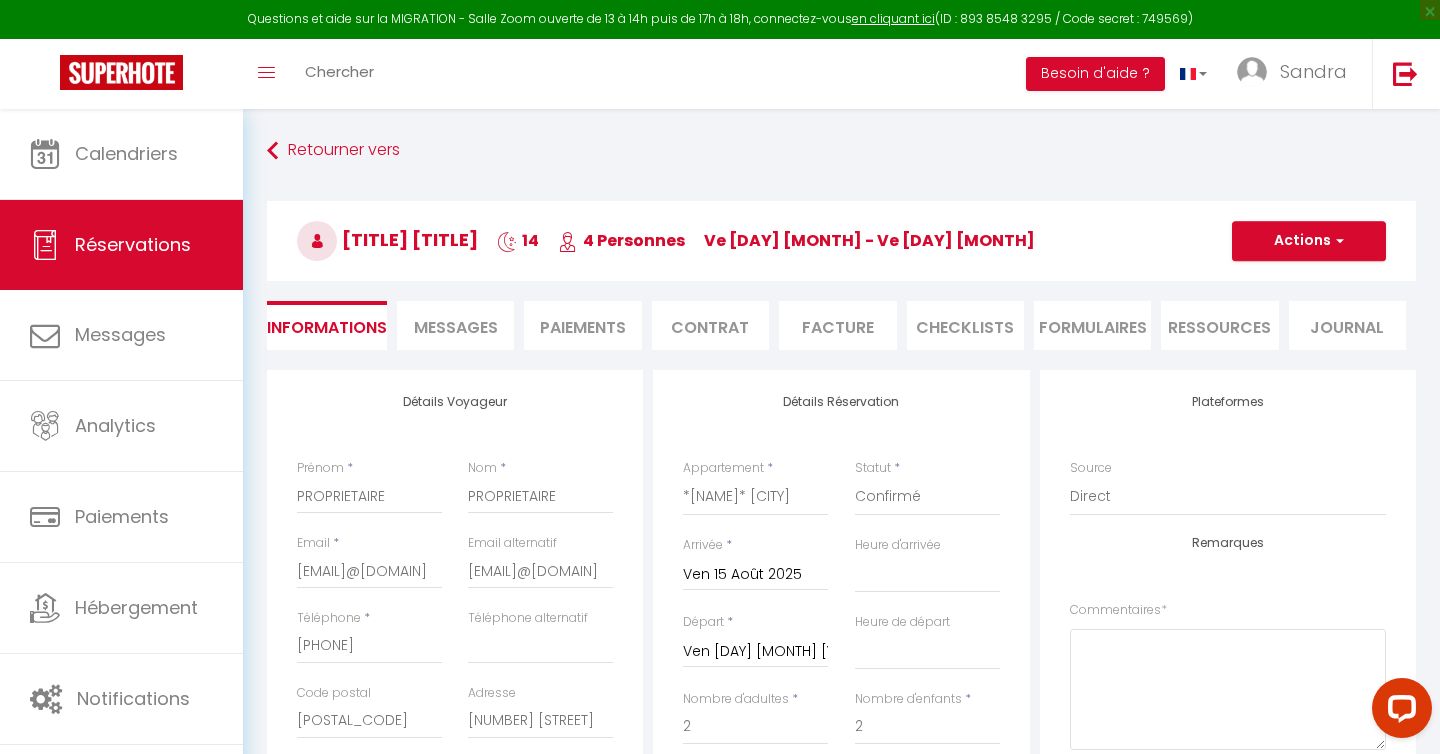 select 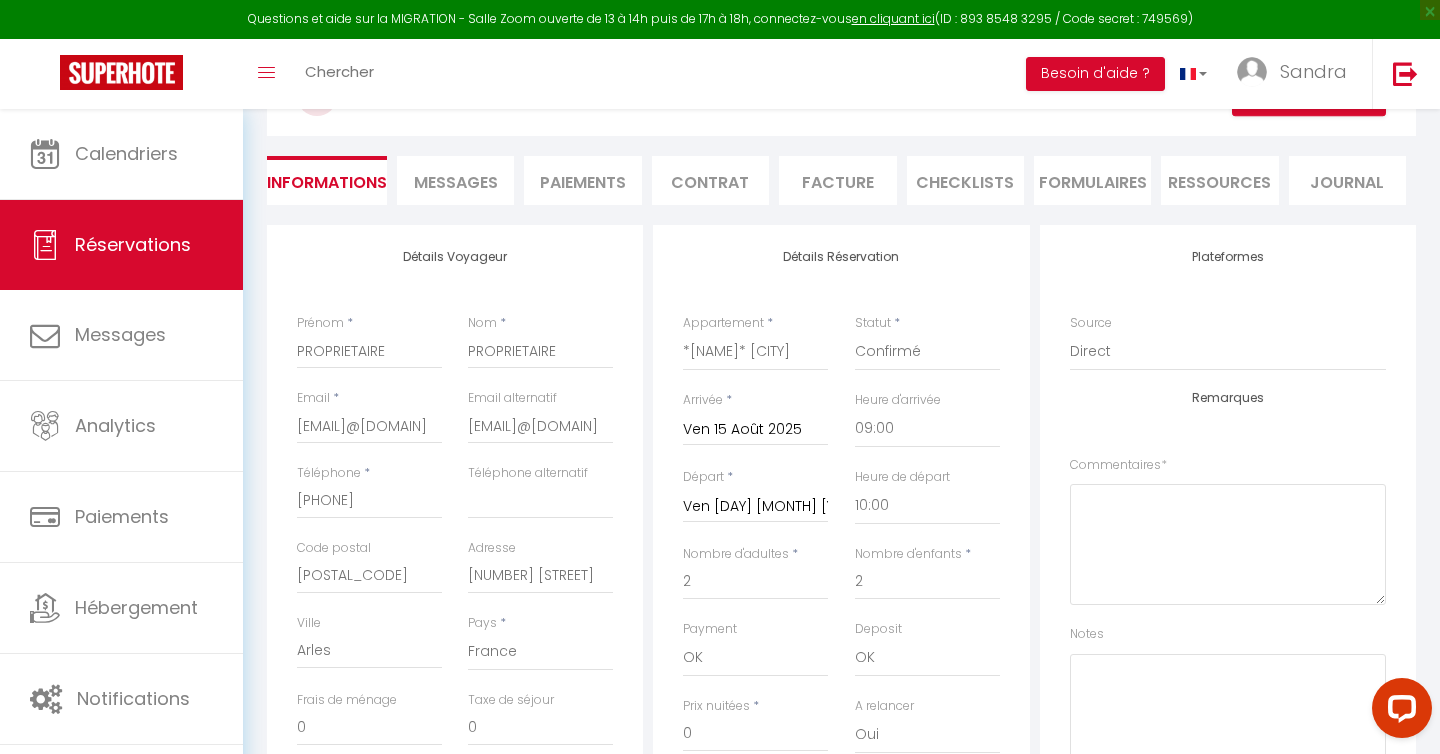 scroll, scrollTop: 174, scrollLeft: 0, axis: vertical 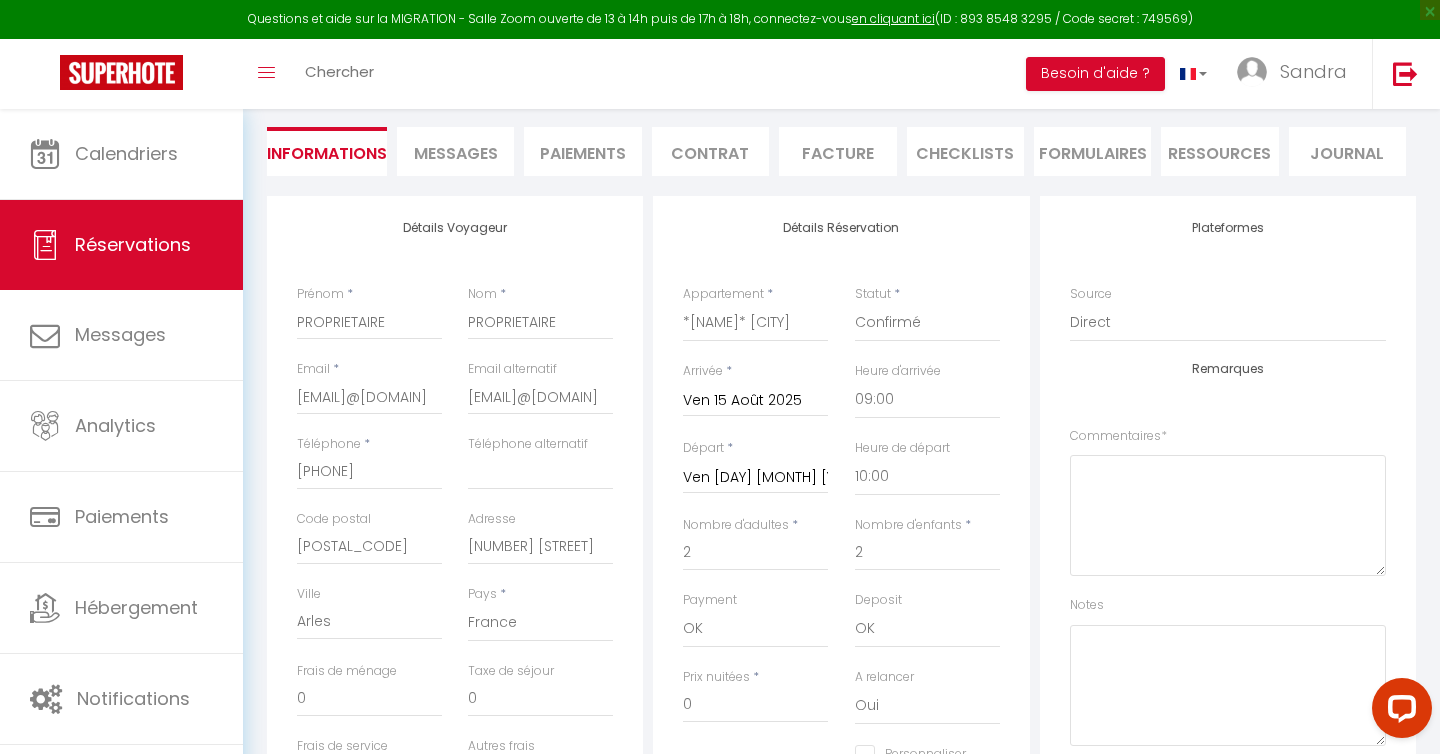 click on "Ven [DAY] [MONTH] [YEAR]" at bounding box center [755, 478] 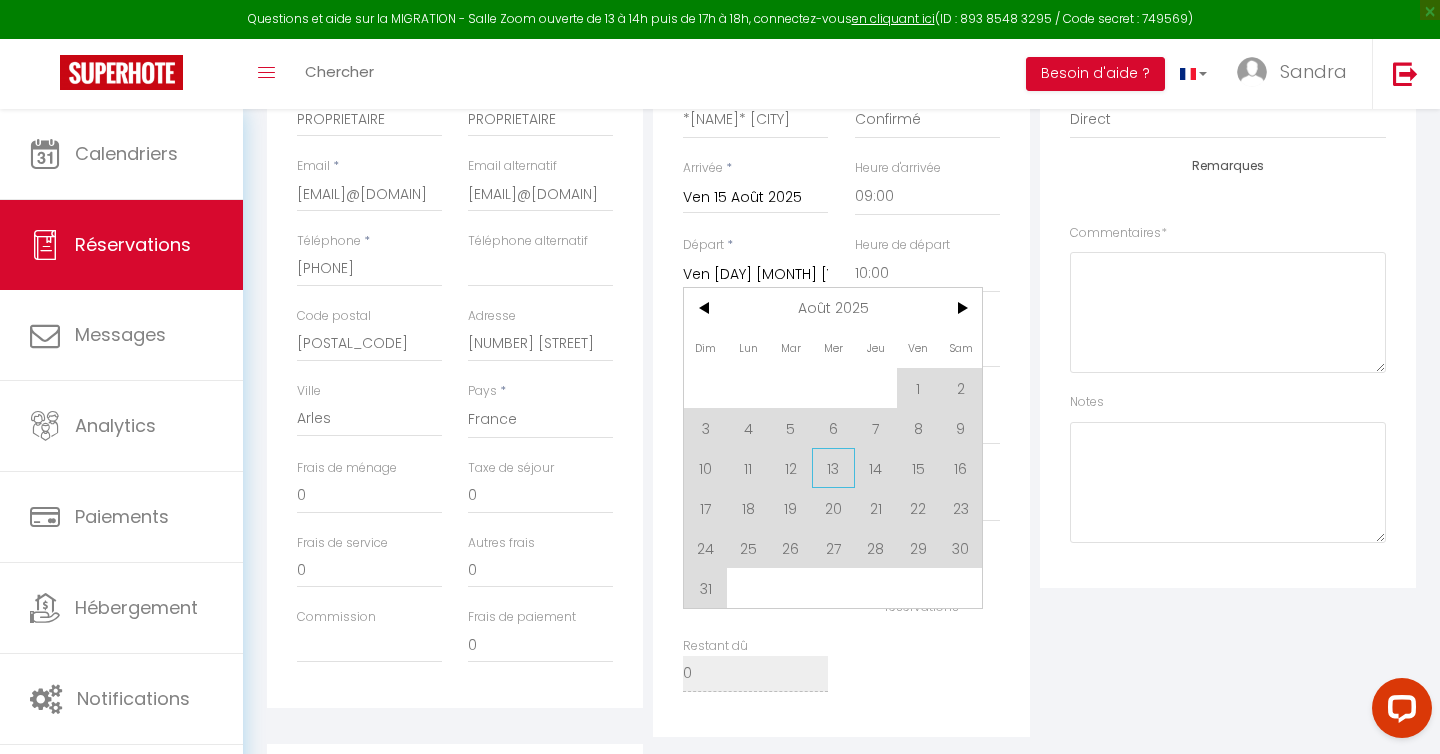 scroll, scrollTop: 393, scrollLeft: 0, axis: vertical 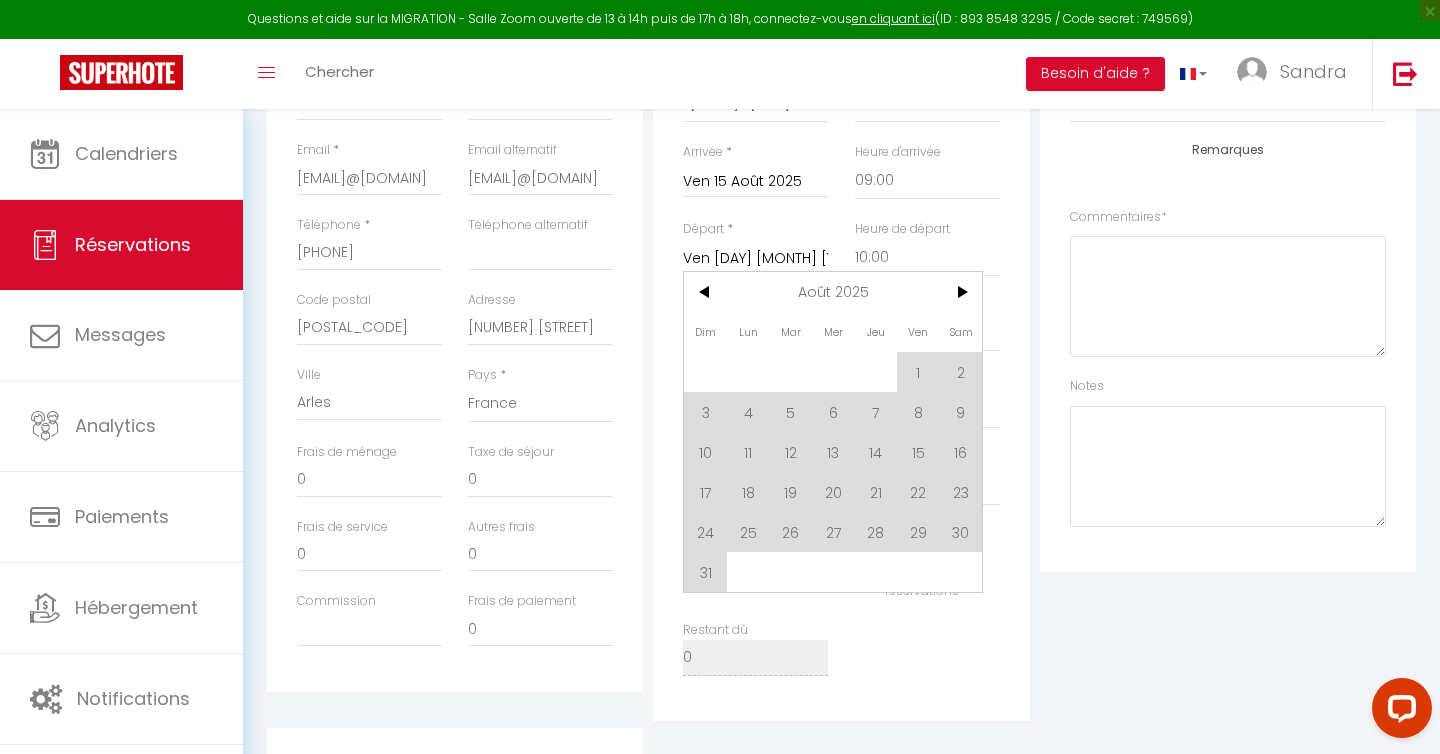 drag, startPoint x: 709, startPoint y: 530, endPoint x: 936, endPoint y: 501, distance: 228.84492 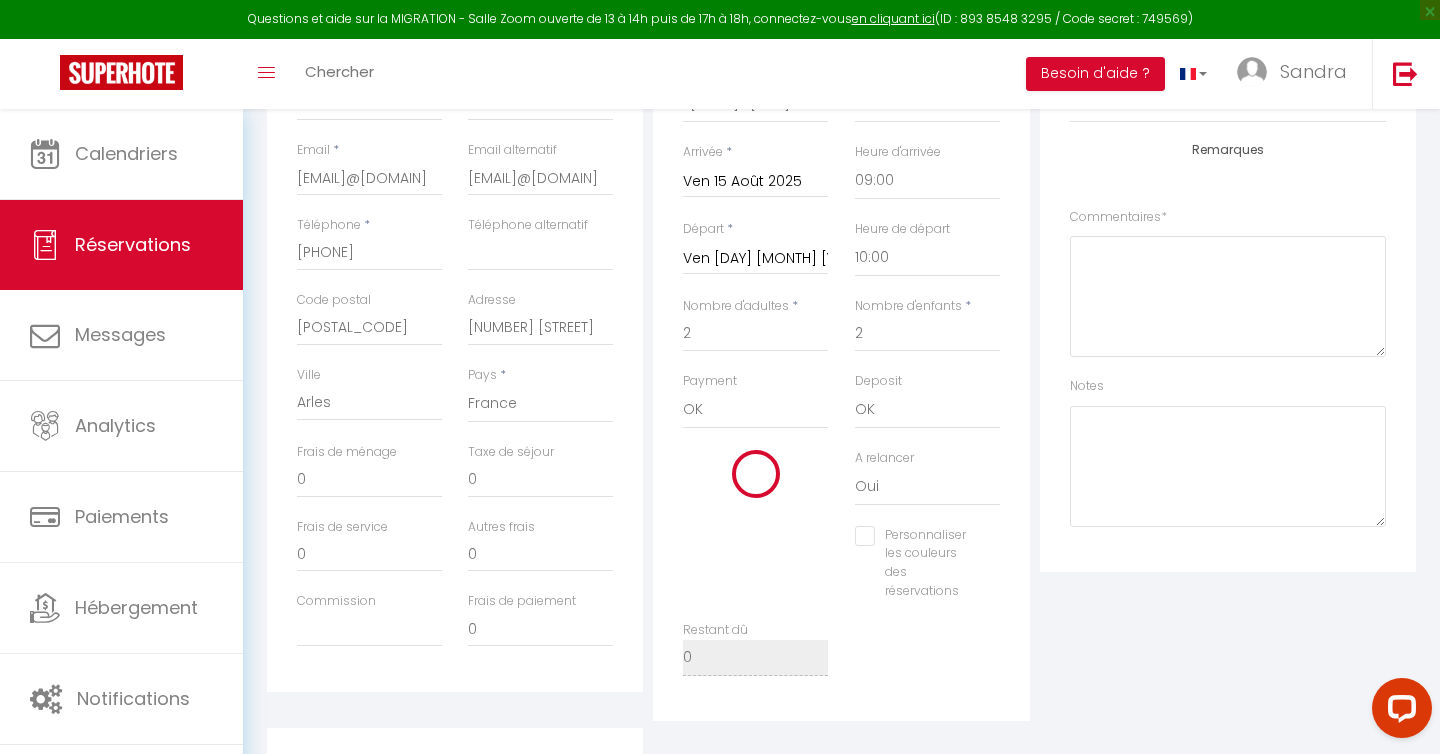 type on "Dim 24 Août 2025" 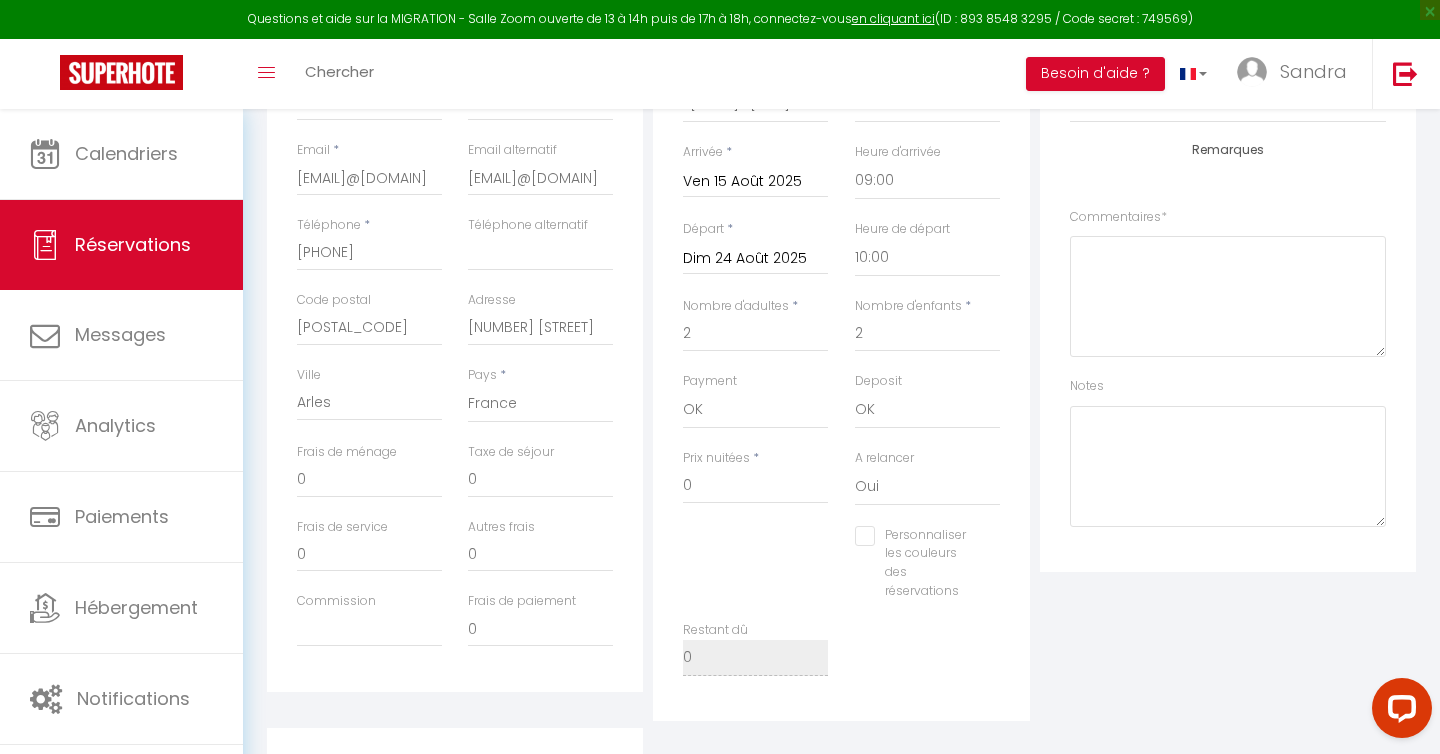 type on "65" 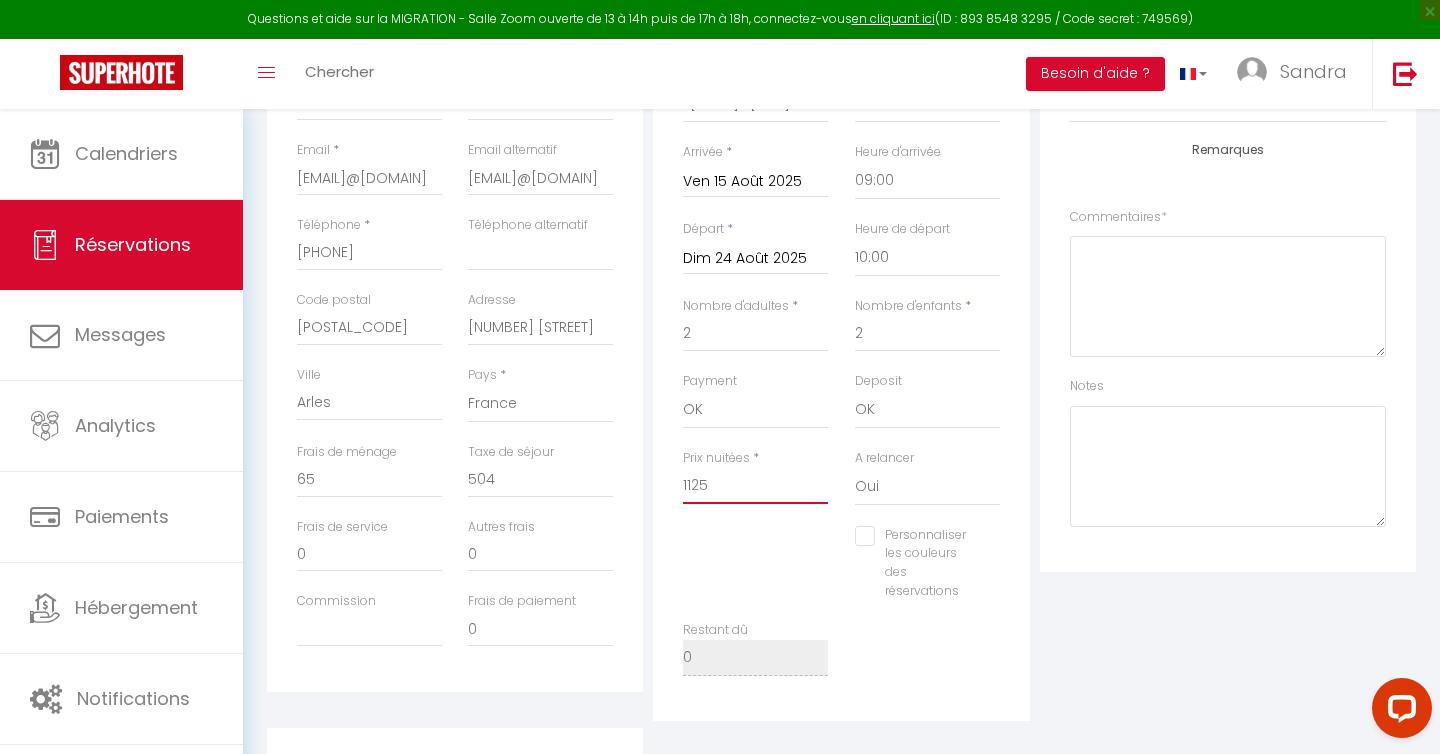 drag, startPoint x: 725, startPoint y: 482, endPoint x: 631, endPoint y: 479, distance: 94.04786 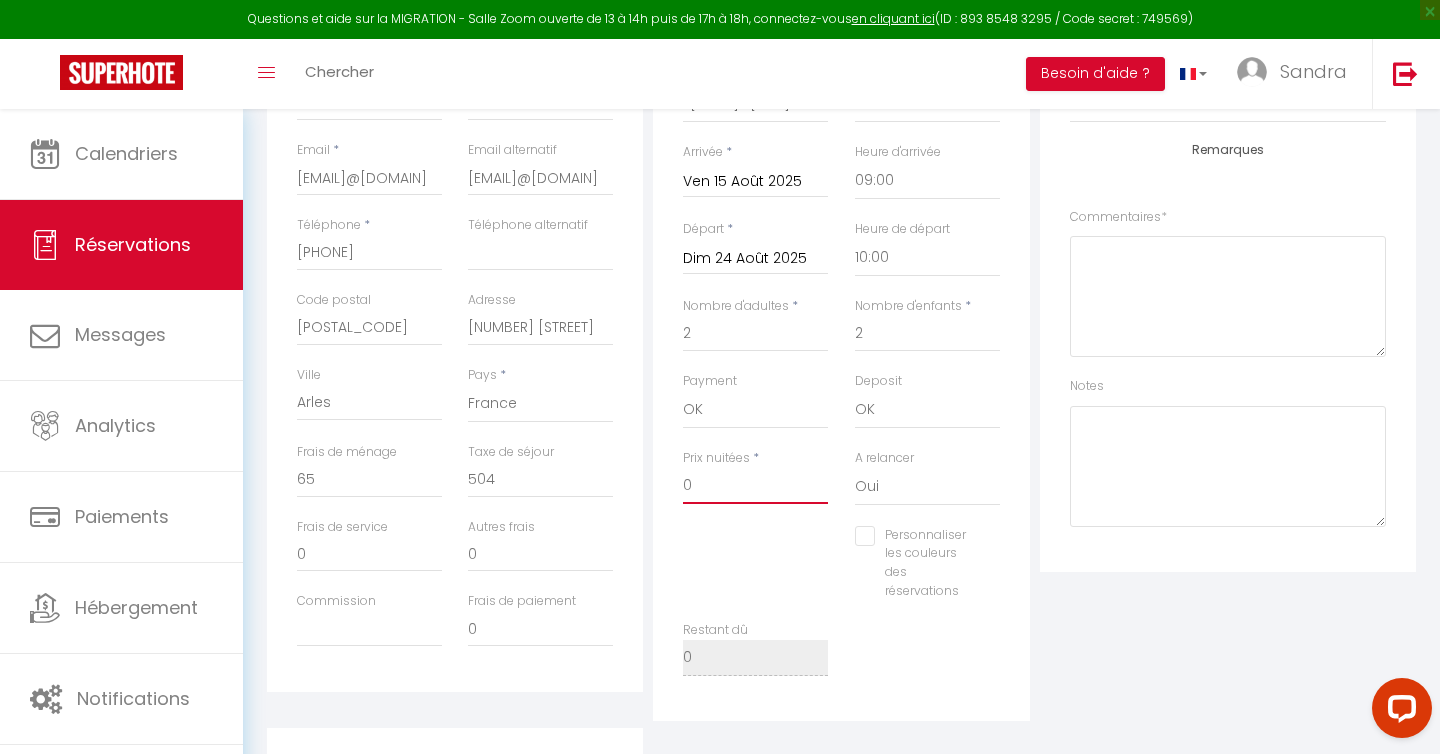 checkbox on "false" 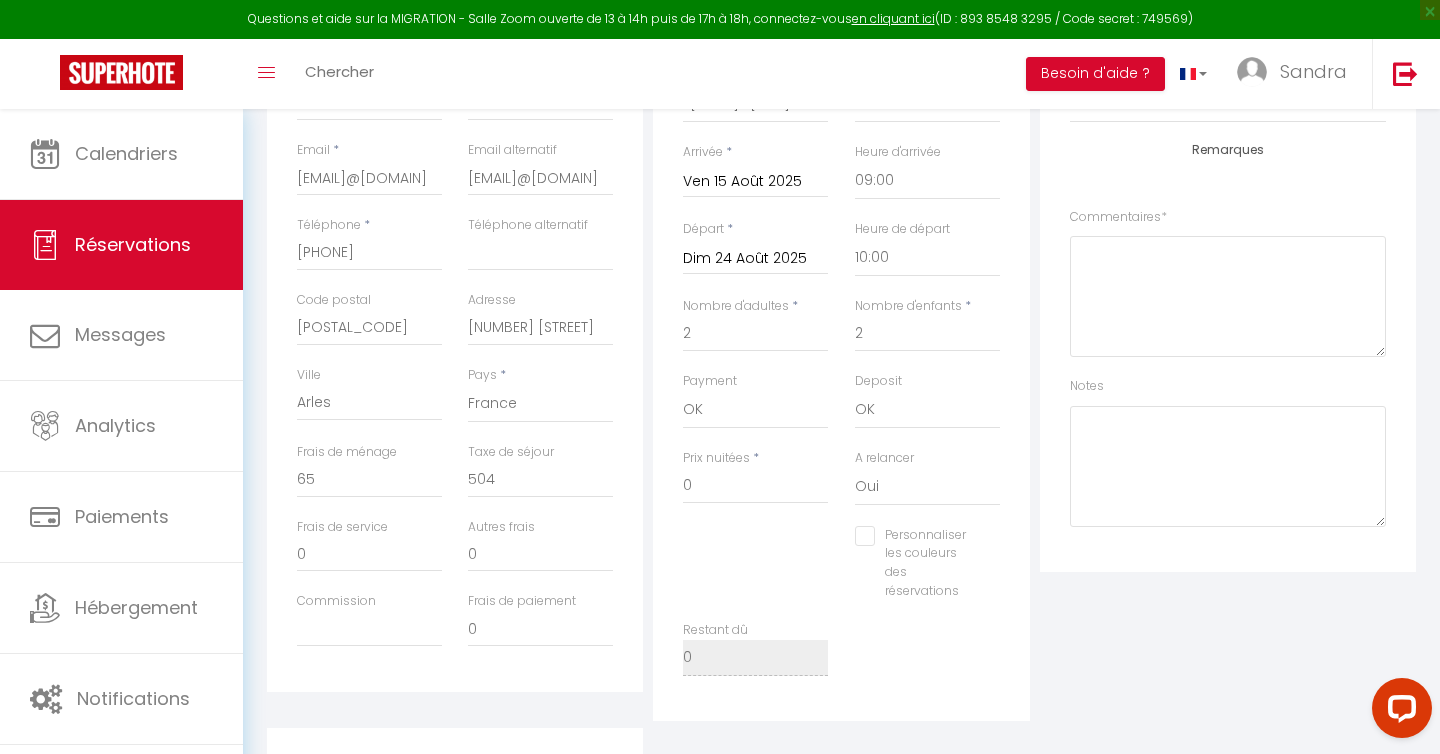 type on "0" 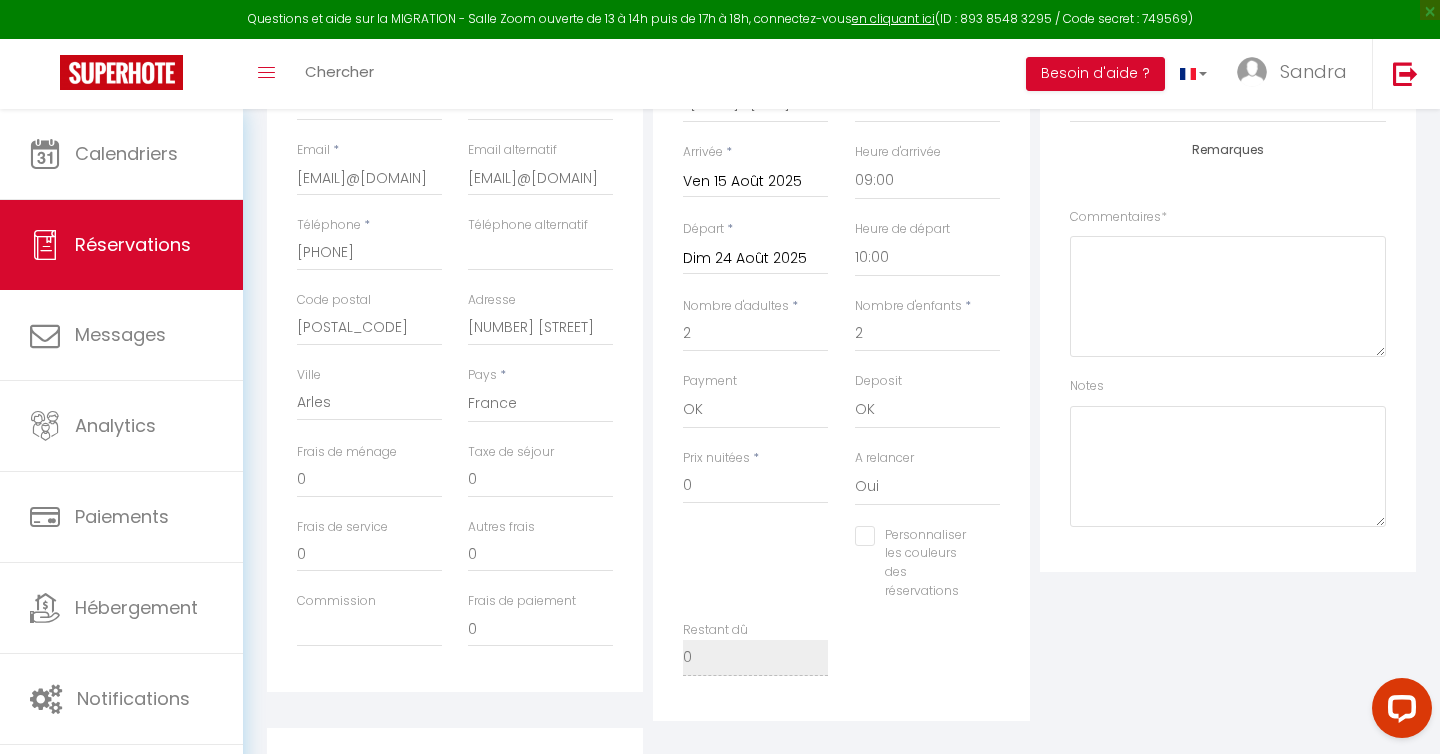 click on "Plateformes    Source
Direct
Airbnb.com
Booking.com
Chalet montagne
Expedia
Gite de France
Homeaway
Homeaway iCal
Homeaway.com
Hotels.com
Housetrip.com
Ical" at bounding box center [1228, 349] 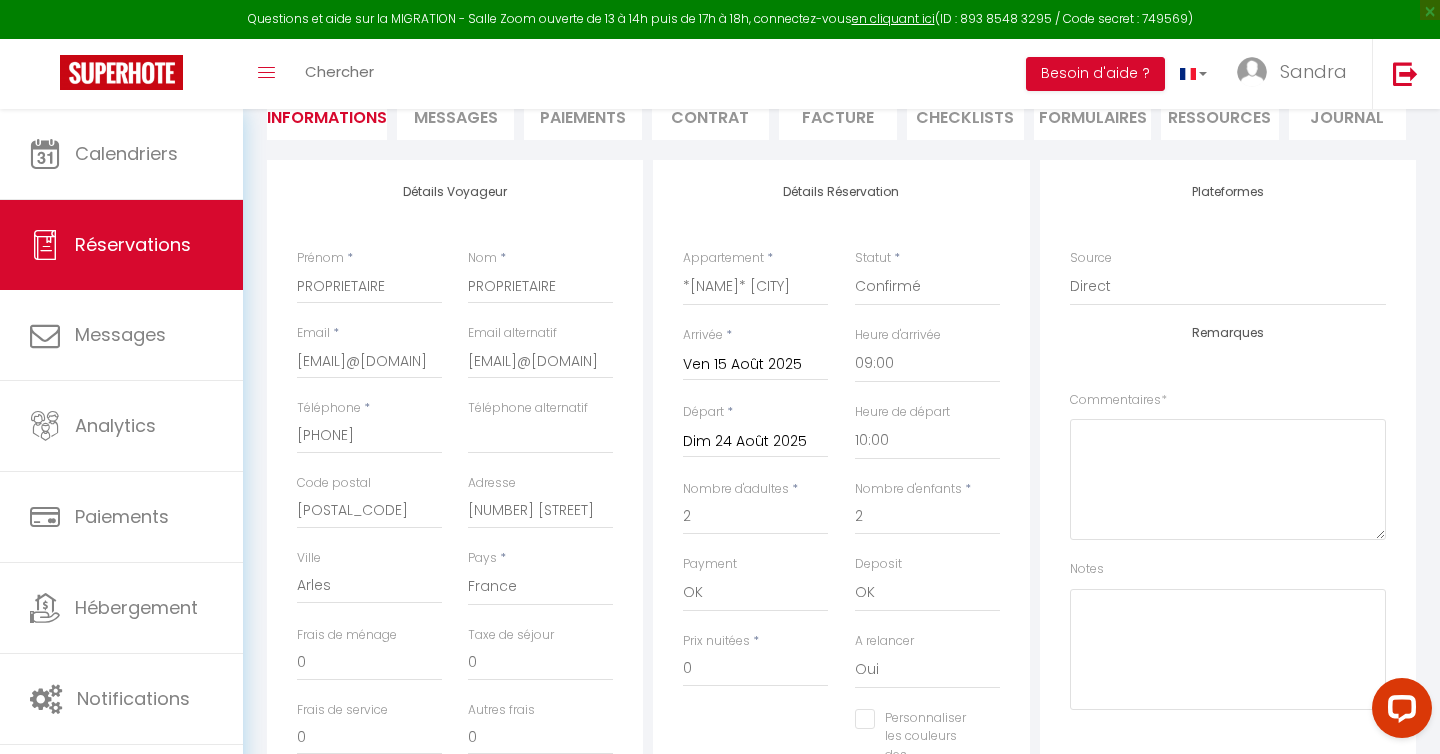 scroll, scrollTop: 0, scrollLeft: 0, axis: both 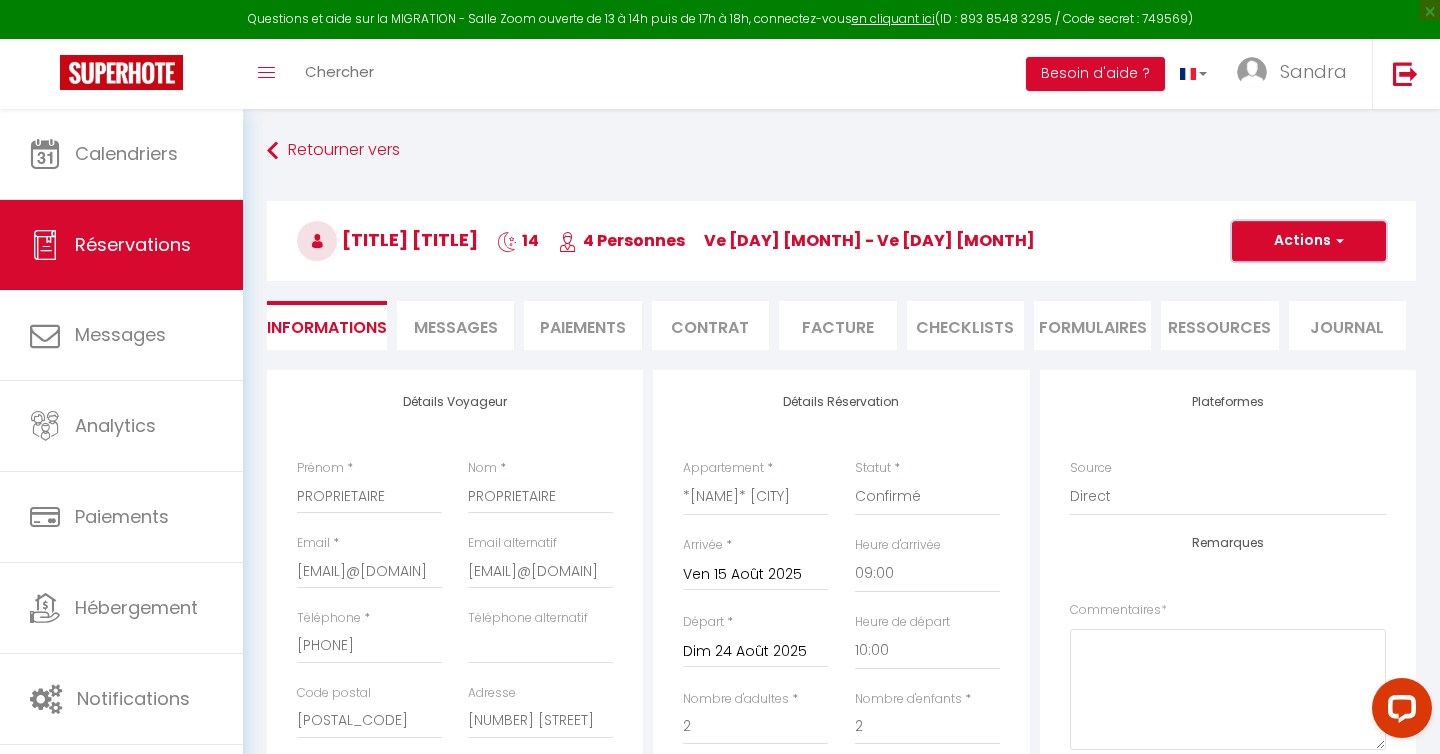 click on "Actions" at bounding box center (1309, 241) 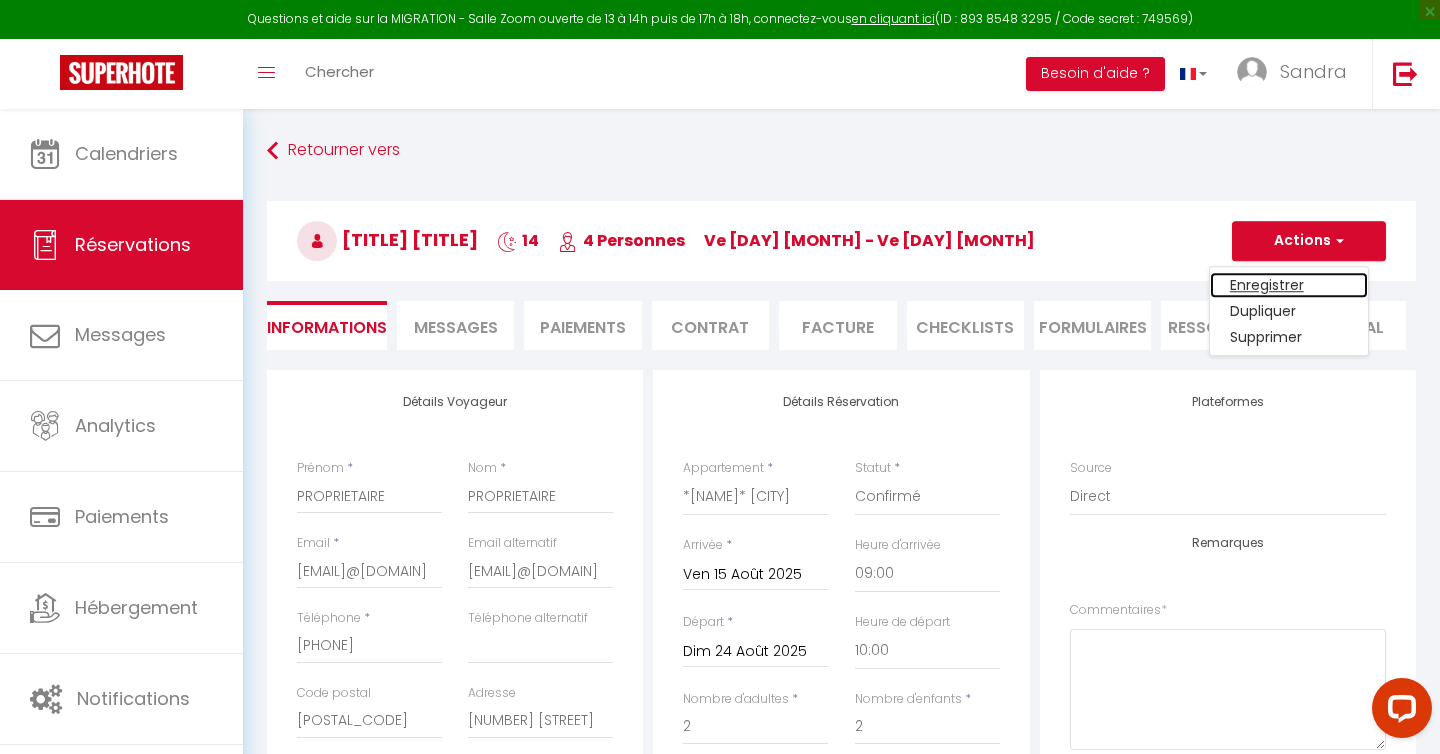 click on "Enregistrer" at bounding box center [1289, 285] 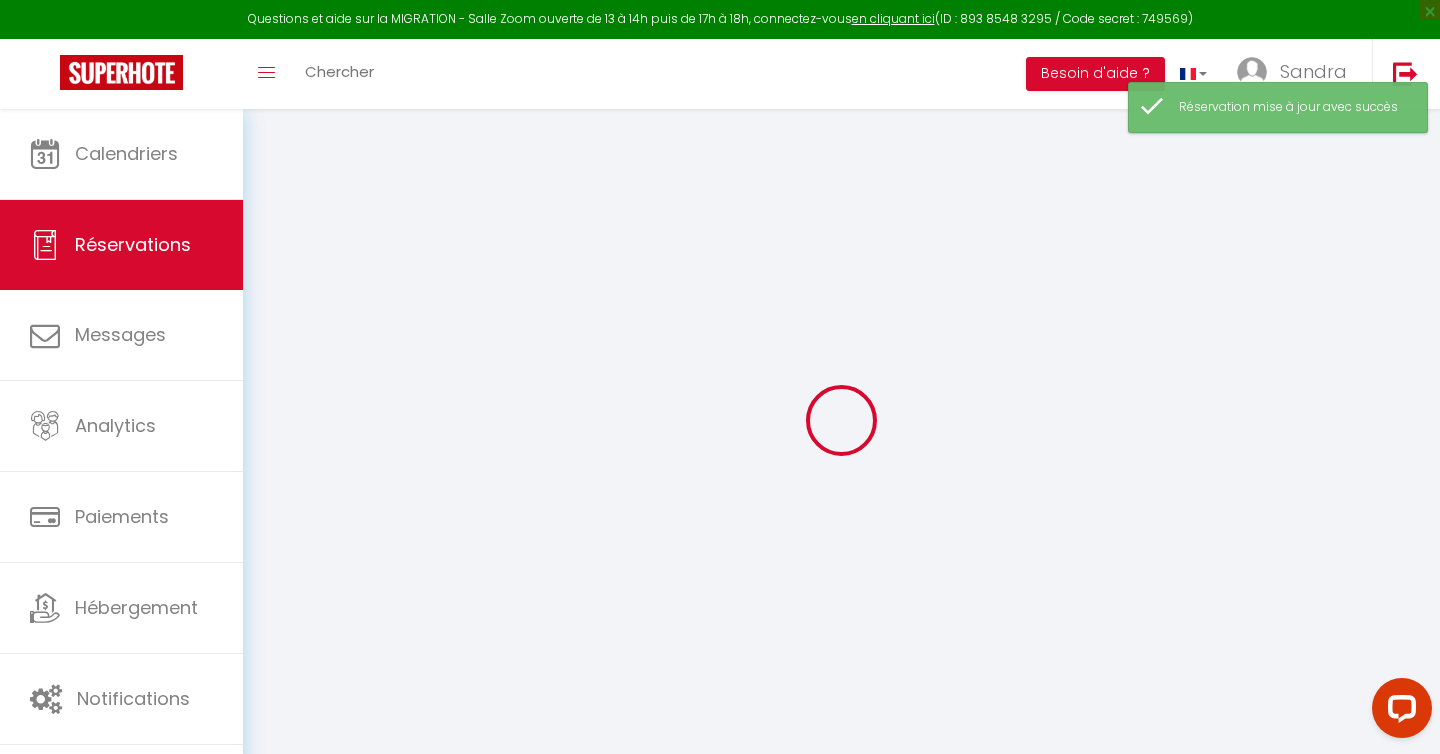 select on "not_confirmed" 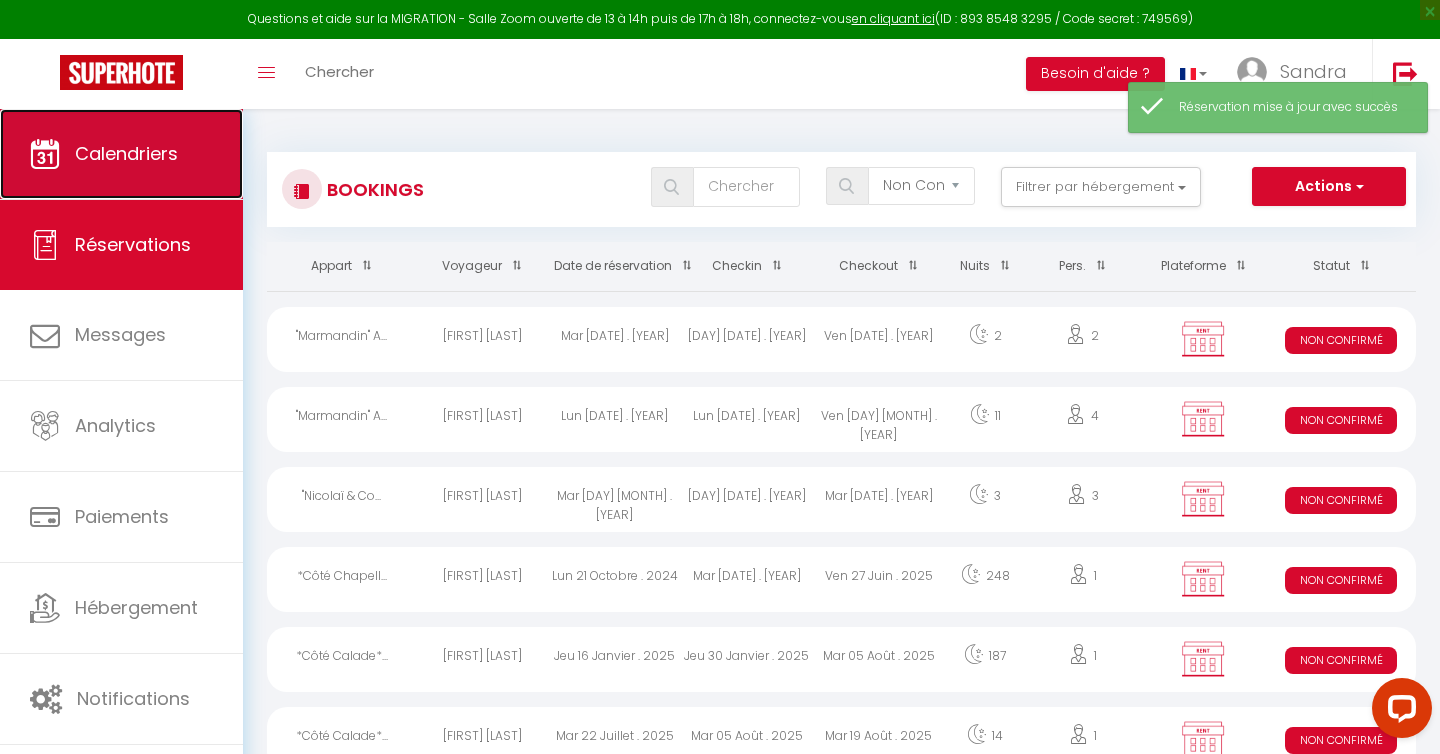 click on "Calendriers" at bounding box center (126, 153) 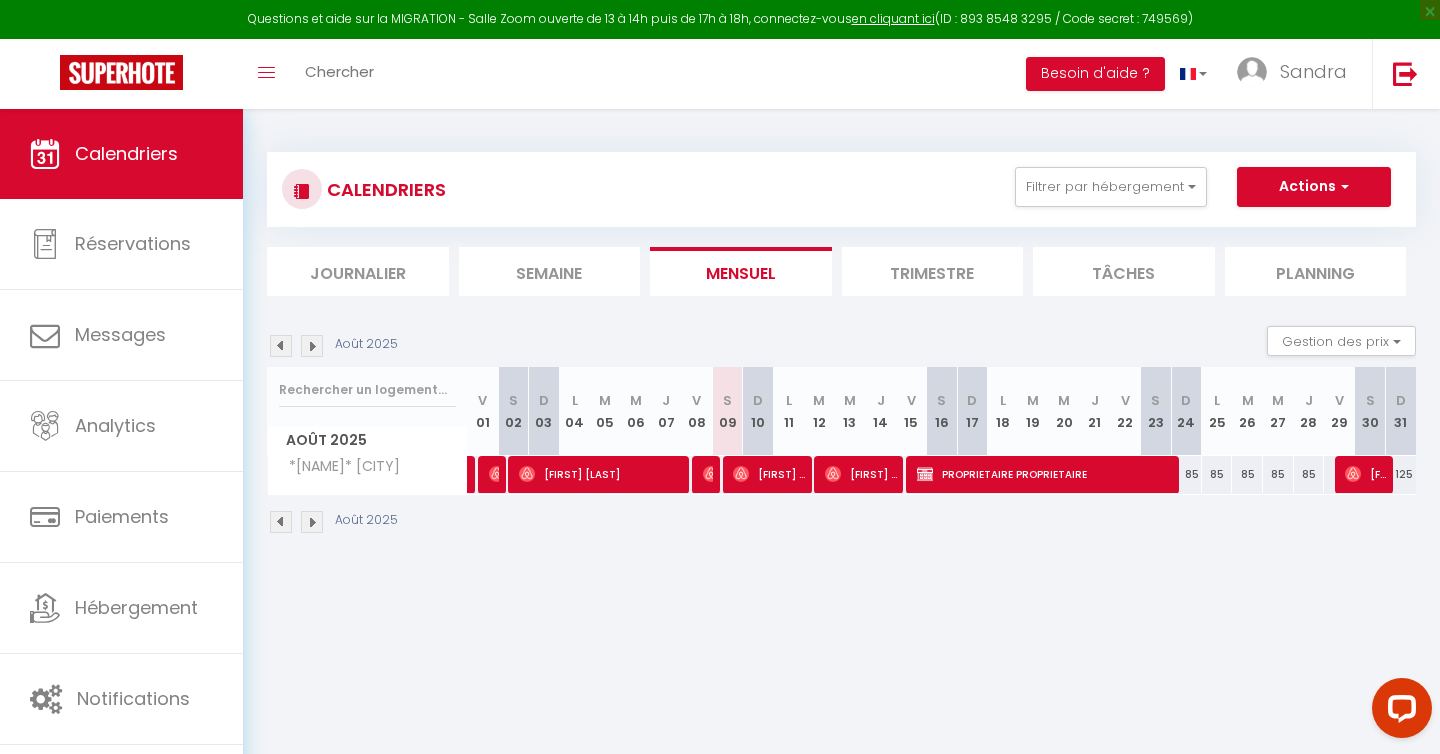 click at bounding box center [281, 522] 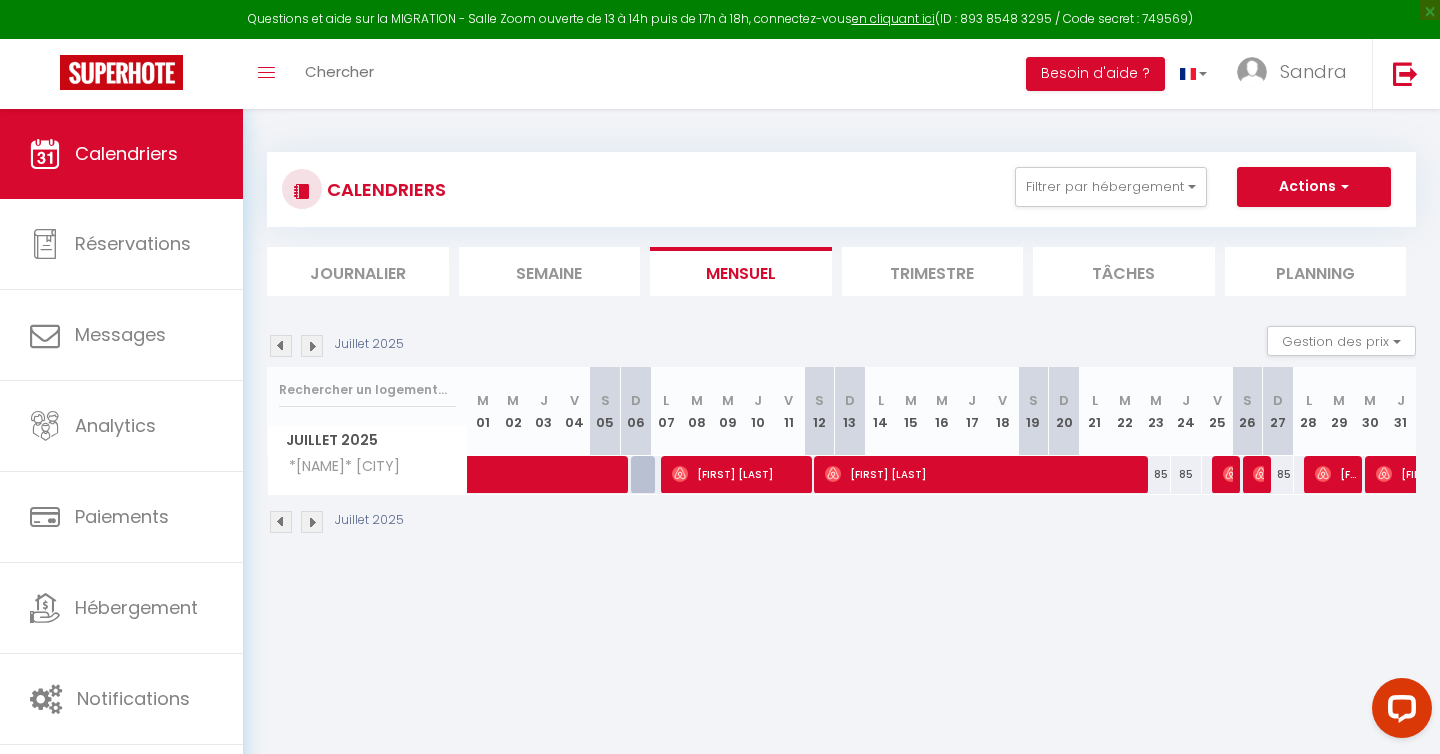 click at bounding box center [312, 522] 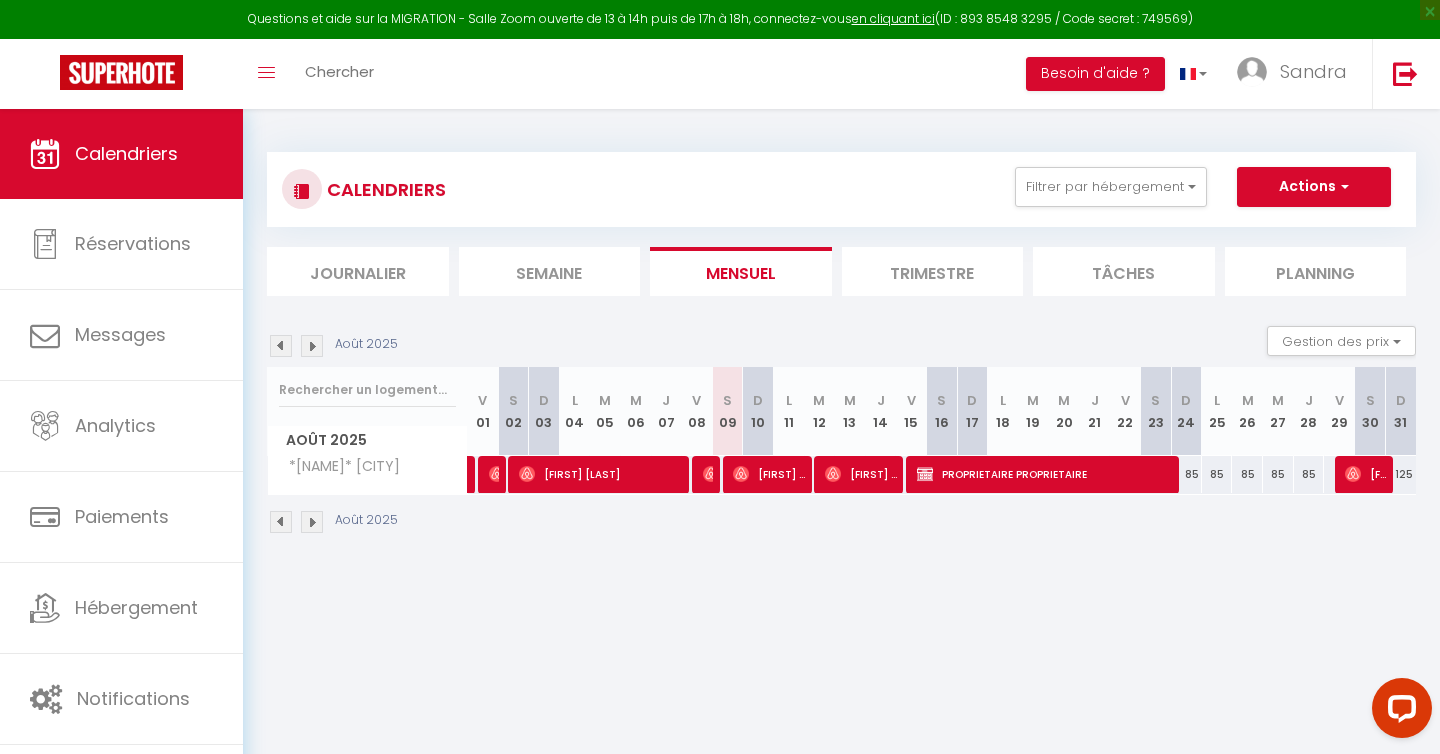 click on "85" at bounding box center (1186, 474) 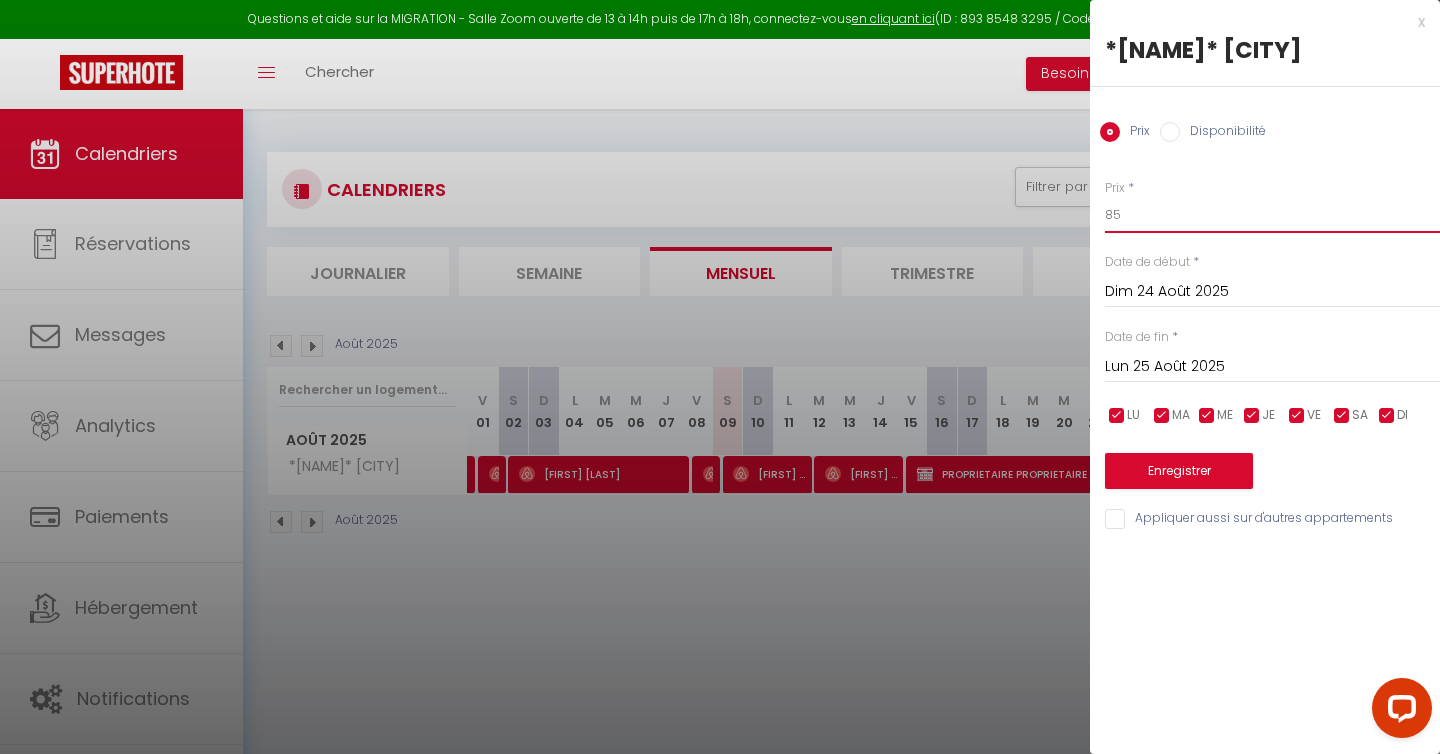 click on "85" at bounding box center [1272, 215] 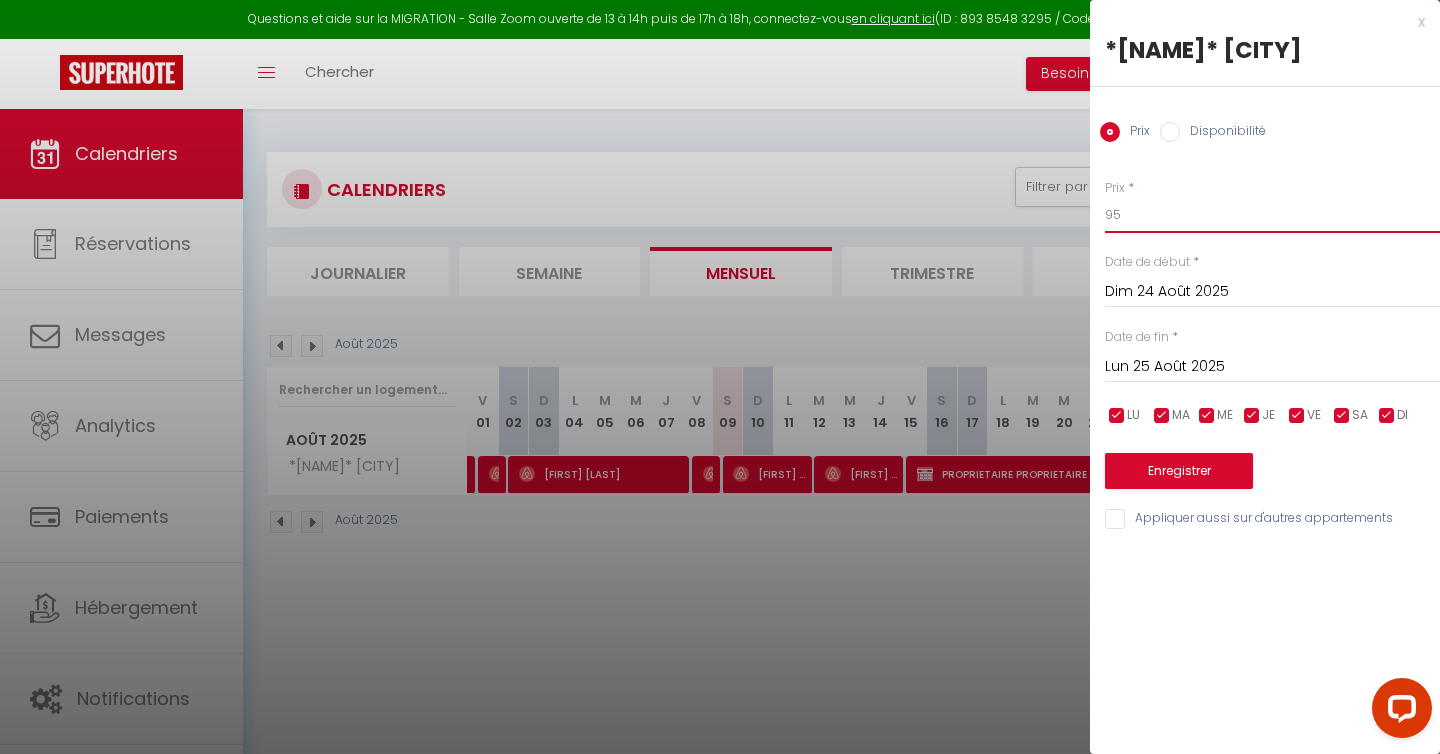 type on "9" 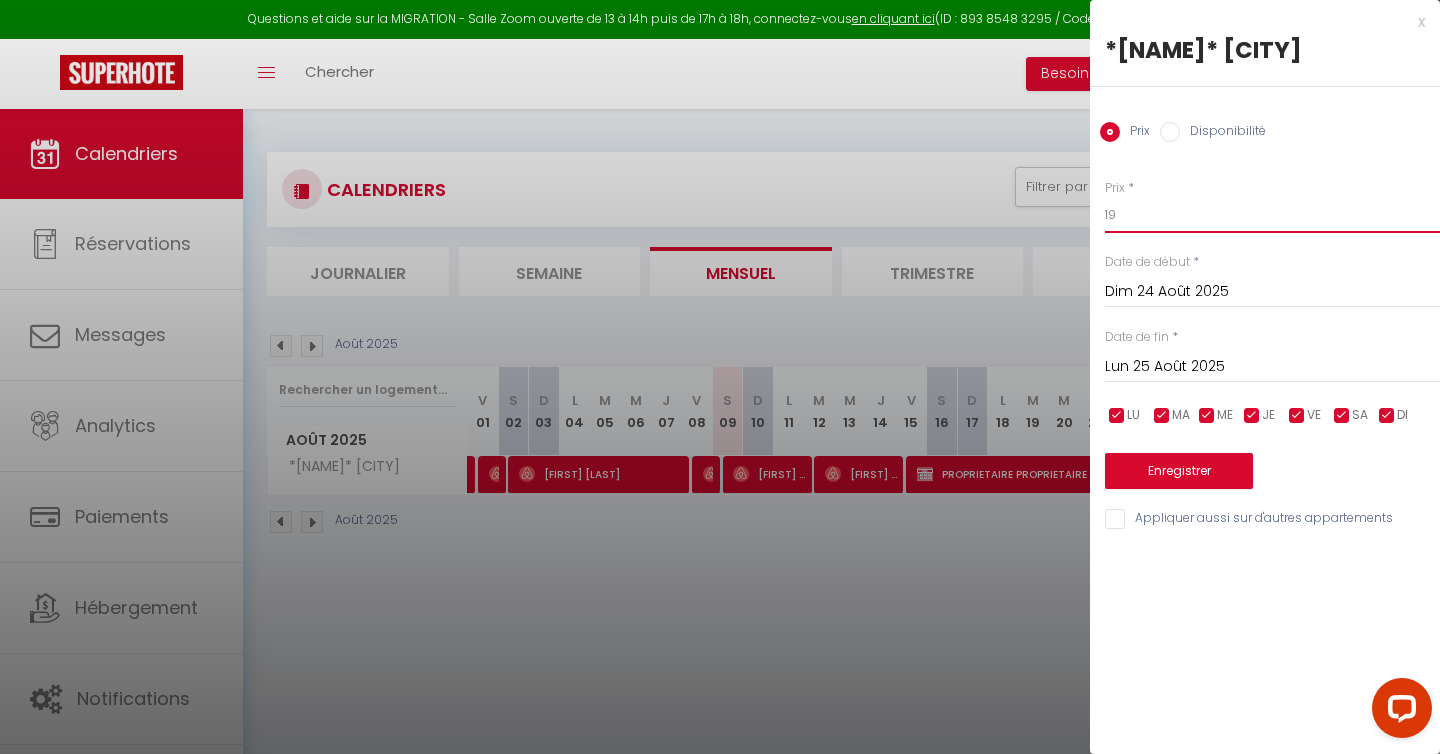type on "1" 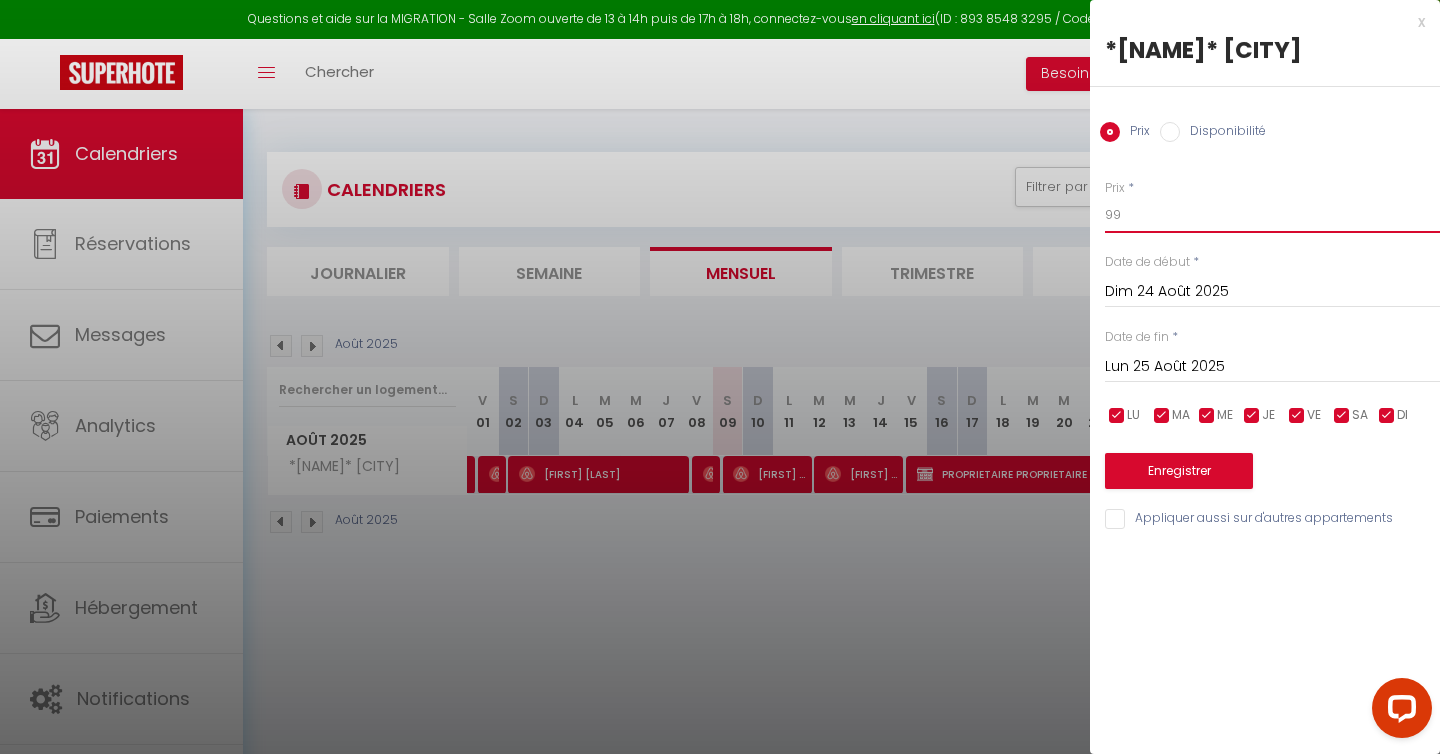 type on "99" 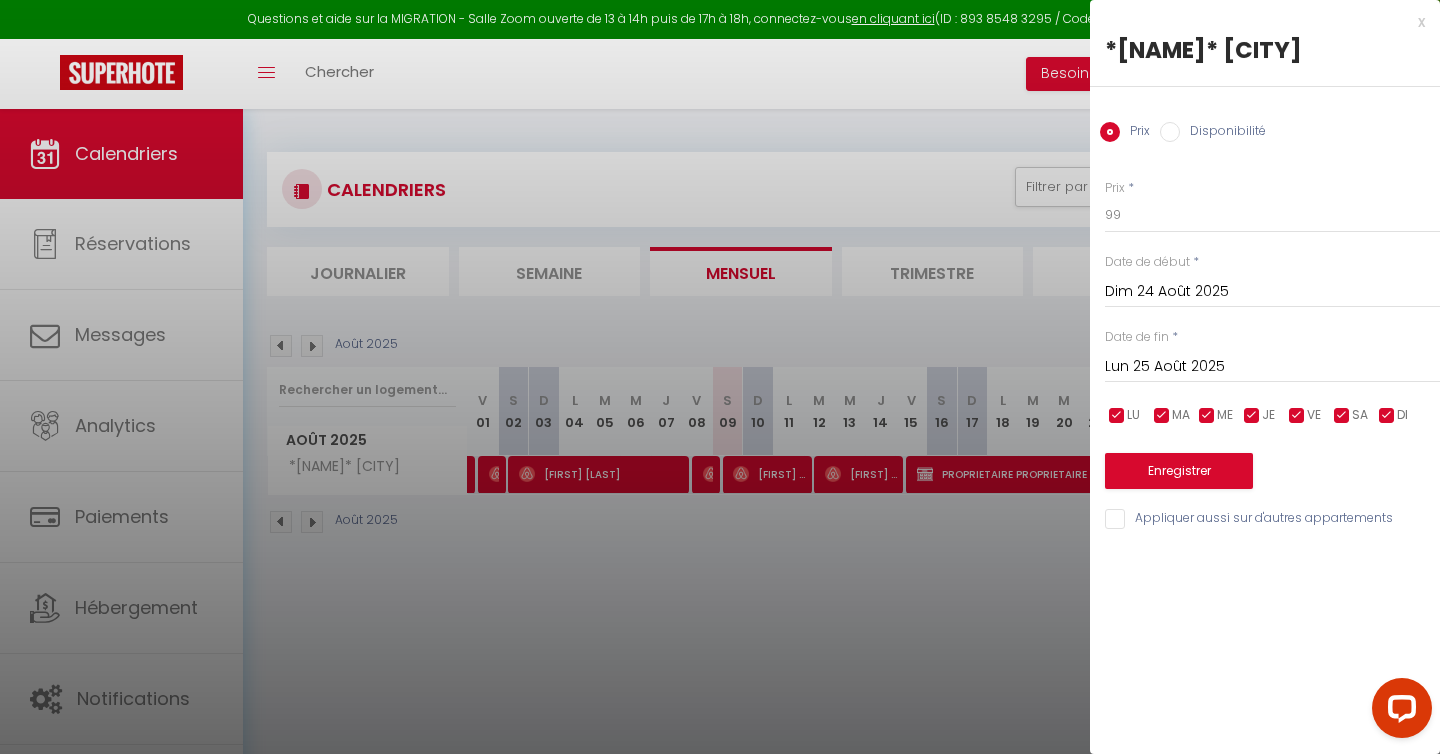click on "Lun 25 Août 2025" at bounding box center (1272, 367) 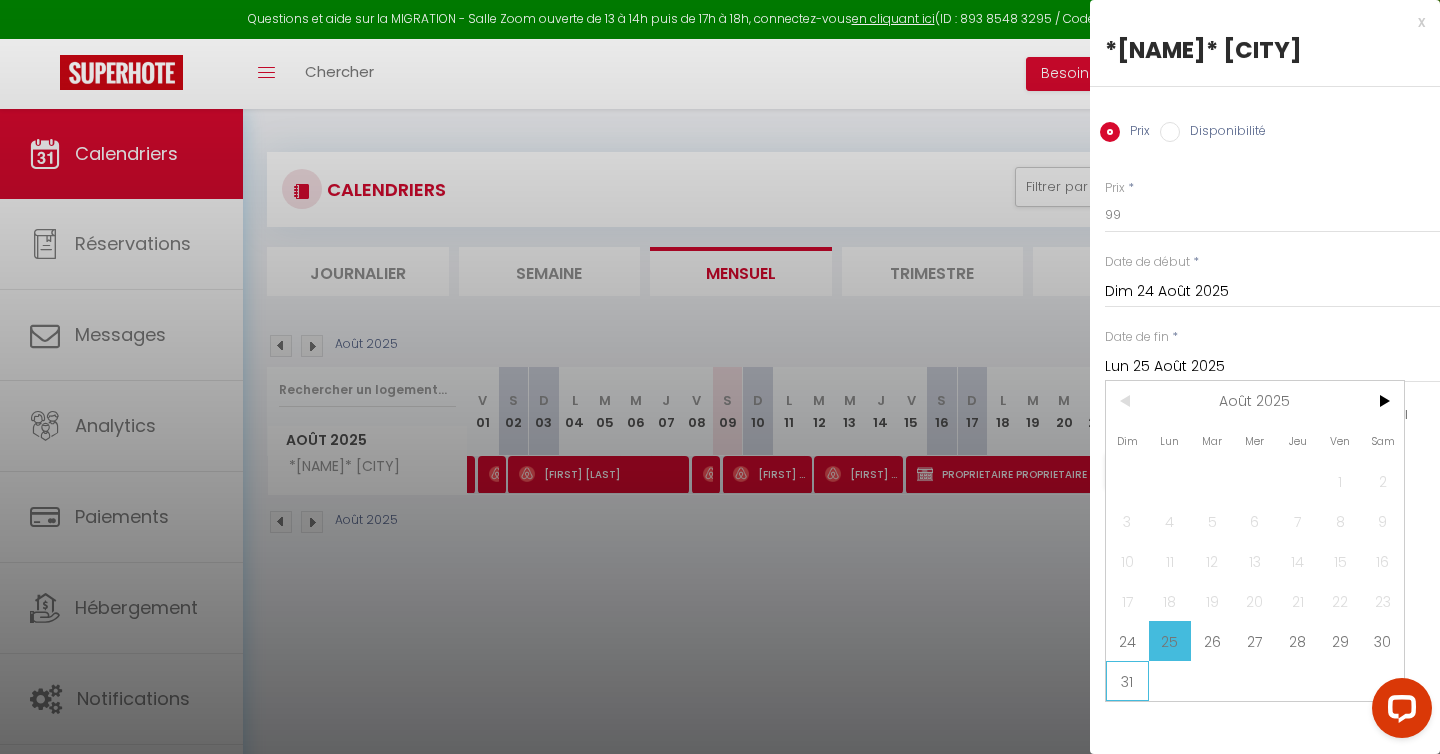 click on "31" at bounding box center [1127, 681] 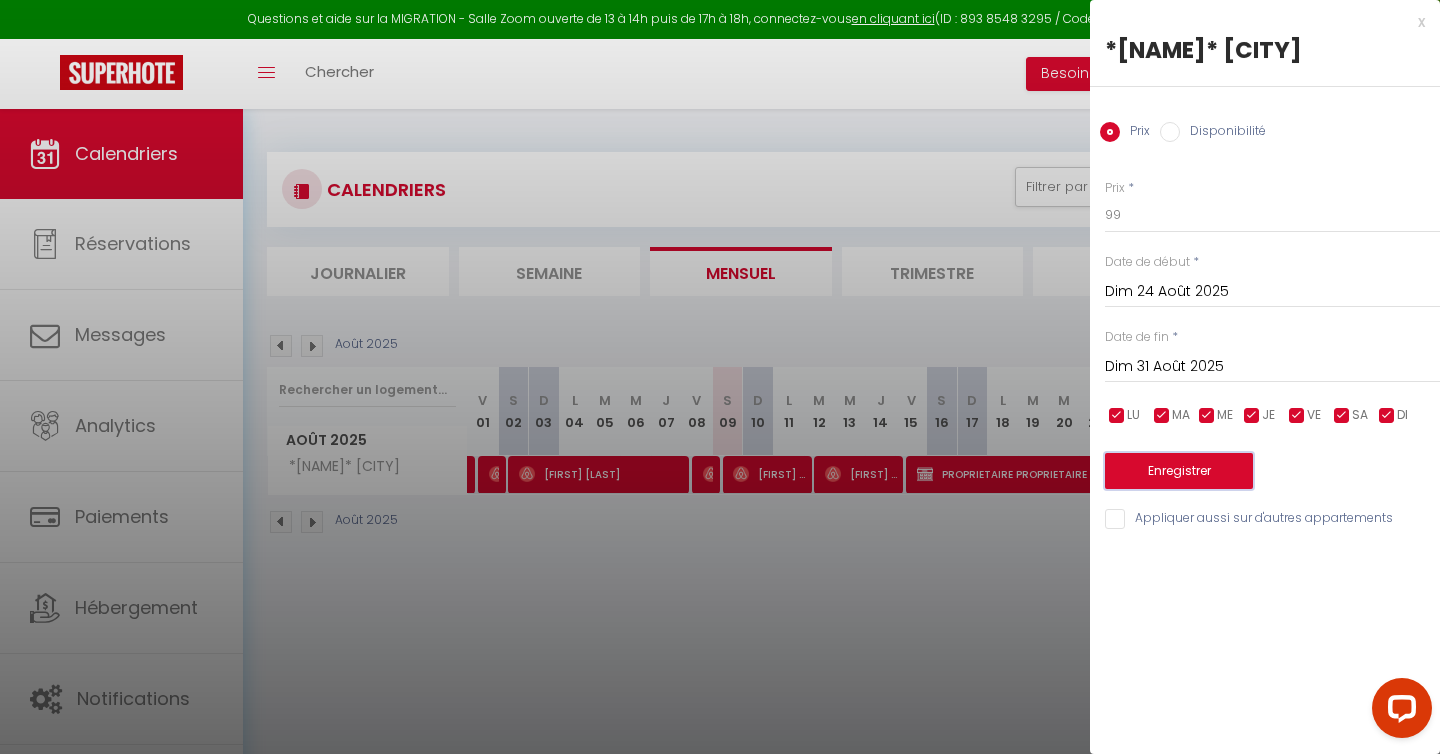 click on "Enregistrer" at bounding box center [1179, 471] 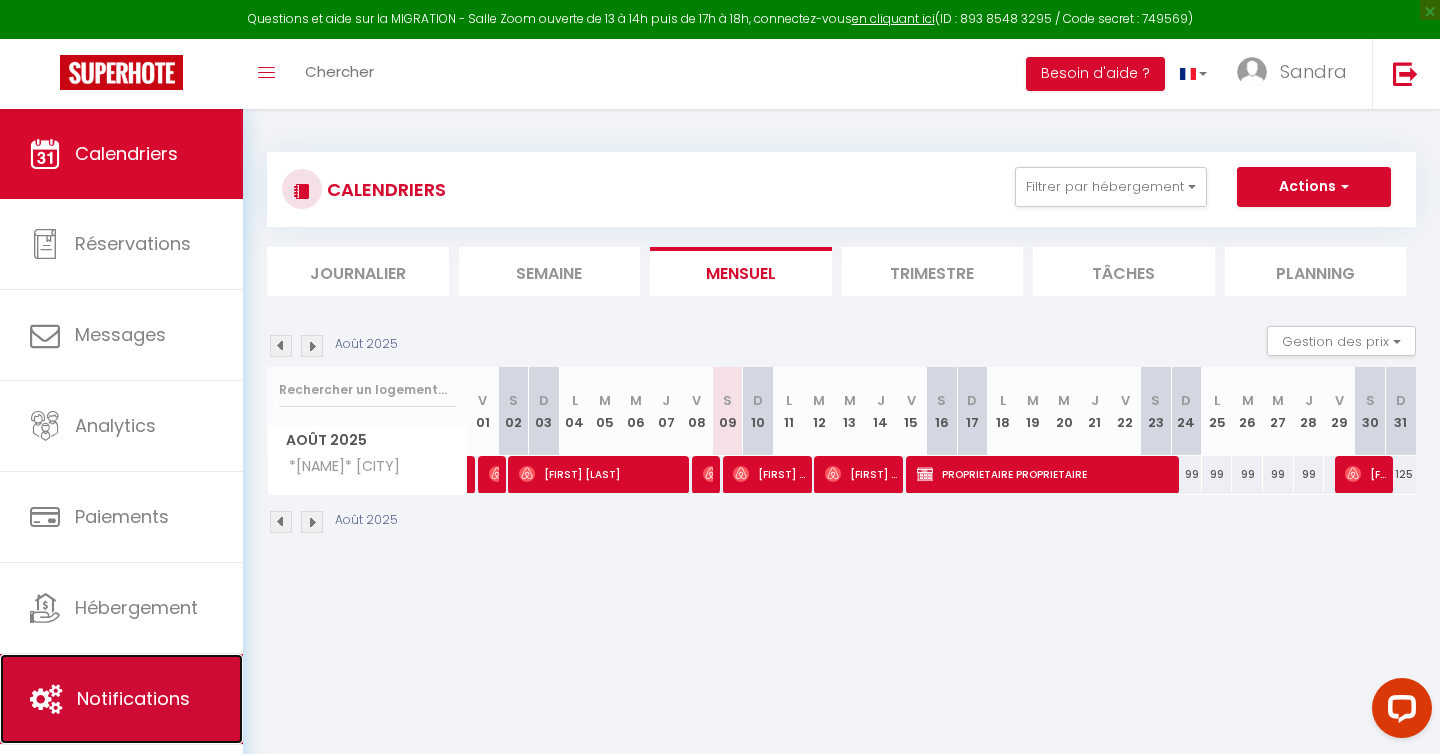 click on "Notifications" at bounding box center (133, 698) 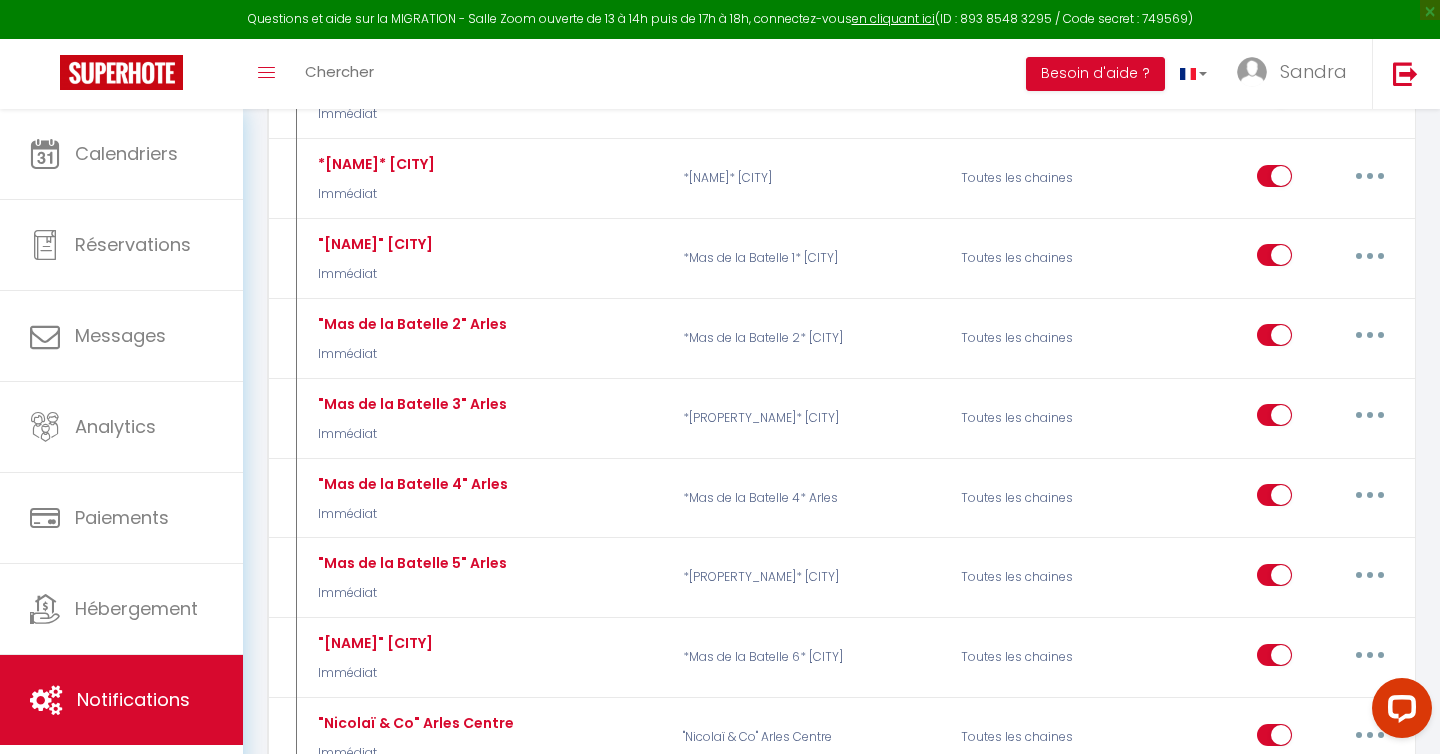 scroll, scrollTop: 3534, scrollLeft: 0, axis: vertical 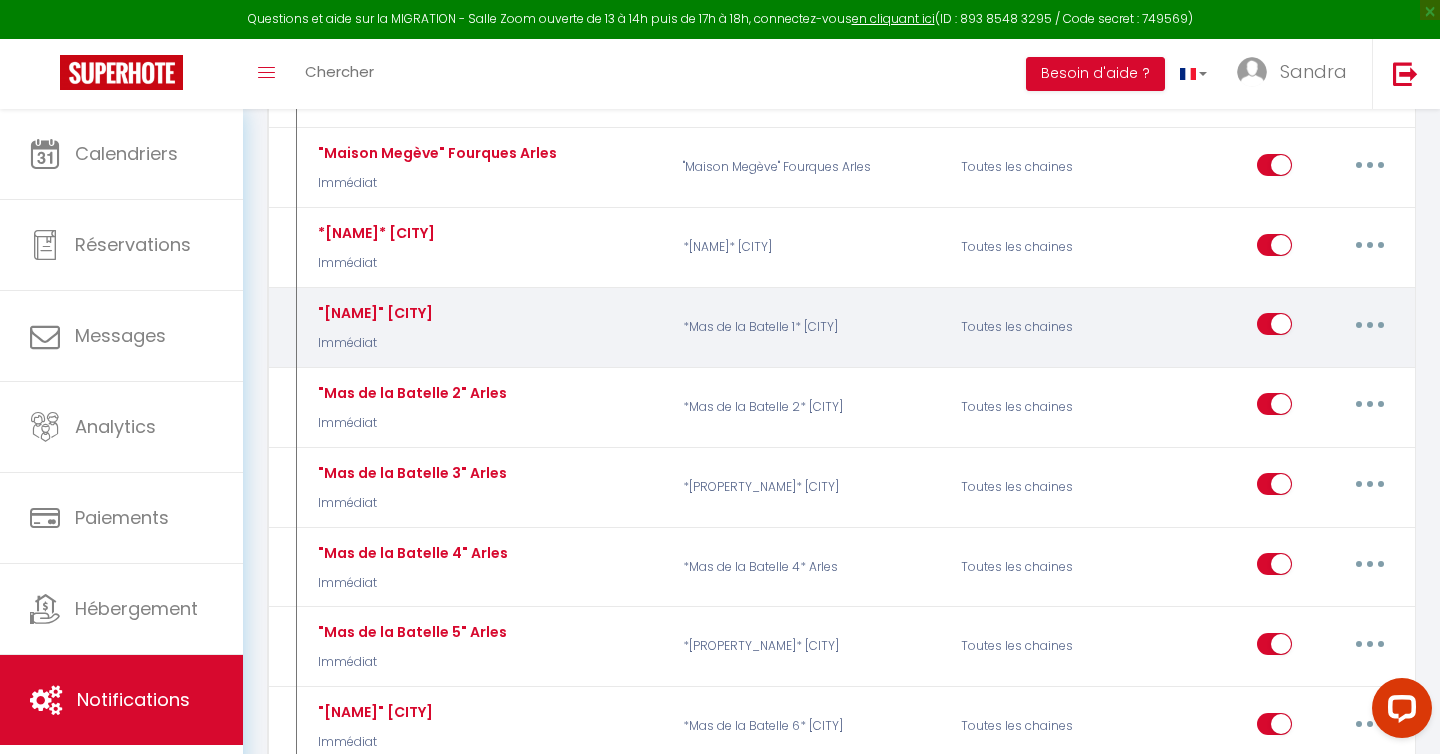 click at bounding box center (1370, 325) 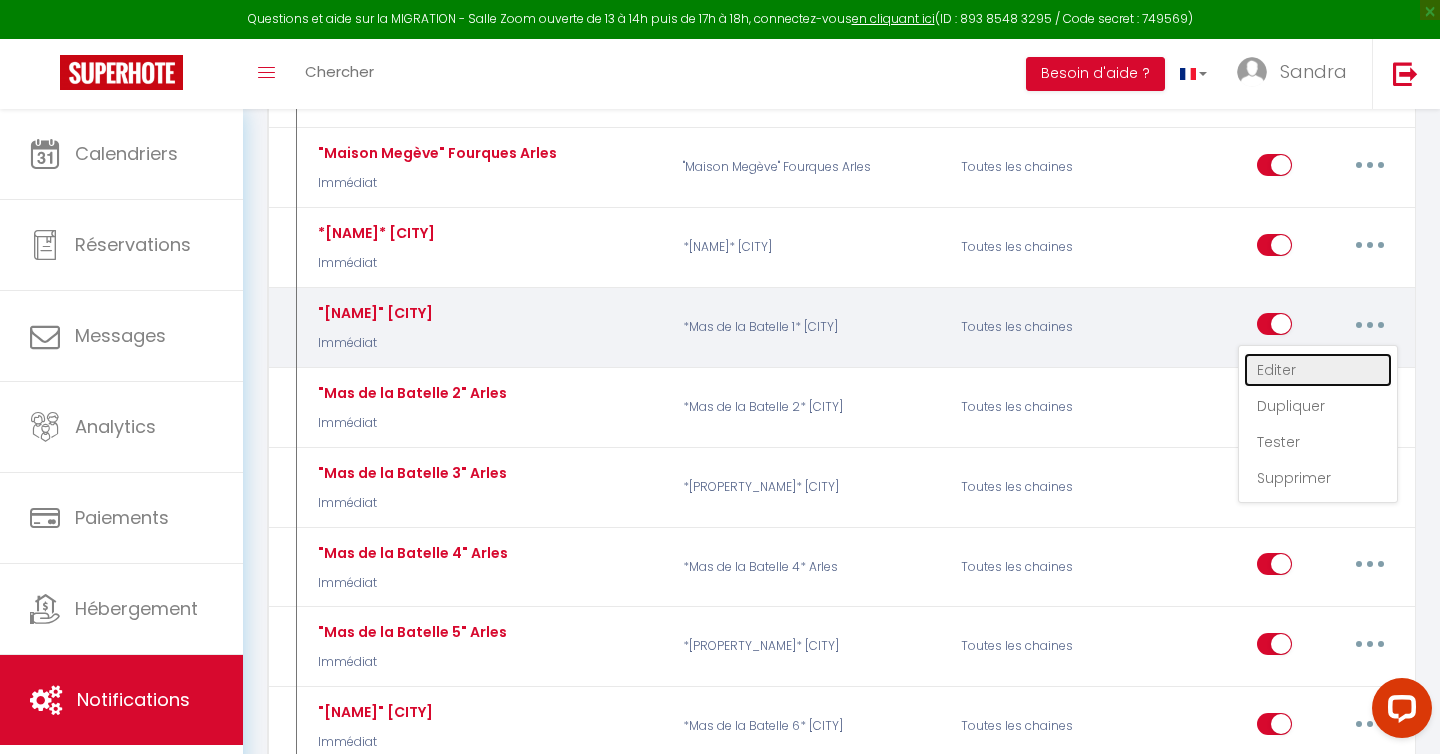 click on "Editer" at bounding box center (1318, 370) 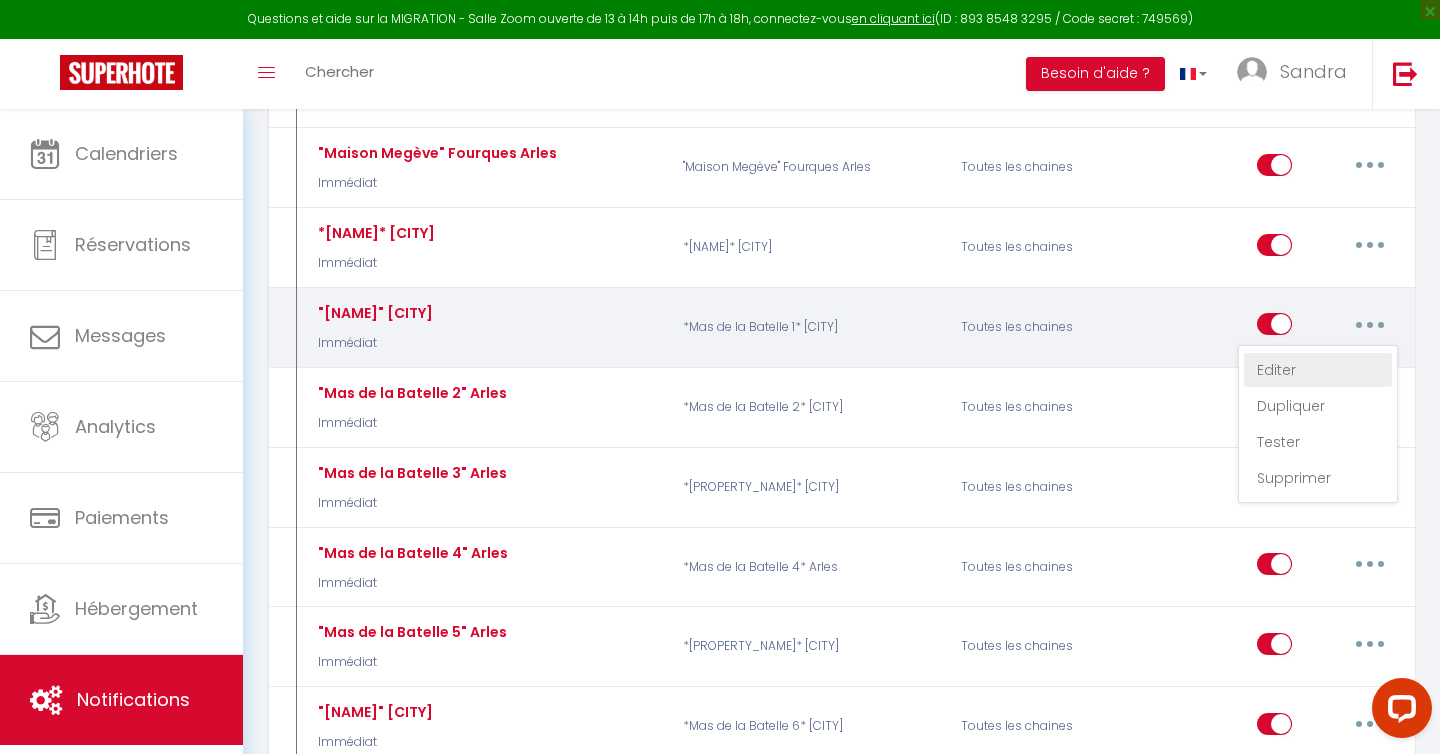 type on ""[NAME]" [CITY]" 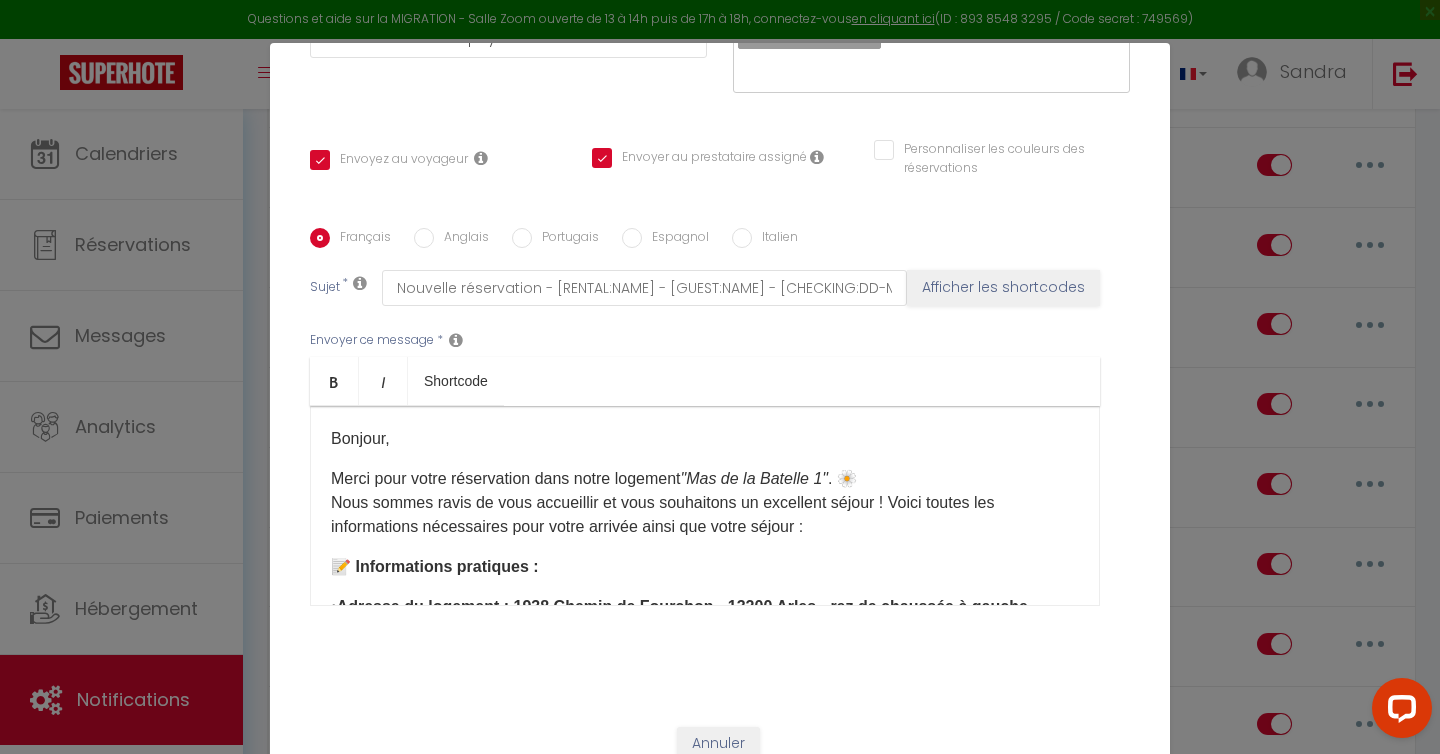scroll, scrollTop: 390, scrollLeft: 0, axis: vertical 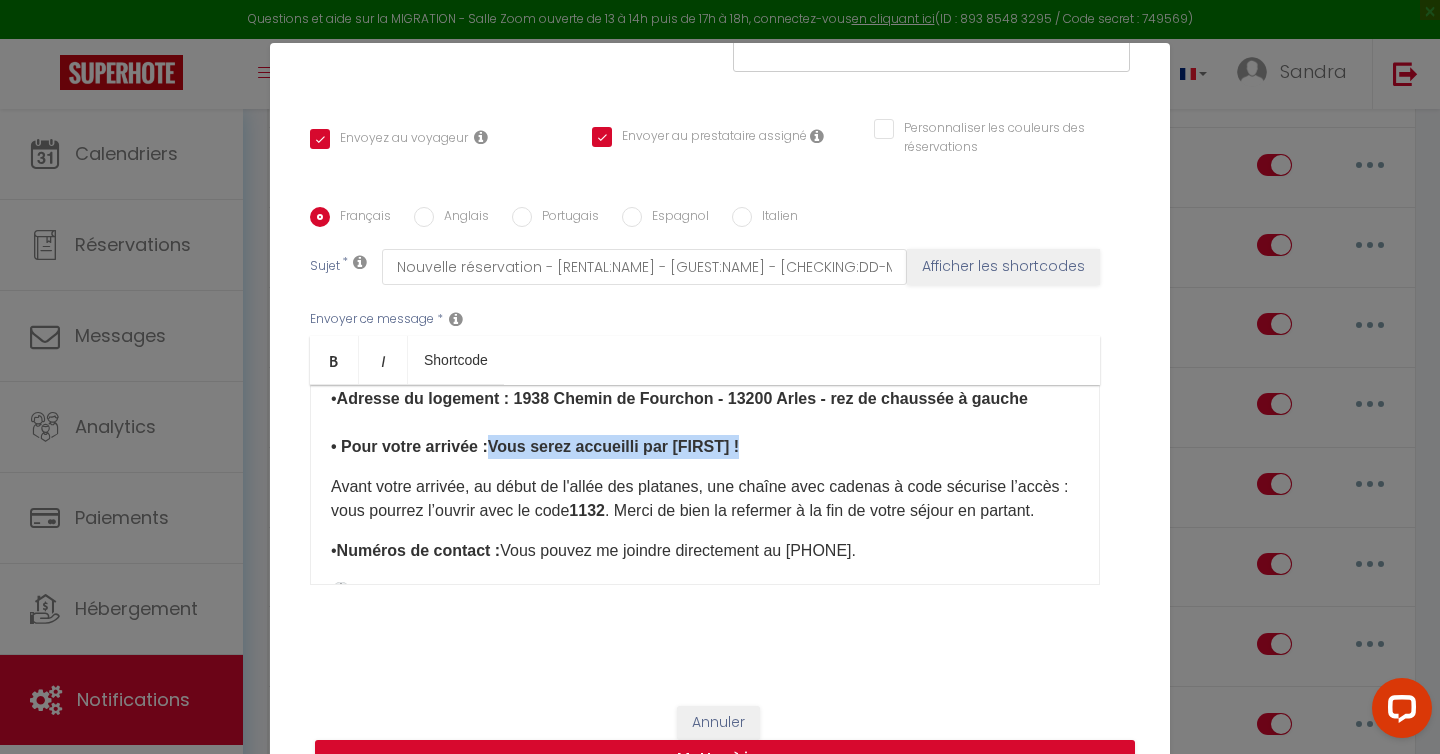 drag, startPoint x: 499, startPoint y: 451, endPoint x: 754, endPoint y: 453, distance: 255.00784 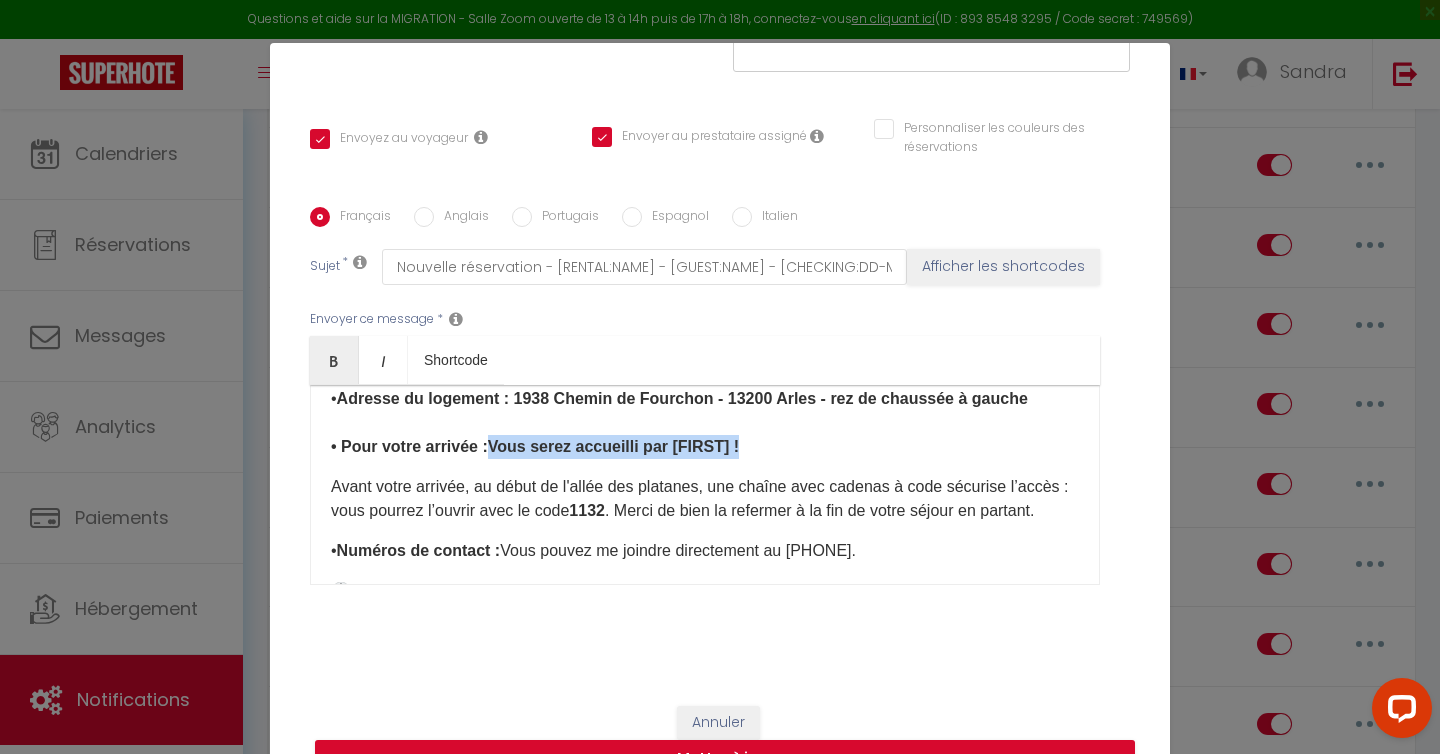 type 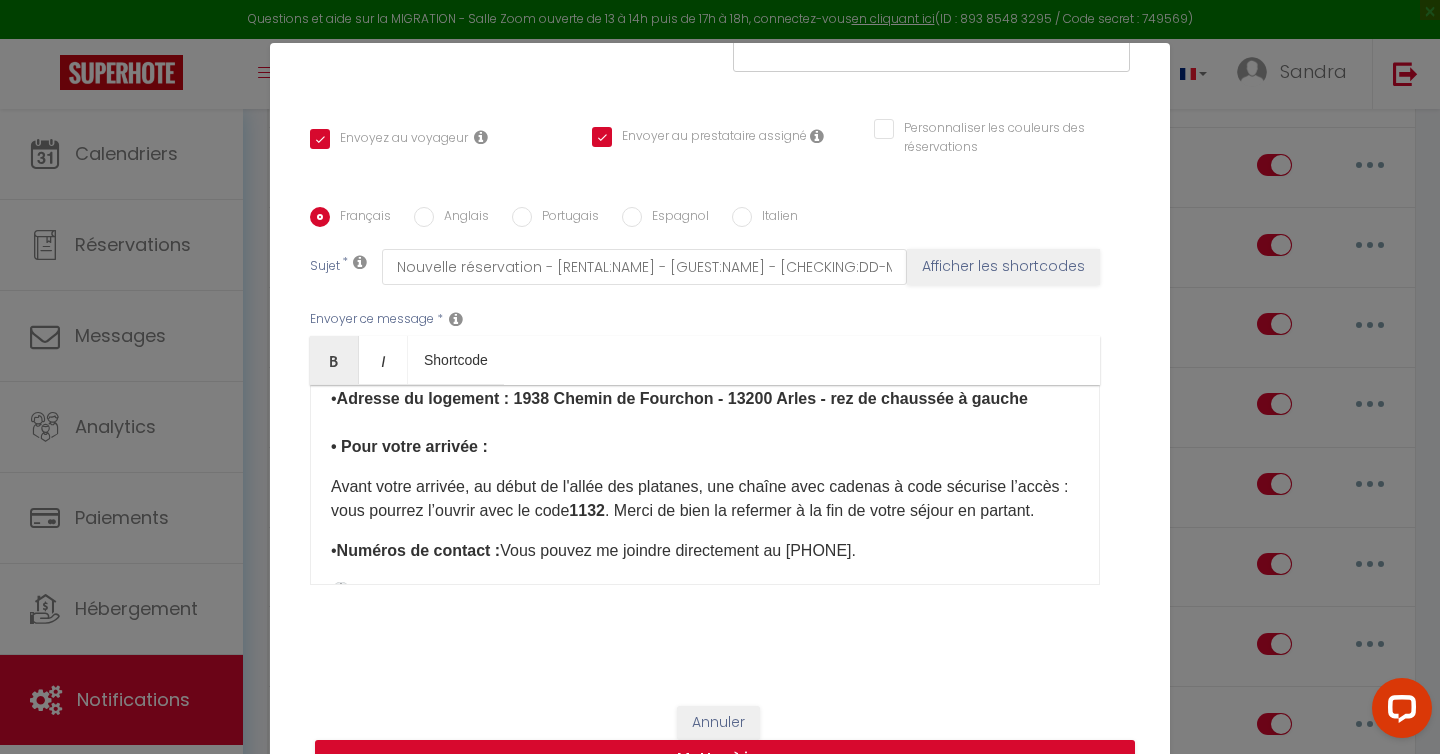 click on "Bonjour,
Merci pour votre réservation dans notre logement  "Mas de la Batelle 1" . 🌼 Nous sommes ravis de vous accueillir et vous souhaitons un excellent séjour ! Voici toutes les informations nécessaires pour votre arrivée ainsi que votre séjour :
📝 Informations pratiques :
•  Adresse du logement : ​[NUMBER] [STREET] - [POSTAL_CODE] [CITY] - rez de chaussée à gauche • Pour votre arrivée :  Avant votre arrivée, au début de l'allée des platanes, une chaîne avec cadenas à code sécurise l’accès : vous pourrez l’ouvrir avec le code  [CODE] . Merci de bien la refermer à la fin de votre séjour en partant. ​
•  Numéros de contact :  Vous pouvez ​me joindre directement au +33 [PHONE]. 🕐 Horaires et conditions :
•  Arrivée autorisée :  À partir de 15h00.
•  Départ autorisé :  Avant 10h00 maximum.
(⚠️ Attention : un supplément sera appliqué pour tout départ après l’heure prévue).
🚙 Stationnement :
•" at bounding box center [705, 485] 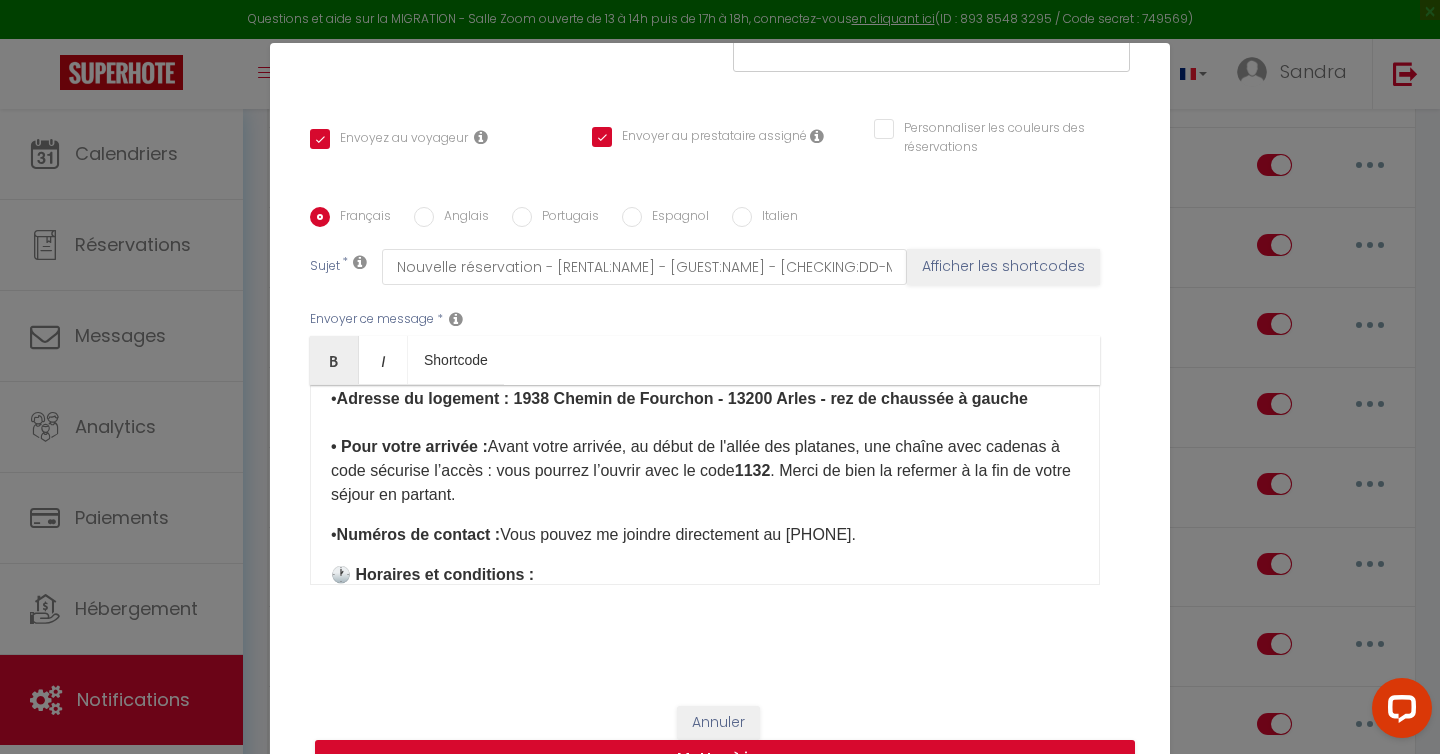 click on "•  Adresse du logement : ​[NUMBER] [STREET] - [POSTAL_CODE] [CITY] - rez de chaussée à gauche • Pour votre arrivée :  Avant votre arrivée, au début de l'allée des platanes, une chaîne avec cadenas à code sécurise l’accès : vous pourrez l’ouvrir avec le code [CODE]. Merci de bien la refermer à la fin de votre séjour en partant. ​" at bounding box center (705, 447) 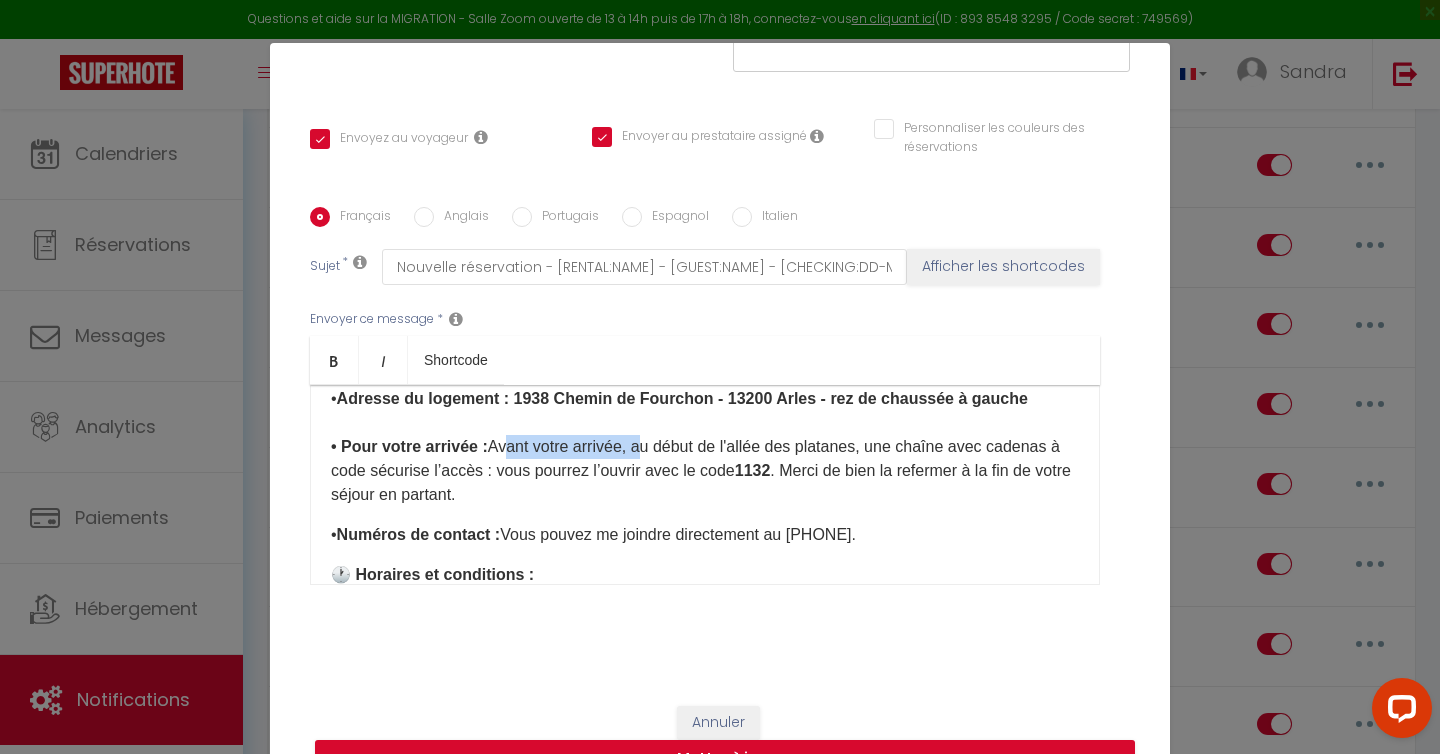 drag, startPoint x: 651, startPoint y: 448, endPoint x: 511, endPoint y: 447, distance: 140.00357 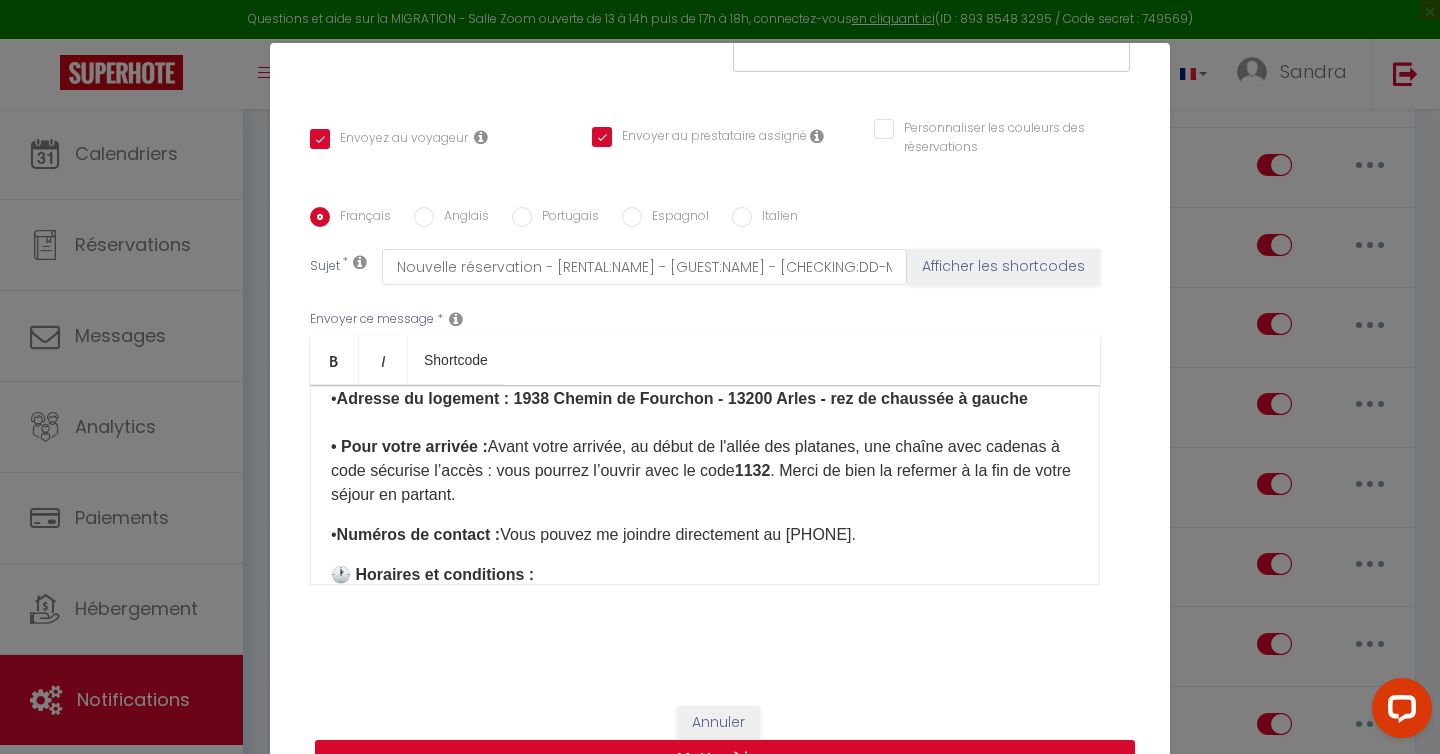 click on "•  Adresse du logement : ​[NUMBER] [STREET] - [POSTAL_CODE] [CITY] - rez de chaussée à gauche • Pour votre arrivée :  Avant votre arrivée, au début de l'allée des platanes, une chaîne avec cadenas à code sécurise l’accès : vous pourrez l’ouvrir avec le code [CODE]. Merci de bien la refermer à la fin de votre séjour en partant. ​" at bounding box center (705, 447) 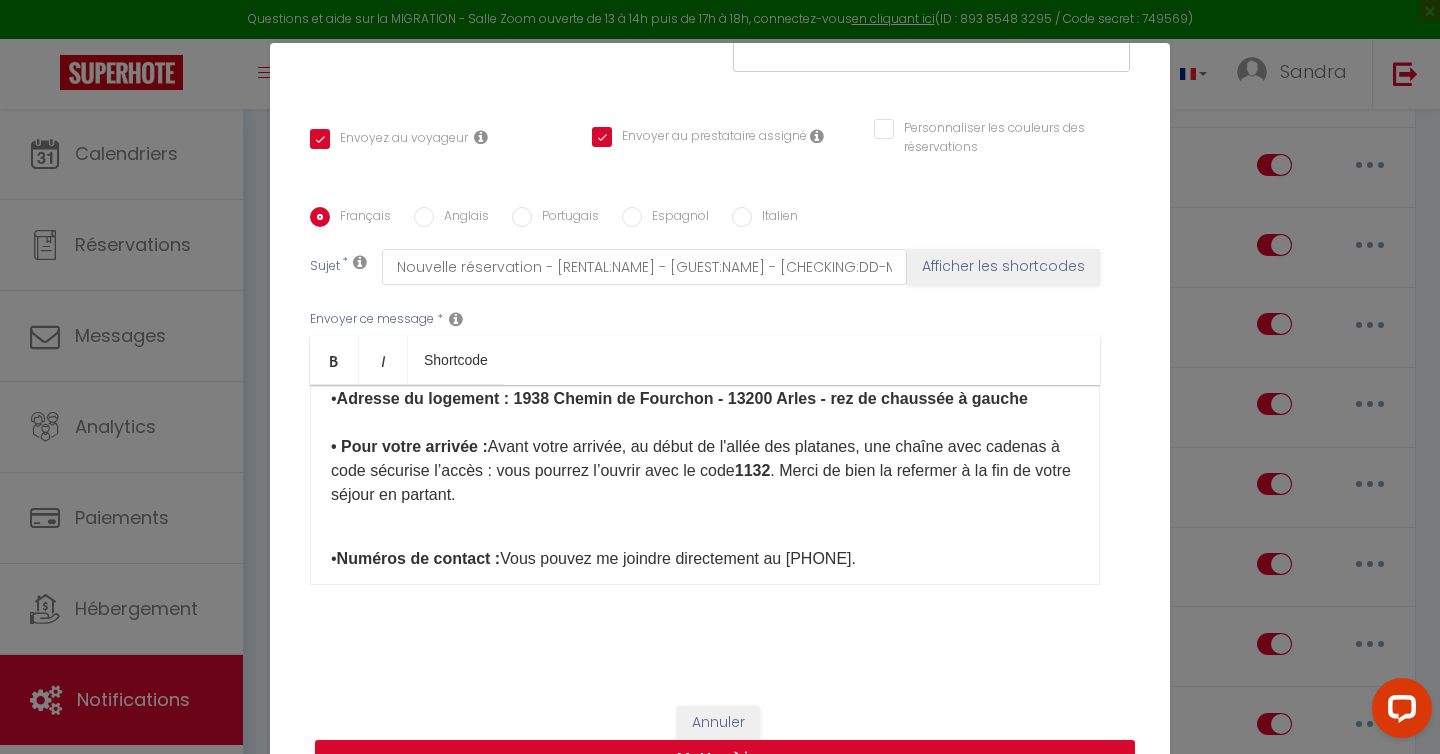 click on "Avant votre arrivée, au début de l'allée des platanes, une chaîne avec cadenas à code sécurise l’accès : vous pourrez l’ouvrir avec le code [CODE]. Merci de bien la refermer à la fin de votre séjour en partant." at bounding box center [701, 470] 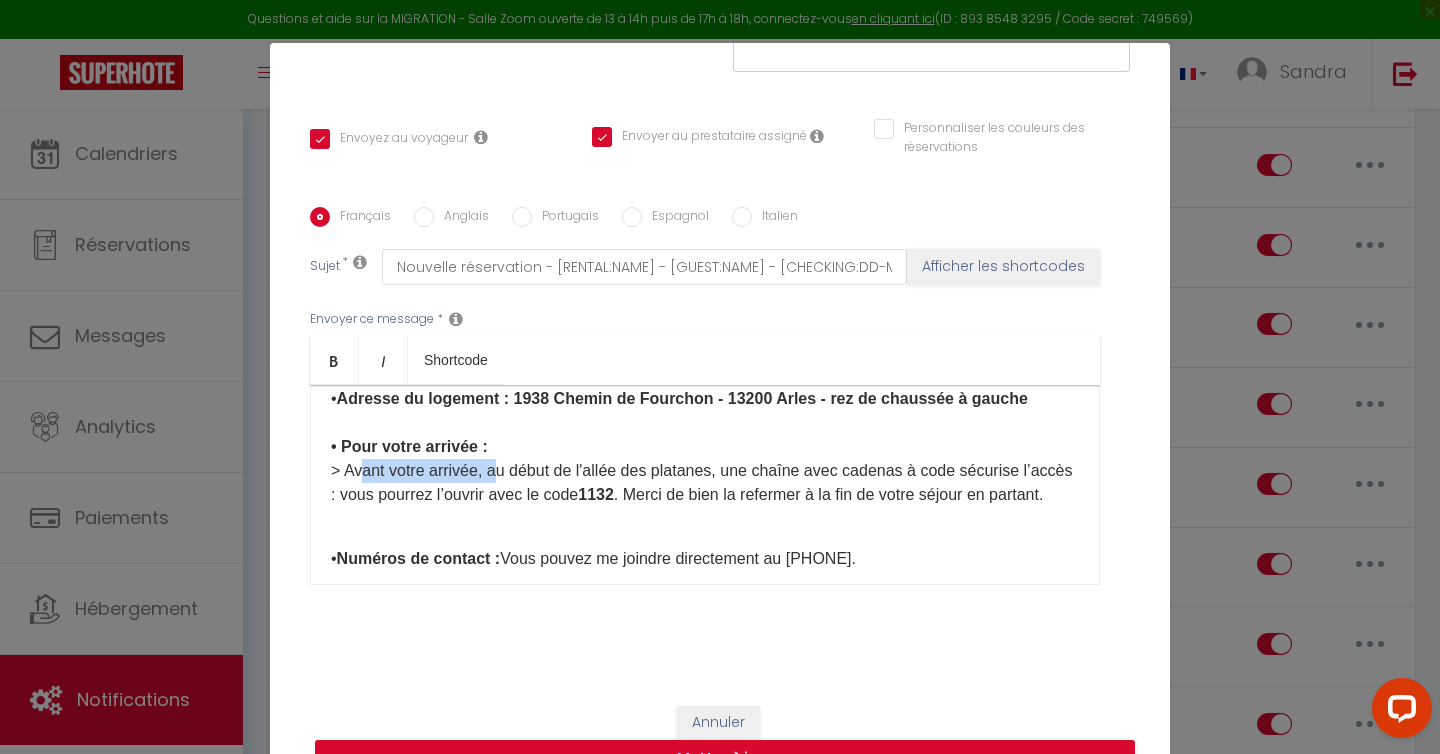 drag, startPoint x: 498, startPoint y: 469, endPoint x: 360, endPoint y: 472, distance: 138.03261 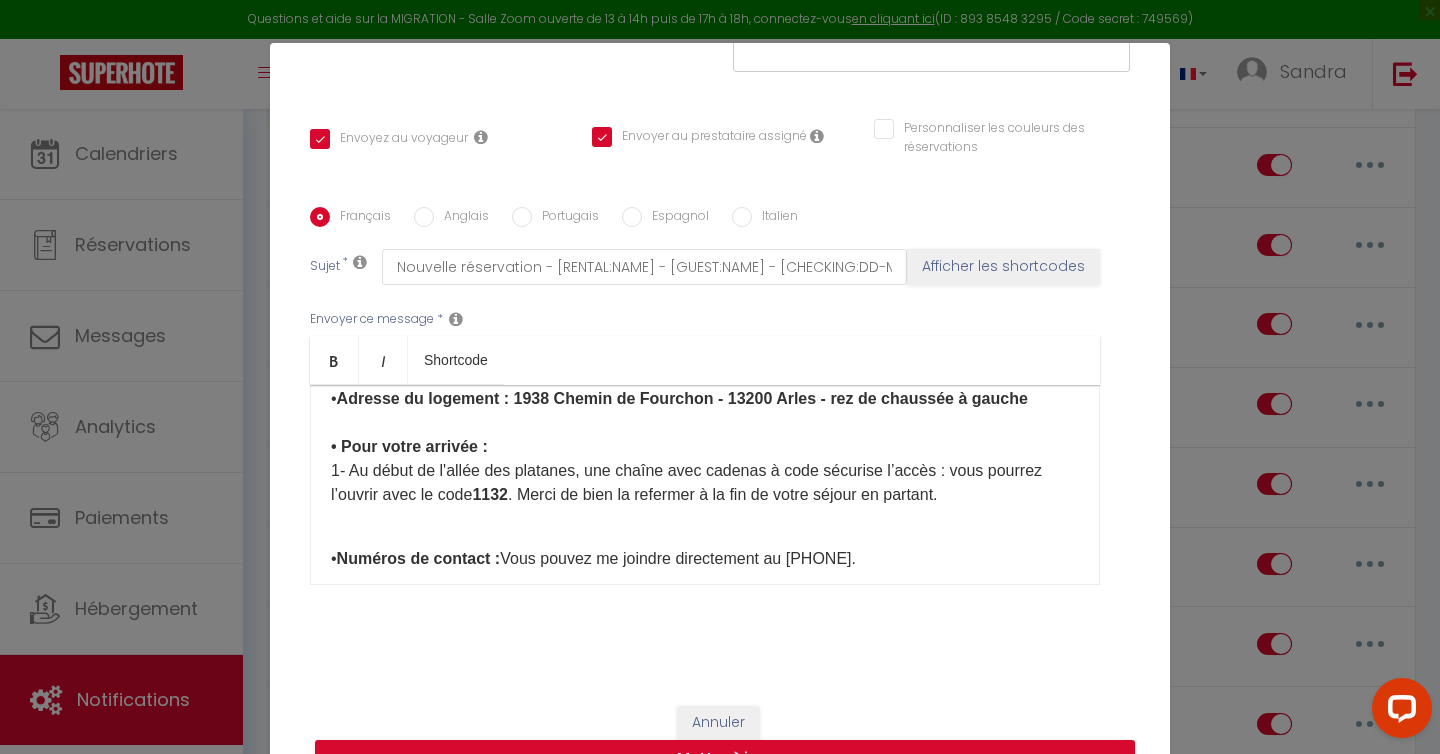 click on "•  Adresse du logement : ​[NUMBER] [STREET] - [POSTAL_CODE] [CITY] - rez de chaussée à gauche • Pour votre arrivée :  1- Au début de l'allée des platanes, une chaîne avec cadenas à code sécurise l’accès : vous pourrez l’ouvrir avec le code  [CODE] . Merci de bien la refermer à la fin de votre séjour en partant. ​" at bounding box center (705, 459) 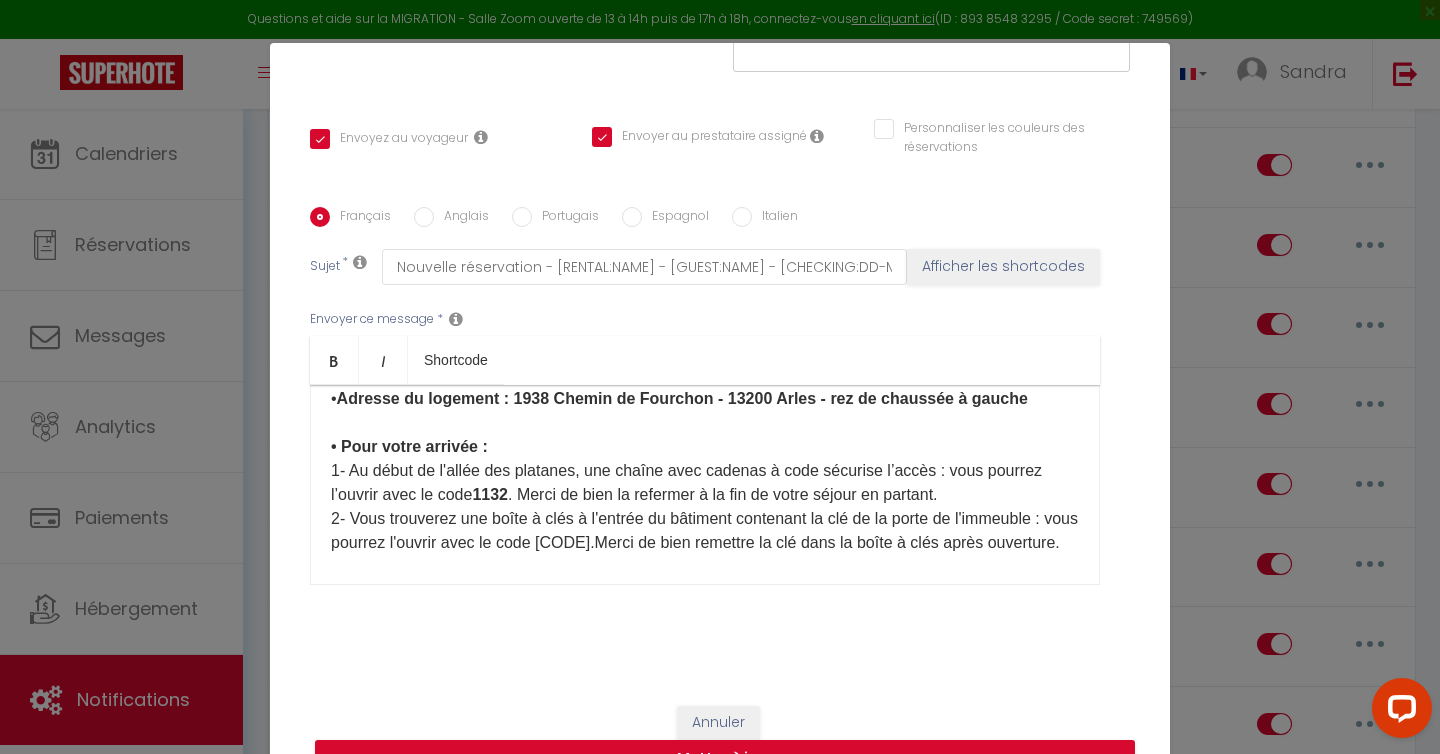 scroll, scrollTop: 219, scrollLeft: 0, axis: vertical 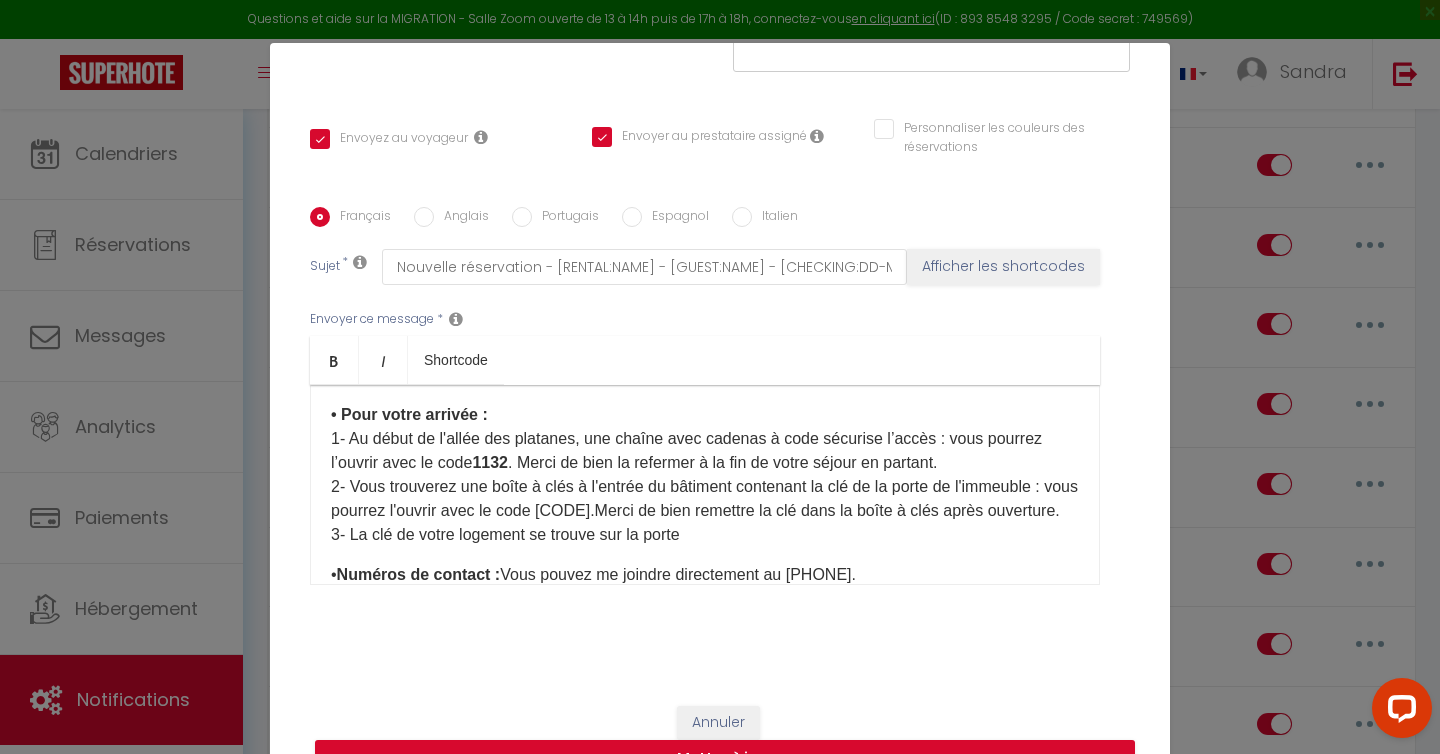 click on "1- Au début de l'allée des platanes, une chaîne avec cadenas à code sécurise l’accès : vous pourrez l’ouvrir avec le code  [CODE] . Merci de bien la refermer à la fin de votre séjour en partant. 2- Vous trouverez une boîte à clés à l'entrée du bâtiment contenant la clé de la porte de l'immeuble : vous pourrez l'ouvrir avec le code [CODE].  Merci de bien remettre la clé dans la boîte à clés après ouverture. 3- La clé de votre logement se trouve sur la porte" at bounding box center (704, 486) 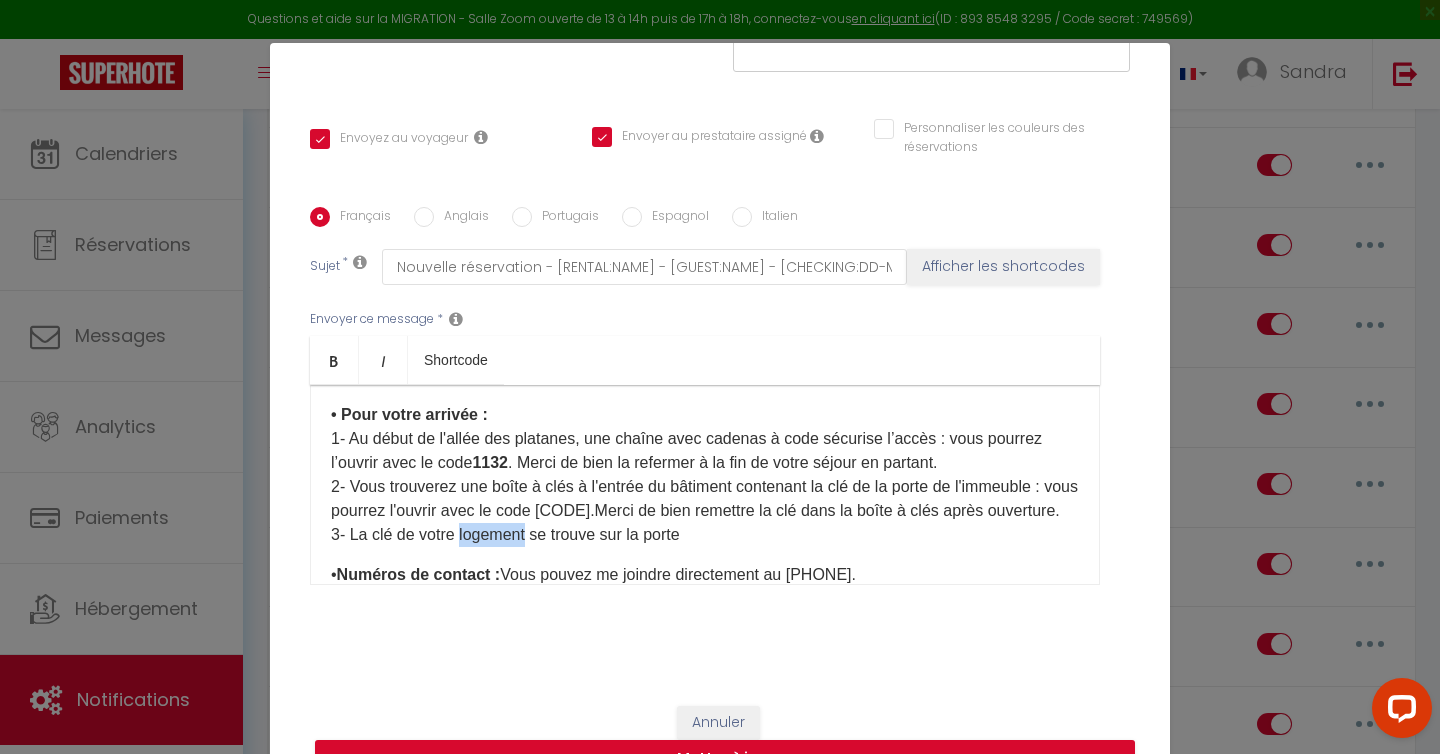 click on "1- Au début de l'allée des platanes, une chaîne avec cadenas à code sécurise l’accès : vous pourrez l’ouvrir avec le code  [CODE] . Merci de bien la refermer à la fin de votre séjour en partant. 2- Vous trouverez une boîte à clés à l'entrée du bâtiment contenant la clé de la porte de l'immeuble : vous pourrez l'ouvrir avec le code [CODE].  Merci de bien remettre la clé dans la boîte à clés après ouverture. 3- La clé de votre logement se trouve sur la porte" at bounding box center (704, 486) 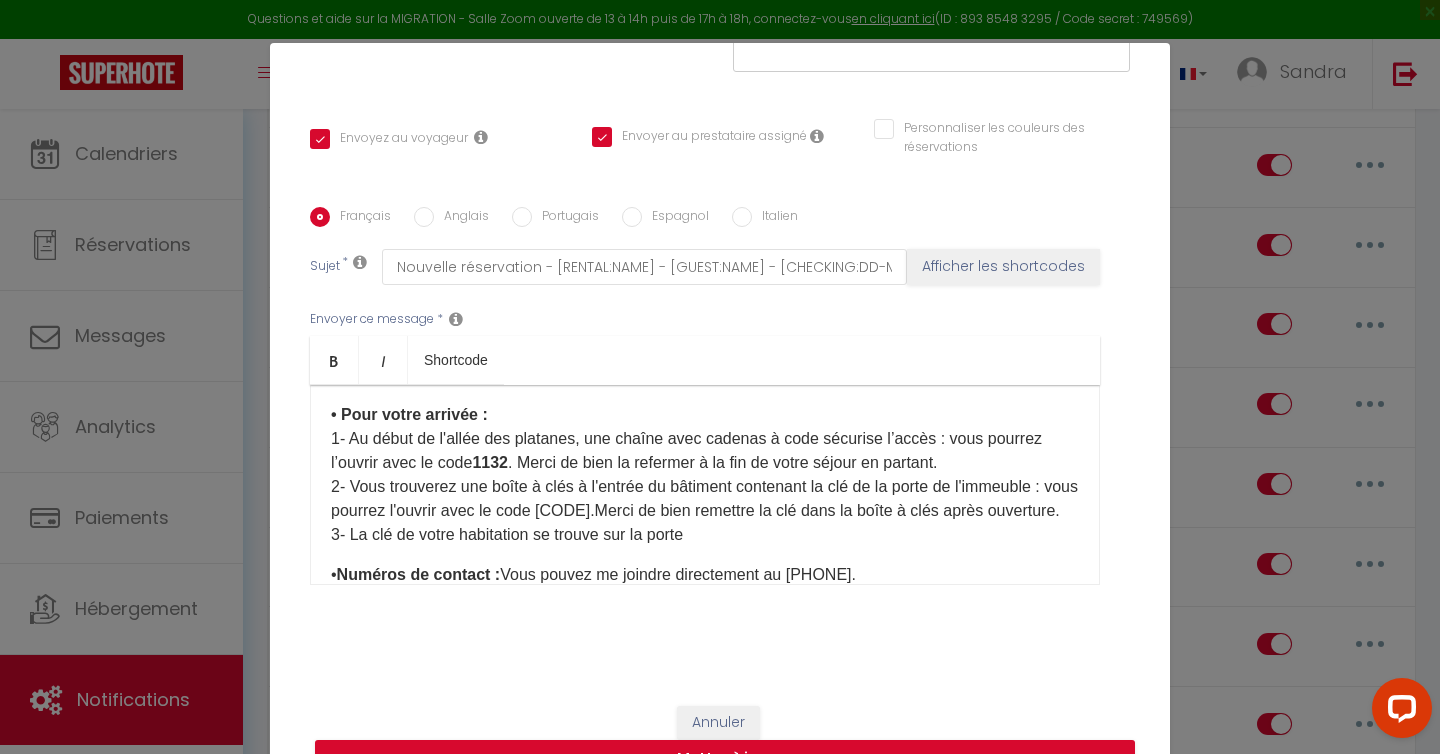 click on "•  Adresse du logement : ​[NUMBER] [STREET] - [POSTAL_CODE] [CITY] - rez de chaussée à gauche • Pour votre arrivée :  1- Au début de l'allée des platanes, une chaîne avec cadenas à code sécurise l’accès : vous pourrez l’ouvrir avec le code [CODE]. Merci de bien la refermer à la fin de votre séjour en partant. 2- Vous trouverez une boîte à clés à l'entrée du bâtiment contenant la clé de la porte de l'immeuble : vous pourrez l'ouvrir avec le code [CODE].  Merci de bien remettre la clé dans la boîte à clés après ouverture. 3- La clé de votre habitation se trouve sur la porte" at bounding box center [705, 451] 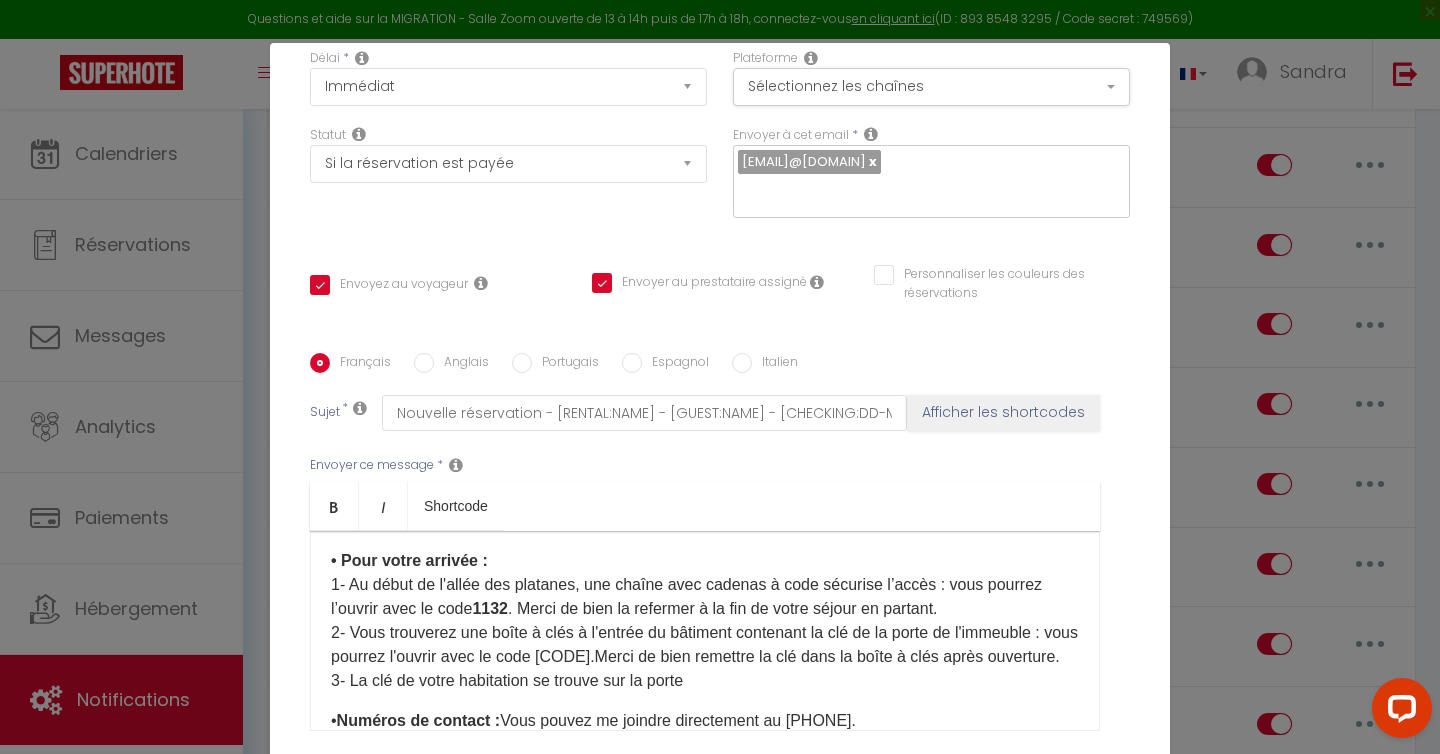 scroll, scrollTop: 236, scrollLeft: 0, axis: vertical 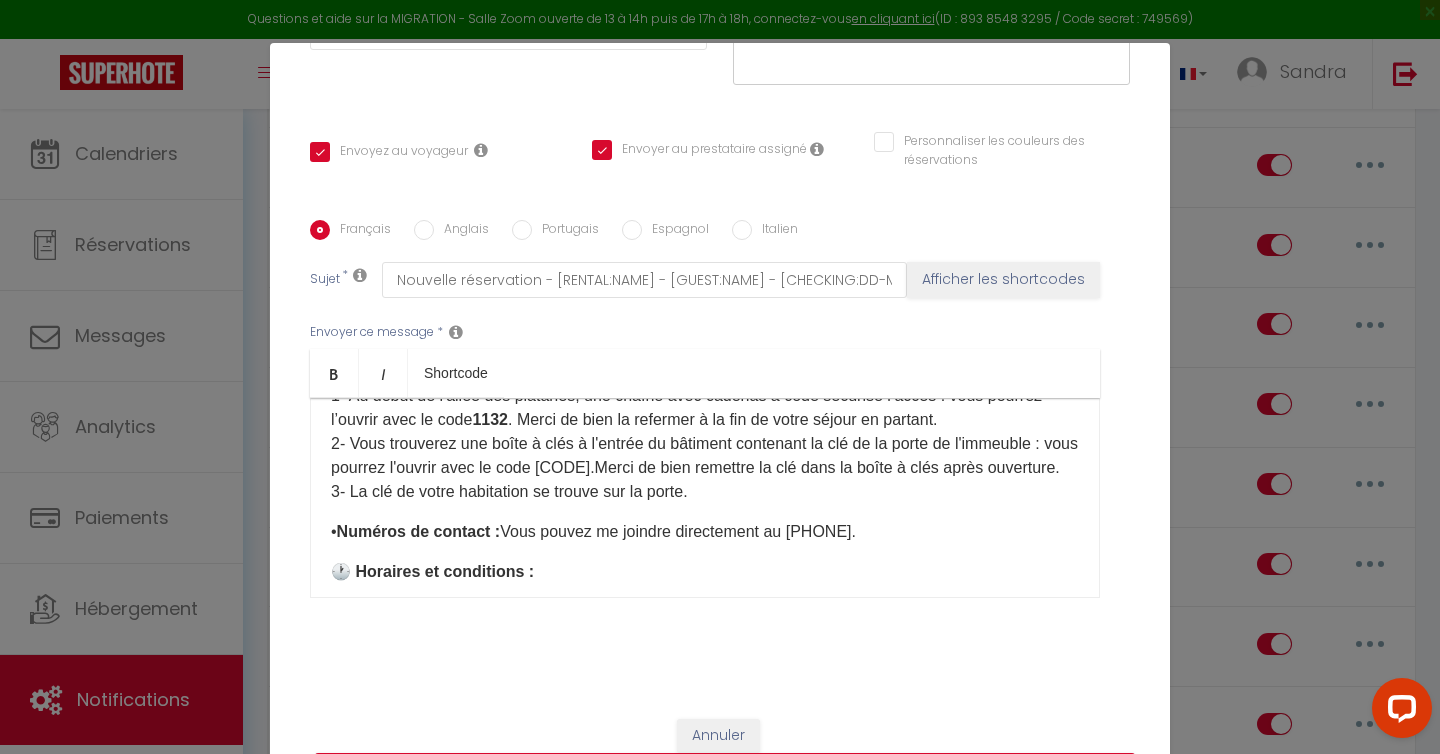 click on "1- Au début de l'allée des platanes, une chaîne avec cadenas à code sécurise l’accès : vous pourrez l’ouvrir avec le code  [CODE] . Merci de bien la refermer à la fin de votre séjour en partant. 2- Vous trouverez une boîte à clés à l'entrée du bâtiment contenant la clé de la porte de l'immeuble : vous pourrez l'ouvrir avec le code [CODE].  Merci de bien remettre la clé dans la boîte à clés après ouverture. 3- La clé de votre habitation se trouve sur la porte." at bounding box center [704, 443] 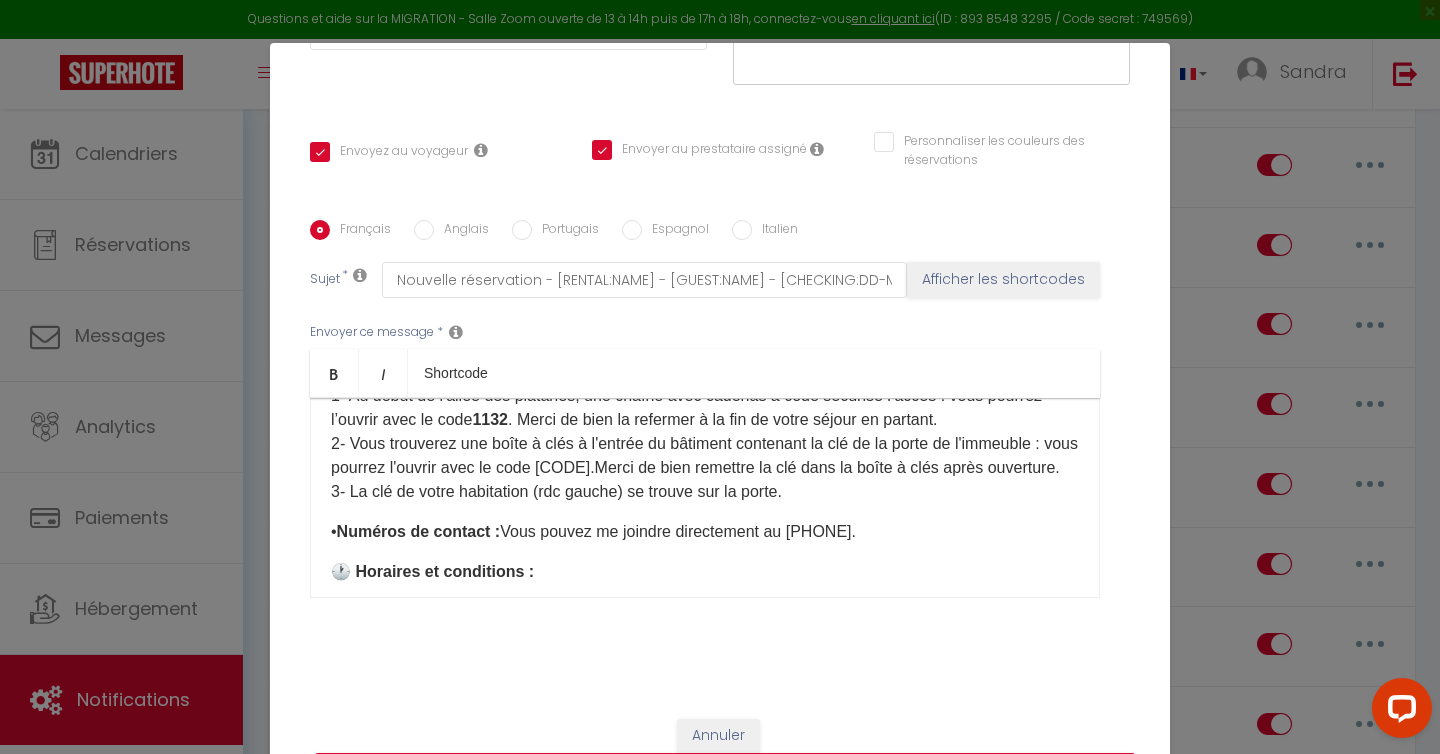 click on "1- Au début de l'allée des platanes, une chaîne avec cadenas à code sécurise l’accès : vous pourrez l’ouvrir avec le code  [CODE] . Merci de bien la refermer à la fin de votre séjour en partant. 2- Vous trouverez une boîte à clés à l'entrée du bâtiment contenant la clé de la porte de l'immeuble : vous pourrez l'ouvrir avec le code [CODE].  Merci de bien remettre la clé dans la boîte à clés après ouverture. 3- La clé de votre habitation (rdc gauche) se trouve sur la porte." at bounding box center [704, 443] 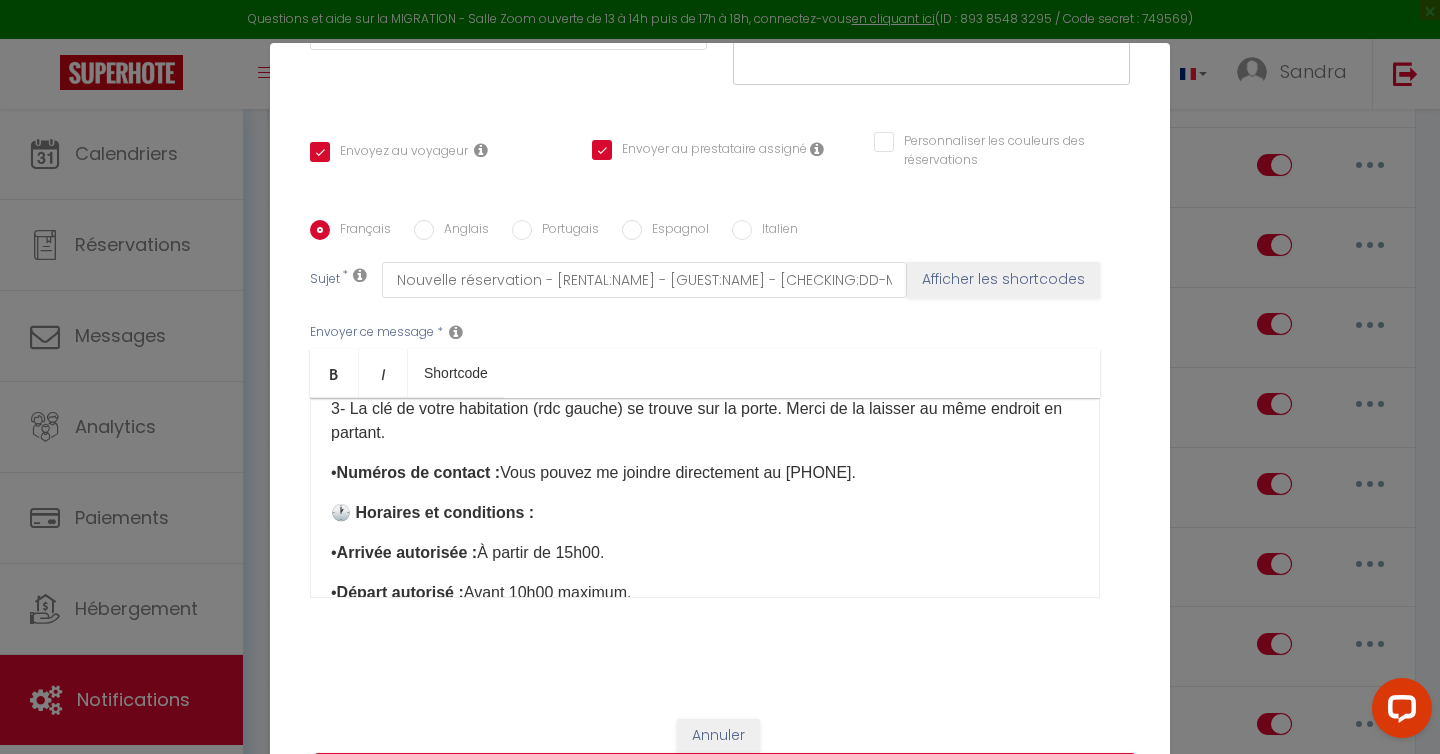 scroll, scrollTop: 360, scrollLeft: 0, axis: vertical 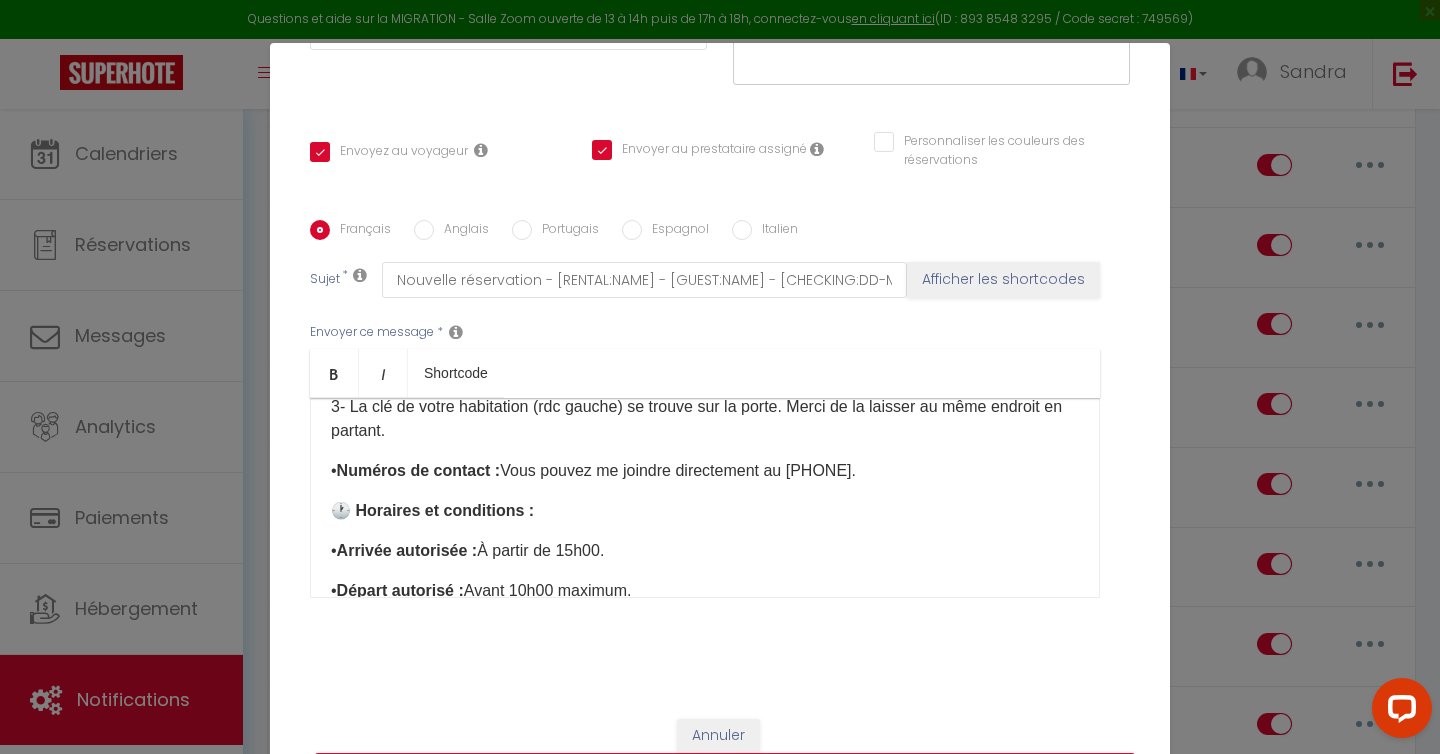 click on "•  Numéros de contact :  Vous pouvez ​me joindre directement au [PHONE]." at bounding box center (705, 471) 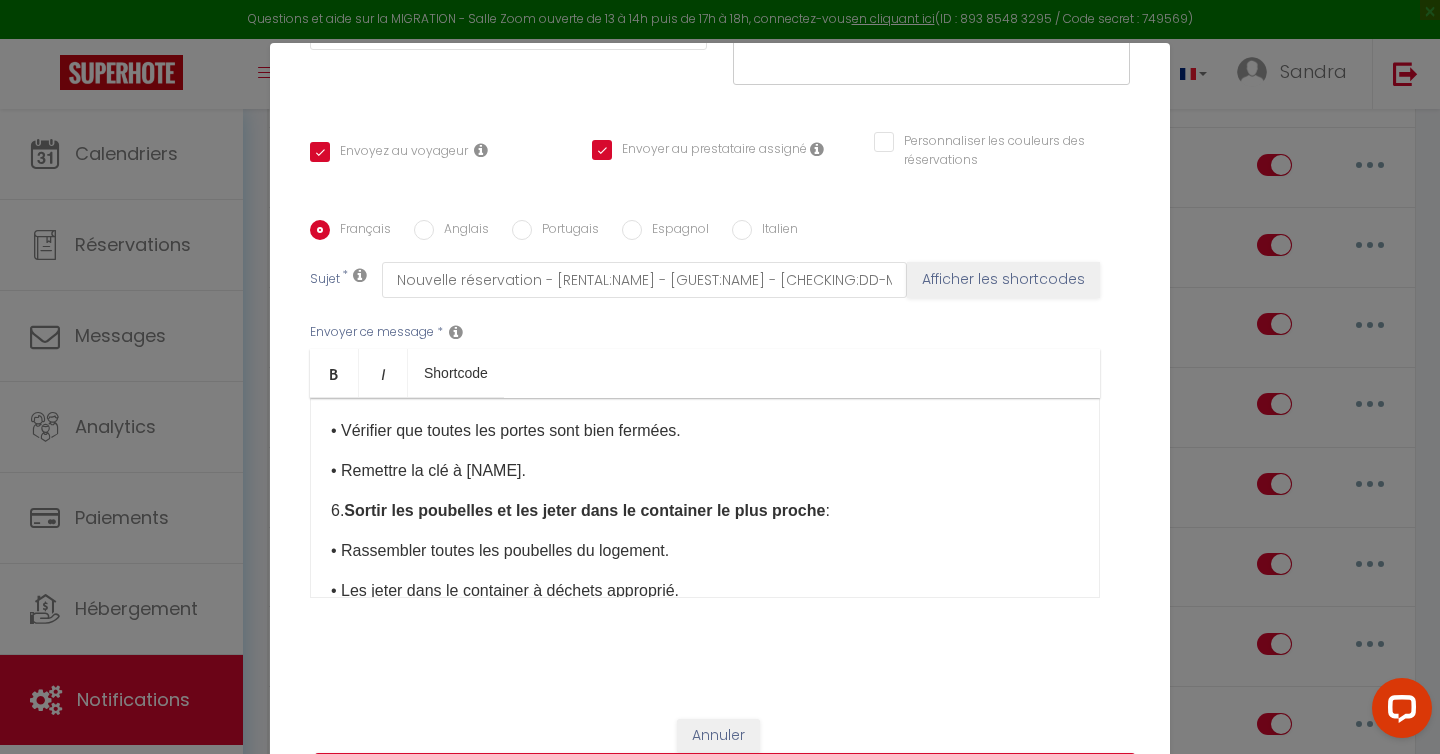 scroll, scrollTop: 1379, scrollLeft: 0, axis: vertical 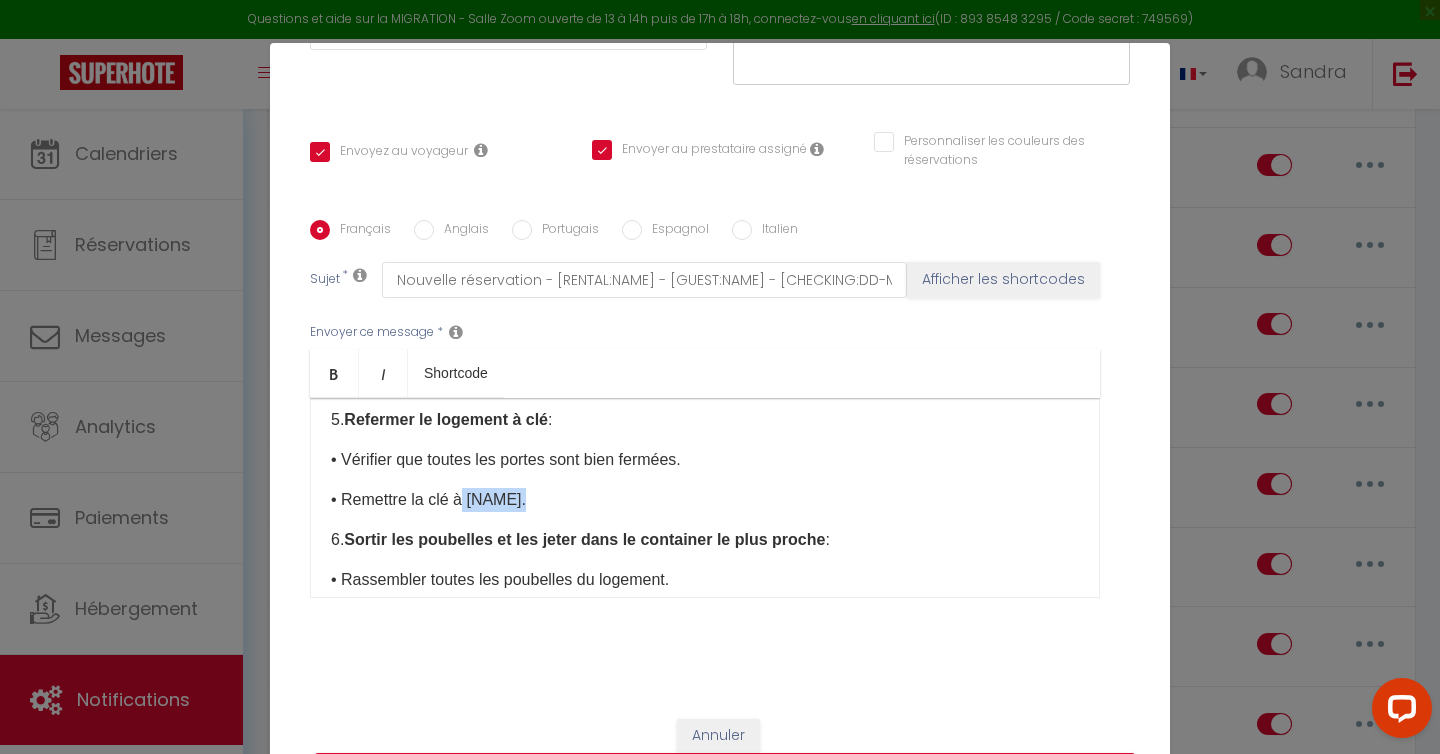 drag, startPoint x: 531, startPoint y: 522, endPoint x: 468, endPoint y: 531, distance: 63.63961 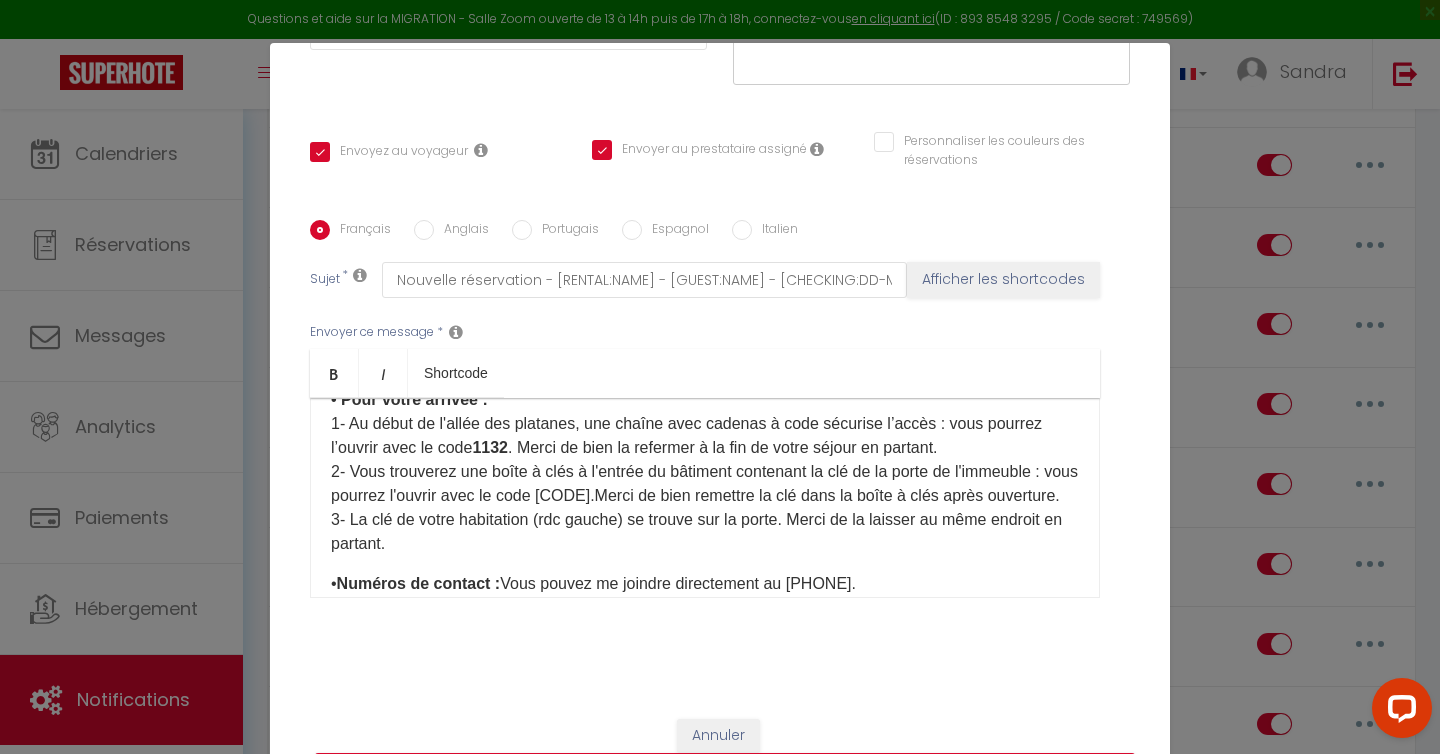 scroll, scrollTop: 252, scrollLeft: 0, axis: vertical 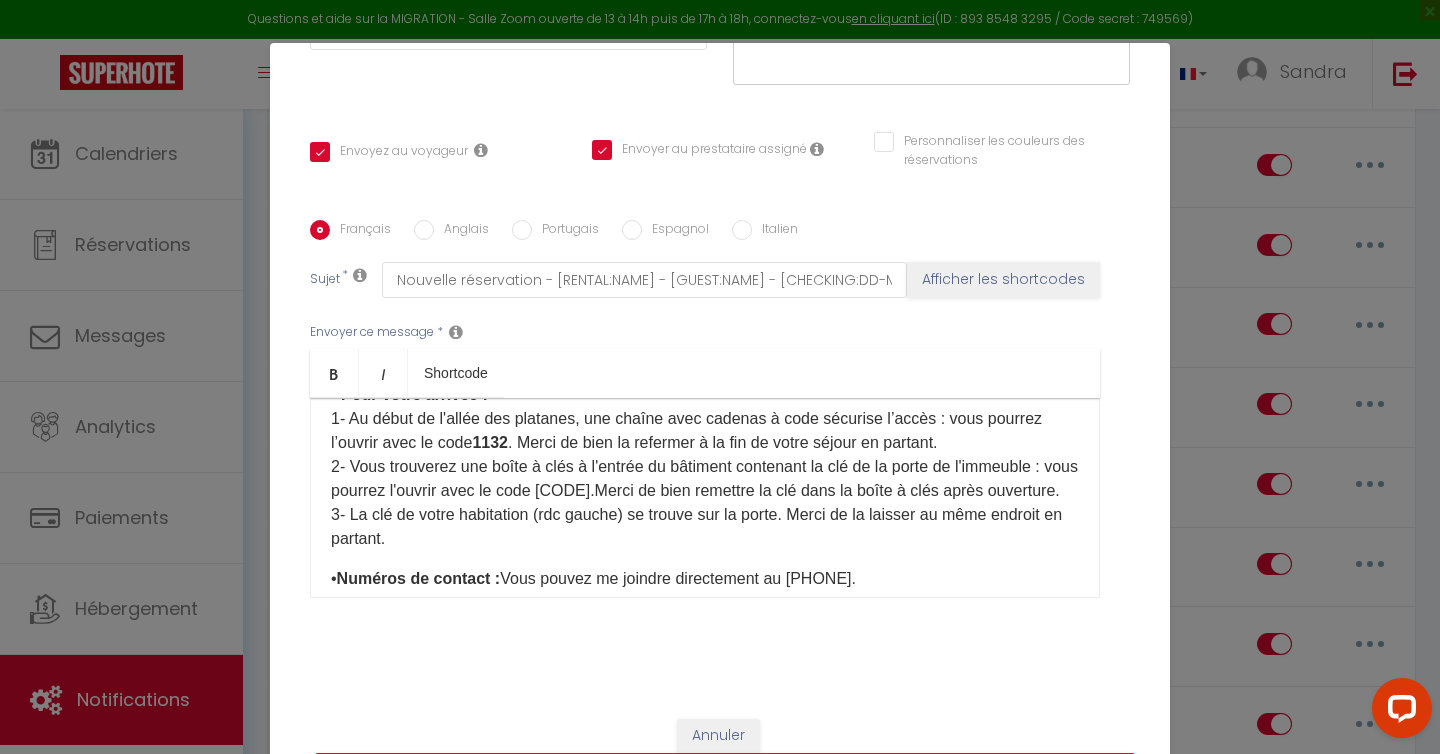 click on "1- Au début de l'allée des platanes, une chaîne avec cadenas à code sécurise l’accès : vous pourrez l’ouvrir avec le code [CODE]. Merci de bien la refermer à la fin de votre séjour en partant. 2- Vous trouverez une boîte à clés à l'entrée du bâtiment contenant la clé de la porte de l'immeuble : vous pourrez l'ouvrir avec le code [CODE].  Merci de bien remettre la clé dans la boîte à clés après ouverture. 3- La clé de votre habitation (rdc gauche) se trouve sur la porte. Merci de la laisser au même endroit en partant." at bounding box center [704, 478] 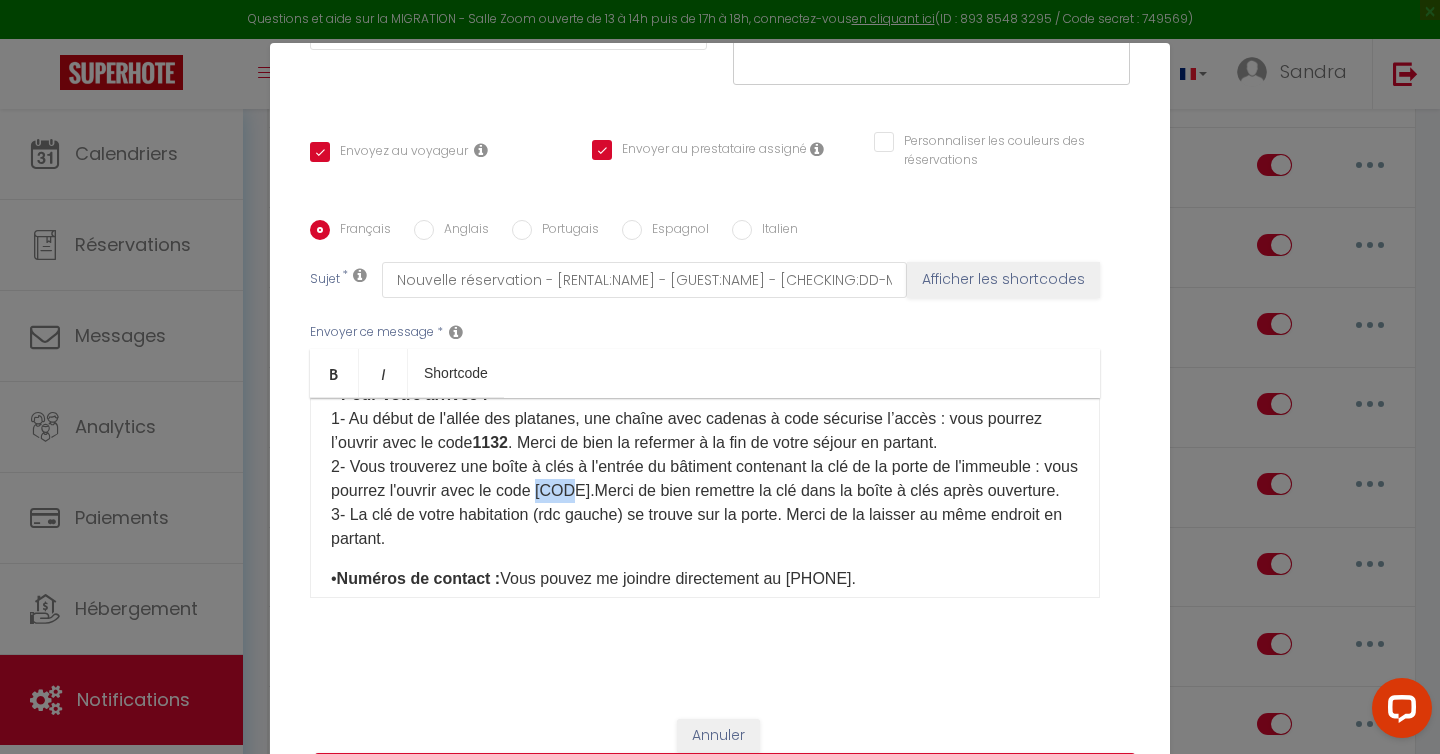 click on "1- Au début de l'allée des platanes, une chaîne avec cadenas à code sécurise l’accès : vous pourrez l’ouvrir avec le code [CODE]. Merci de bien la refermer à la fin de votre séjour en partant. 2- Vous trouverez une boîte à clés à l'entrée du bâtiment contenant la clé de la porte de l'immeuble : vous pourrez l'ouvrir avec le code [CODE].  Merci de bien remettre la clé dans la boîte à clés après ouverture. 3- La clé de votre habitation (rdc gauche) se trouve sur la porte. Merci de la laisser au même endroit en partant." at bounding box center (704, 478) 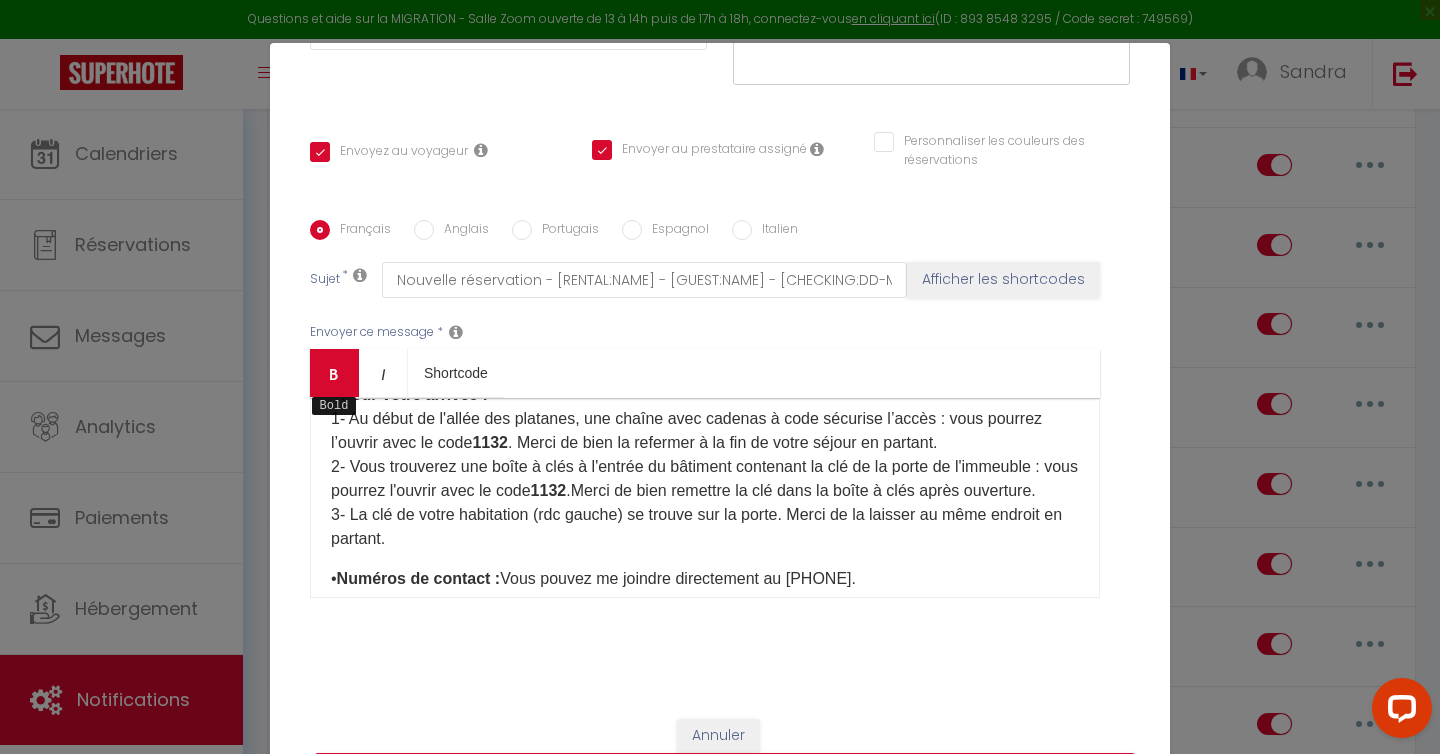click on "Bold" at bounding box center [334, 373] 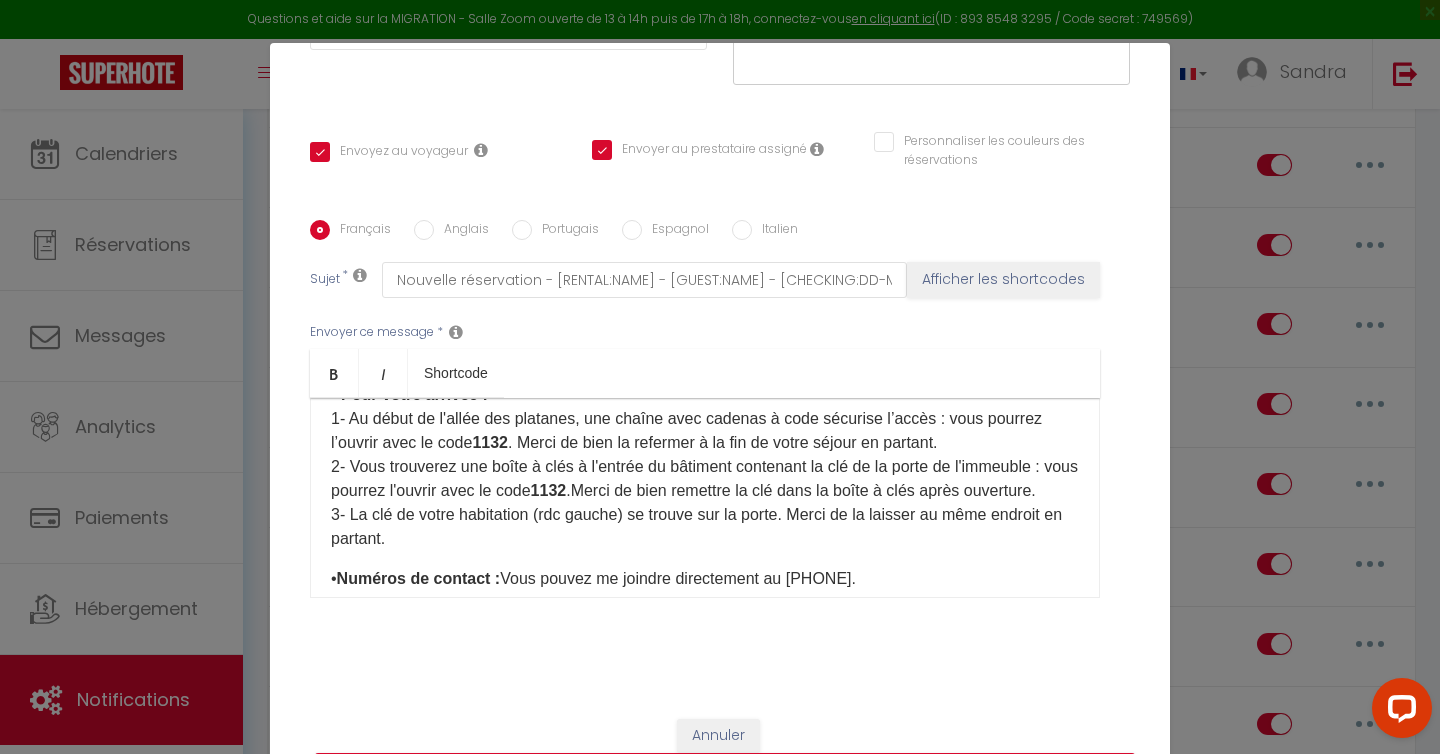 click on "•  Adresse du logement : ​[NUMBER] [STREET] - [POSTAL_CODE] [CITY] - rez de chaussée à gauche • Pour votre arrivée :  1- Au début de l'allée des platanes, une chaîne avec cadenas à code sécurise l’accès : vous pourrez l’ouvrir avec le code  [CODE] . Merci de bien la refermer à la fin de votre séjour en partant. 2- Vous trouverez une boîte à clés à l'entrée du bâtiment contenant la clé de la porte de l'immeuble : vous pourrez l'ouvrir avec le code  [CODE] .  Merci de bien remettre la clé dans la boîte à clés après ouverture. 3- La clé de votre habitation (rdc gauche) se trouve sur la porte. Merci de la laisser au même endroit en partant." at bounding box center (705, 443) 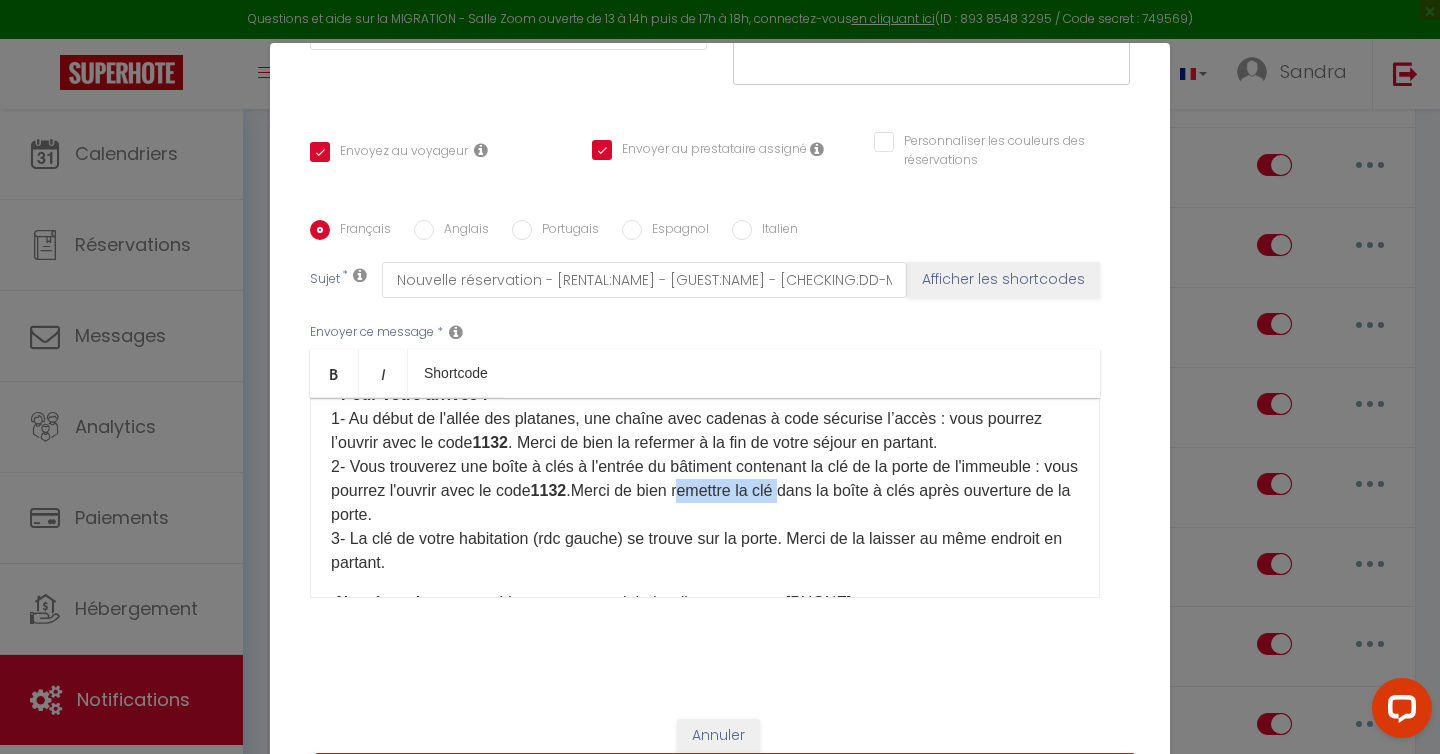 drag, startPoint x: 729, startPoint y: 494, endPoint x: 834, endPoint y: 495, distance: 105.00476 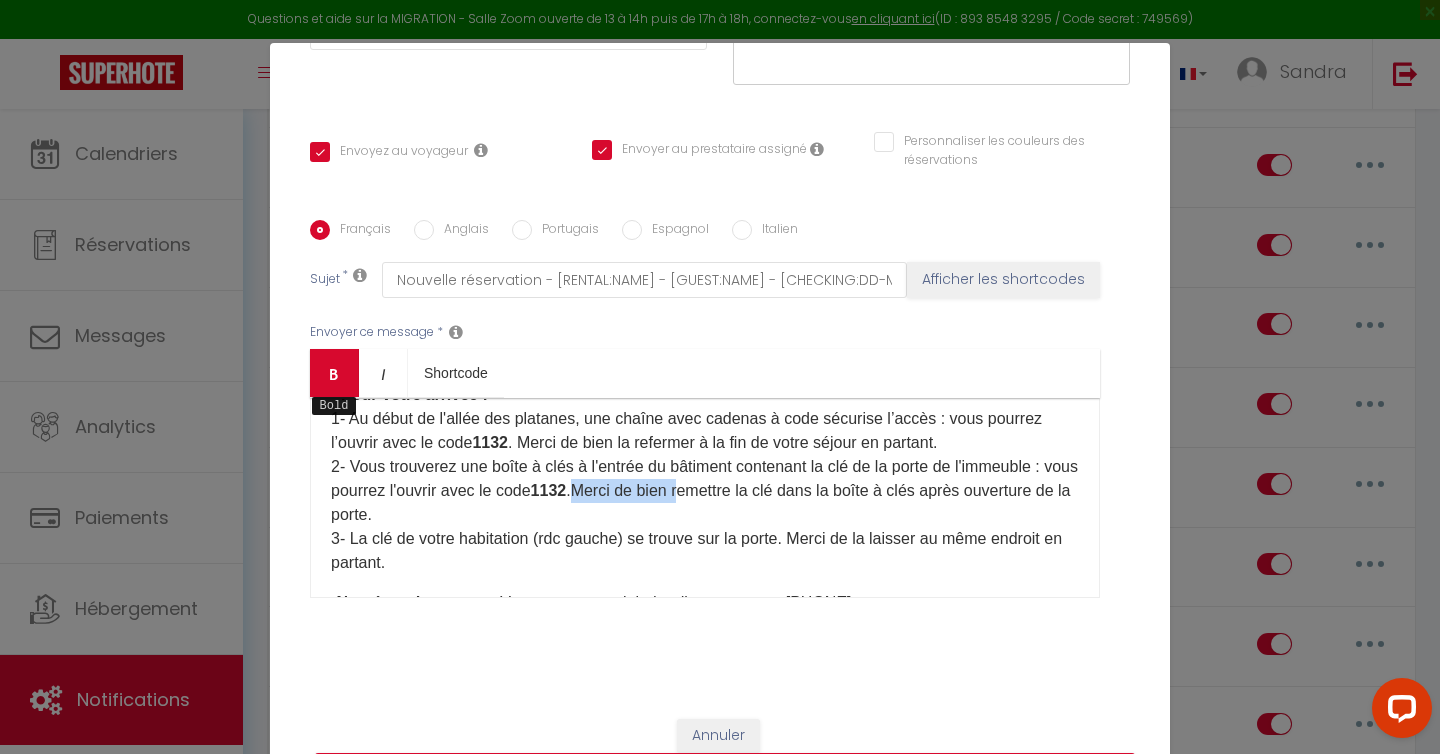 click at bounding box center (334, 374) 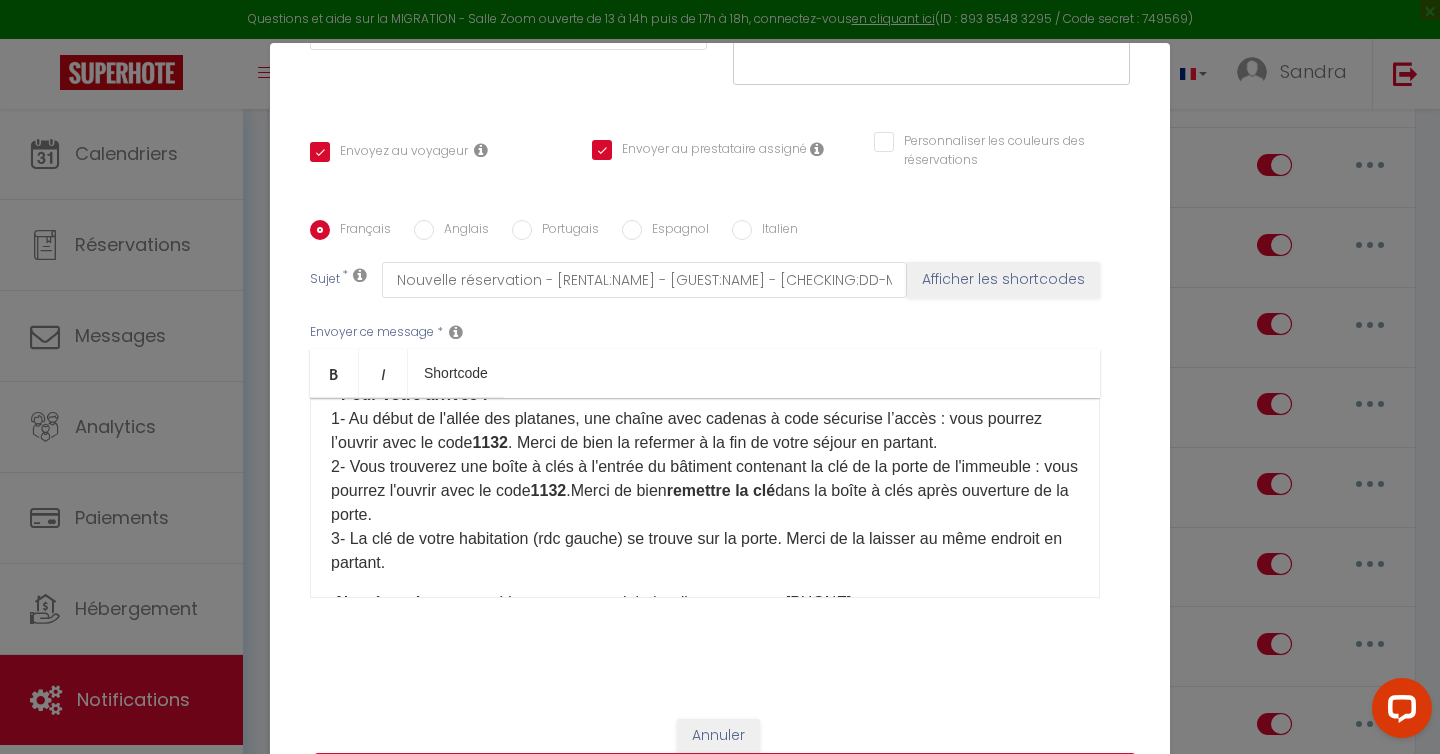 click on "•  Adresse du logement : ​[NUMBER] [STREET] - [POSTAL_CODE] [CITY] - rez de chaussée à gauche • Pour votre arrivée :  1- Au début de l'allée des platanes, une chaîne avec cadenas à code sécurise l’accès : vous pourrez l’ouvrir avec le code  [CODE] . Merci de bien la refermer  à la fin de votre séjour  en partant. 2- Vous trouverez une boîte à clés à l'entrée du bâtiment contenant la clé de la porte de l'immeuble : vous pourrez l'ouvrir avec le code  [CODE] .  Merci de bien  remettre la clé  dans la boîte à clés après ouverture de la porte. 3- La clé de votre habitation (rdc gauche) se trouve sur la porte. Merci de la laisser au même endroit en partant." at bounding box center [705, 455] 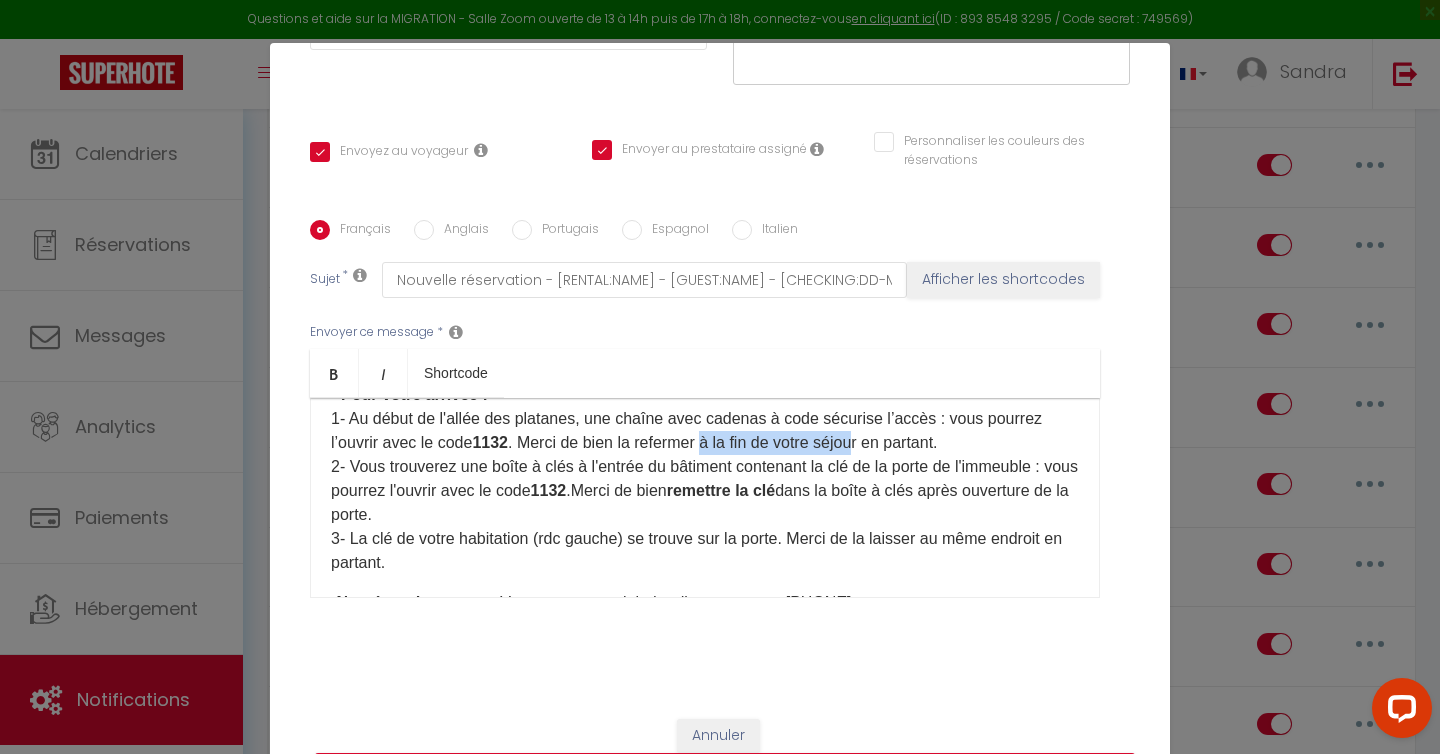 drag, startPoint x: 720, startPoint y: 445, endPoint x: 880, endPoint y: 449, distance: 160.04999 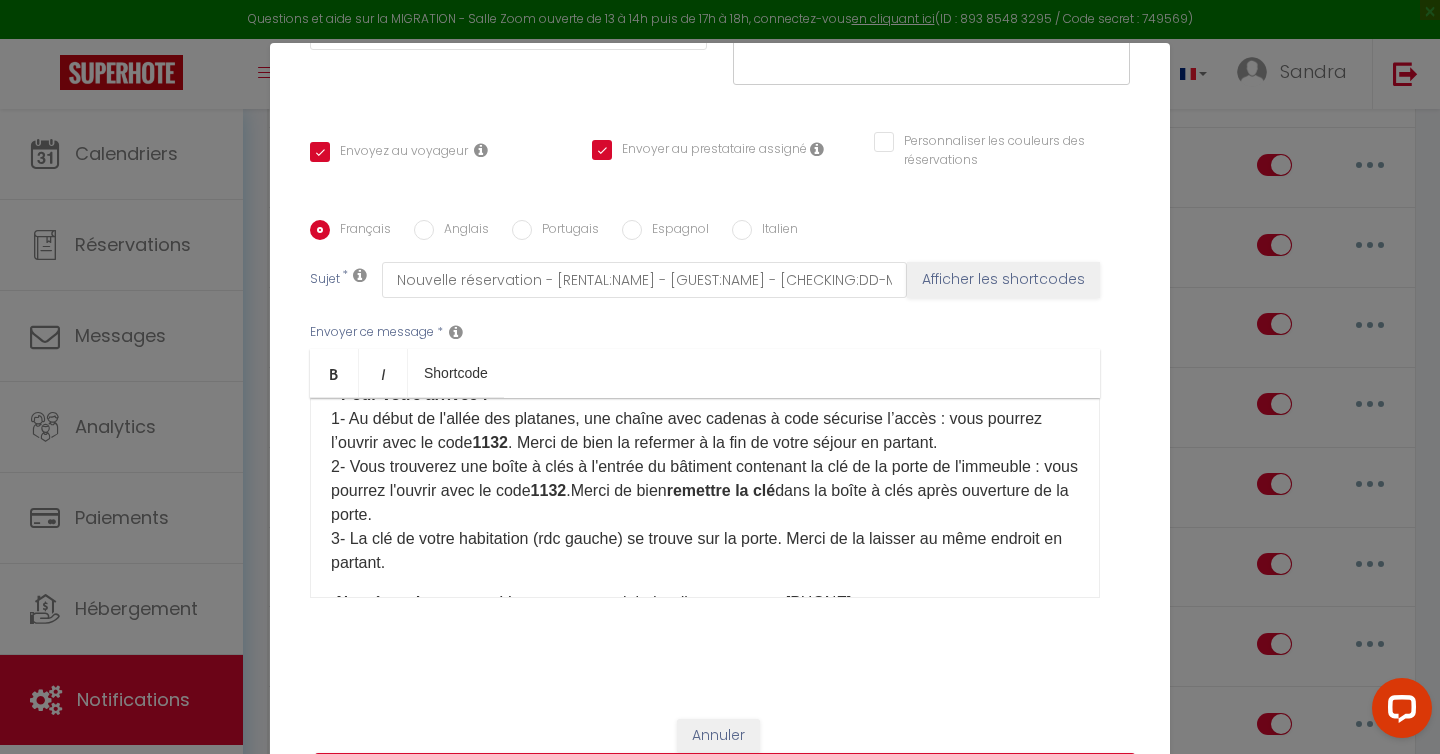 click on "•  Adresse du logement : ​[NUMBER] [STREET] - [POSTAL_CODE] [CITY] - rez de chaussée à gauche • Pour votre arrivée :  1- Au début de l'allée des platanes, une chaîne avec cadenas à code sécurise l’accès : vous pourrez l’ouvrir avec le code  [CODE] . Merci de bien la refermer  à la fin de votre séjour  en partant. 2- Vous trouverez une boîte à clés à l'entrée du bâtiment contenant la clé de la porte de l'immeuble : vous pourrez l'ouvrir avec le code  [CODE] .  Merci de bien  remettre la clé  dans la boîte à clés après ouverture de la porte. 3- La clé de votre habitation (rdc gauche) se trouve sur la porte. Merci de la laisser au même endroit en partant." at bounding box center [705, 455] 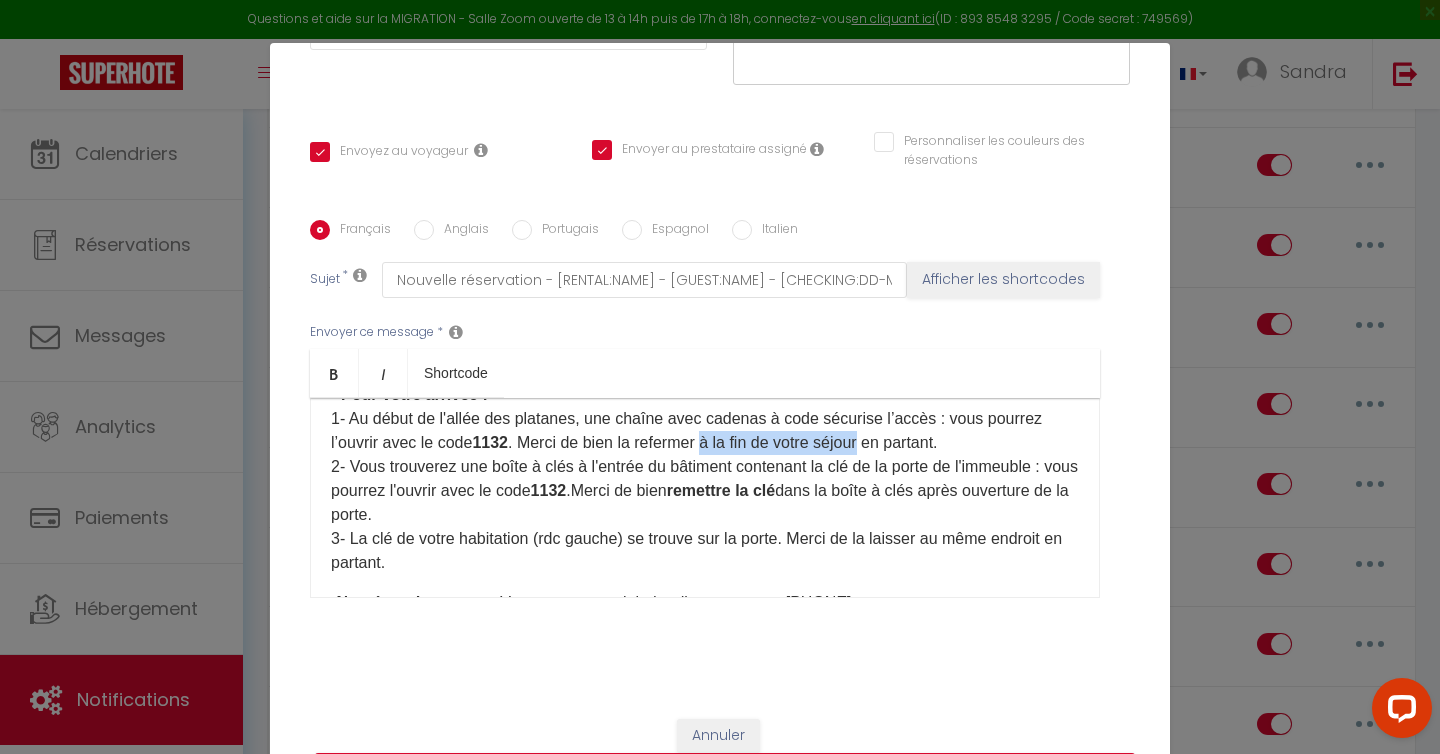 drag, startPoint x: 720, startPoint y: 450, endPoint x: 883, endPoint y: 452, distance: 163.01227 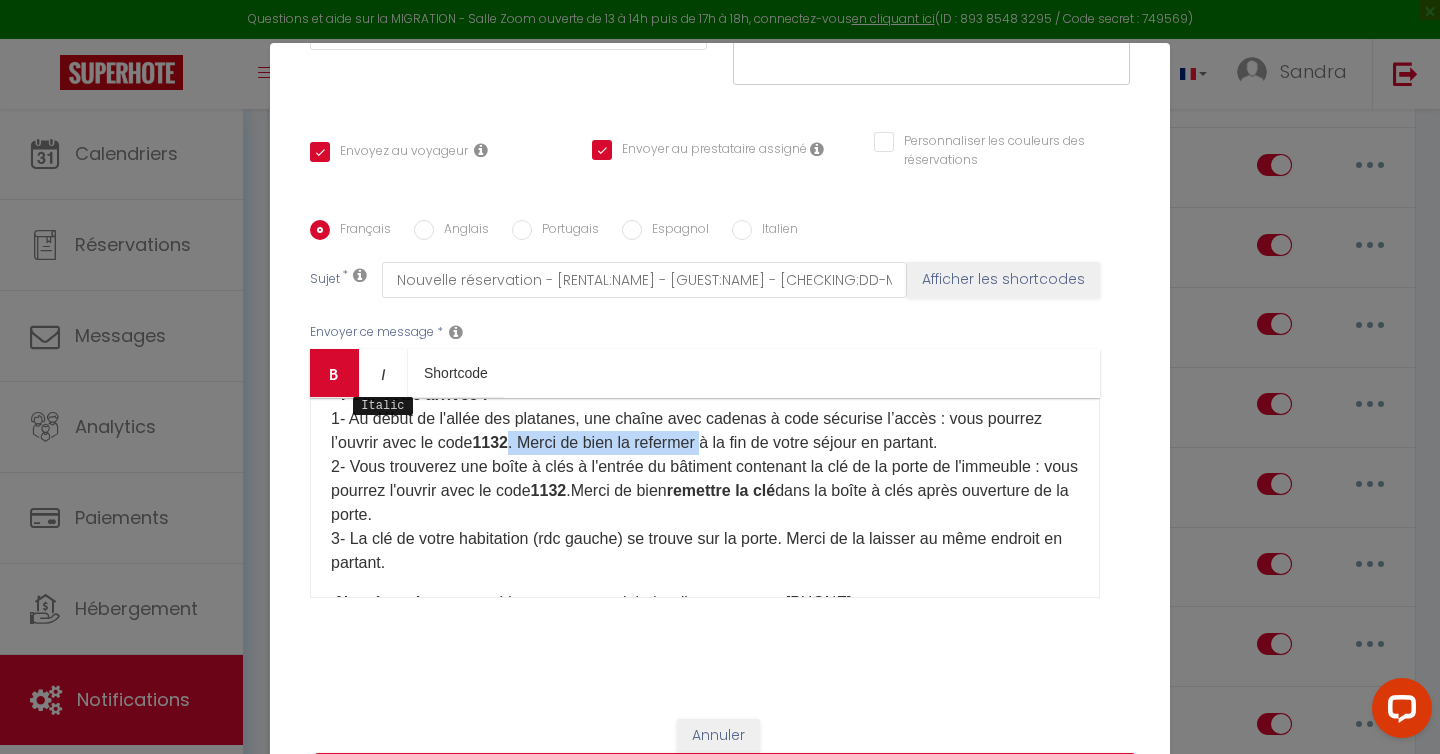 click on "Bold" at bounding box center [334, 373] 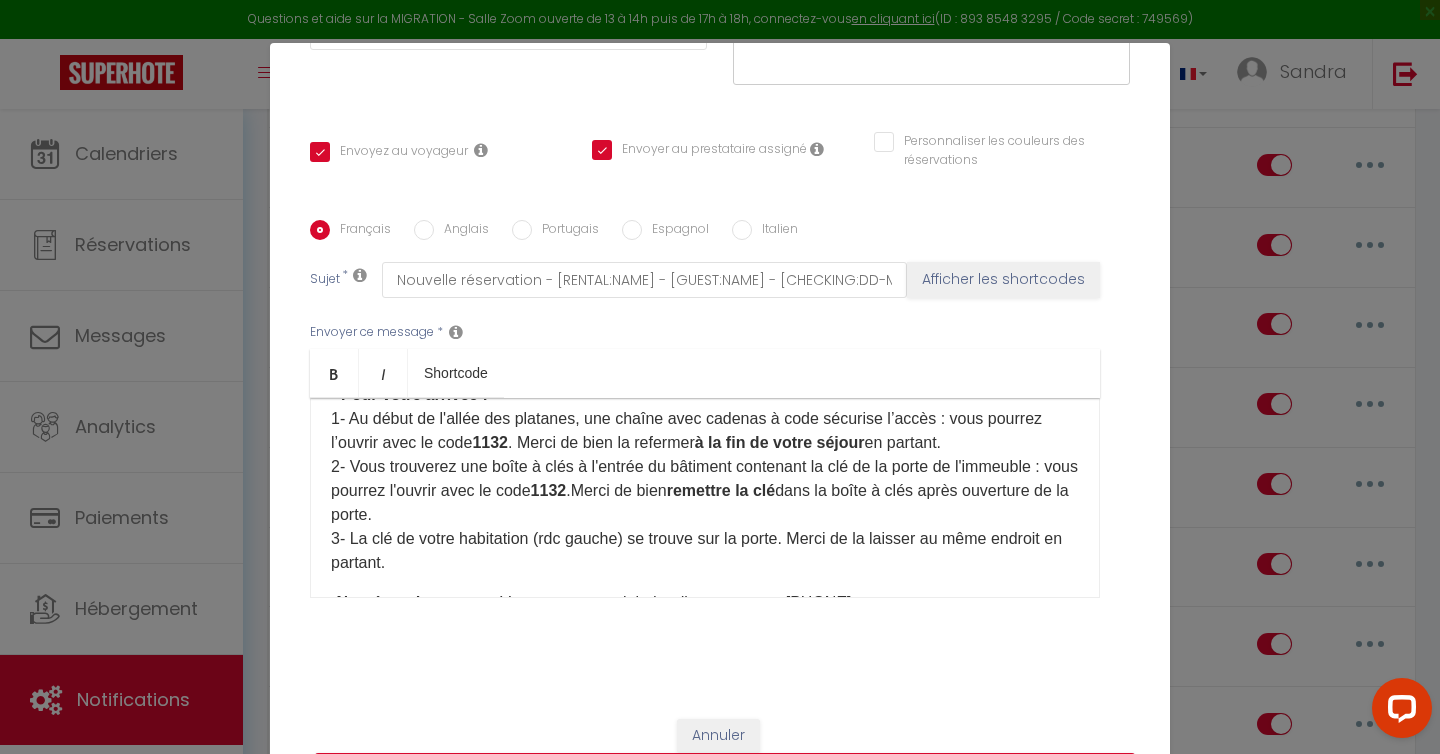click on "•  Adresse du logement : ​[NUMBER] [STREET] - [POSTAL_CODE] [CITY] - rez de chaussée à gauche • Pour votre arrivée :  1- Au début de l'allée des platanes, une chaîne avec cadenas à code sécurise l’accès : vous pourrez l’ouvrir avec le code  [CODE] . Merci de bien la refermer  à la fin de votre séjour  en partant. 2- Vous trouverez une boîte à clés à l'entrée du bâtiment contenant la clé de la porte de l'immeuble : vous pourrez l'ouvrir avec le code  [CODE] .  Merci de bien  remettre la clé  dans la boîte à clés après ouverture de la porte. 3- La clé de votre habitation (rdc gauche) se trouve sur la porte. Merci de la laisser au même endroit en partant." at bounding box center (705, 455) 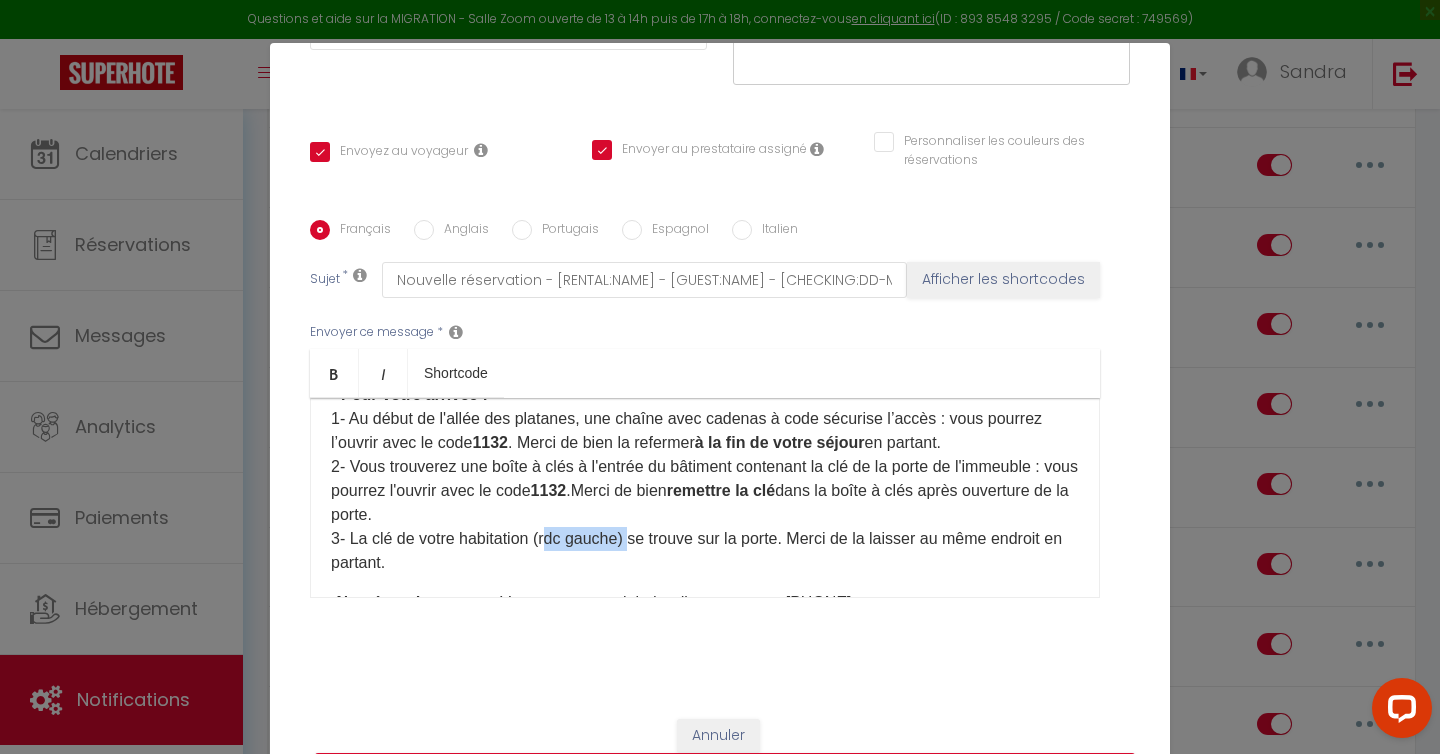 drag, startPoint x: 636, startPoint y: 544, endPoint x: 553, endPoint y: 549, distance: 83.15047 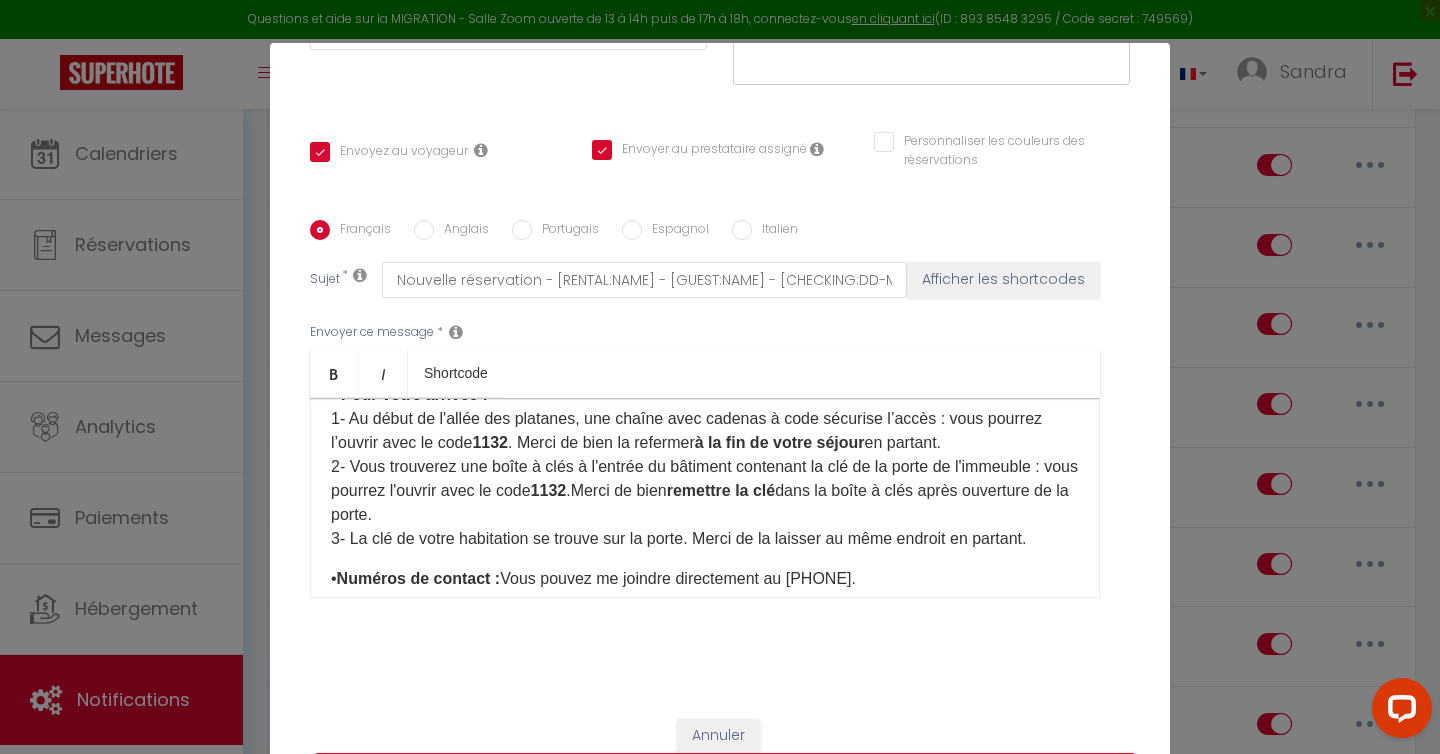 click on "•  Adresse du logement : ​[NUMBER] [STREET] - [POSTAL_CODE] [CITY] - rez de chaussée à gauche • Pour votre arrivée :  1- Au début de l'allée des platanes, une chaîne avec cadenas à code sécurise l’accès : vous pourrez l’ouvrir avec le code  [CODE] . Merci de bien la refermer  à la fin de votre séjour  en partant. 2- Vous trouverez une boîte à clés à l'entrée du bâtiment contenant la clé de la porte de l'immeuble : vous pourrez l'ouvrir avec le code  [CODE] .  Merci de bien  remettre la clé  dans la boîte à clés après ouverture de la porte. 3- La clé de votre habitation se trouve sur la porte. Merci de la laisser au même endroit en partant." at bounding box center (705, 443) 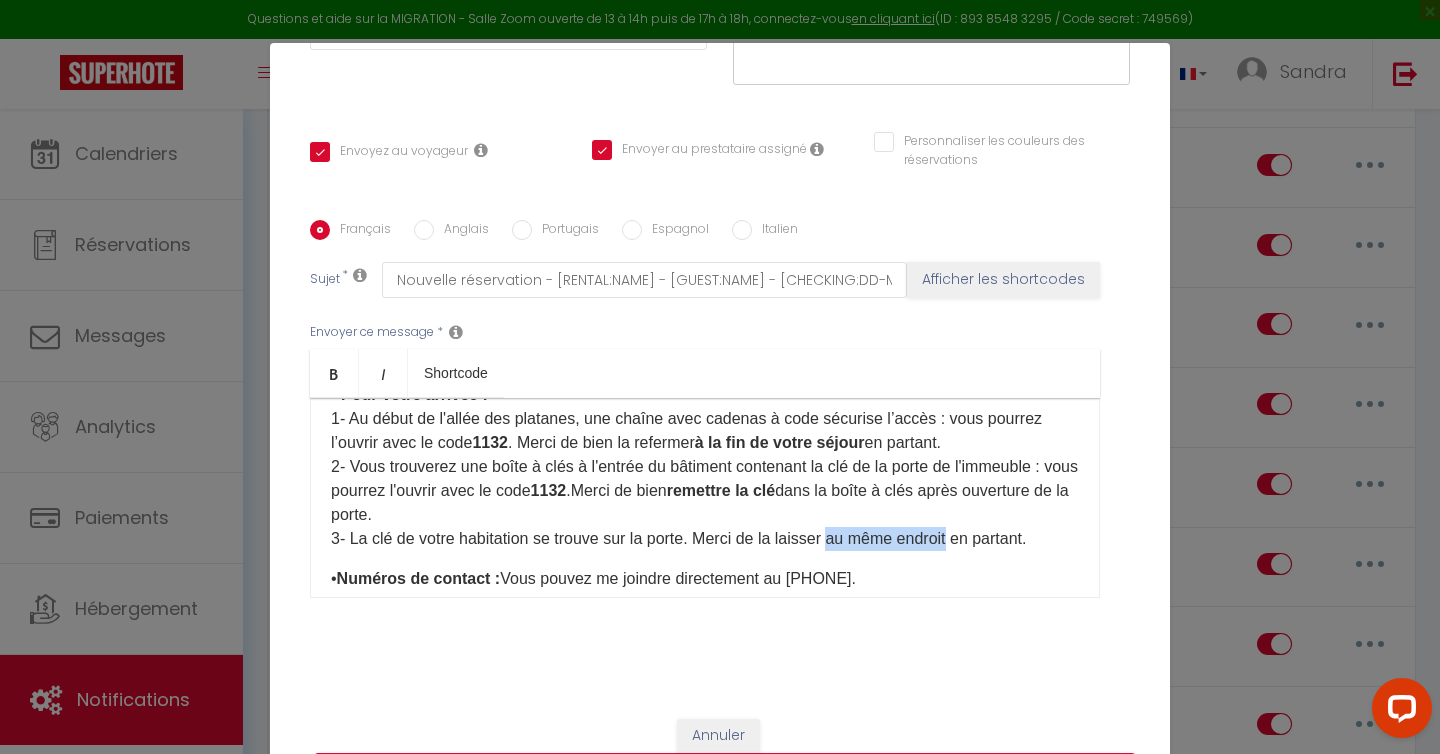 drag, startPoint x: 842, startPoint y: 543, endPoint x: 963, endPoint y: 542, distance: 121.004135 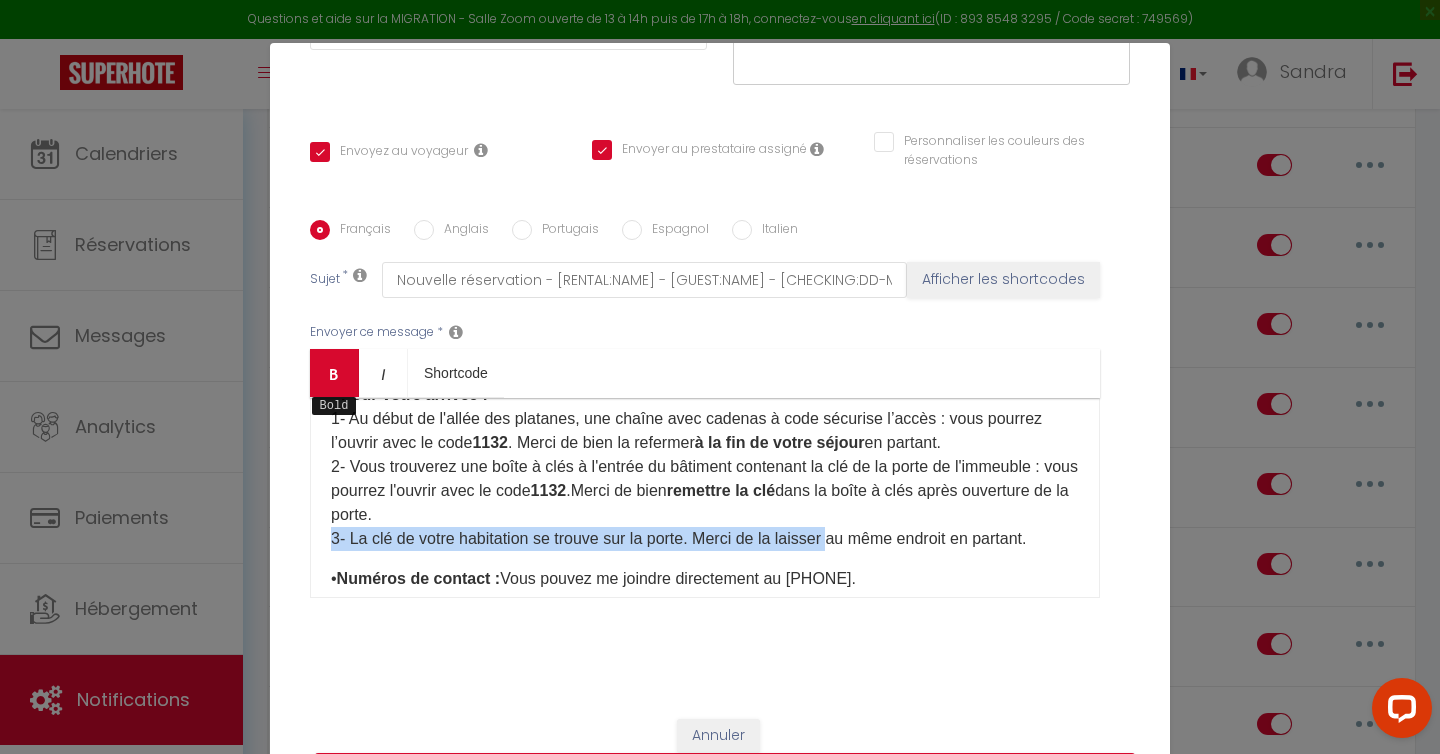 click at bounding box center [334, 374] 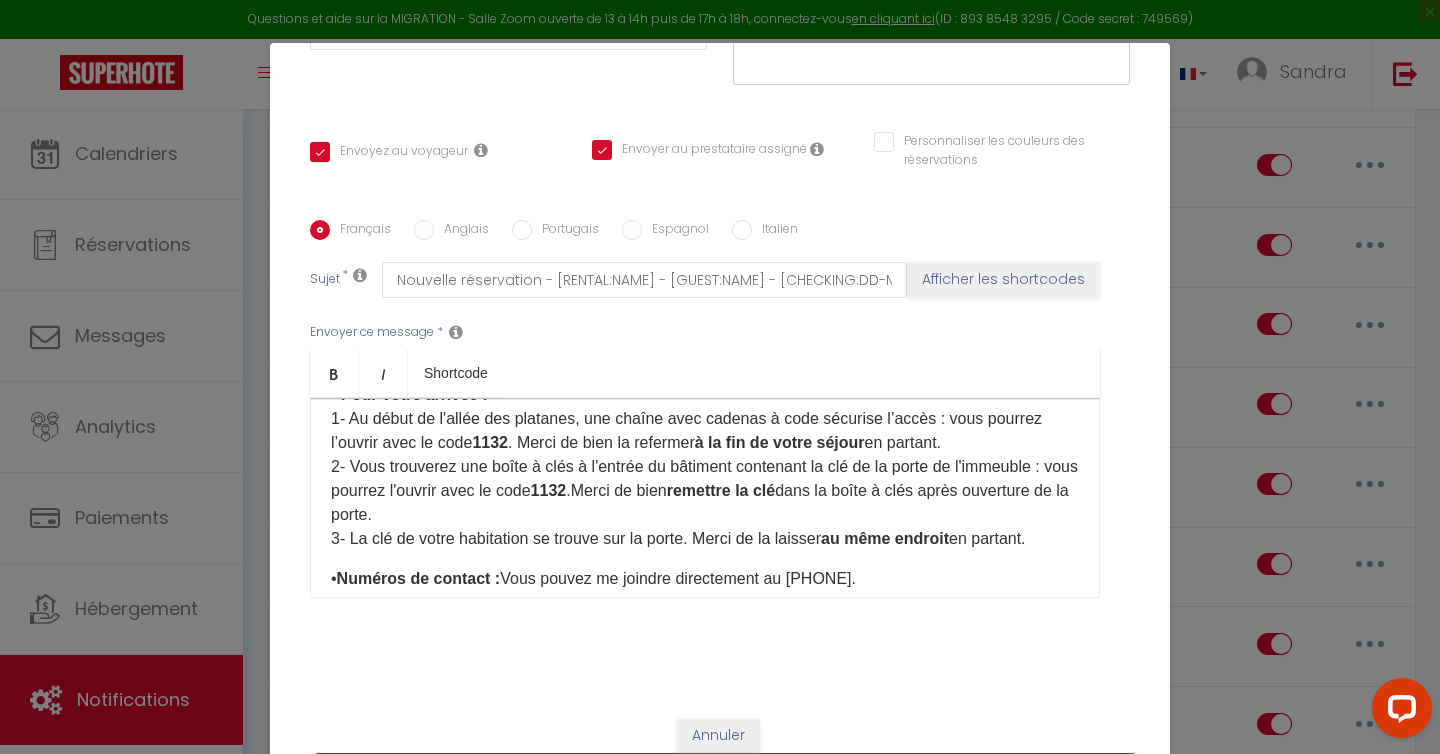 click on "•  Adresse du logement : ​[NUMBER] [STREET] - [POSTAL_CODE] [CITY] - rez de chaussée à gauche • Pour votre arrivée :  1- Au début de l'allée des platanes, une chaîne avec cadenas à code sécurise l’accès : vous pourrez l’ouvrir avec le code  [CODE] . Merci de bien la refermer  à la fin de votre séjour  en partant. 2- Vous trouverez une boîte à clés à l'entrée du bâtiment contenant la clé de la porte de l'immeuble : vous pourrez l'ouvrir avec le code  [CODE] .  Merci de bien  remettre la clé  dans la boîte à clés après ouverture de la porte. 3- La clé de votre habitation se trouve sur la porte. Merci de la laisser au même endroit en partant." at bounding box center [705, 443] 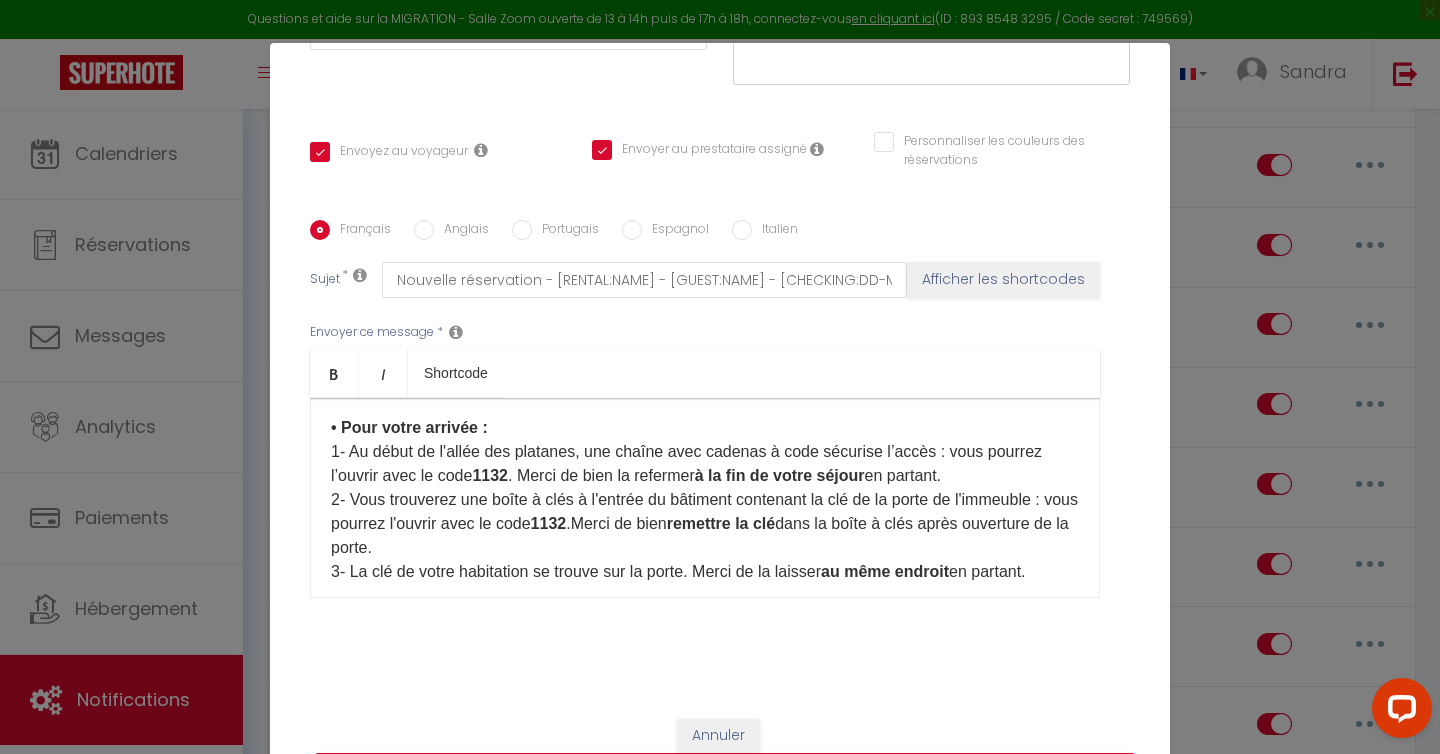 scroll, scrollTop: 222, scrollLeft: 0, axis: vertical 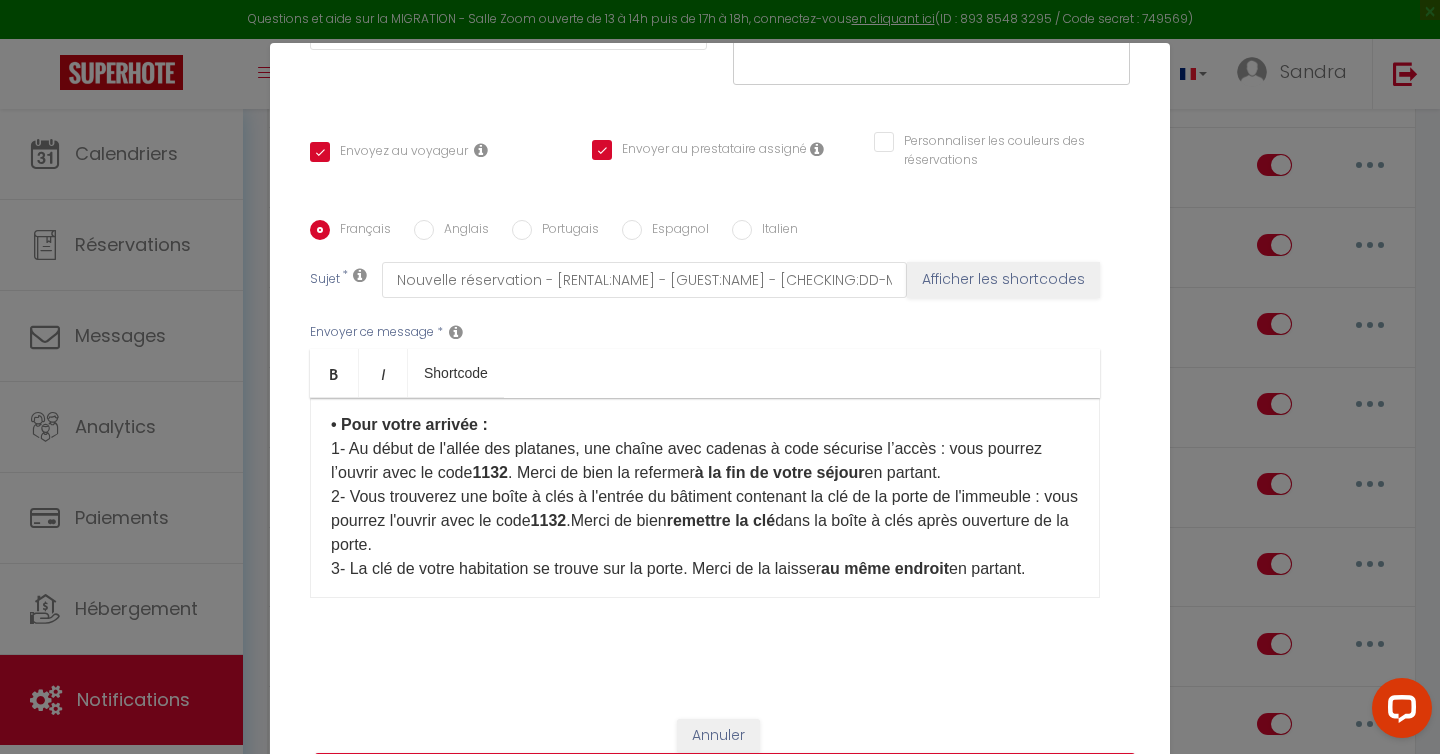 click on "•  Adresse du logement : ​[NUMBER] [STREET] - [POSTAL_CODE] [CITY] - rez de chaussée à gauche • Pour votre arrivée :  1- Au début de l'allée des platanes, une chaîne avec cadenas à code sécurise l’accès : vous pourrez l’ouvrir avec le code  [CODE] . Merci de bien la refermer  à la fin de votre séjour  en partant. 2- Vous trouverez une boîte à clés à l'entrée du bâtiment contenant la clé de la porte de l'immeuble : vous pourrez l'ouvrir avec le code  [CODE] .  Merci de bien  remettre la clé  dans la boîte à clés après ouverture de la porte. 3- La clé de votre habitation se trouve sur la porte. Merci de la laisser au même endroit en partant." at bounding box center [705, 473] 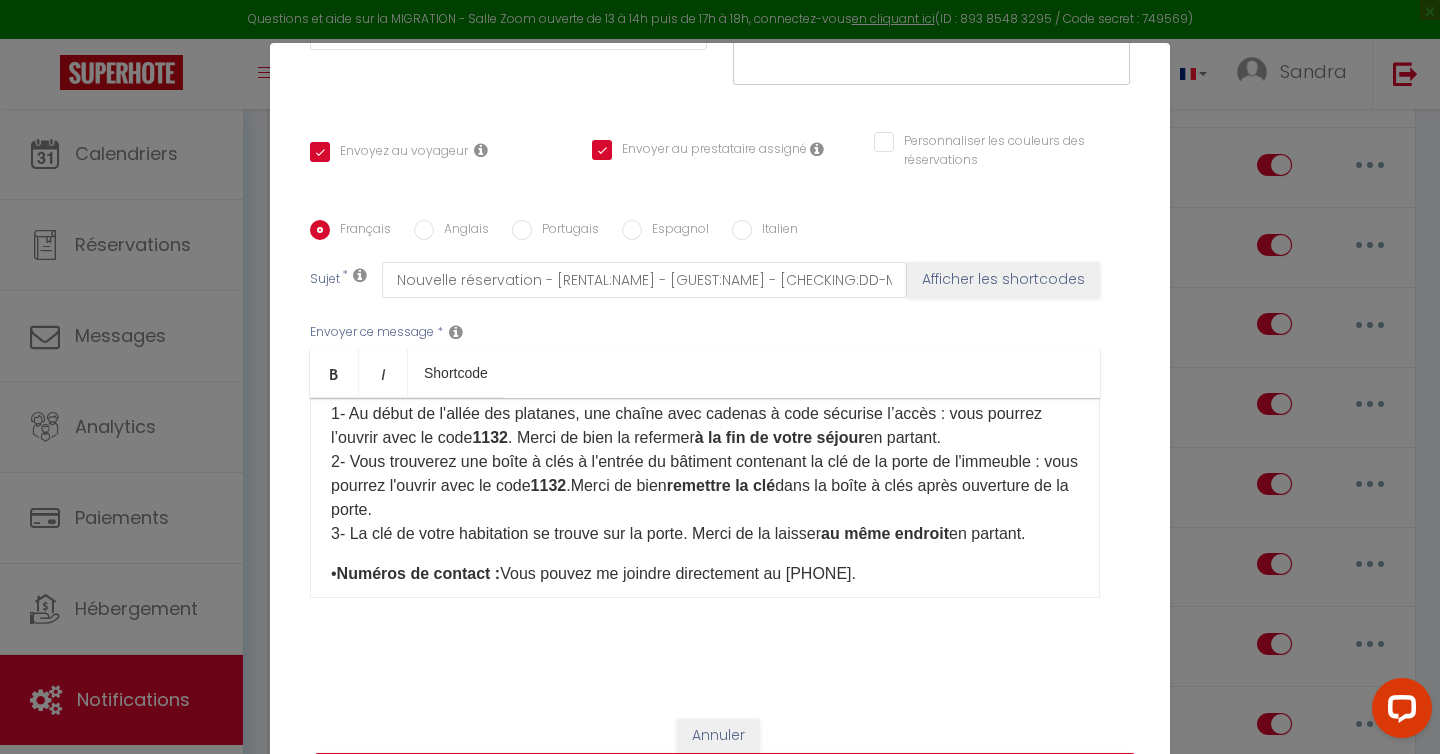 scroll, scrollTop: 211, scrollLeft: 0, axis: vertical 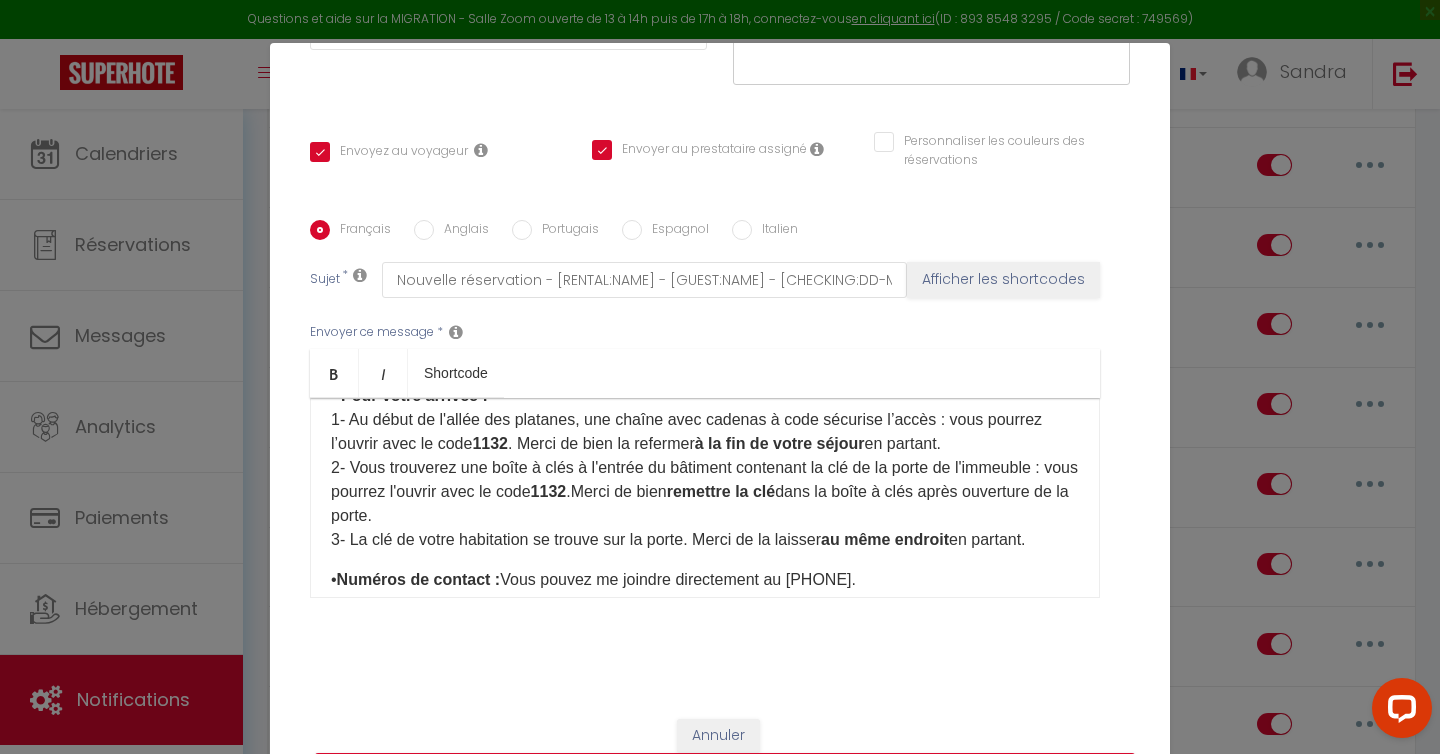 drag, startPoint x: 330, startPoint y: 443, endPoint x: 1065, endPoint y: 541, distance: 741.5046 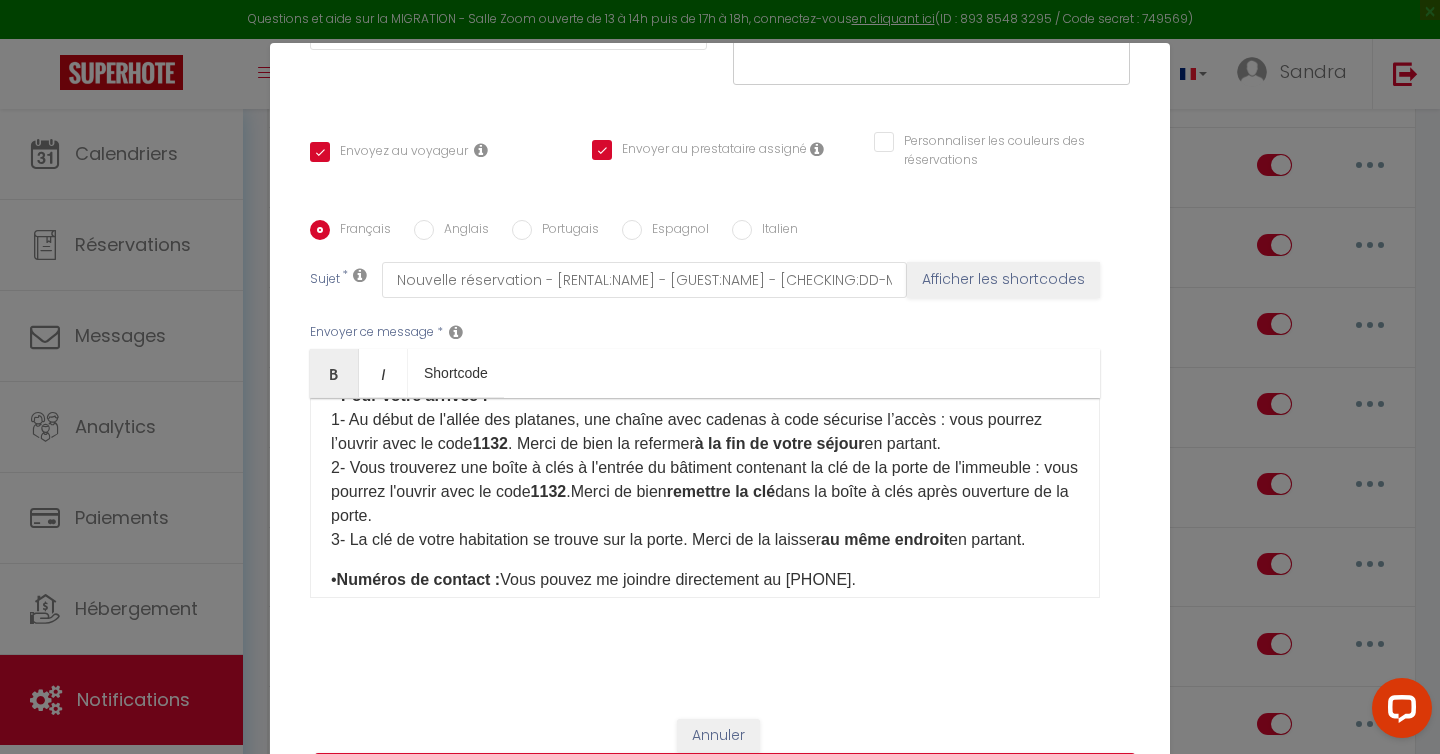 copy on "• Pour votre arrivée :  1- Au début de l'allée des platanes, une chaîne avec cadenas à code sécurise l’accès : vous pourrez l’ouvrir avec le code  [CODE] . Merci de bien la refermer  à la fin de votre séjour  en partant. 2- Vous trouverez une boîte à clés à l'entrée du bâtiment contenant la clé de la porte de l'immeuble : vous pourrez l'ouvrir avec le code  [CODE] .  Merci de bien  remettre la clé  dans la boîte à clés après ouverture de la porte. 3- La clé de votre habitation se trouve sur la porte. Merci de la laisser  au même endroit  en partant." 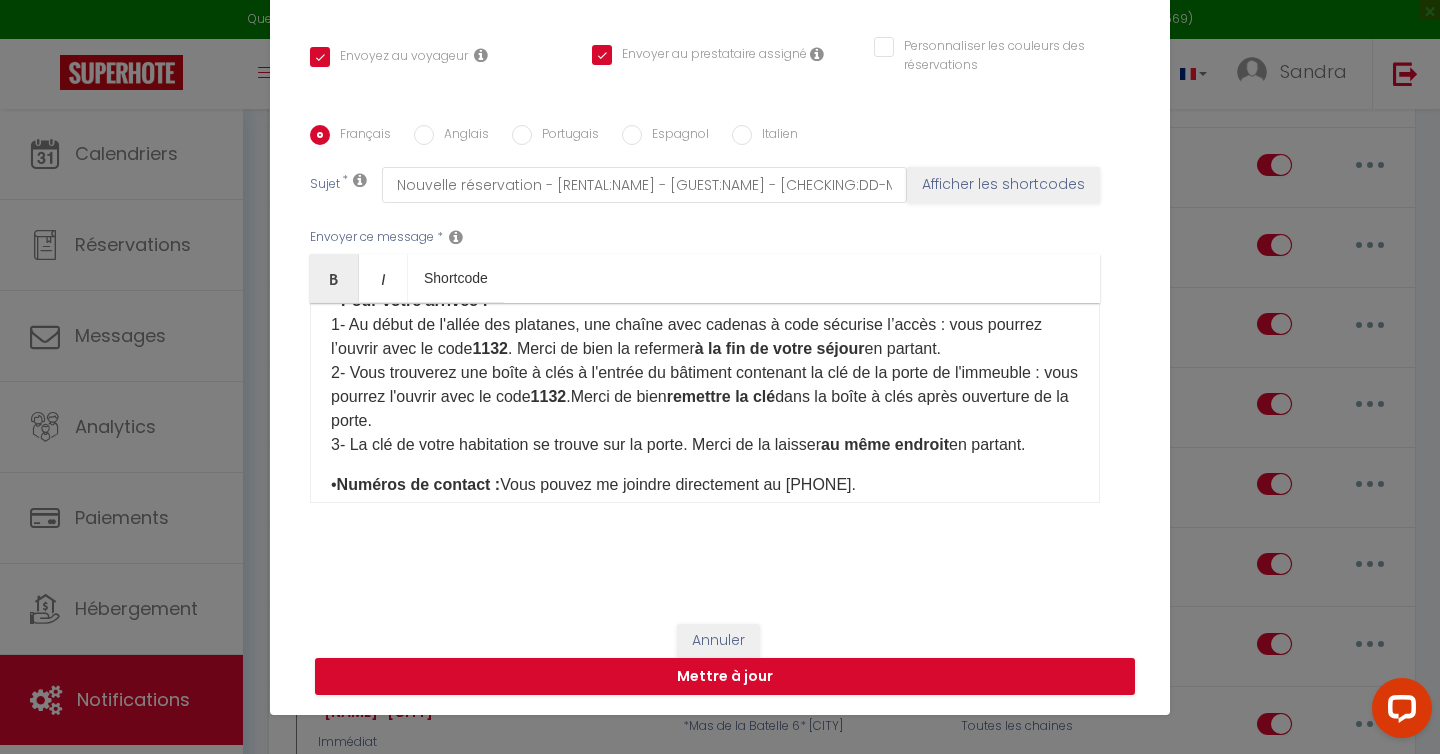 scroll, scrollTop: 86, scrollLeft: 0, axis: vertical 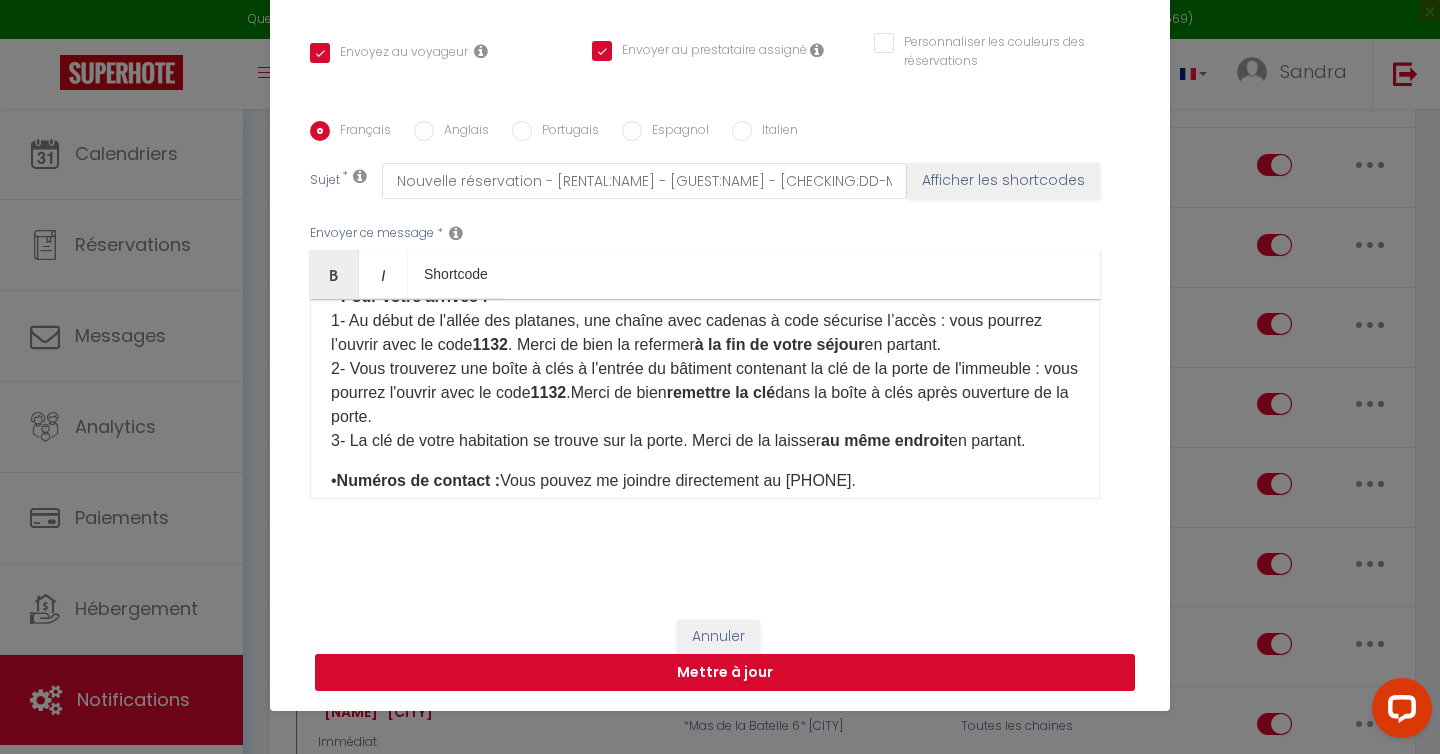 click on "Mettre à jour" at bounding box center (725, 673) 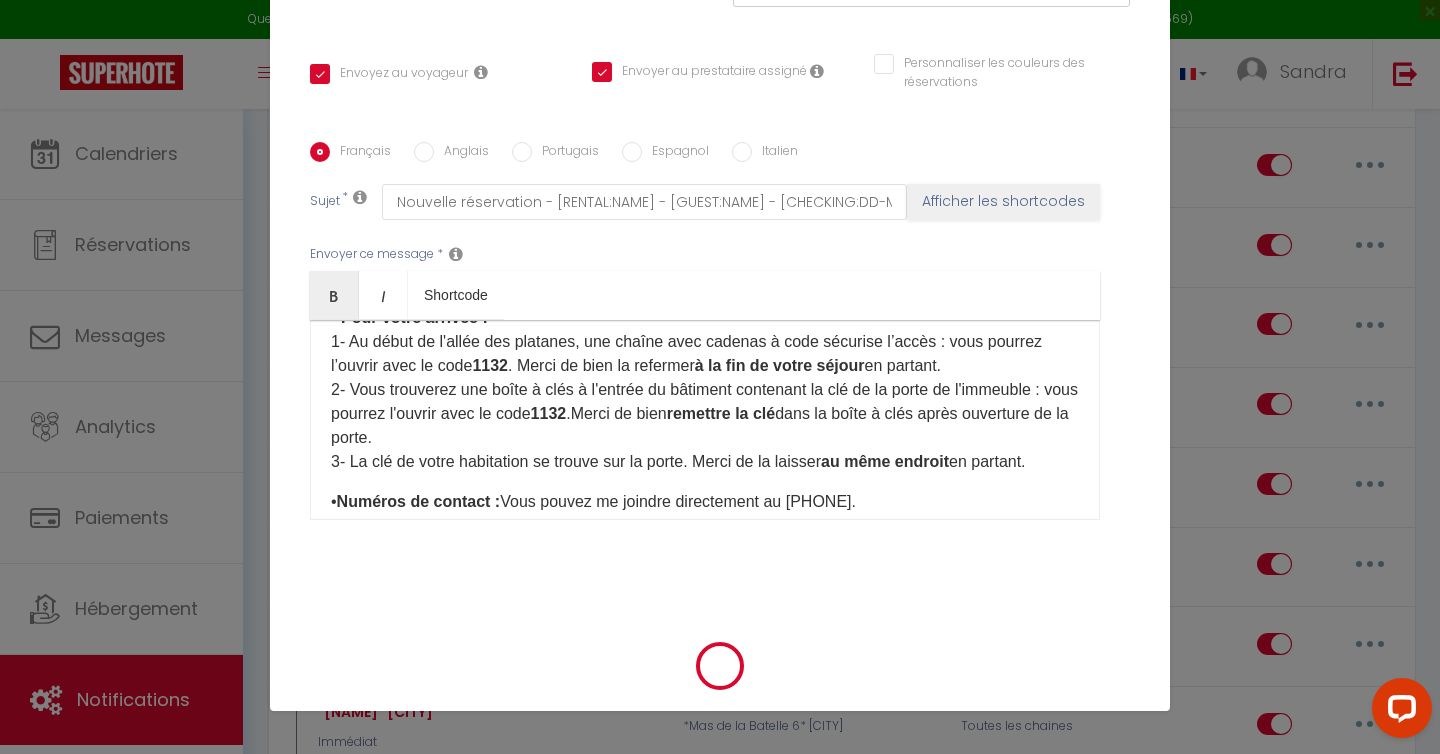 scroll, scrollTop: 369, scrollLeft: 0, axis: vertical 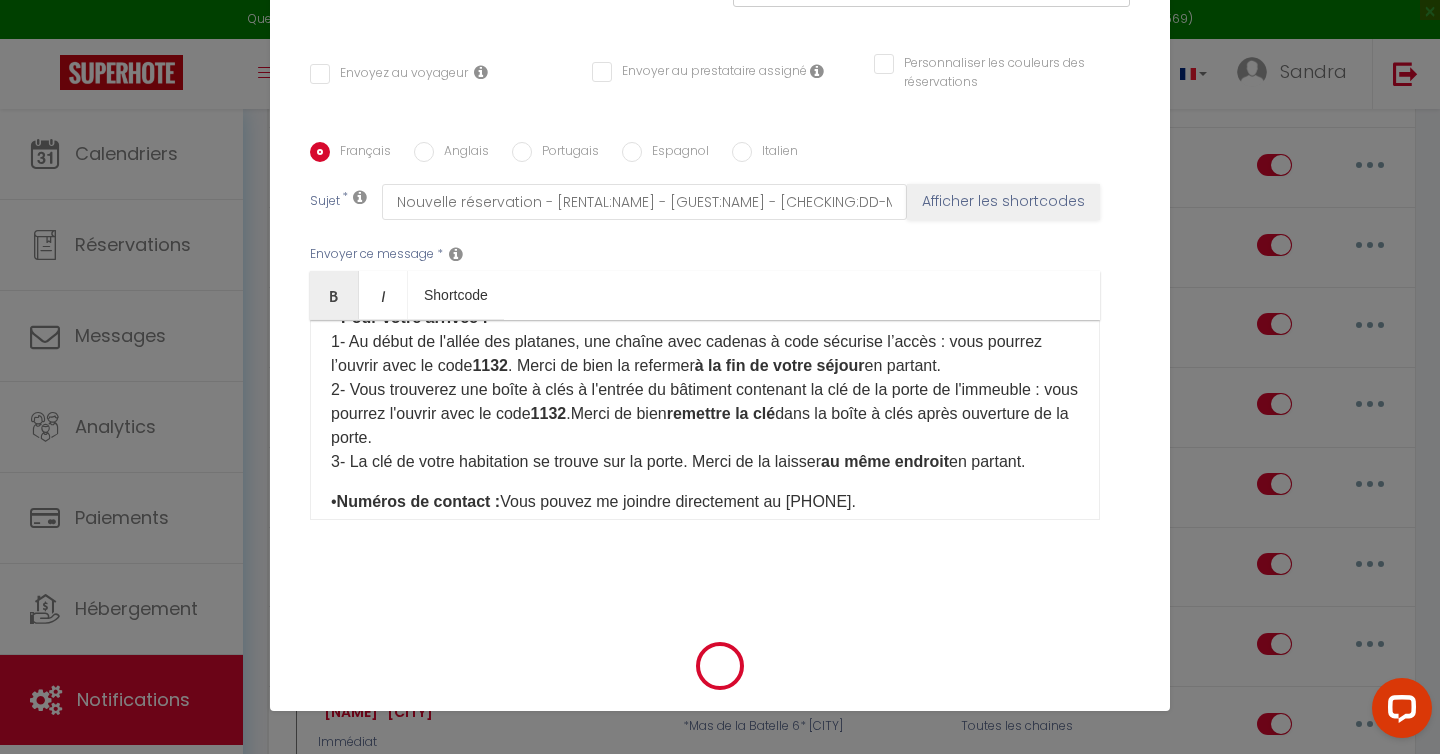 type 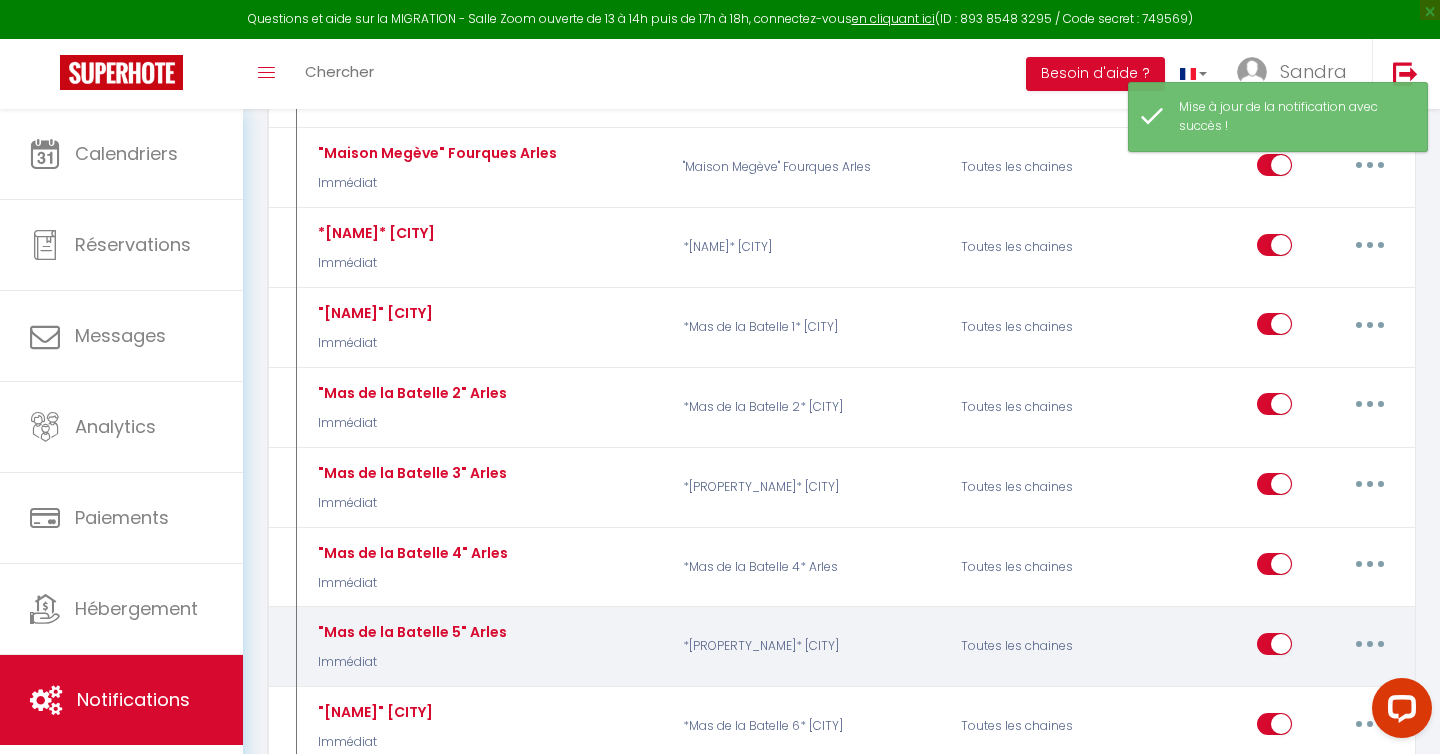 select 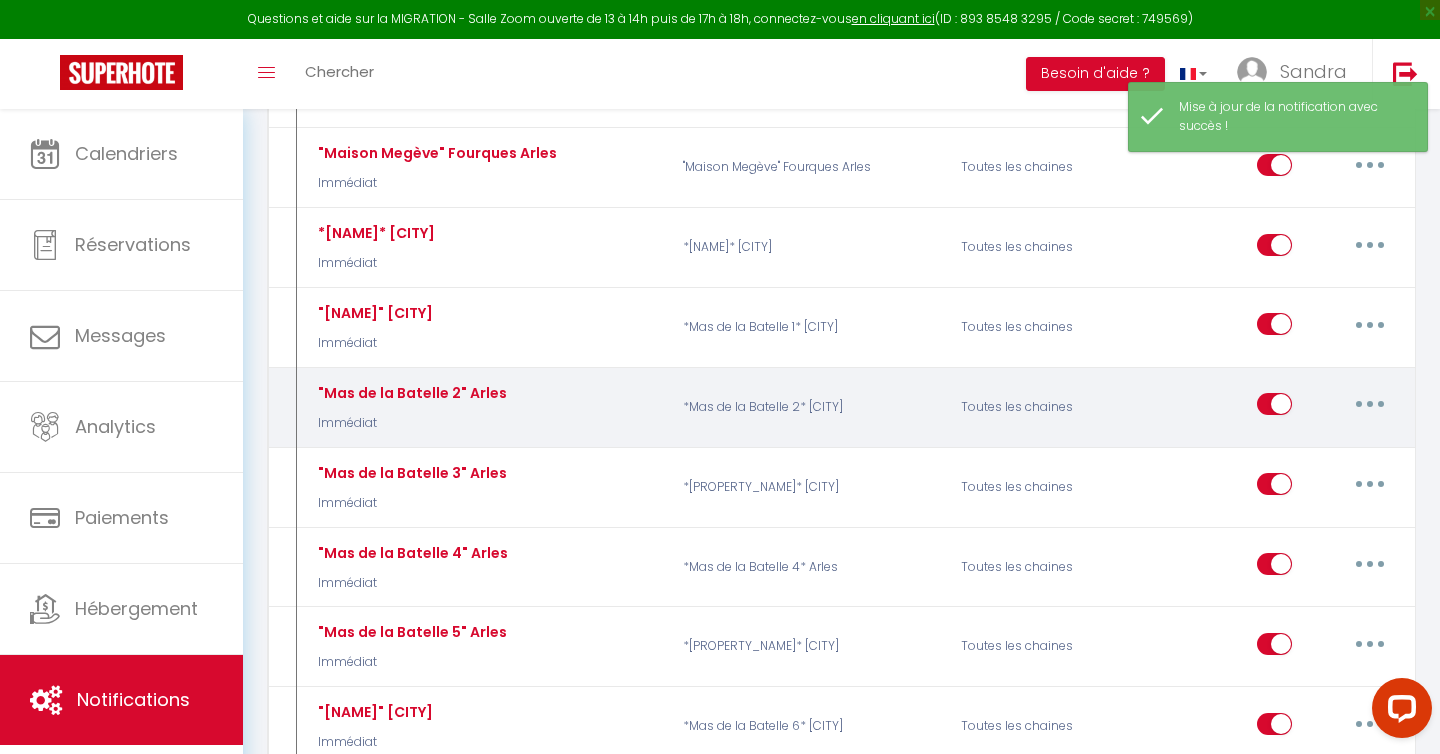 click at bounding box center (1370, 404) 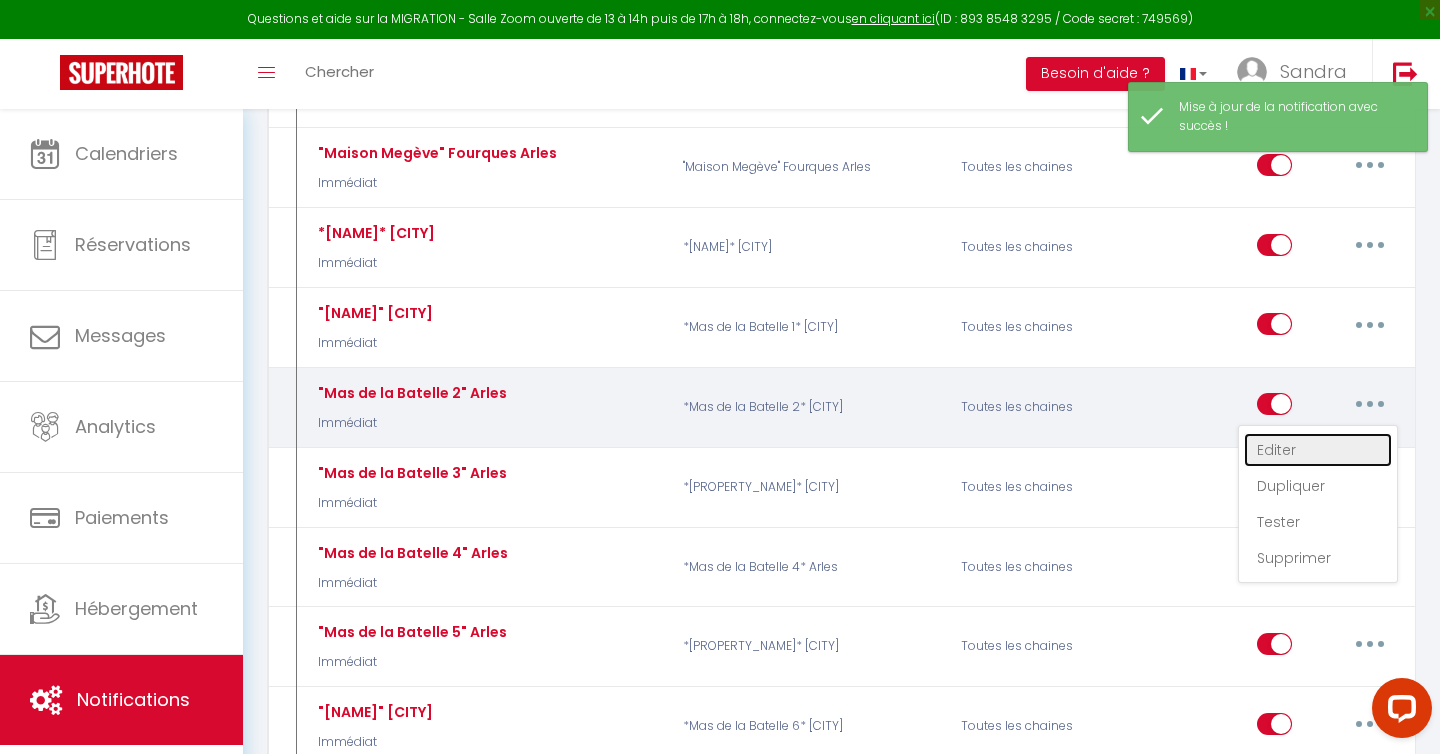 click on "Editer" at bounding box center [1318, 450] 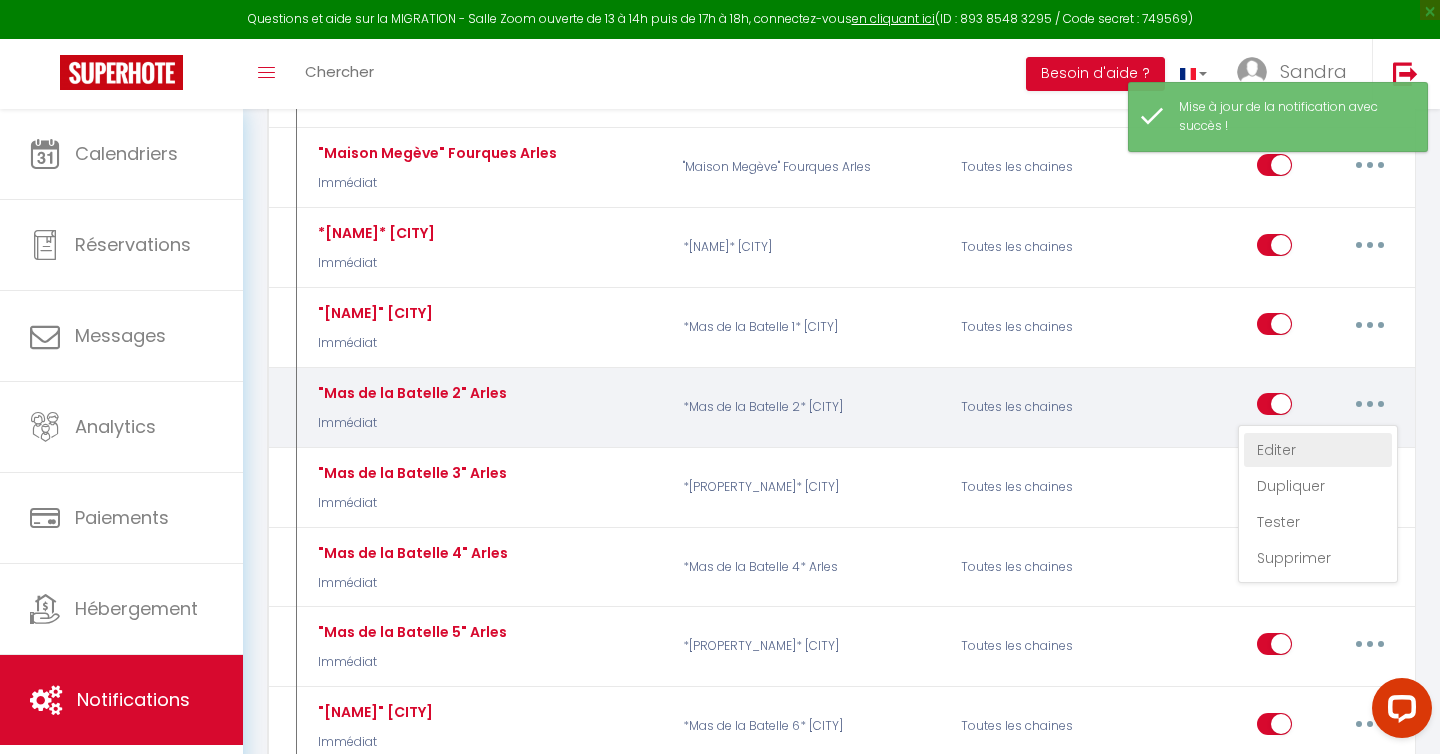 type on ""Mas de la Batelle 2" Arles" 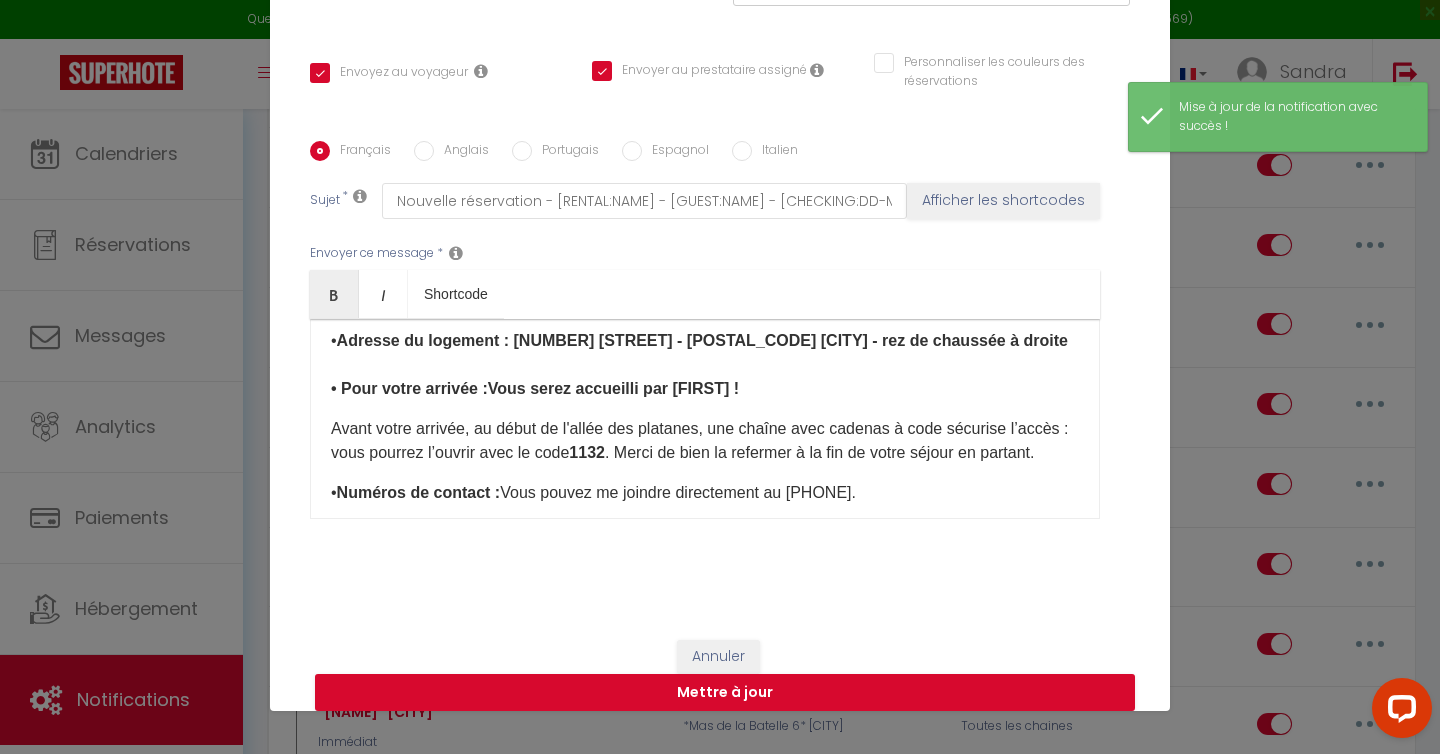 scroll, scrollTop: 182, scrollLeft: 0, axis: vertical 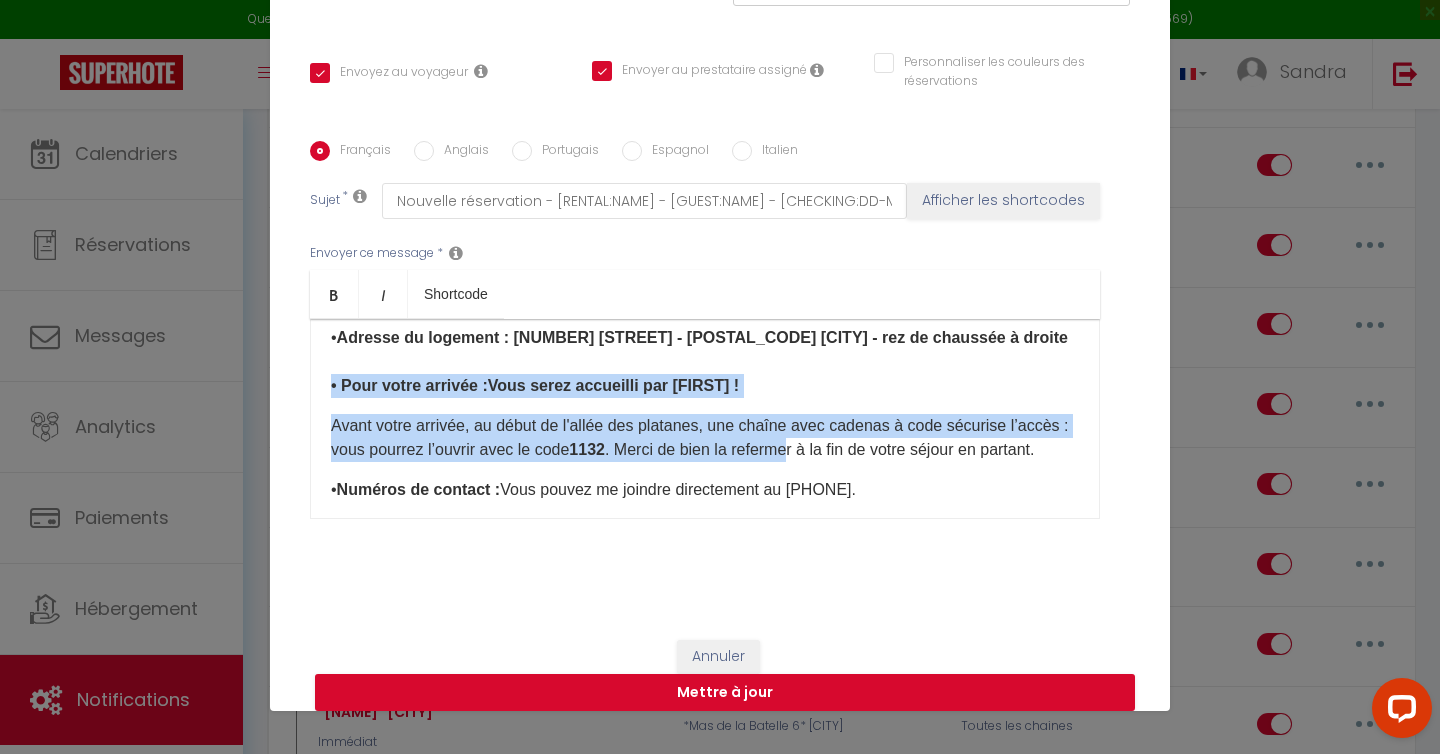 drag, startPoint x: 325, startPoint y: 389, endPoint x: 794, endPoint y: 458, distance: 474.04852 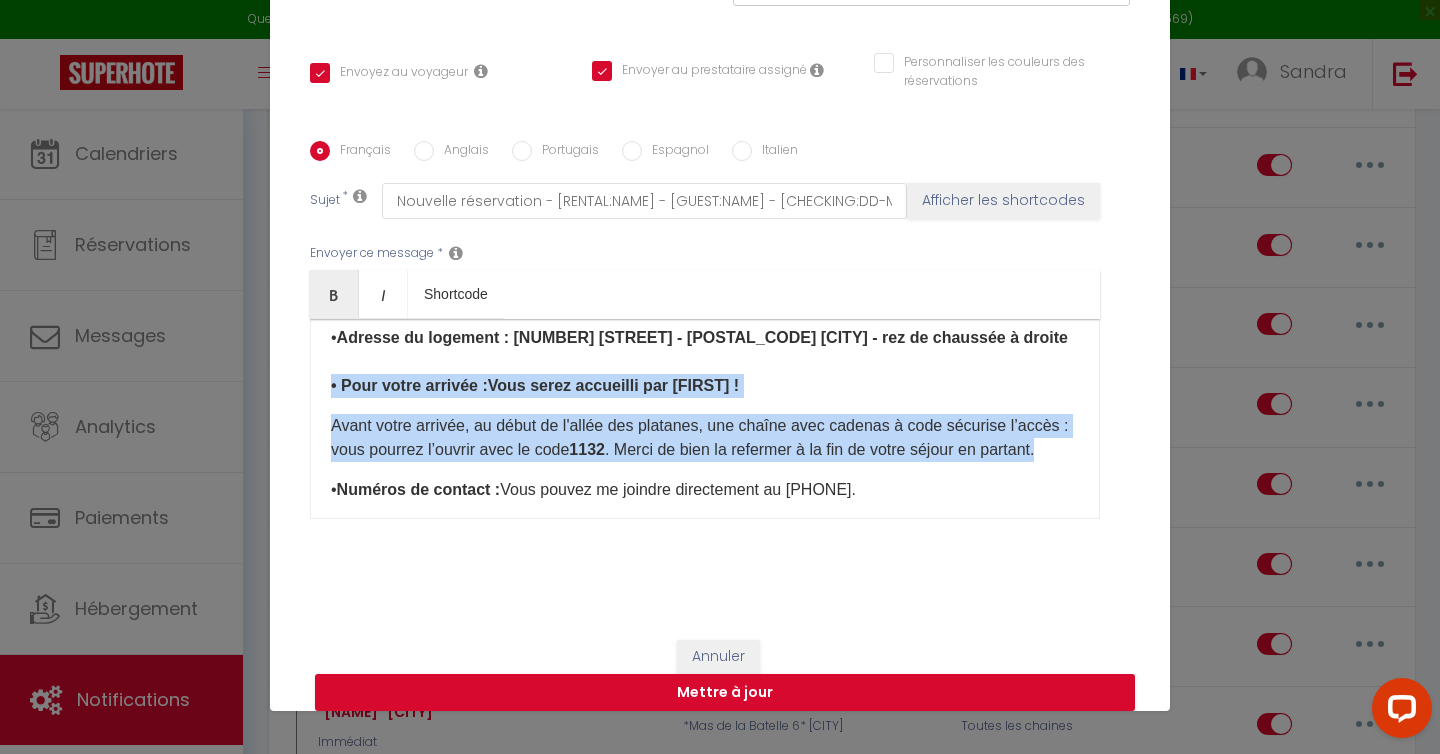drag, startPoint x: 1074, startPoint y: 451, endPoint x: 310, endPoint y: 382, distance: 767.1095 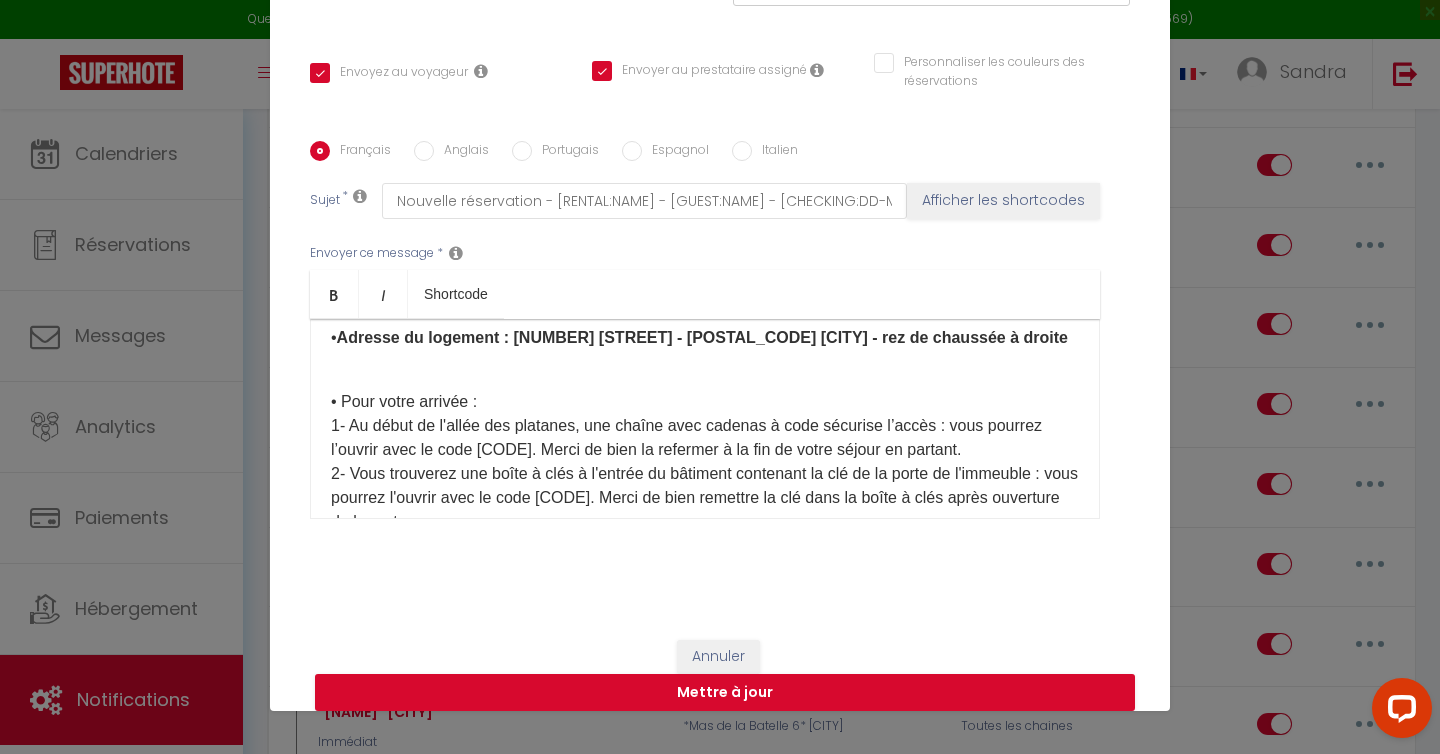 scroll, scrollTop: 182, scrollLeft: 0, axis: vertical 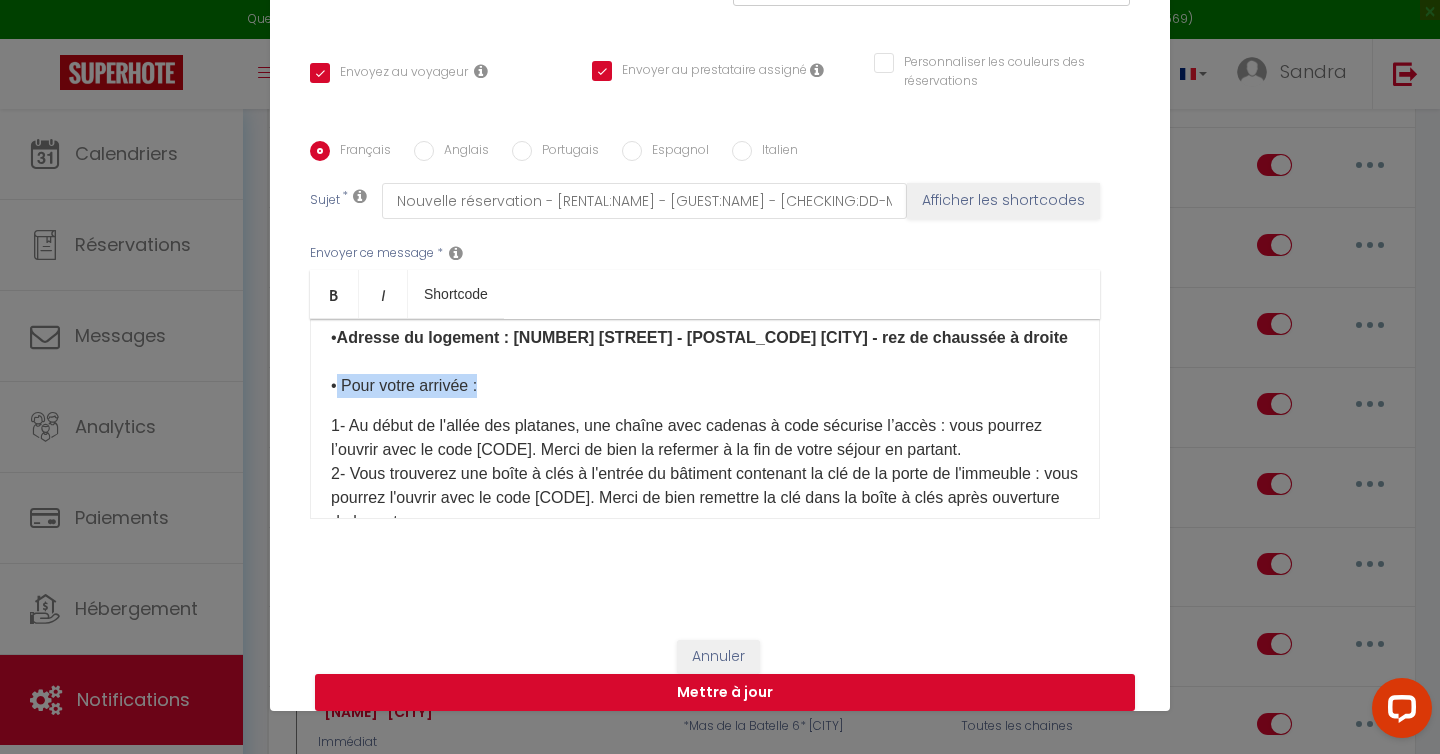 drag, startPoint x: 337, startPoint y: 386, endPoint x: 525, endPoint y: 394, distance: 188.17014 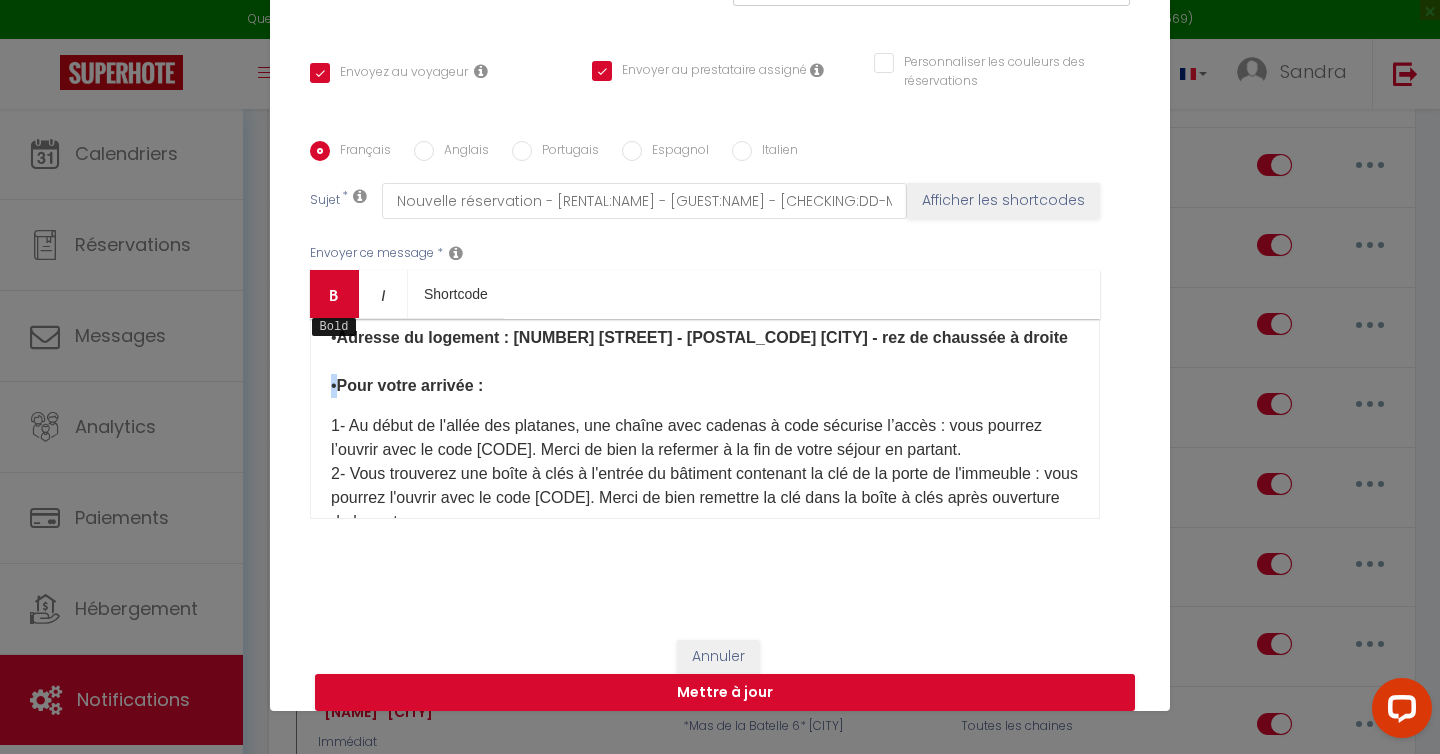 click at bounding box center [334, 295] 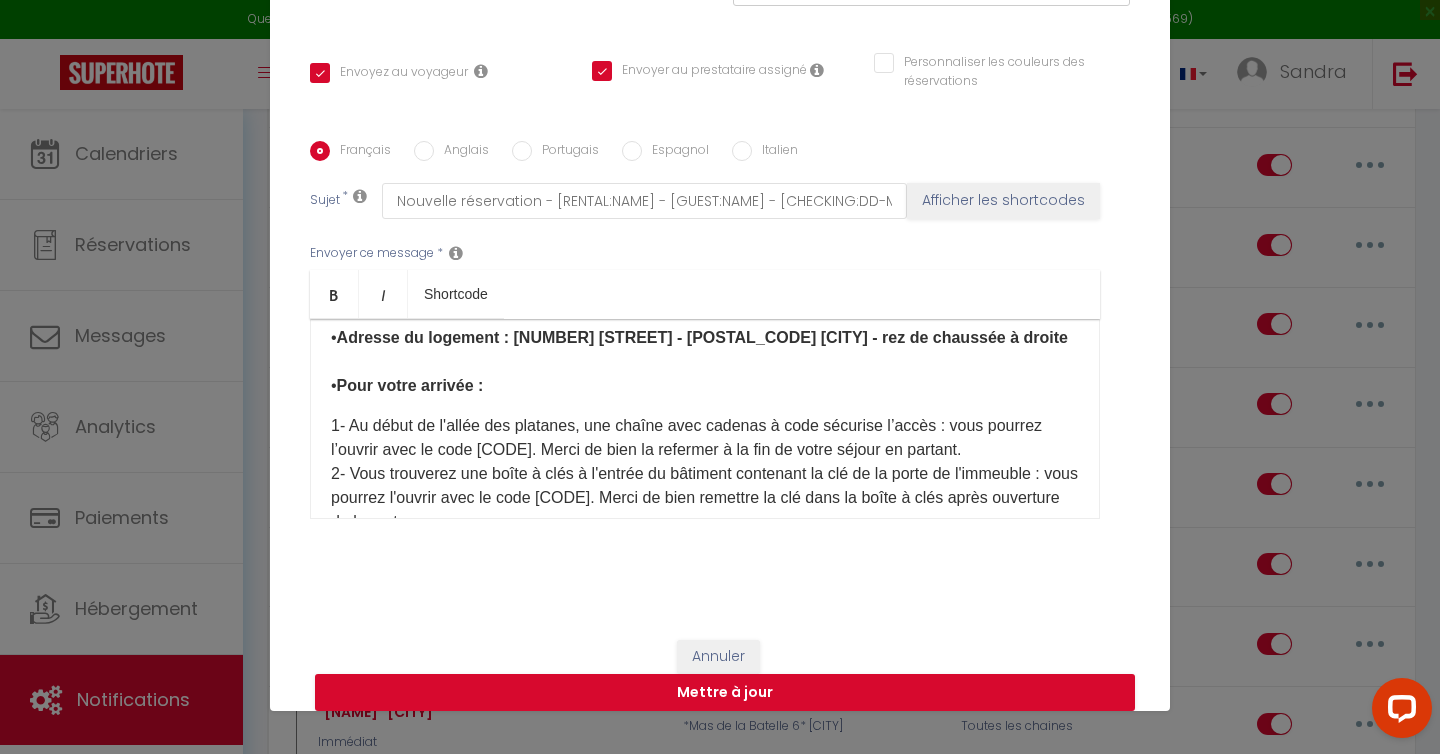 click on "Bonjour,
Merci pour votre réservation dans notre logement  "Mas de la Batelle 2" . 🌼 Nous sommes ravis de vous accueillir et vous souhaitons un excellent séjour ! Voici toutes les informations nécessaires pour votre arrivée ainsi que votre séjour :
📝 Informations pratiques :
•  Adresse du logement : ​[NUMBER] [STREET] - [POSTAL_CODE] [CITY] - rez de chaussée à droite •  Pour votre arrivée :  1- Au début de l'allée des platanes, une chaîne avec cadenas à code sécurise l’accès : vous pourrez l’ouvrir avec le code [CODE]. Merci de bien la refermer à la fin de votre séjour en partant. 2- Vous trouverez une boîte à clés à l'entrée du bâtiment contenant la clé de la porte de l'immeuble : vous pourrez l'ouvrir avec le code [CODE]. Merci de bien remettre la clé dans la boîte à clés après ouverture de la porte. 3- La clé de votre habitation se trouve sur la porte. Merci de la laisser au même endroit en partant. ​ ​
•  Numéros de contact :" at bounding box center [705, 419] 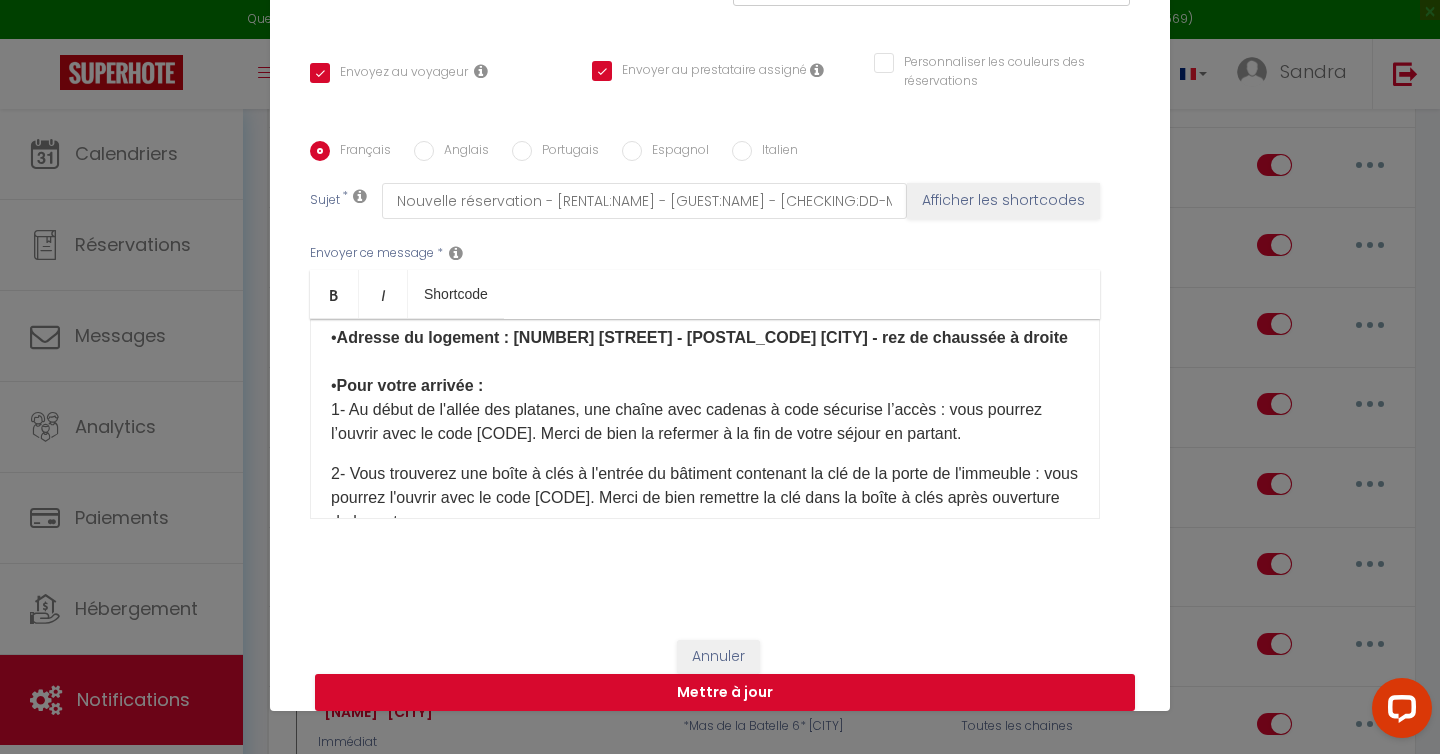 click on "2- Vous trouverez une boîte à clés à l'entrée du bâtiment contenant la clé de la porte de l'immeuble : vous pourrez l'ouvrir avec le code [CODE]. Merci de bien remettre la clé dans la boîte à clés après ouverture de la porte. 3- La clé de votre habitation se trouve sur la porte. Merci de la laisser au même endroit en partant." at bounding box center (704, 509) 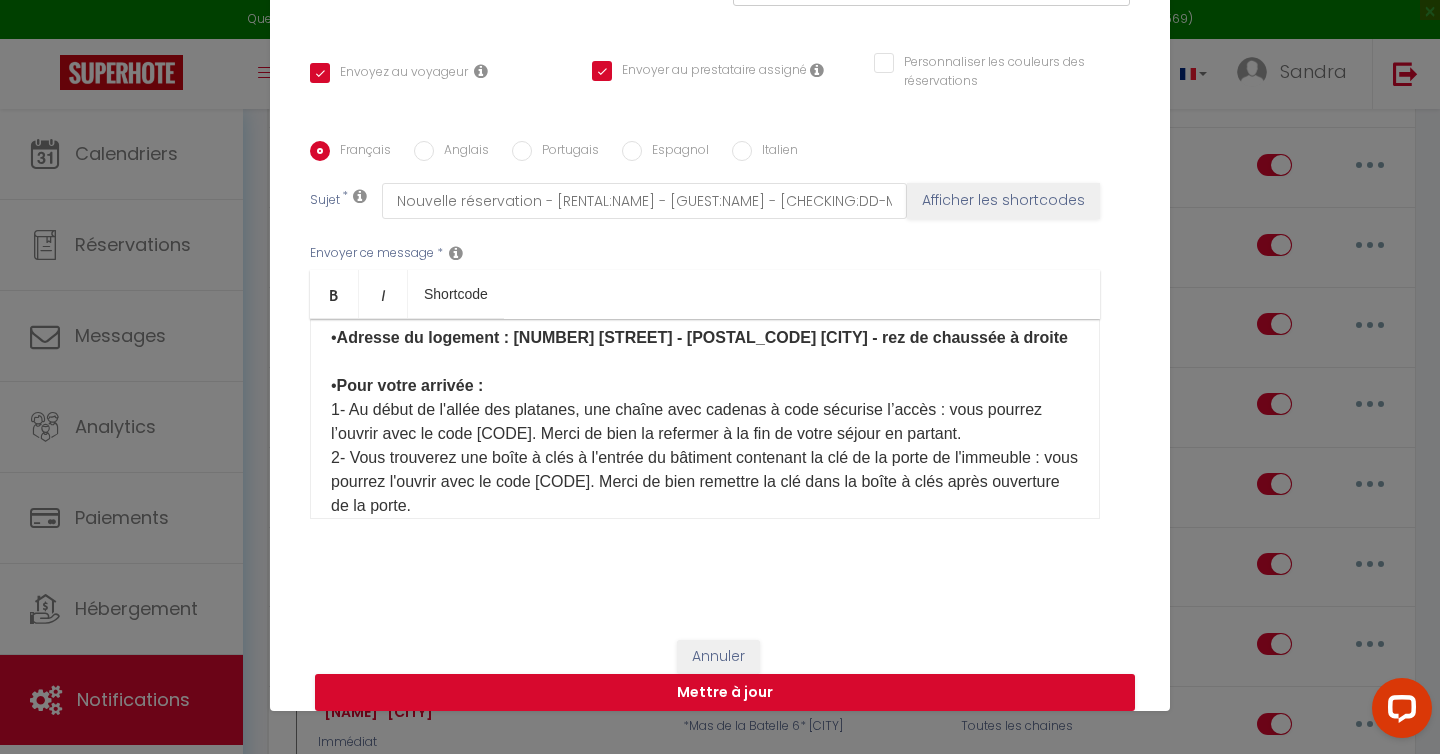 scroll, scrollTop: 390, scrollLeft: 0, axis: vertical 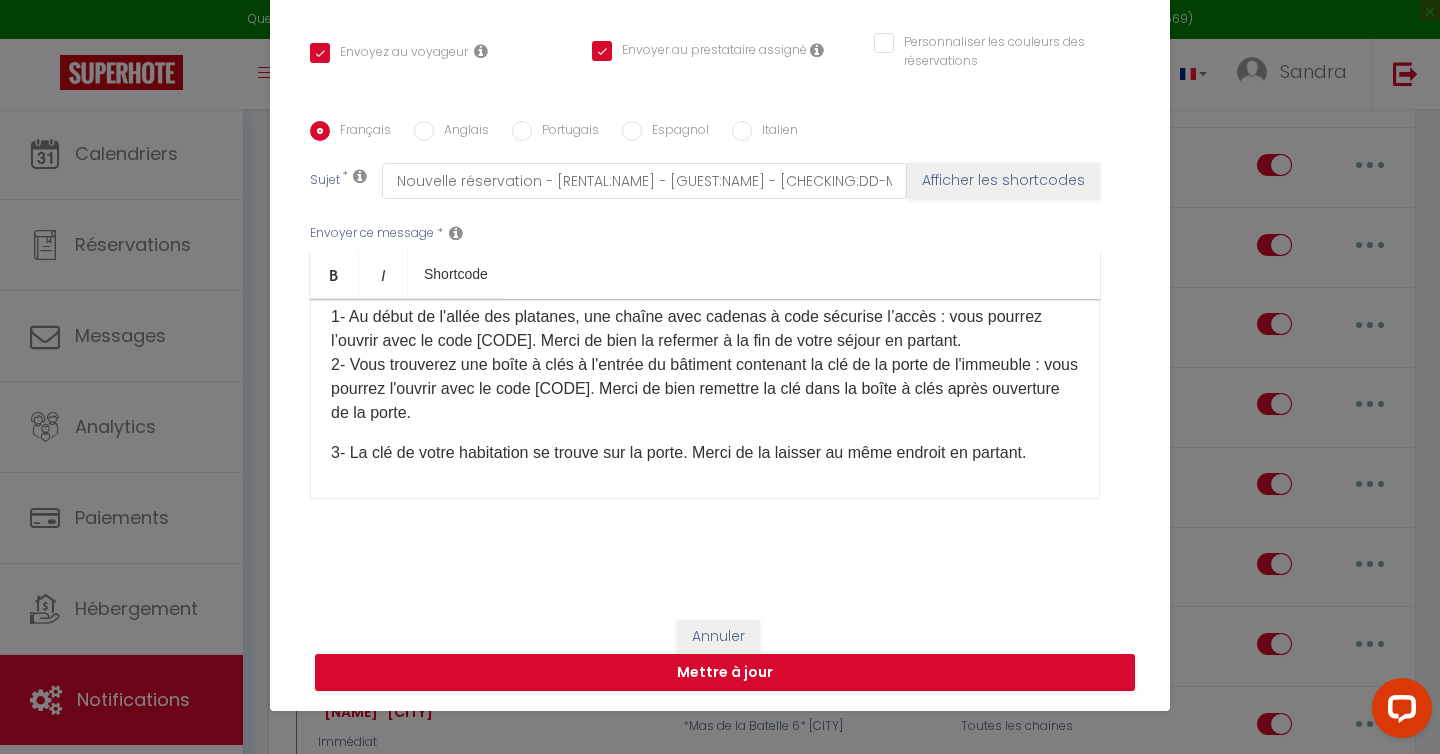 click on "Bonjour,
Merci pour votre réservation dans notre logement  "Mas de la Batelle 2" . 🌼 Nous sommes ravis de vous accueillir et vous souhaitons un excellent séjour ! Voici toutes les informations nécessaires pour votre arrivée ainsi que votre séjour :
📝 Informations pratiques :
•  Adresse du logement : ​[NUMBER] [STREET] - [POSTAL_CODE] [CITY] - rez de chaussée à droite •  Pour votre arrivée :  1- Au début de l'allée des platanes, une chaîne avec cadenas à code sécurise l’accès : vous pourrez l’ouvrir avec le code [CODE]. Merci de bien la refermer à la fin de votre séjour en partant. 2- Vous trouverez une boîte à clés à l'entrée du bâtiment contenant la clé de la porte de l'immeuble : vous pourrez l'ouvrir avec le code [CODE]. Merci de bien remettre la clé dans la boîte à clés après ouverture de la porte. 3- La clé de votre habitation se trouve sur la porte. Merci de la laisser au même endroit en partant. ​ ​
•  Numéros de contact :" at bounding box center [705, 399] 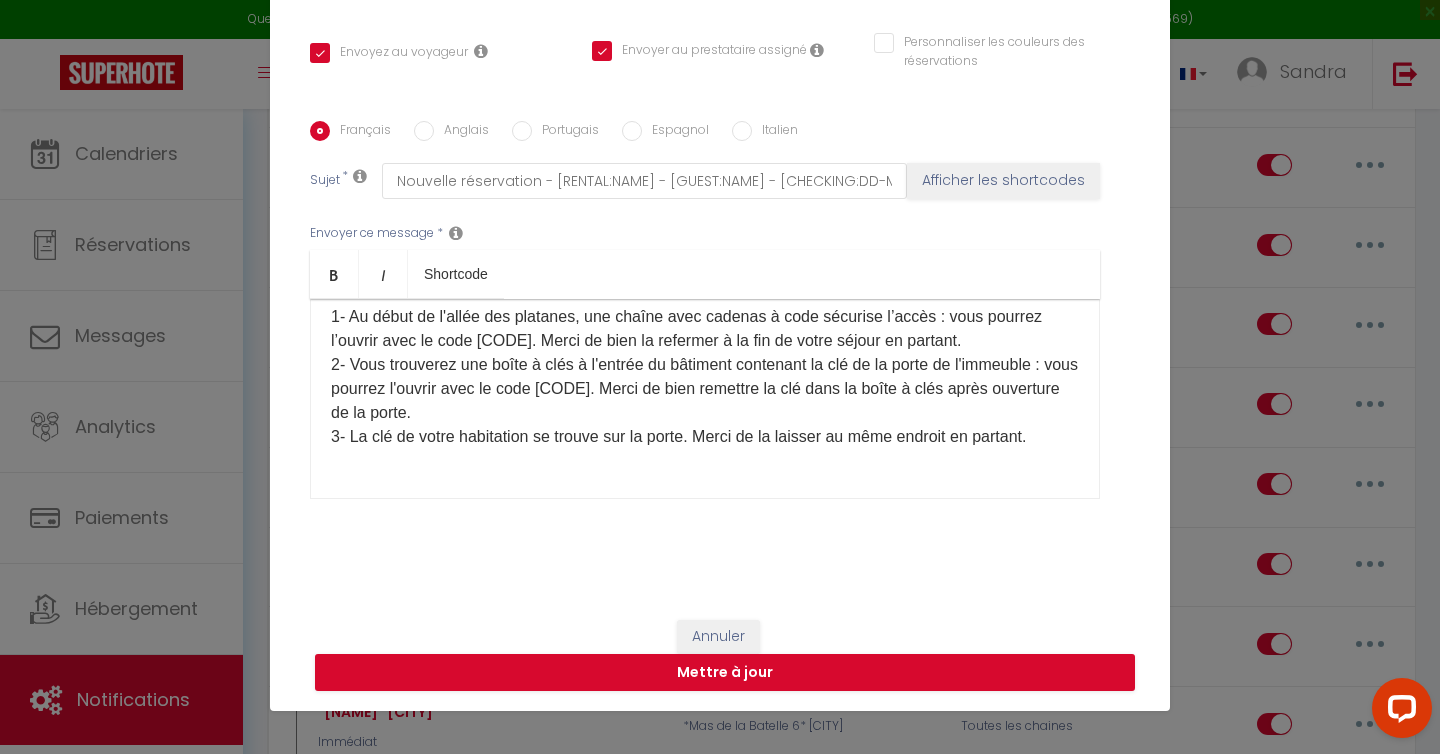 scroll, scrollTop: 227, scrollLeft: 0, axis: vertical 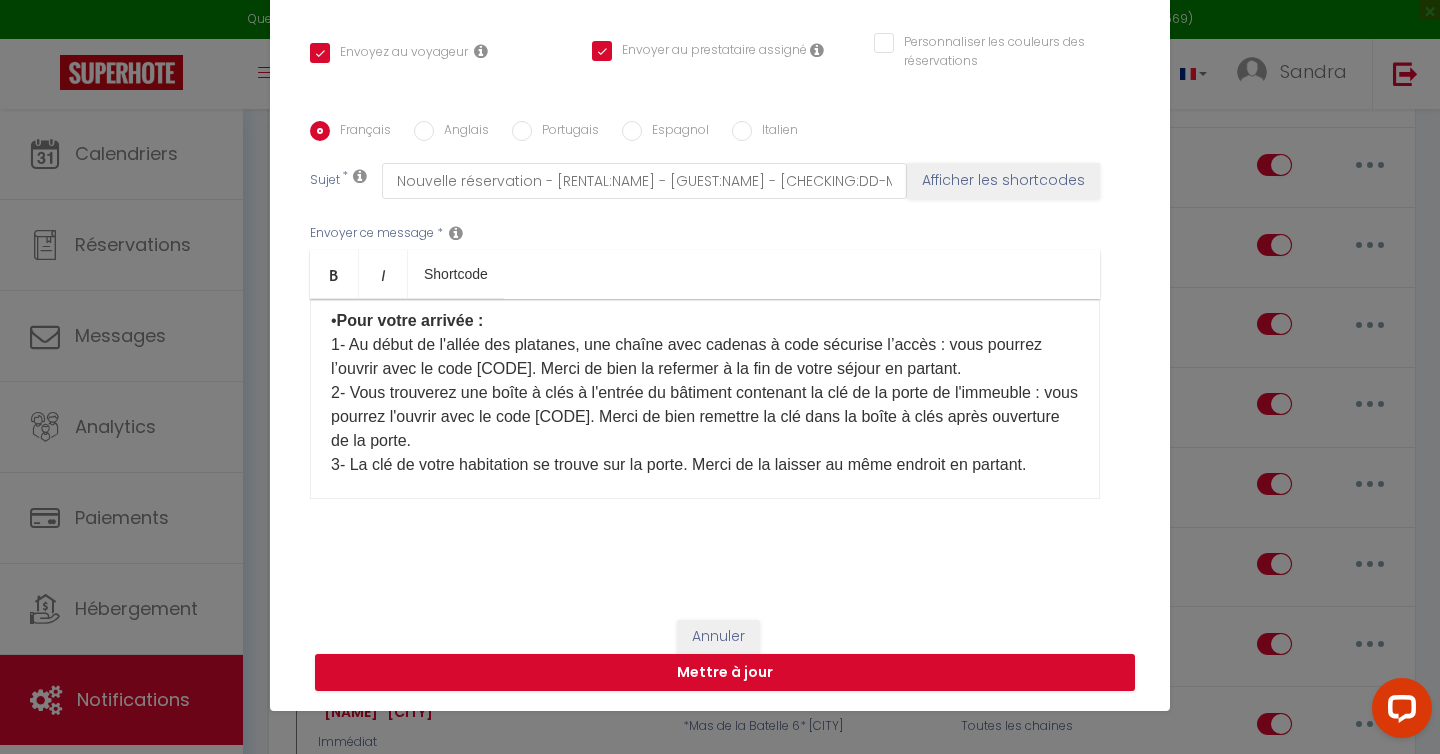 click on "•  Adresse du logement : ​[NUMBER] [STREET] - [POSTAL_CODE] [CITY] - rez de chaussée à droite •  Pour votre arrivée :  1- Au début de l'allée des platanes, une chaîne avec cadenas à code sécurise l’accès : vous pourrez l’ouvrir avec le code [CODE]. Merci de bien la refermer à la fin de votre séjour en partant. 2- Vous trouverez une boîte à clés à l'entrée du bâtiment contenant la clé de la porte de l'immeuble : vous pourrez l'ouvrir avec le code [CODE]. Merci de bien remettre la clé dans la boîte à clés après ouverture de la porte. 3- La clé de votre habitation se trouve sur la porte. Merci de la laisser au même endroit en partant." at bounding box center [705, 369] 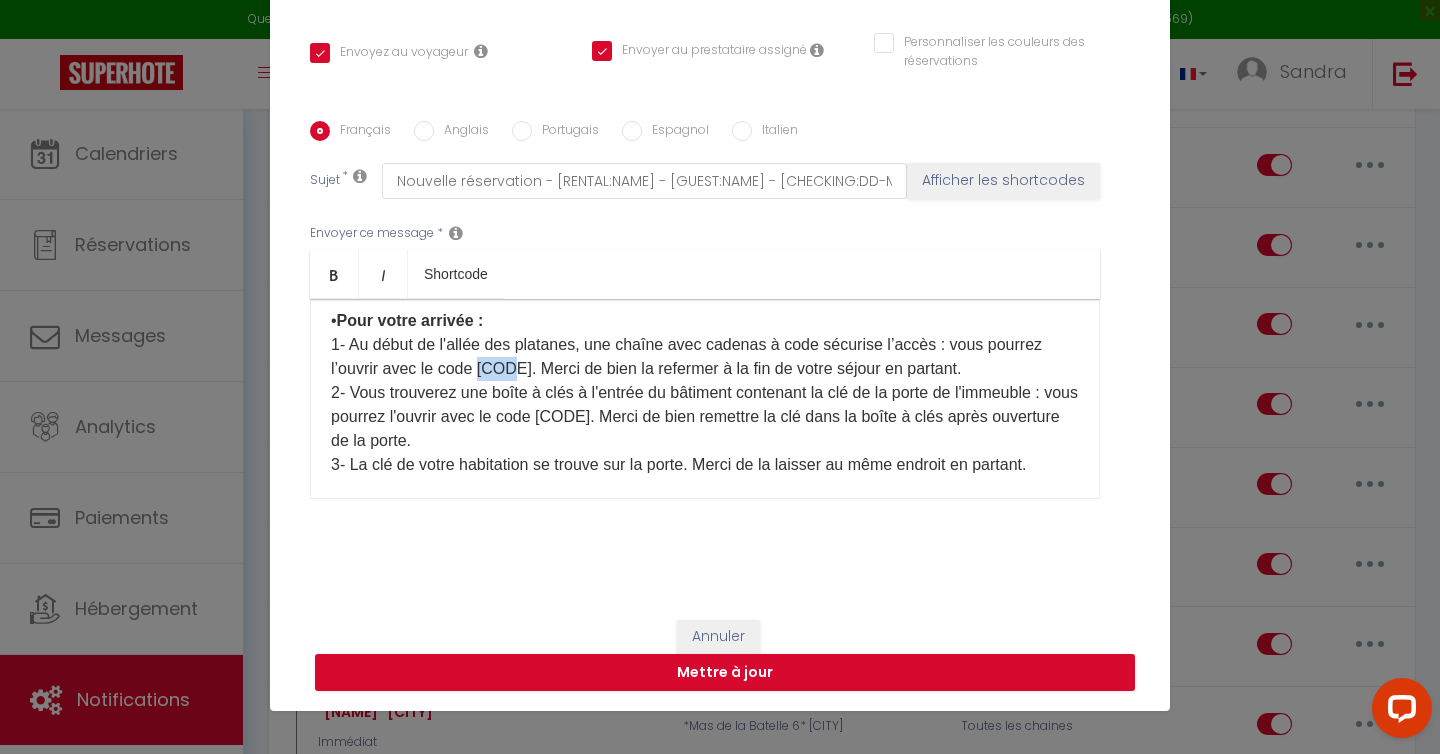 click on "•  Adresse du logement : ​[NUMBER] [STREET] - [POSTAL_CODE] [CITY] - rez de chaussée à droite •  Pour votre arrivée :  1- Au début de l'allée des platanes, une chaîne avec cadenas à code sécurise l’accès : vous pourrez l’ouvrir avec le code [CODE]. Merci de bien la refermer à la fin de votre séjour en partant. 2- Vous trouverez une boîte à clés à l'entrée du bâtiment contenant la clé de la porte de l'immeuble : vous pourrez l'ouvrir avec le code [CODE]. Merci de bien remettre la clé dans la boîte à clés après ouverture de la porte. 3- La clé de votre habitation se trouve sur la porte. Merci de la laisser au même endroit en partant." at bounding box center (705, 369) 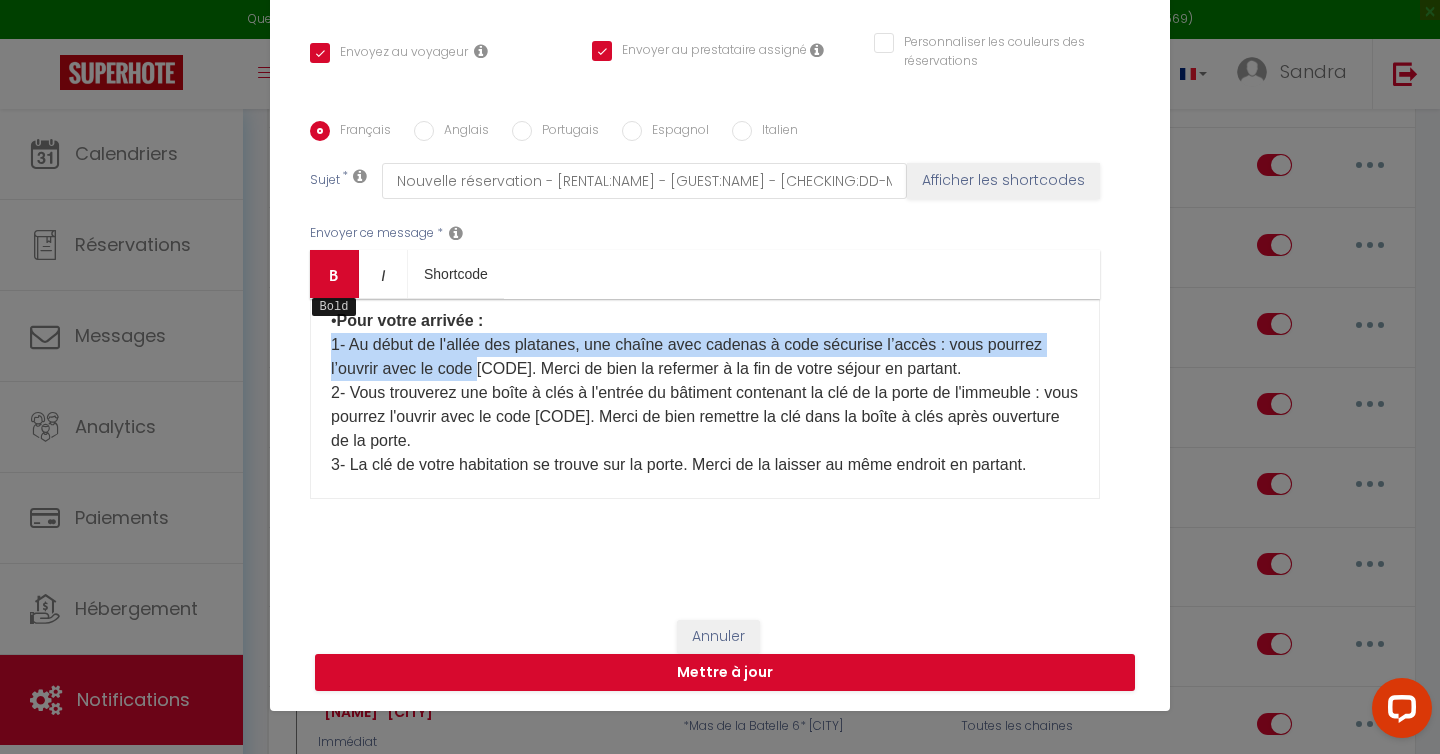 click at bounding box center [334, 275] 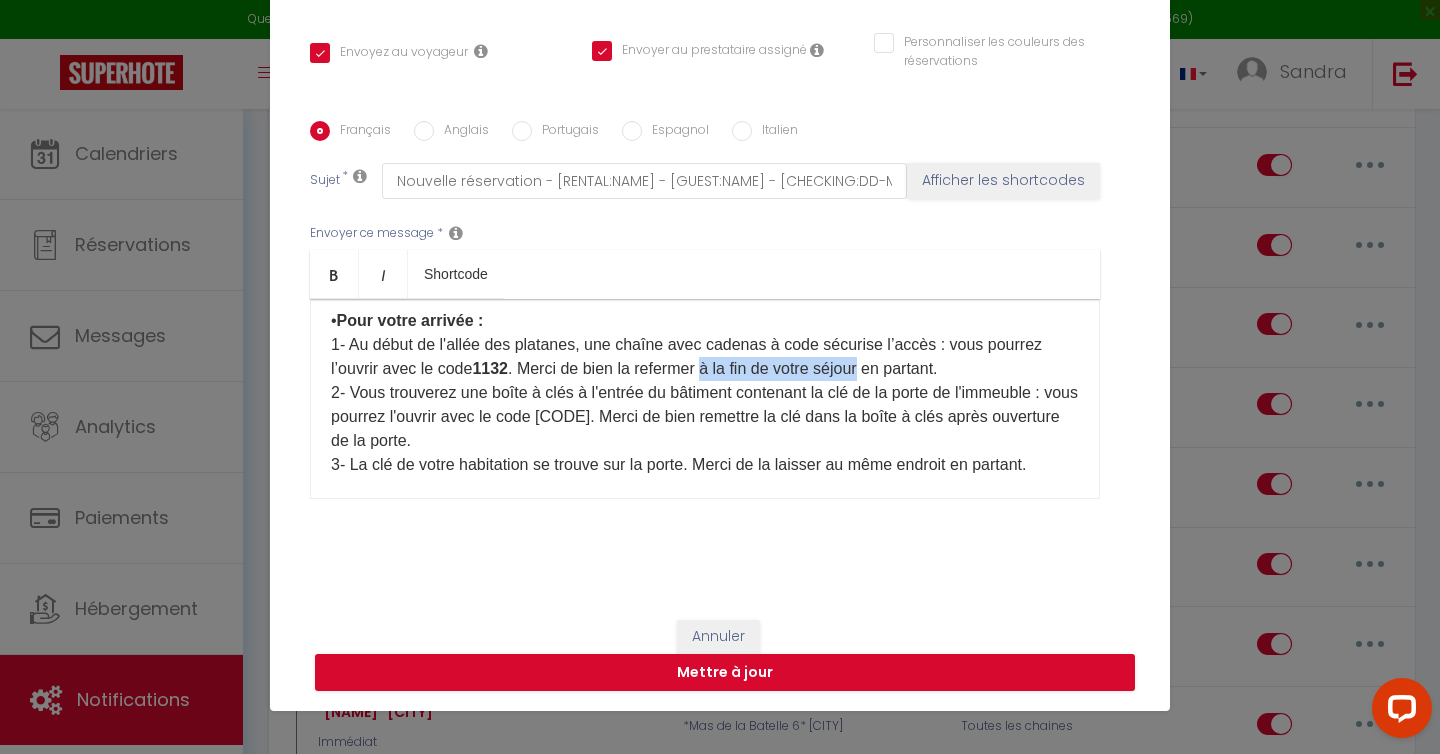 drag, startPoint x: 722, startPoint y: 369, endPoint x: 887, endPoint y: 370, distance: 165.00304 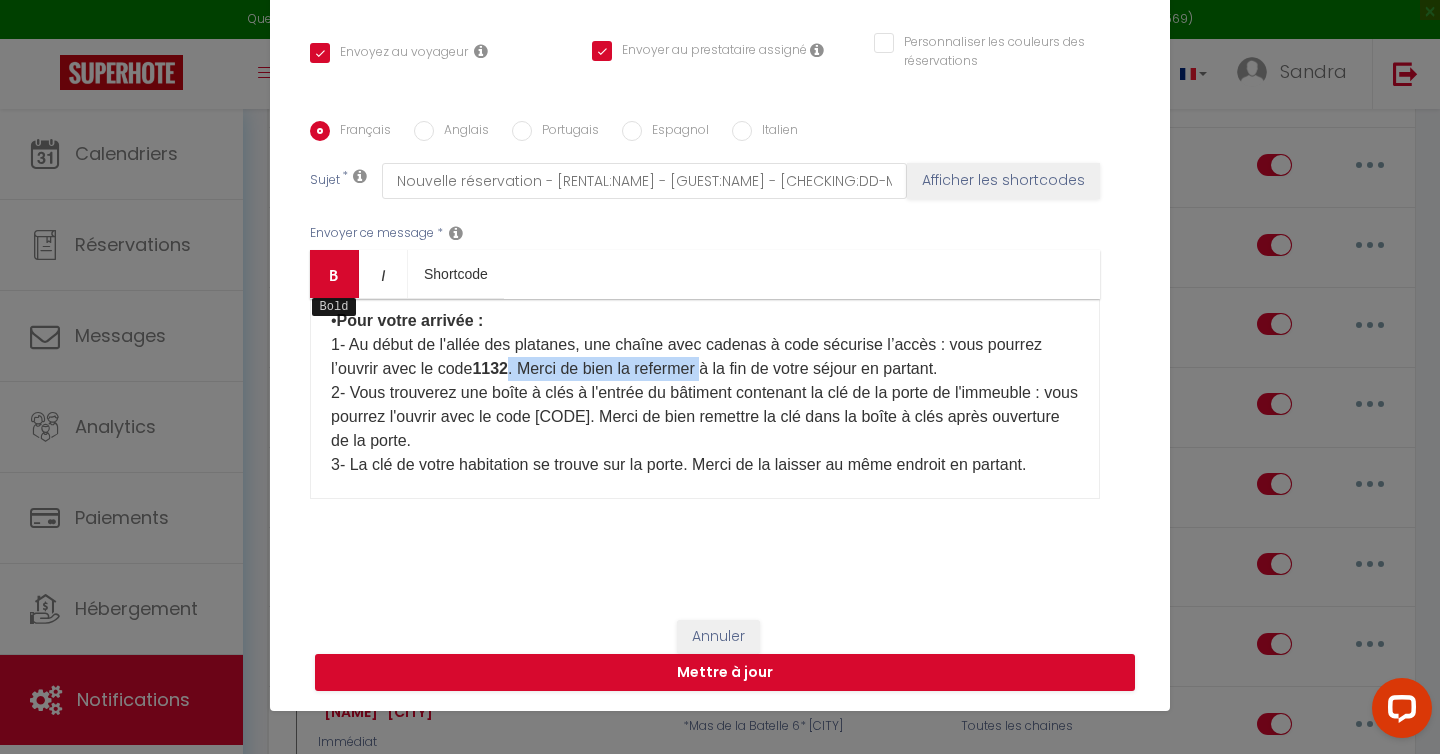 click on "Bold" at bounding box center [334, 274] 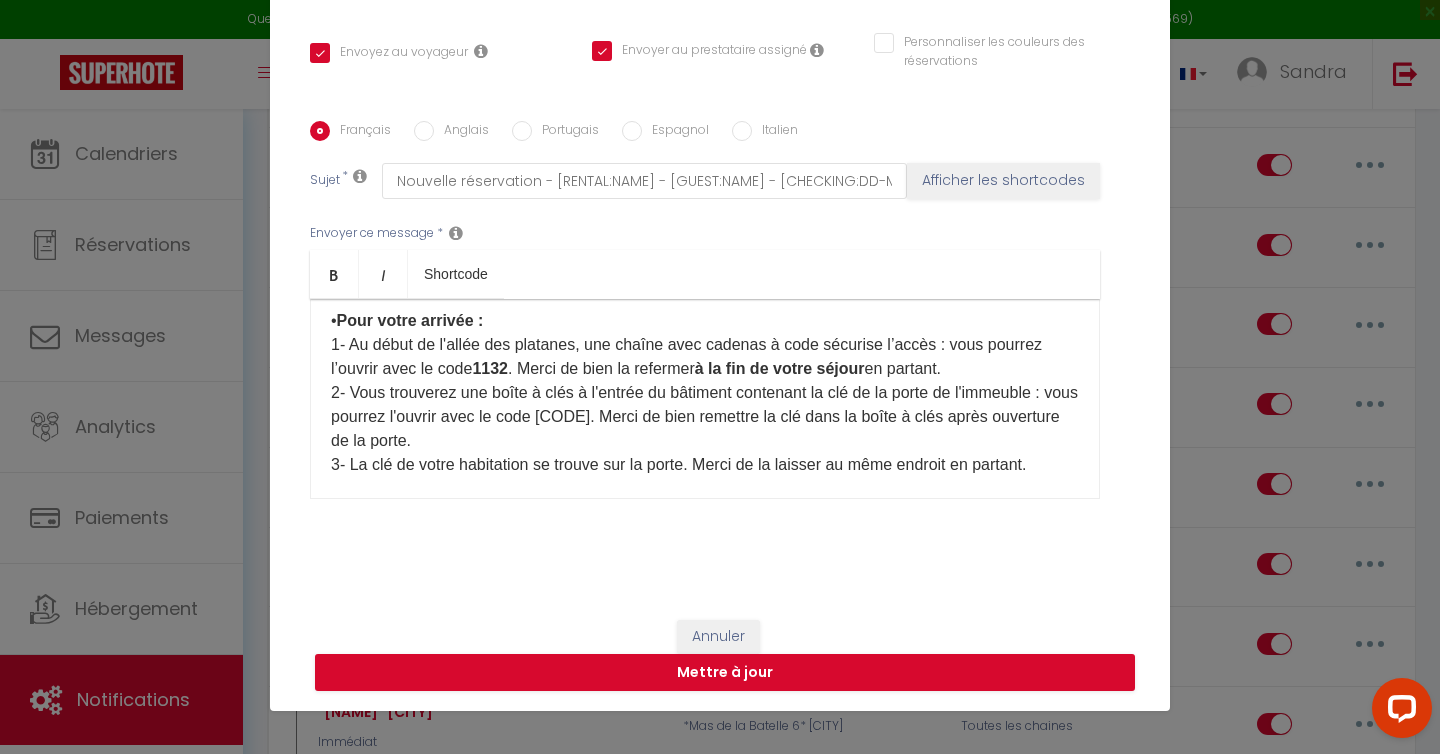 click on "•  Adresse du logement : ​[NUMBER] [STREET] - [POSTAL_CODE] [CITY] - rez de chaussée à droite •  Pour votre arrivée :  1- Au début de l'allée des platanes, une chaîne avec cadenas à code sécurise l’accès : vous pourrez l’ouvrir avec le code  [CODE] . Merci de bien la refermer  à la fin de votre séjour  en partant. 2- Vous trouverez une boîte à clés à l'entrée du bâtiment contenant la clé de la porte de l'immeuble : vous pourrez l'ouvrir avec le code [CODE]. Merci de bien remettre la clé dans la boîte à clés après ouverture de la porte. 3- La clé de votre habitation se trouve sur la porte. Merci de la laisser au même endroit en partant." at bounding box center (705, 369) 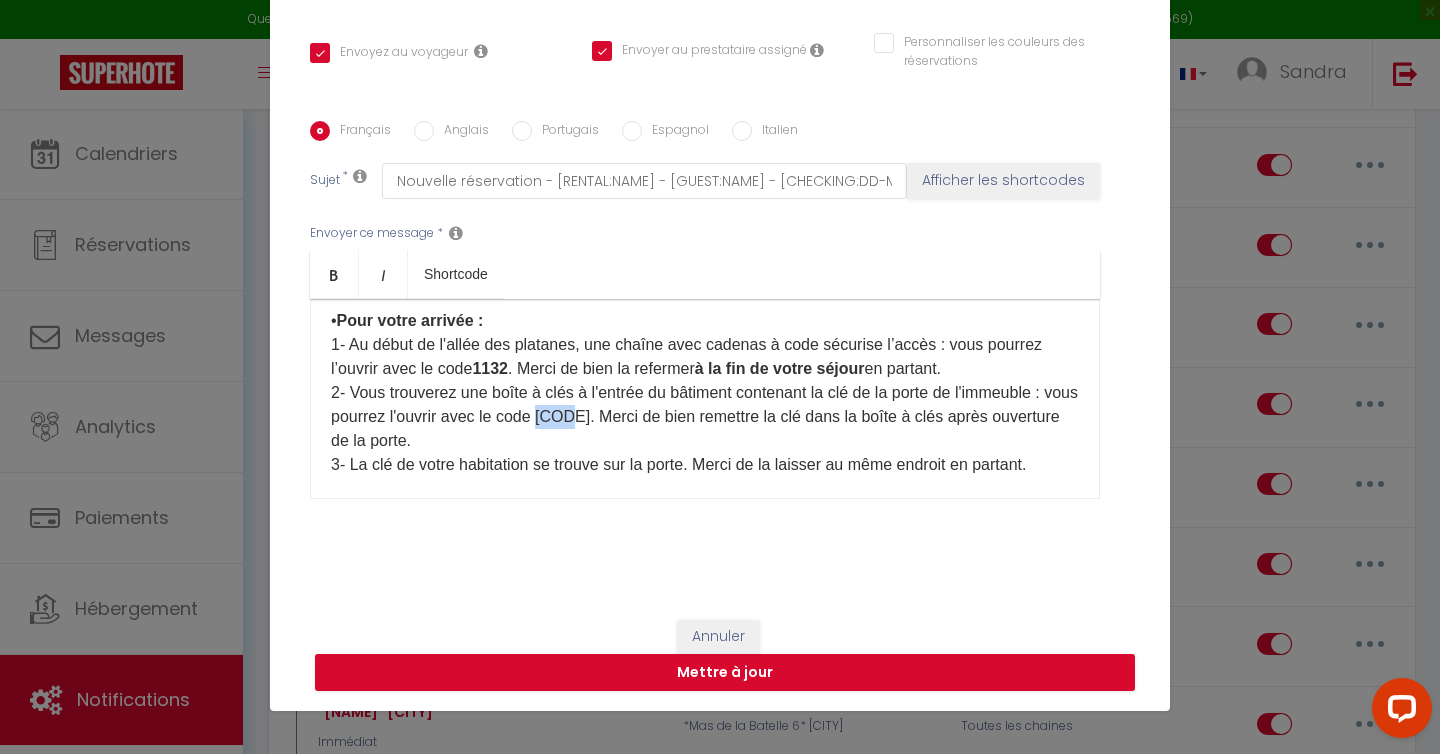 click on "•  Adresse du logement : ​[NUMBER] [STREET] - [POSTAL_CODE] [CITY] - rez de chaussée à droite •  Pour votre arrivée :  1- Au début de l'allée des platanes, une chaîne avec cadenas à code sécurise l’accès : vous pourrez l’ouvrir avec le code  [CODE] . Merci de bien la refermer  à la fin de votre séjour  en partant. 2- Vous trouverez une boîte à clés à l'entrée du bâtiment contenant la clé de la porte de l'immeuble : vous pourrez l'ouvrir avec le code [CODE]. Merci de bien remettre la clé dans la boîte à clés après ouverture de la porte. 3- La clé de votre habitation se trouve sur la porte. Merci de la laisser au même endroit en partant." at bounding box center [705, 369] 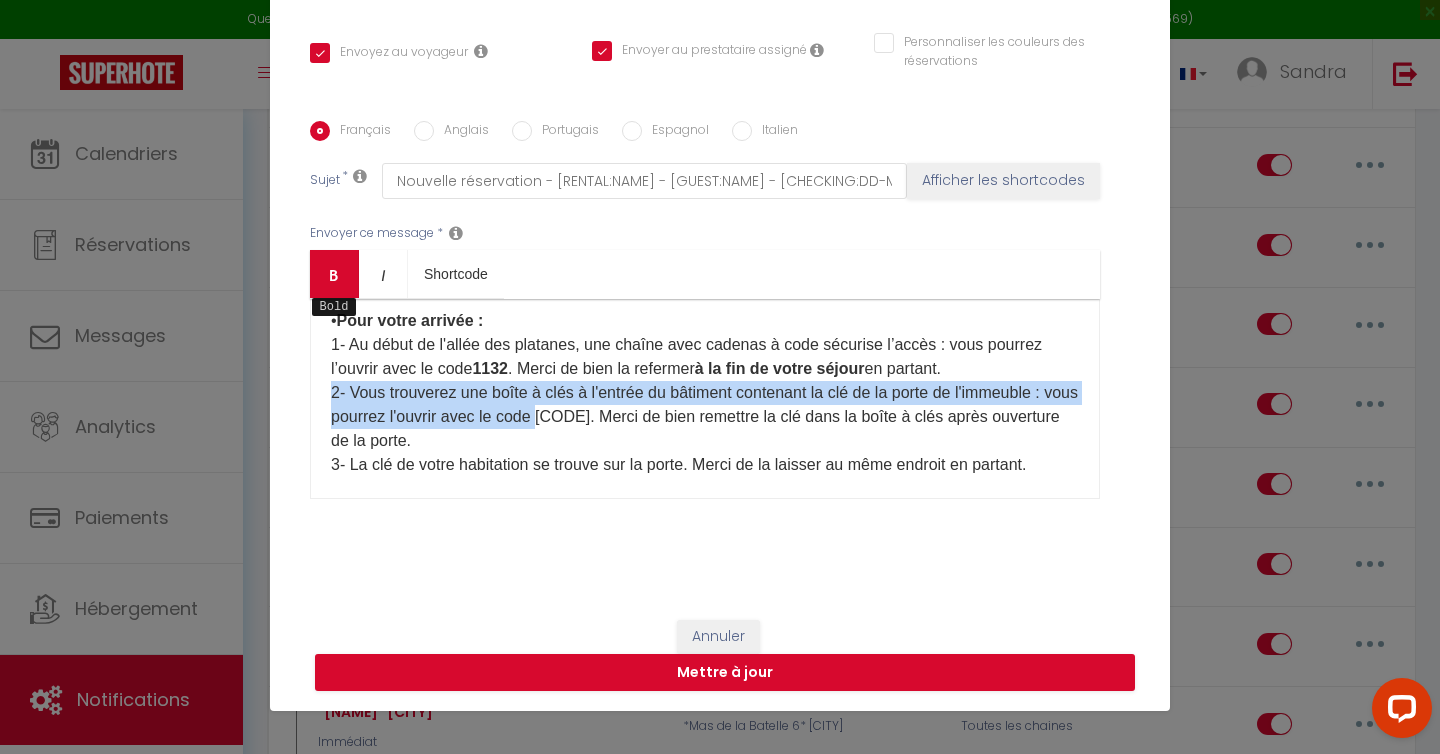 click on "Bold" at bounding box center (334, 274) 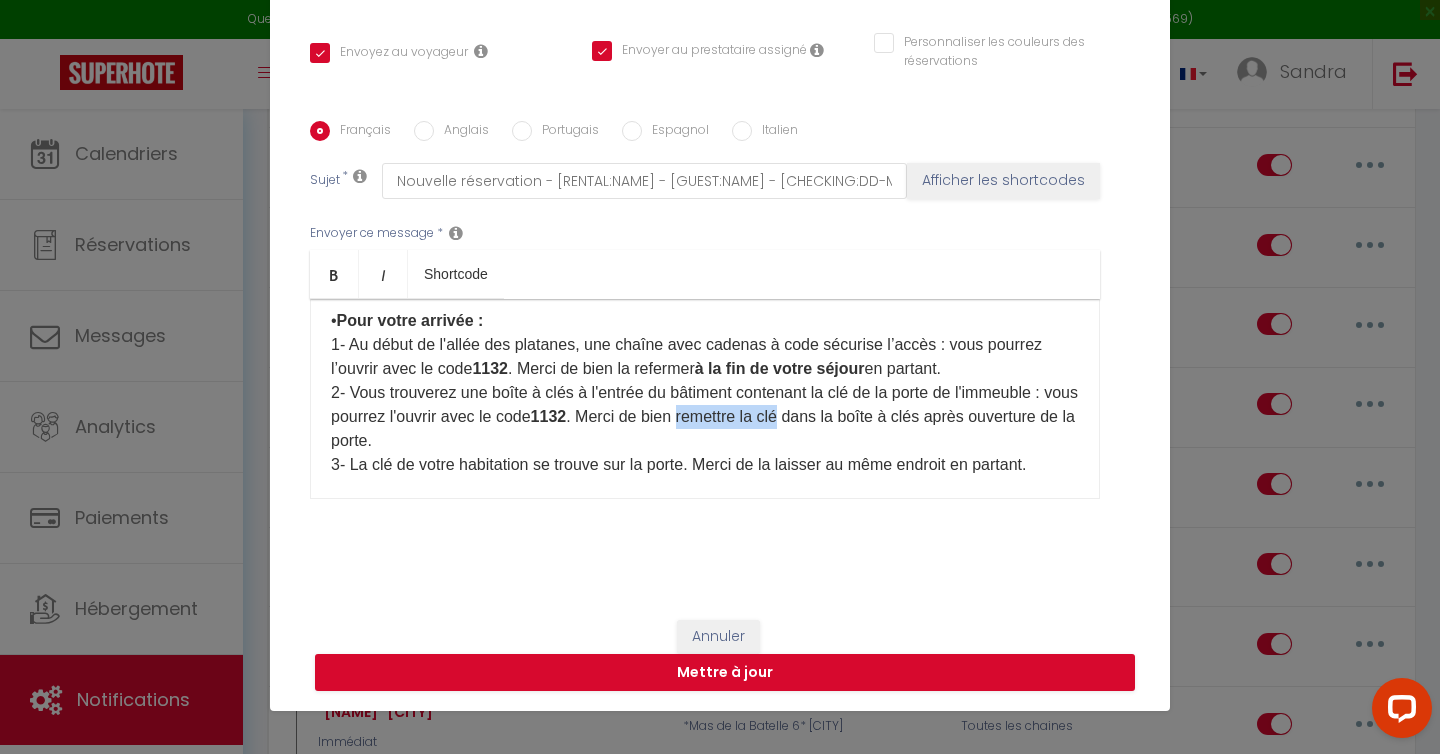 drag, startPoint x: 728, startPoint y: 415, endPoint x: 836, endPoint y: 416, distance: 108.00463 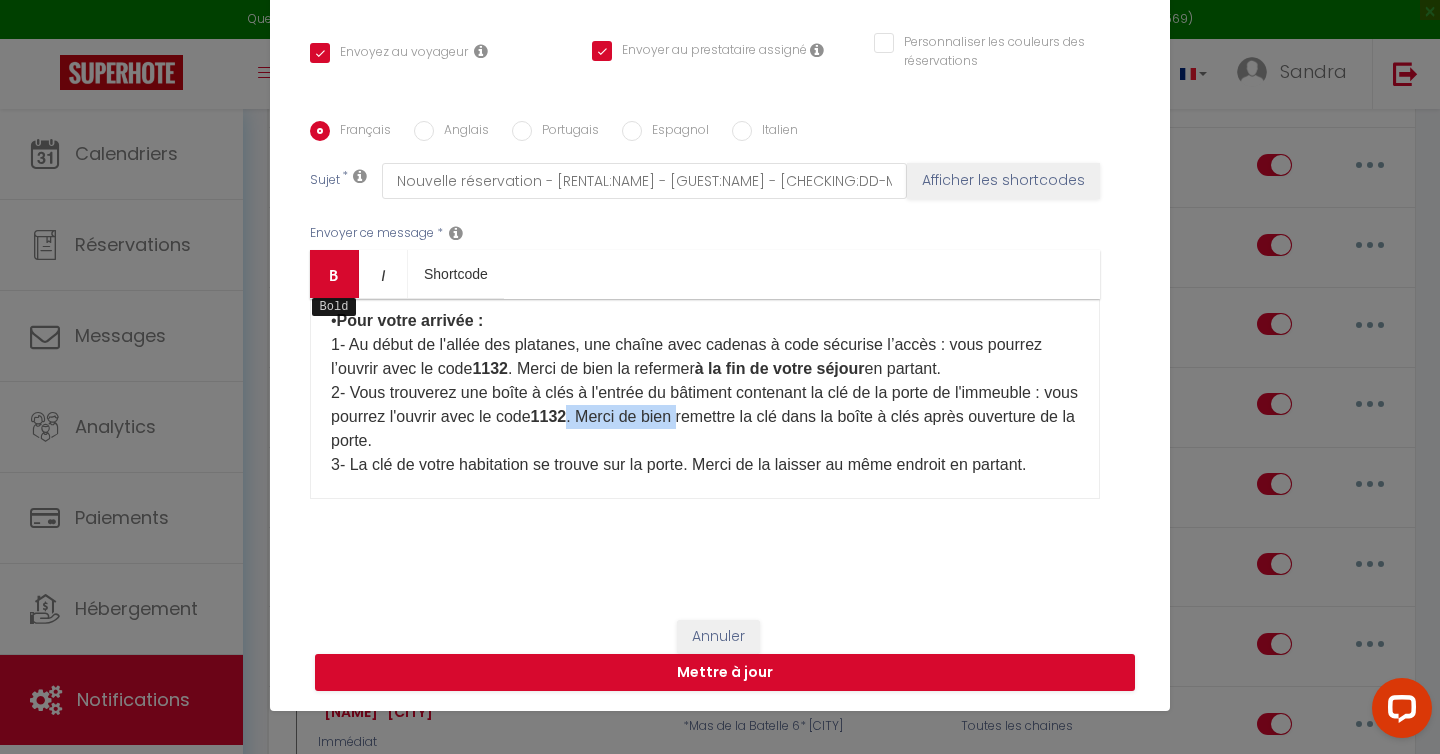 click on "Bold" at bounding box center [334, 274] 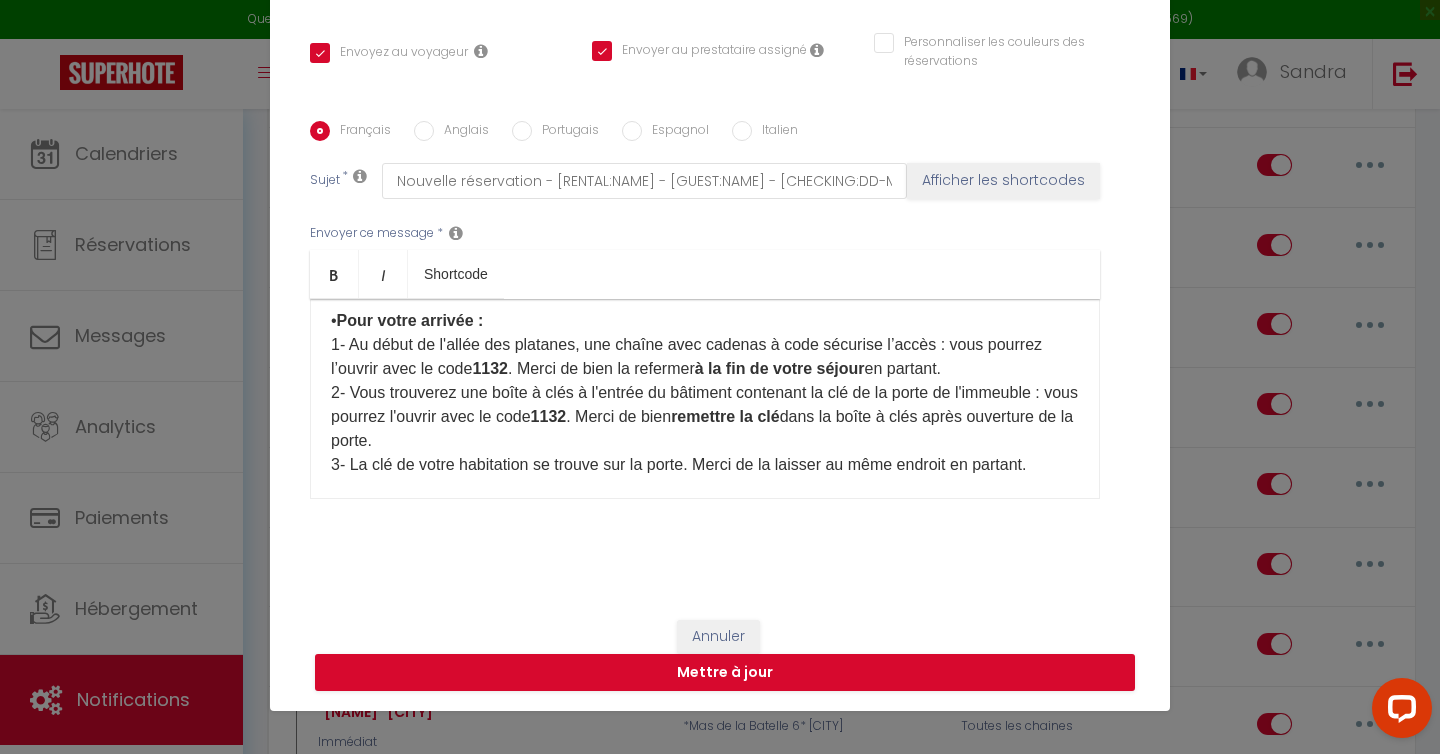 click on "•  Adresse du logement : ​[NUMBER] [STREET] - [POSTAL_CODE] [CITY] - rez de chaussée à droite •  Pour votre arrivée :  1- Au début de l'allée des platanes, une chaîne avec cadenas à code sécurise l’accès : vous pourrez l’ouvrir avec le code [CODE]. Merci de bien la refermer  à la fin de votre séjour  en partant. 2- Vous trouverez une boîte à clés à l'entrée du bâtiment contenant la clé de la porte de l'immeuble : vous pourrez l'ouvrir avec le code [CODE]. Merci de bien  remettre la clé  dans la boîte à clés après ouverture de la porte. 3- La clé de votre habitation se trouve sur la porte. Merci de la laisser au même endroit en partant." at bounding box center [705, 369] 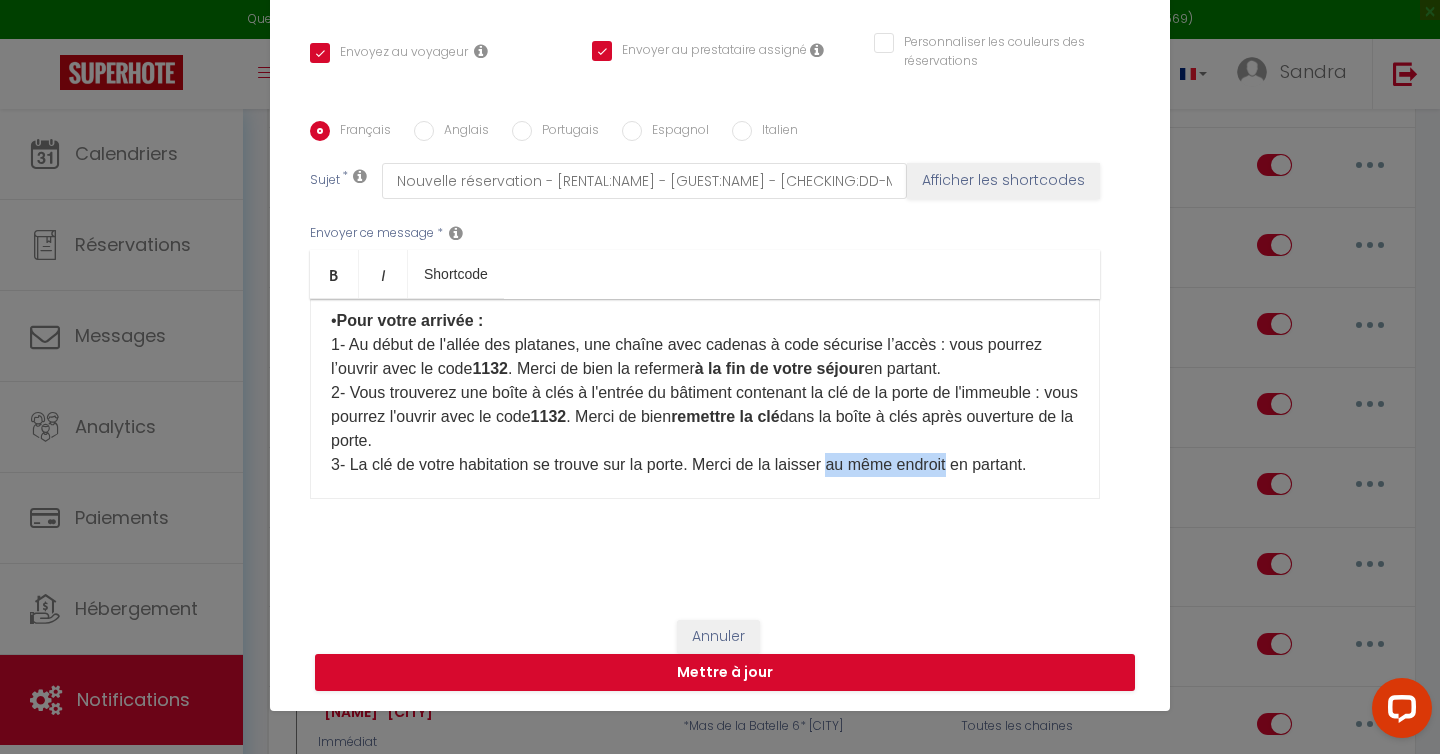 drag, startPoint x: 840, startPoint y: 463, endPoint x: 965, endPoint y: 458, distance: 125.09996 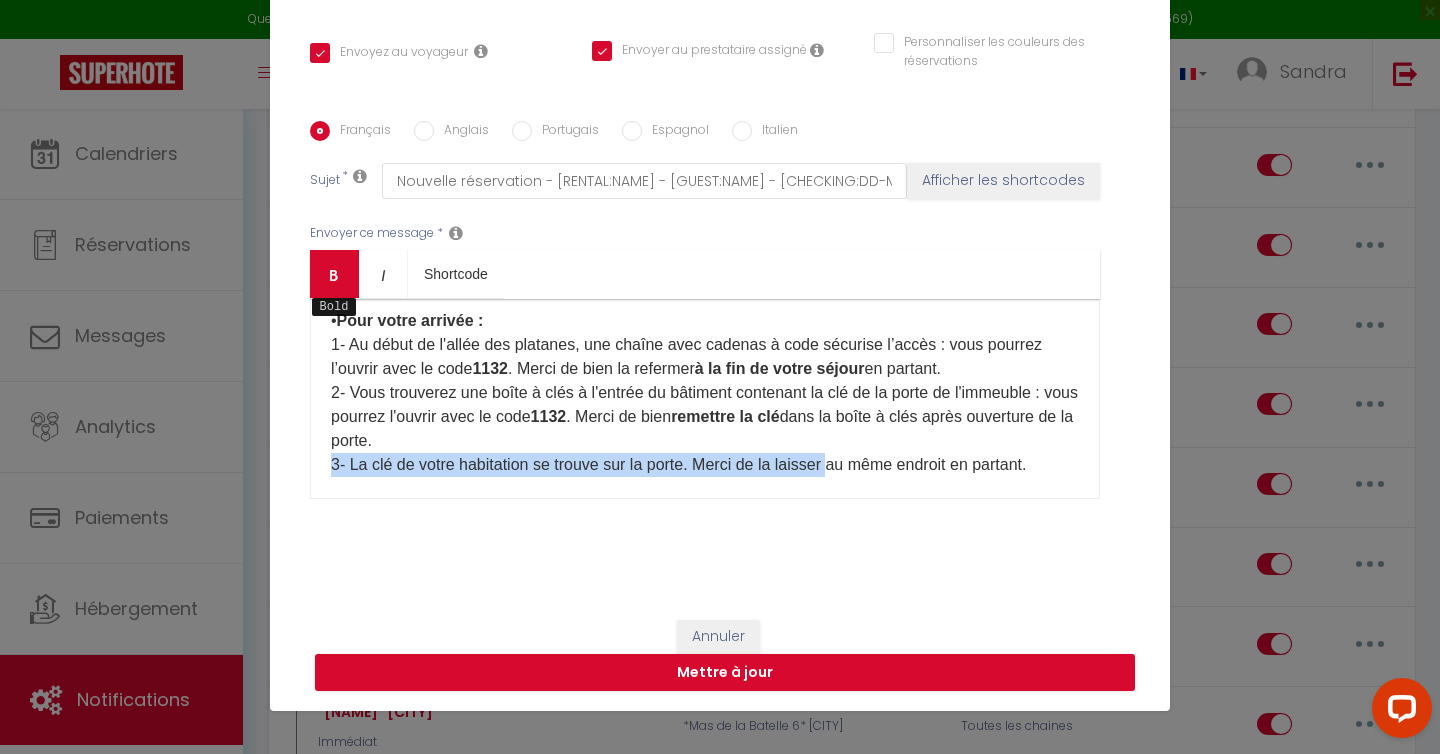 click on "Bold" at bounding box center (334, 274) 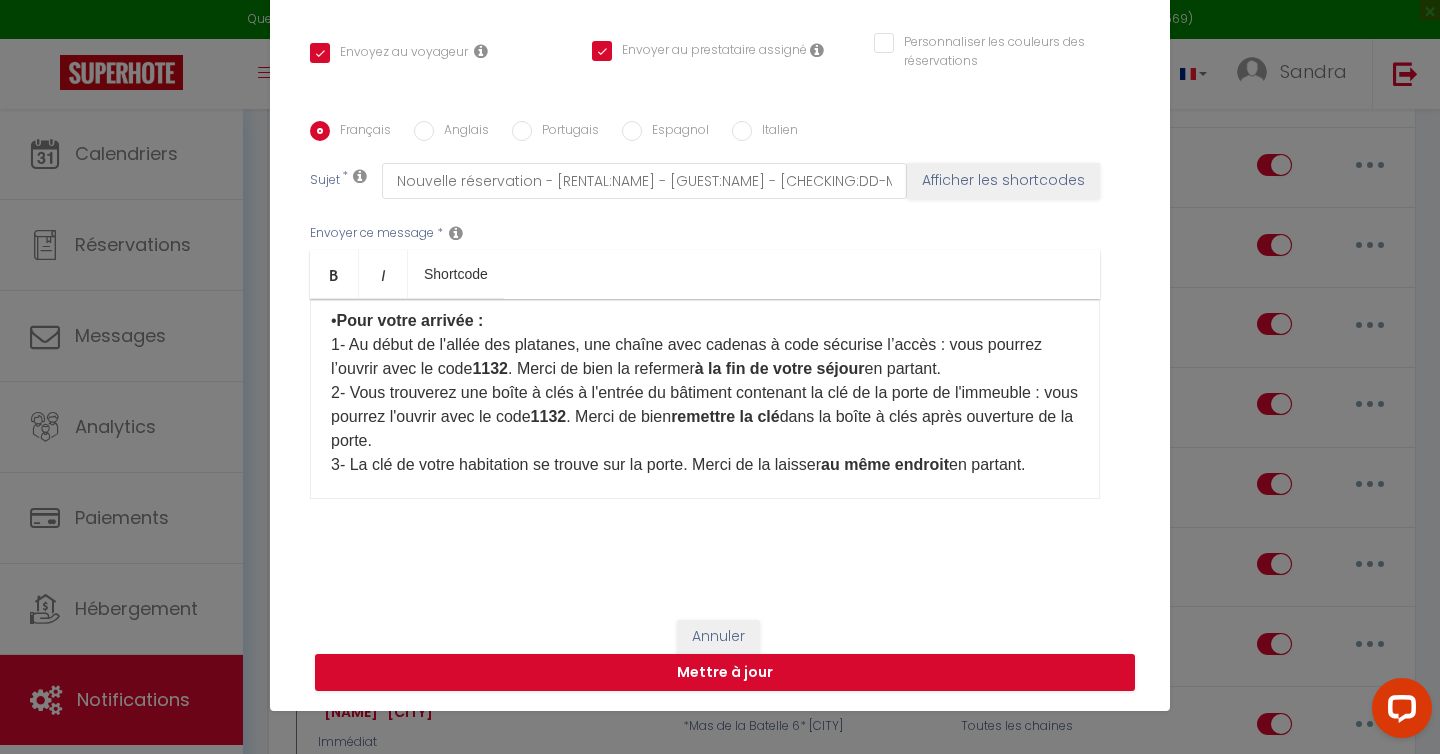 click on "•  Adresse du logement : ​[NUMBER] [STREET] - [POSTAL_CODE] [CITY] - rez de chaussée à droite •  Pour votre arrivée :  1- Au début de l'allée des platanes, une chaîne avec cadenas à code sécurise l’accès : vous pourrez l’ouvrir avec le code  [CODE] . Merci de bien la refermer  à la fin de votre séjour  en partant. 2- Vous trouverez une boîte à clés à l'entrée du bâtiment contenant la clé de la porte de l'immeuble : vous pourrez l'ouvrir avec le code  [CODE] . Merci de bien  remettre la clé  dans la boîte à clés après ouverture de la porte. 3- La clé de votre habitation se trouve sur la porte. Merci de la laisser  au même endroit  en partant." at bounding box center (705, 369) 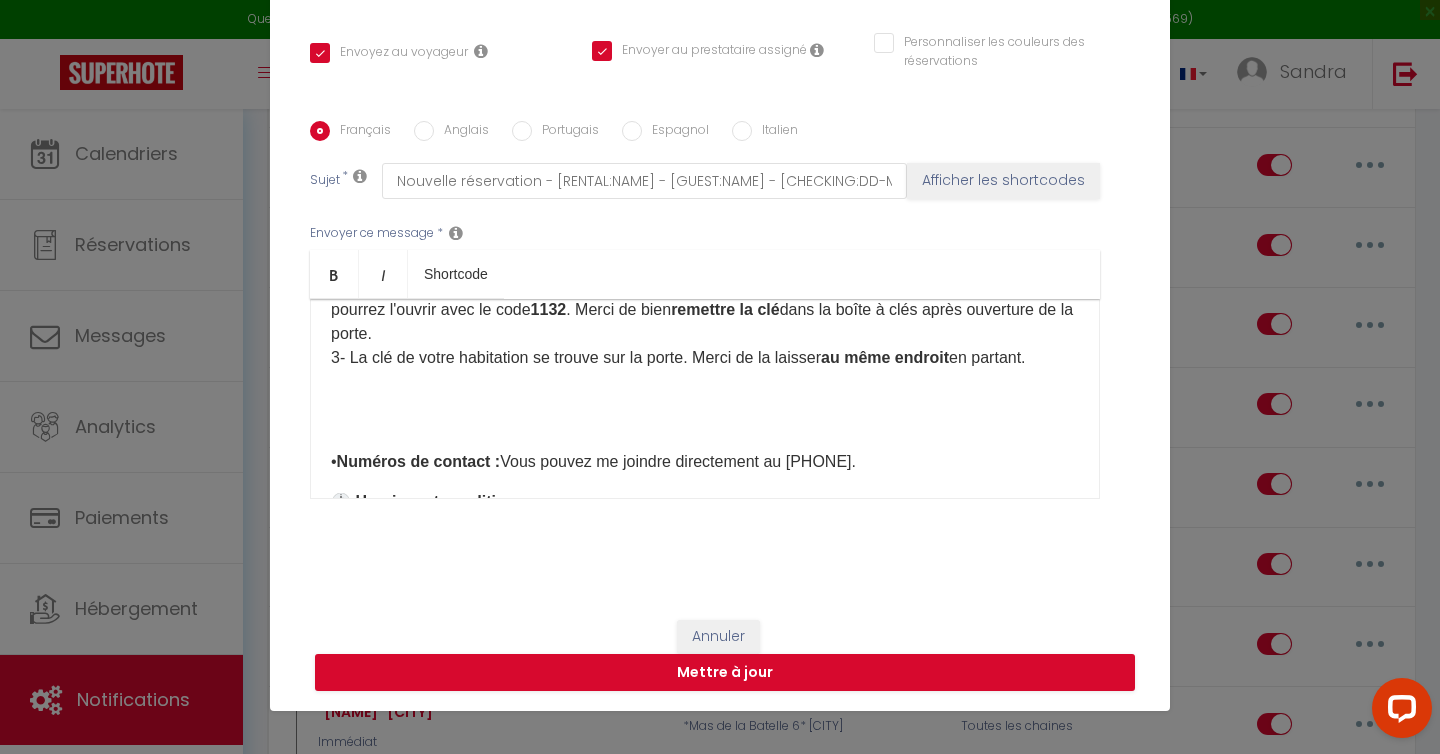 scroll, scrollTop: 360, scrollLeft: 0, axis: vertical 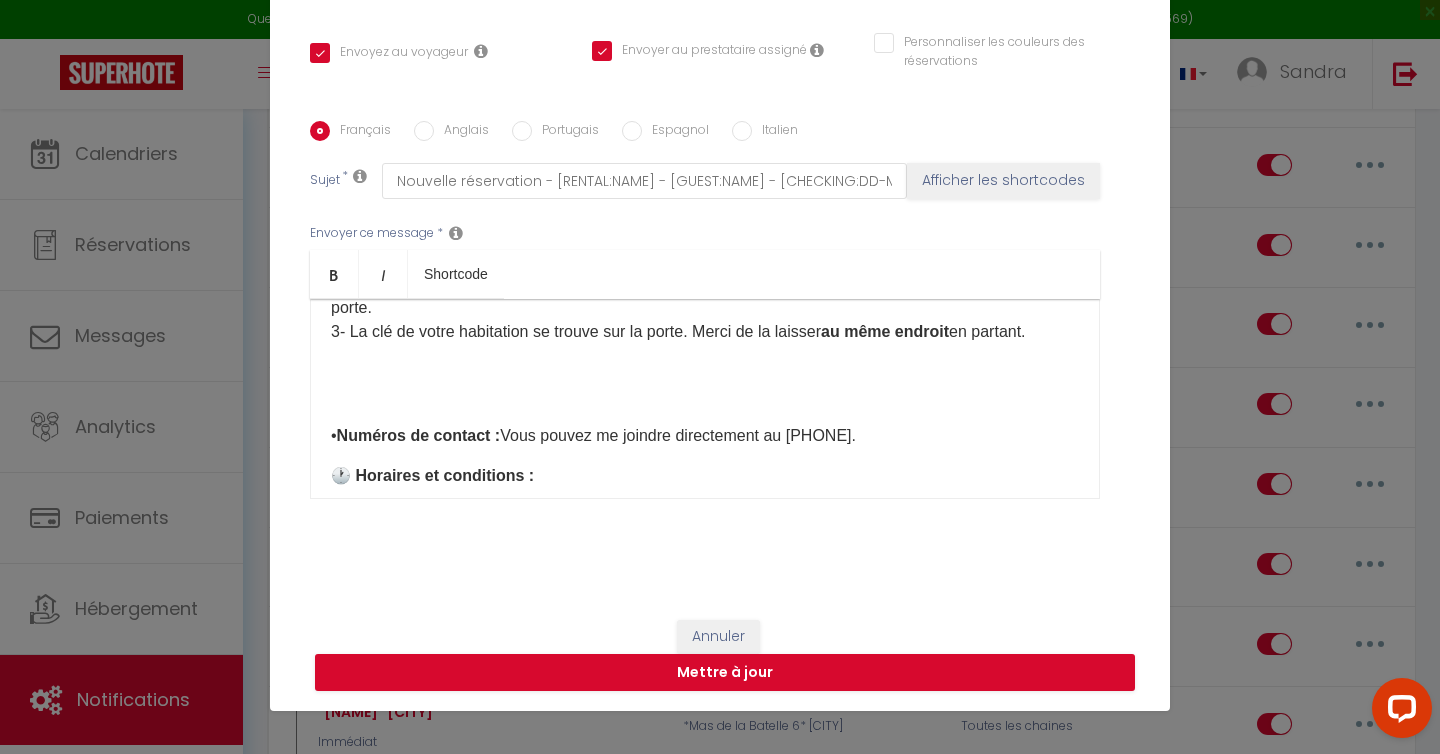 click on "​" at bounding box center (705, 396) 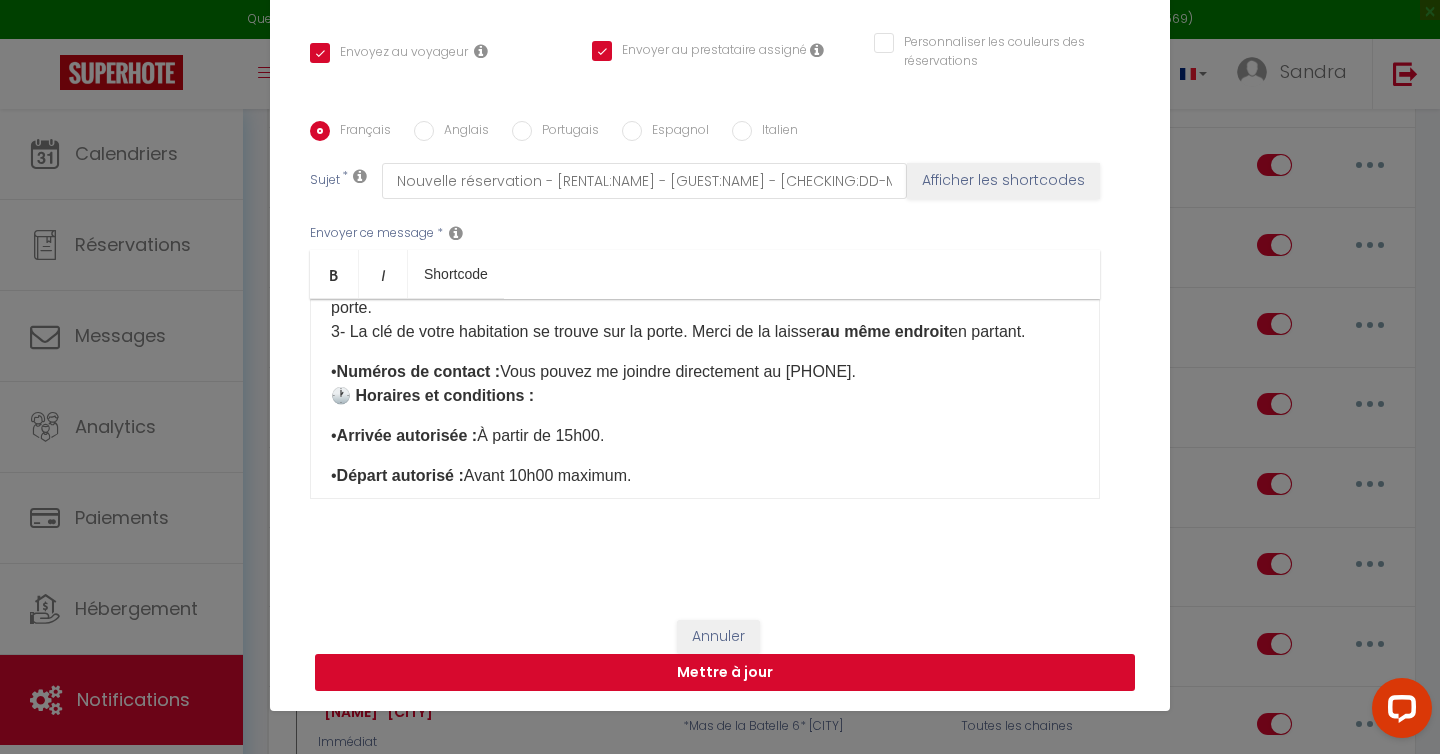 click on "Mettre à jour" at bounding box center (725, 673) 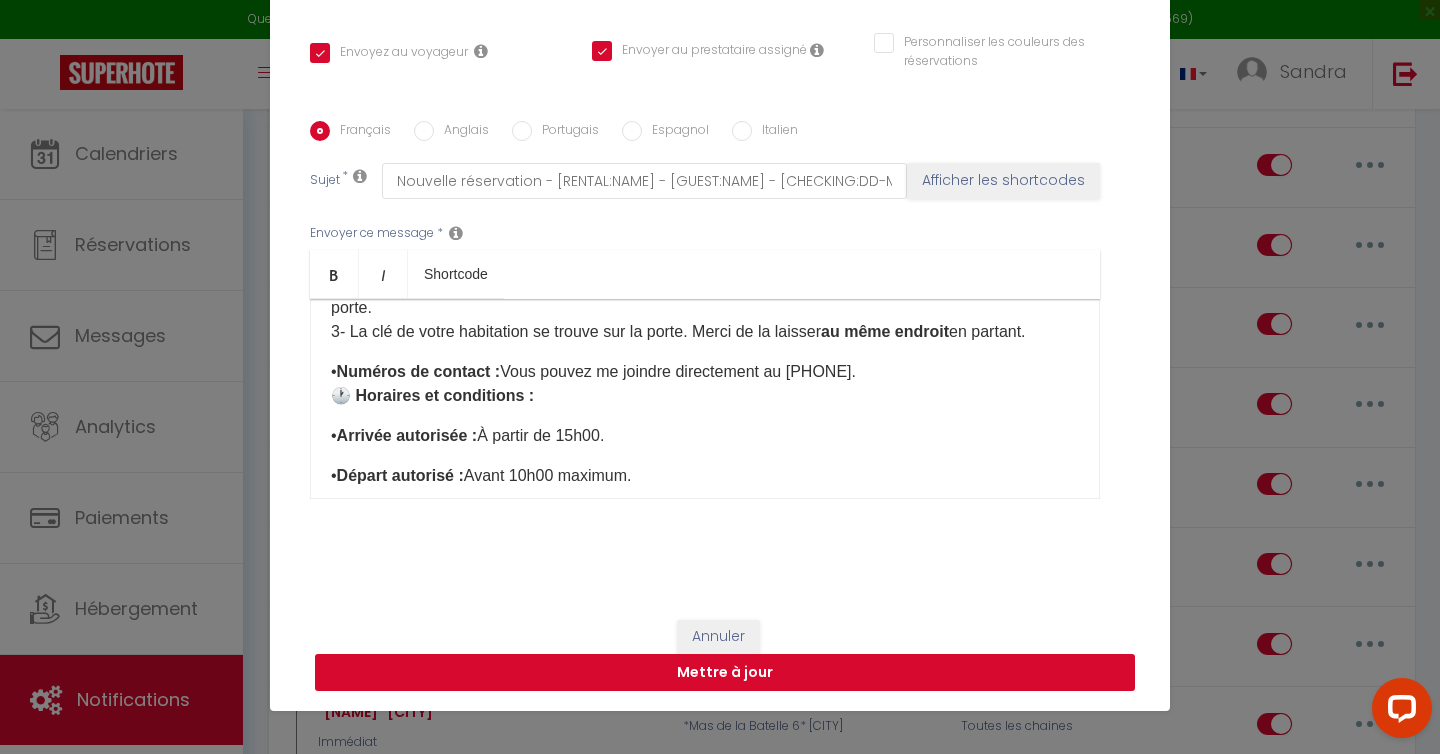 type 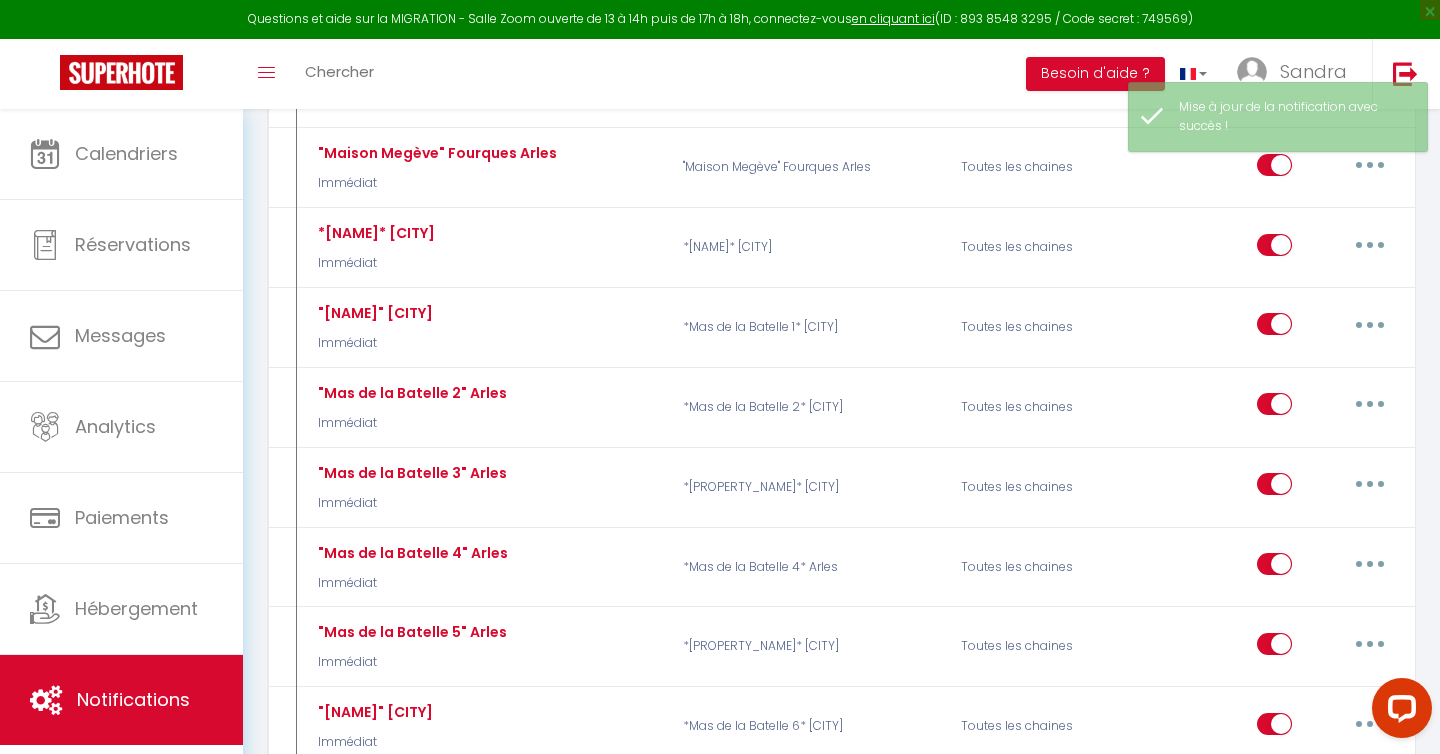 scroll, scrollTop: 0, scrollLeft: 0, axis: both 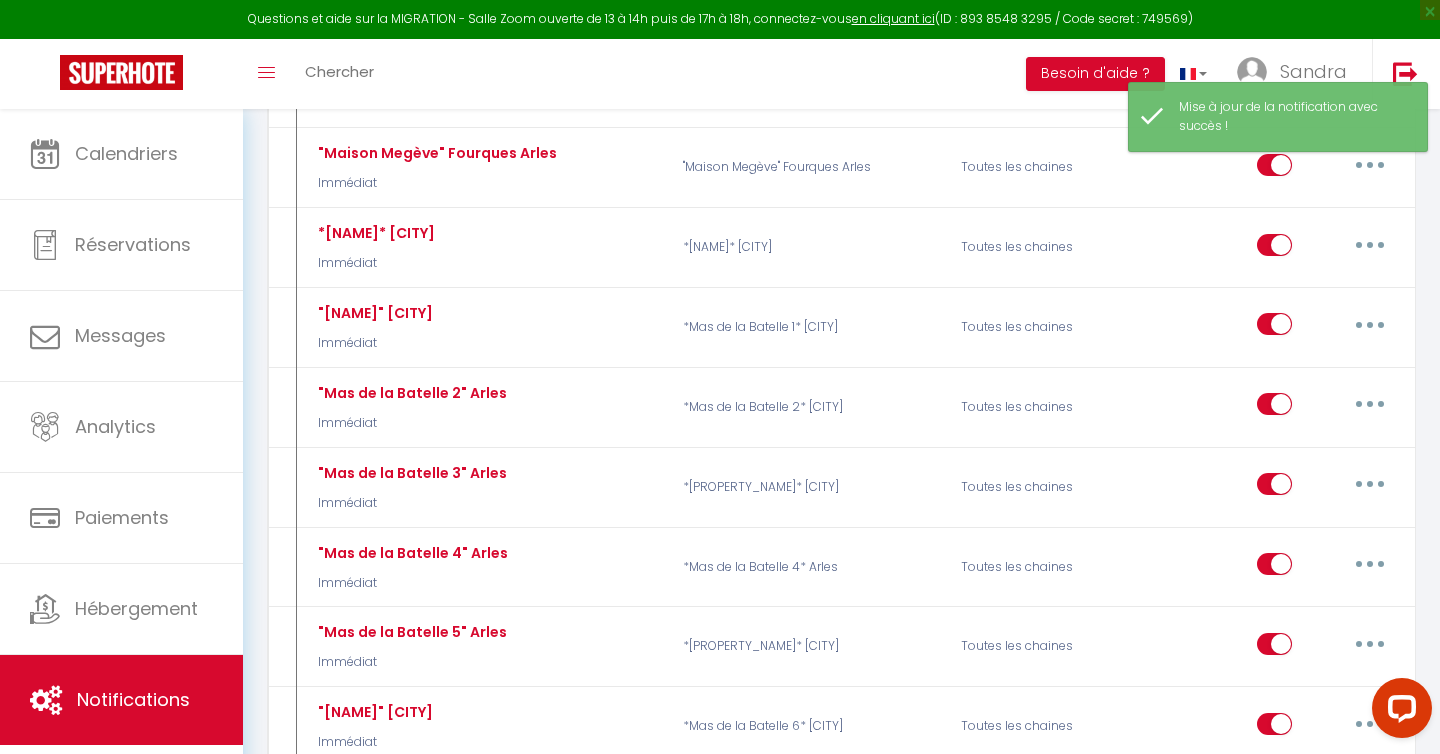 select 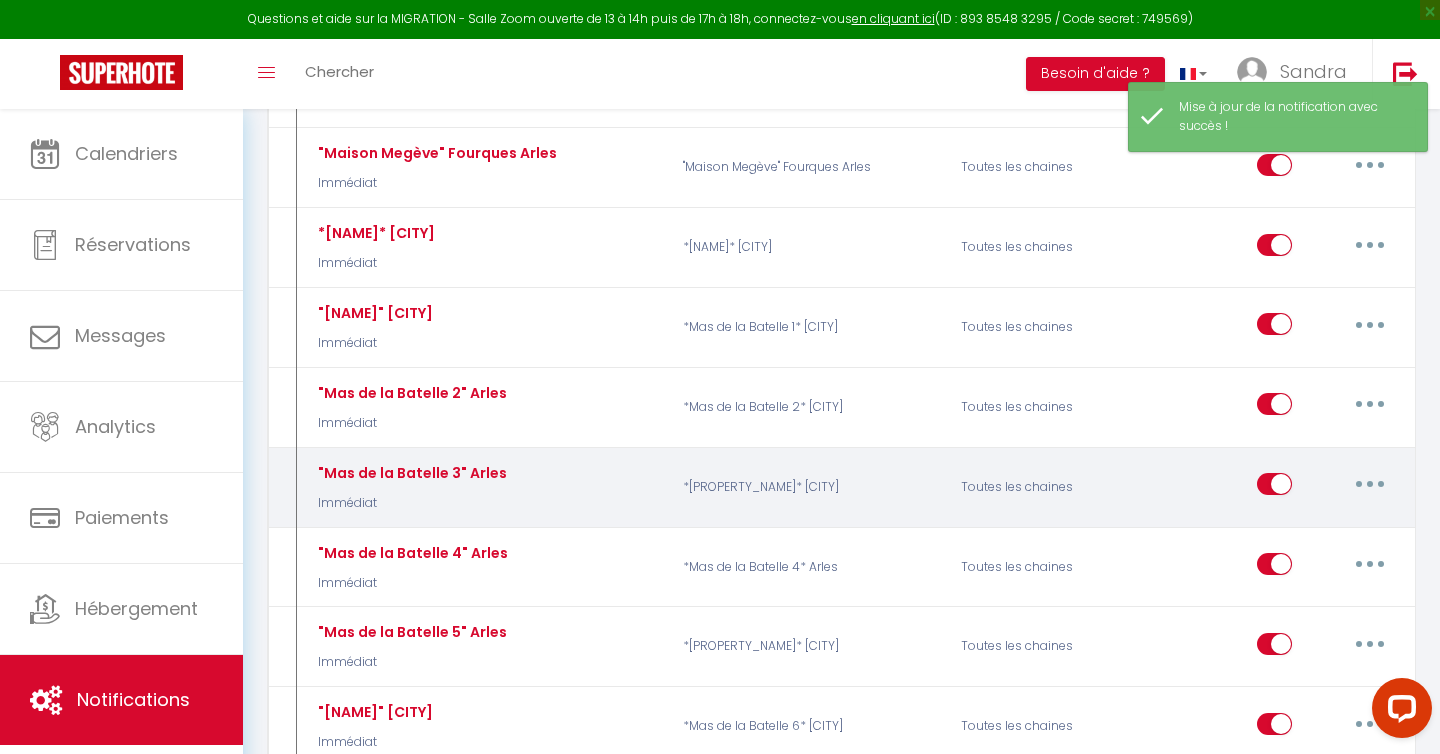 click at bounding box center (1370, 484) 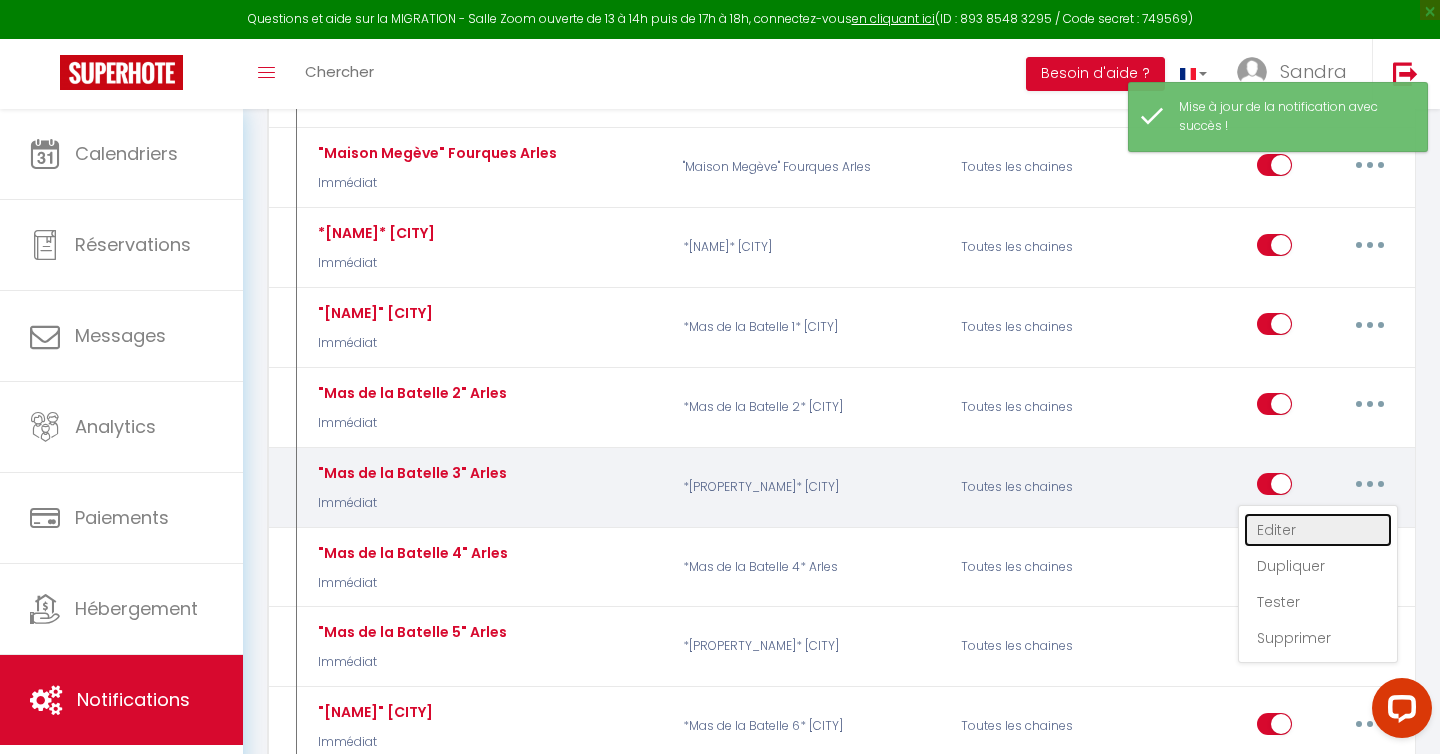 click on "Editer" at bounding box center (1318, 530) 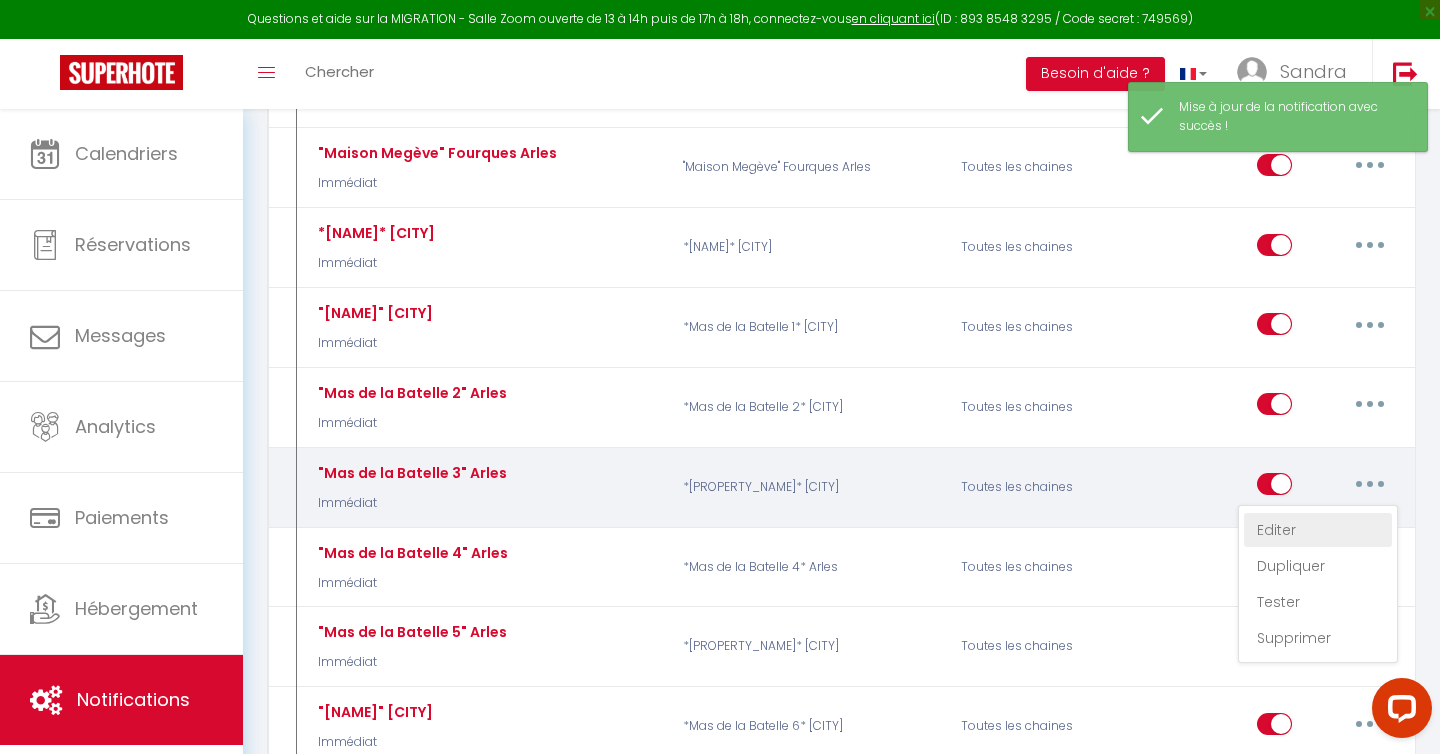 type on ""Mas de la Batelle 3" Arles" 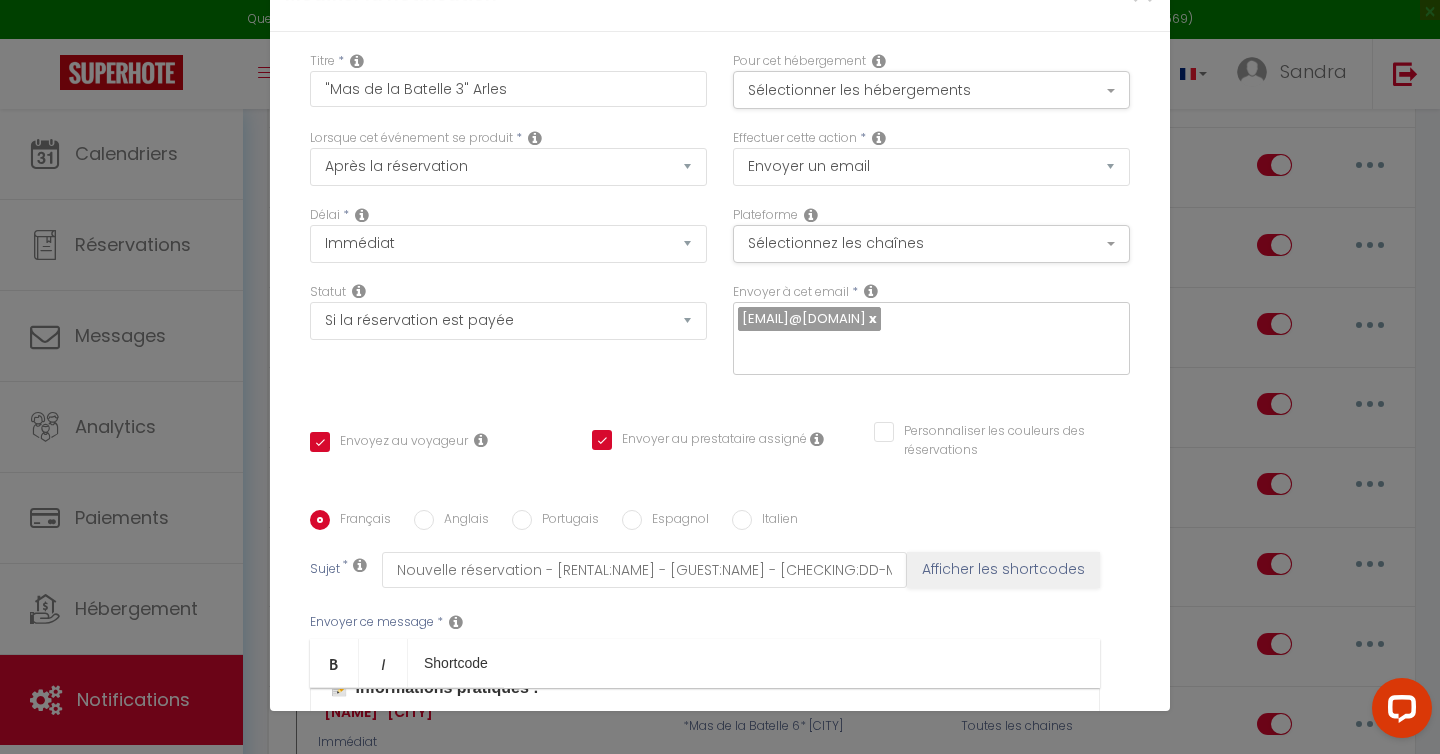 scroll, scrollTop: 193, scrollLeft: 0, axis: vertical 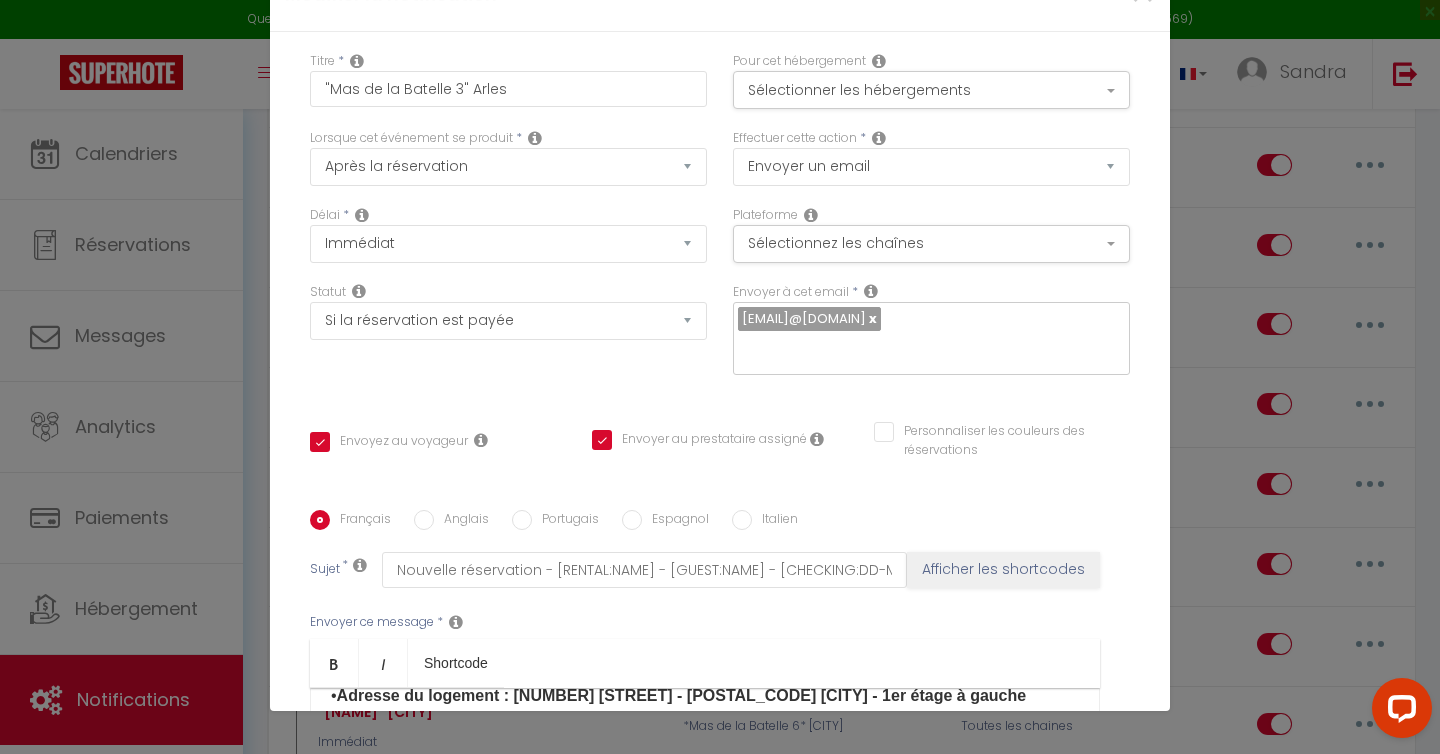 drag, startPoint x: 498, startPoint y: 370, endPoint x: 1118, endPoint y: 458, distance: 626.21405 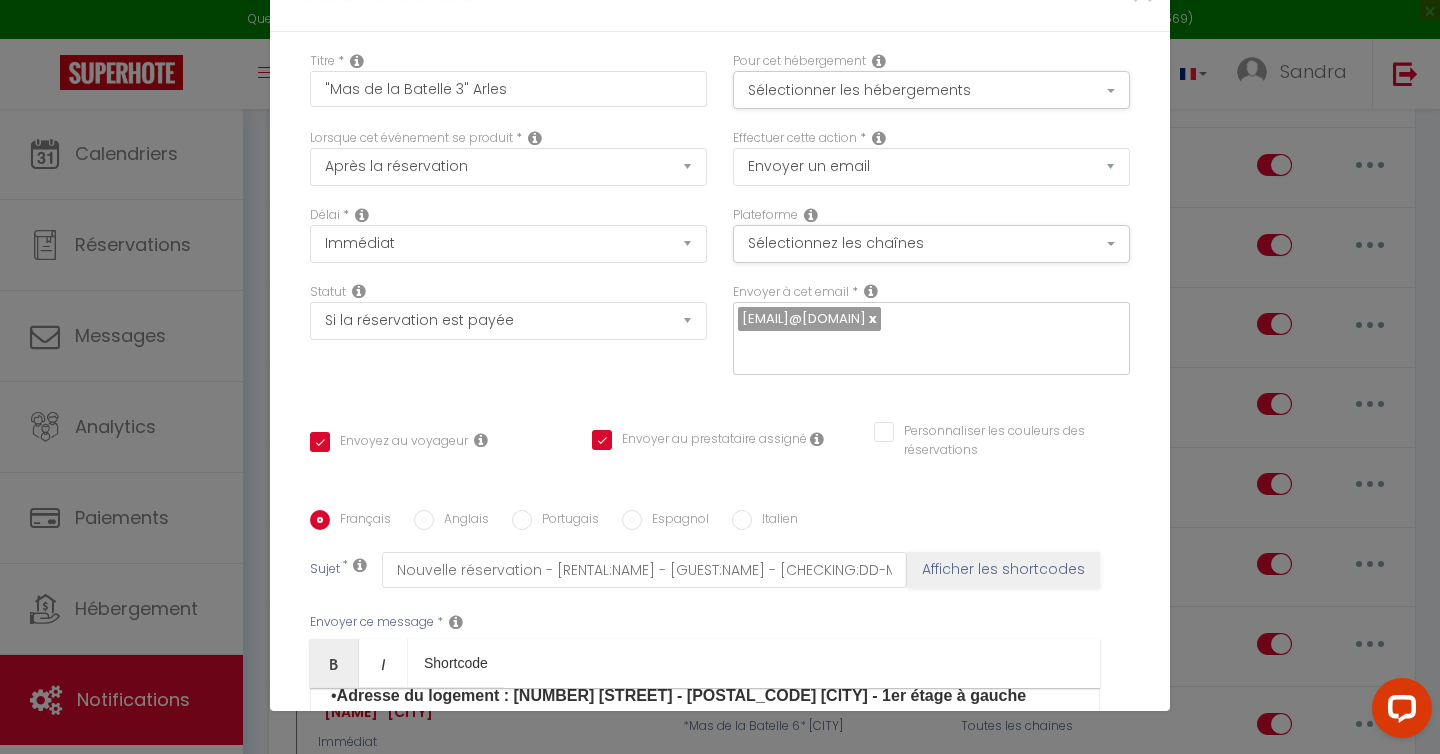 scroll, scrollTop: 190, scrollLeft: 0, axis: vertical 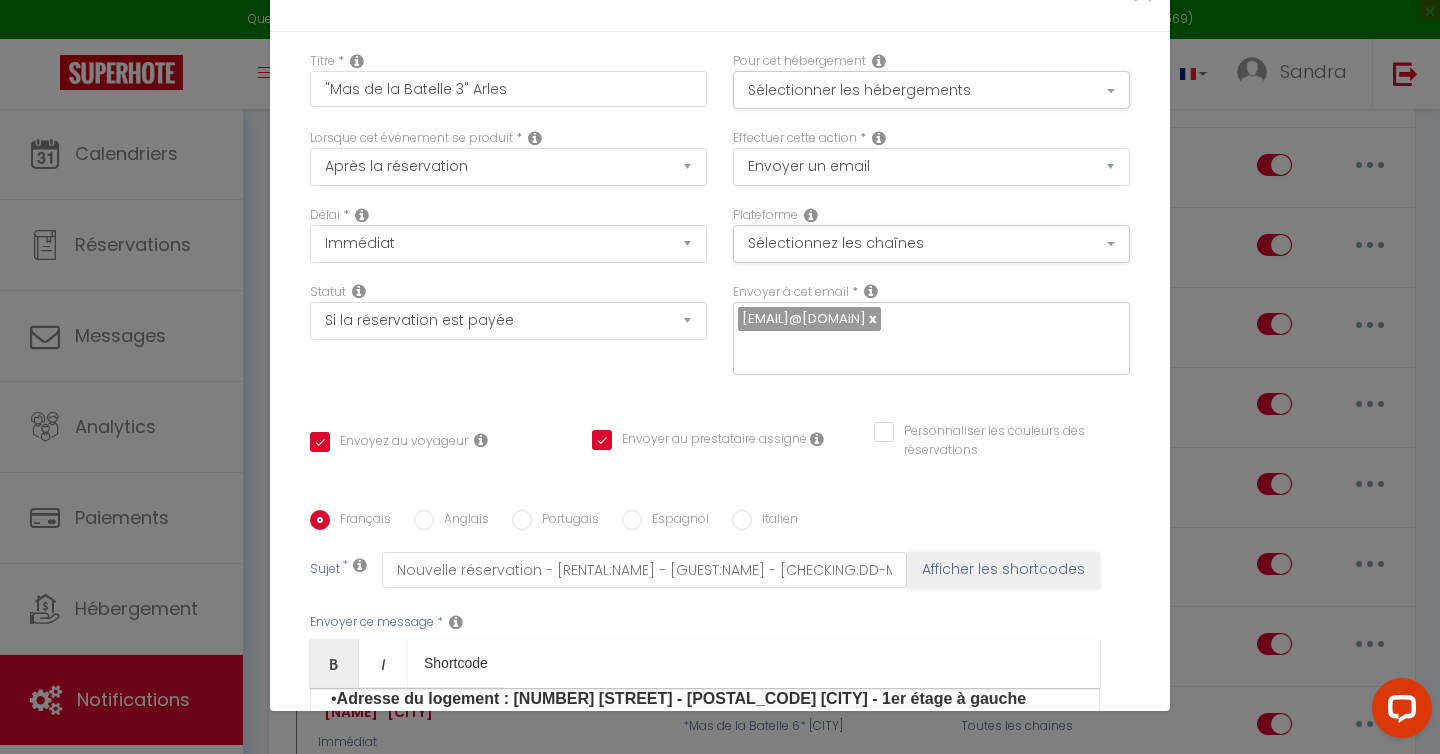 click on "Bonjour,
Merci pour votre réservation dans notre logement  "Mas de la Batelle 3" . 🌼 Nous sommes ravis de vous accueillir et vous souhaitons un excellent séjour ! Voici toutes les informations nécessaires pour votre arrivée ainsi que votre séjour :
📝 Informations pratiques :
•  Adresse du logement : ​[NUMBER] [STREET] - [POSTAL_CODE] [CITY] - 1er étage à gauche • Pour votre arrivée :  1- Au début de l'allée des platanes, une chaîne avec cadenas à code sécurise l’accès : vous pourrez l’ouvrir avec le code [CODE]. Merci de bien la refermer  à la fin de votre séjour  en partant. 2- Vous trouverez une boîte à clés à l'entrée du bâtiment contenant la clé de la porte de l'immeuble : vous pourrez l'ouvrir avec le code [CODE]. Merci de bien  remettre la clé  dans la boîte à clés après ouverture de la porte. 3- La clé de votre habitation se trouve sur la porte. Merci de la laisser  au même endroit  en partant. ​ •  Numéros de contact :
•" at bounding box center (705, 788) 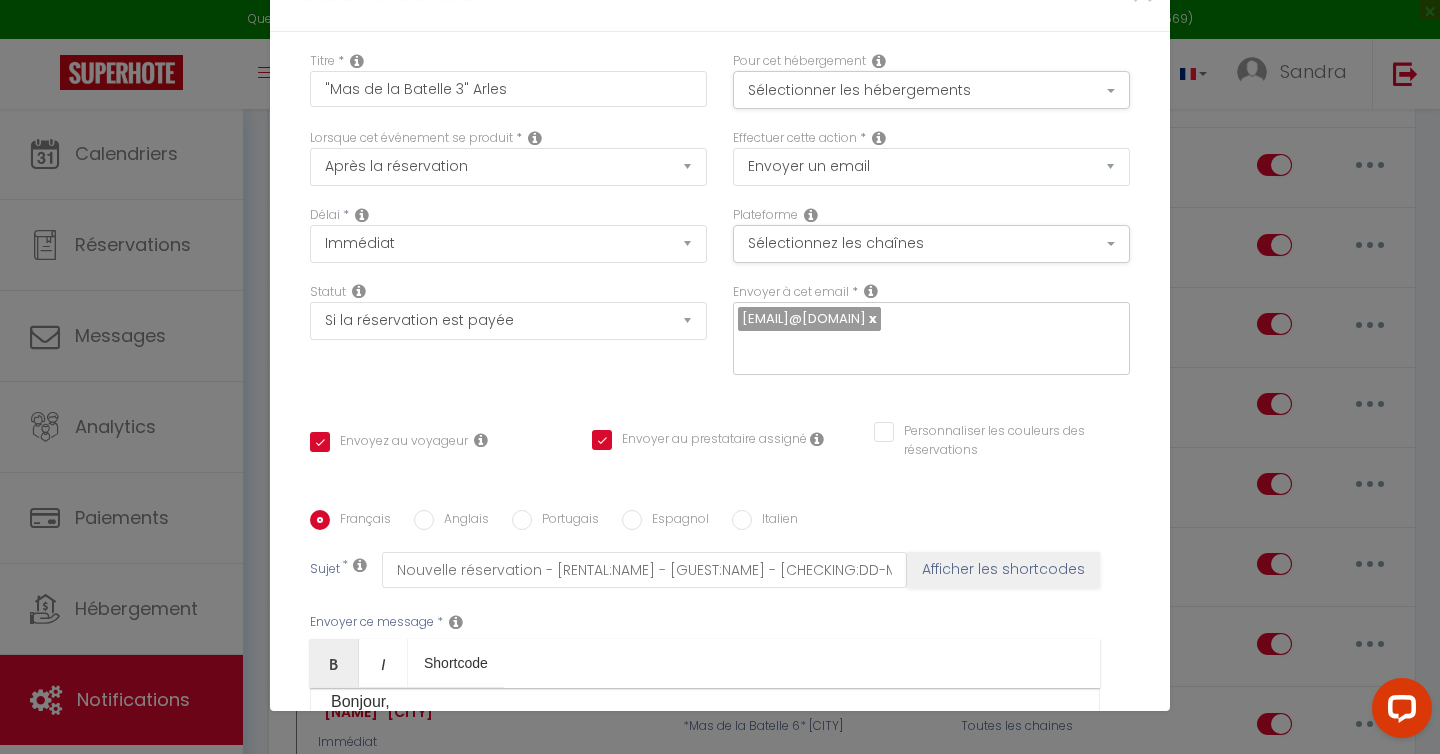 scroll, scrollTop: 7, scrollLeft: 0, axis: vertical 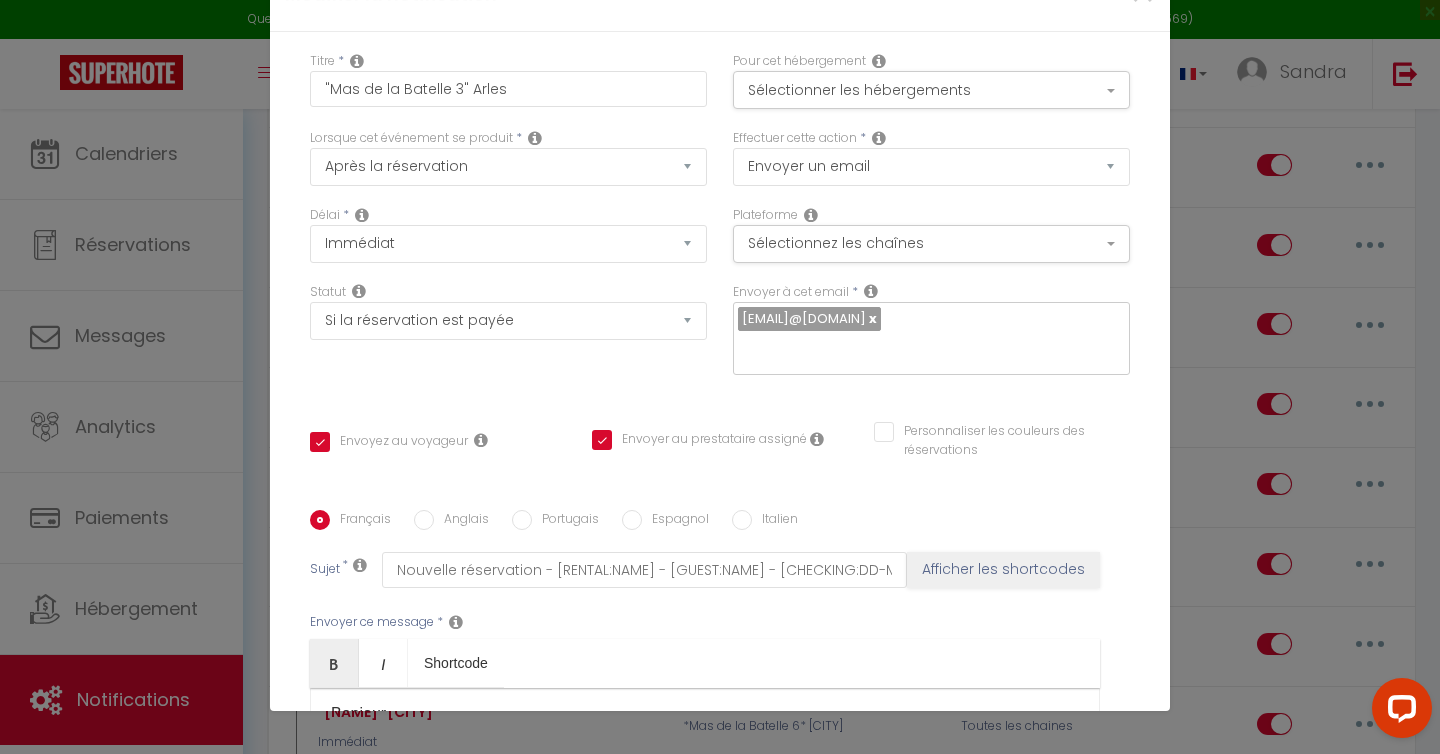 click on "Mettre à jour" at bounding box center (725, 1062) 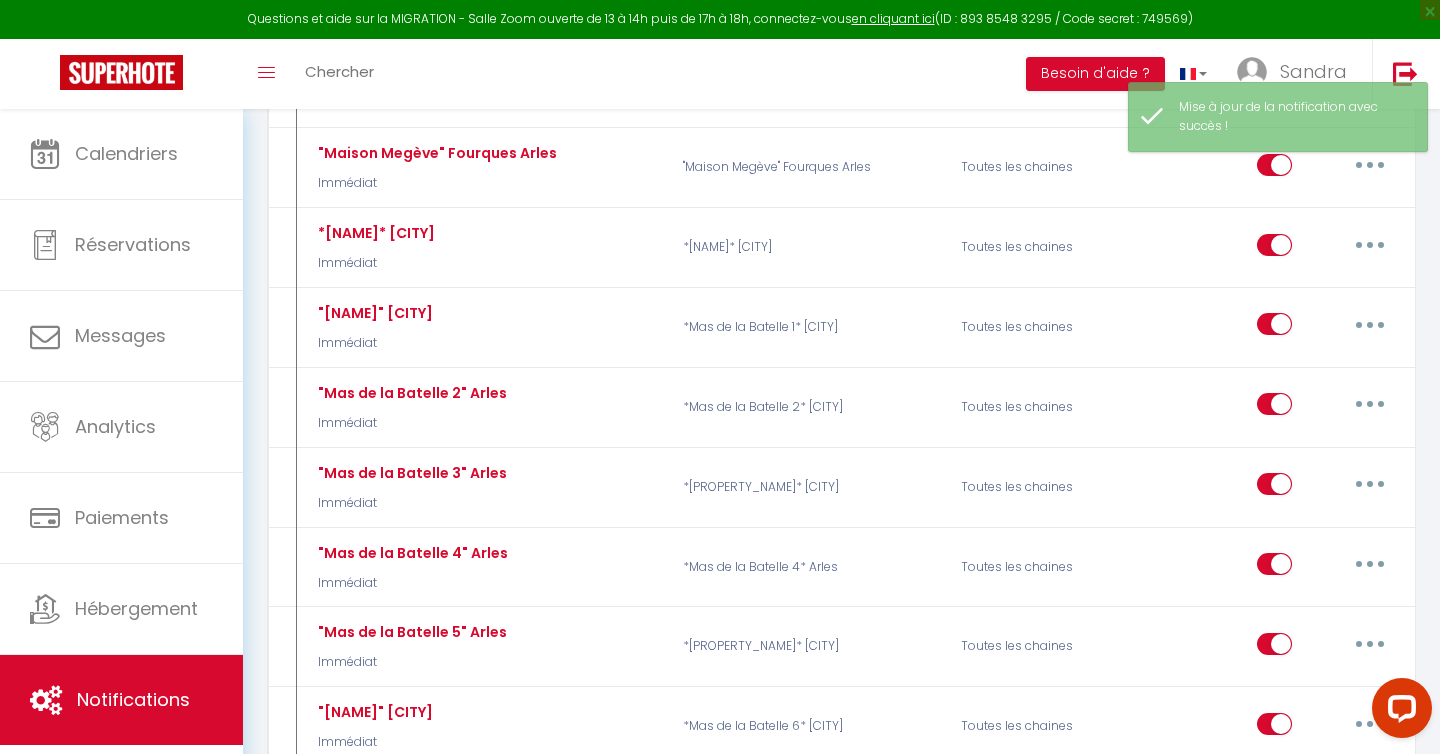 scroll, scrollTop: 0, scrollLeft: 0, axis: both 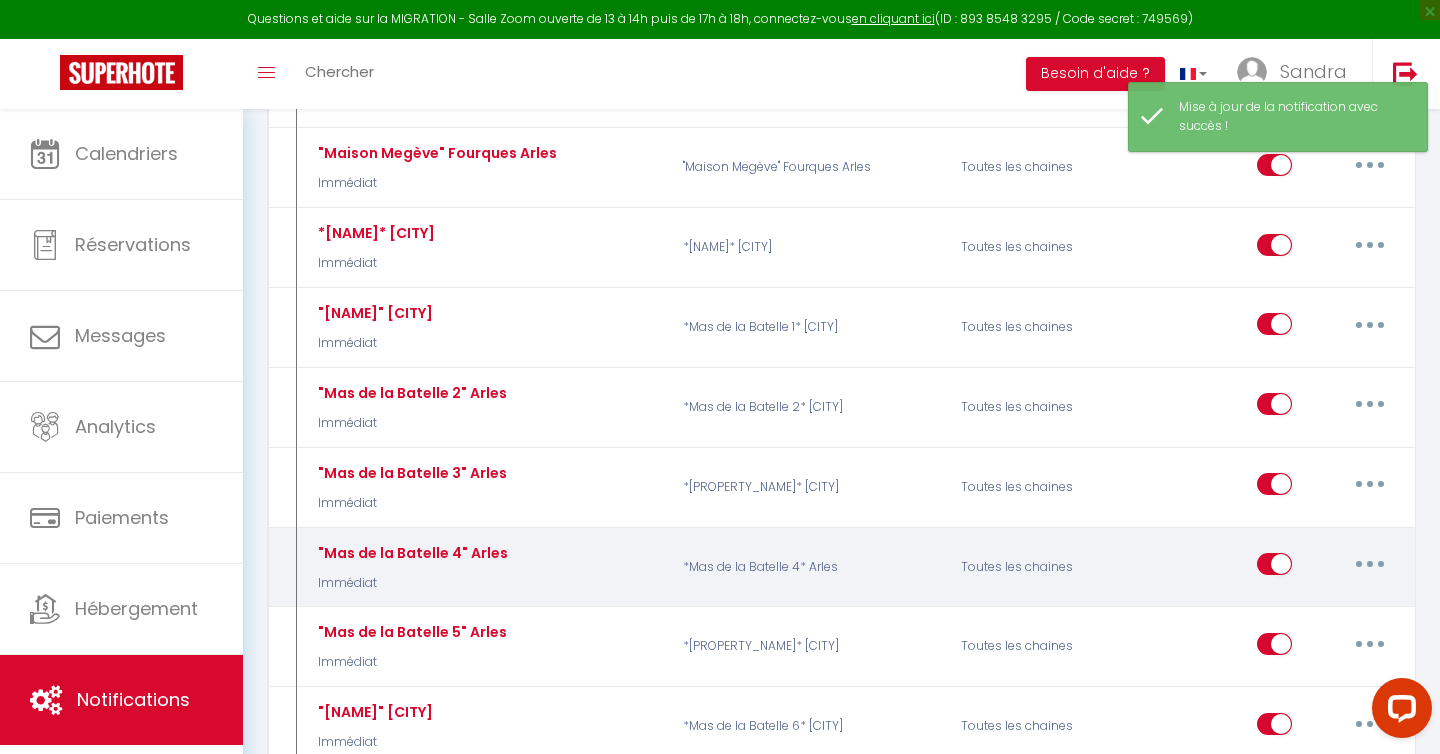 click at bounding box center (1370, 564) 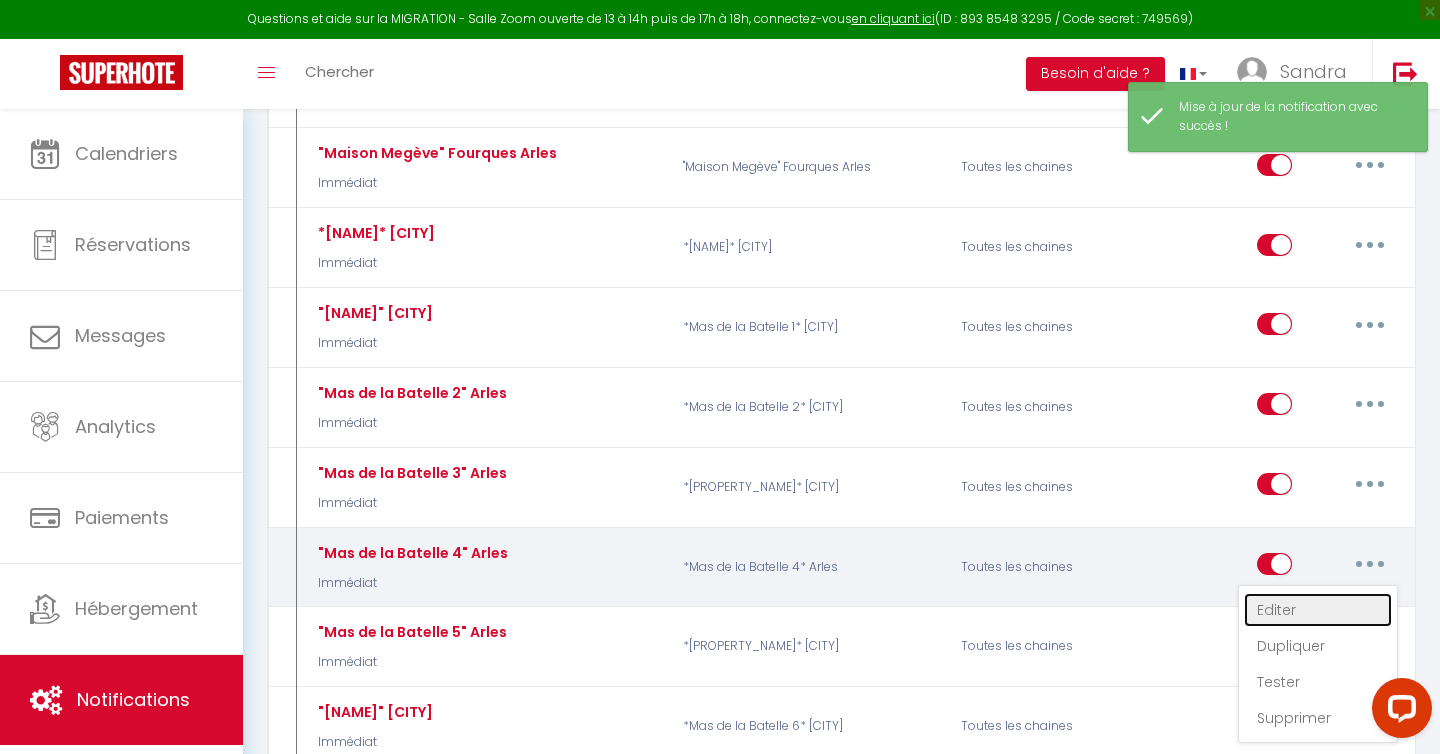 click on "Editer" at bounding box center [1318, 610] 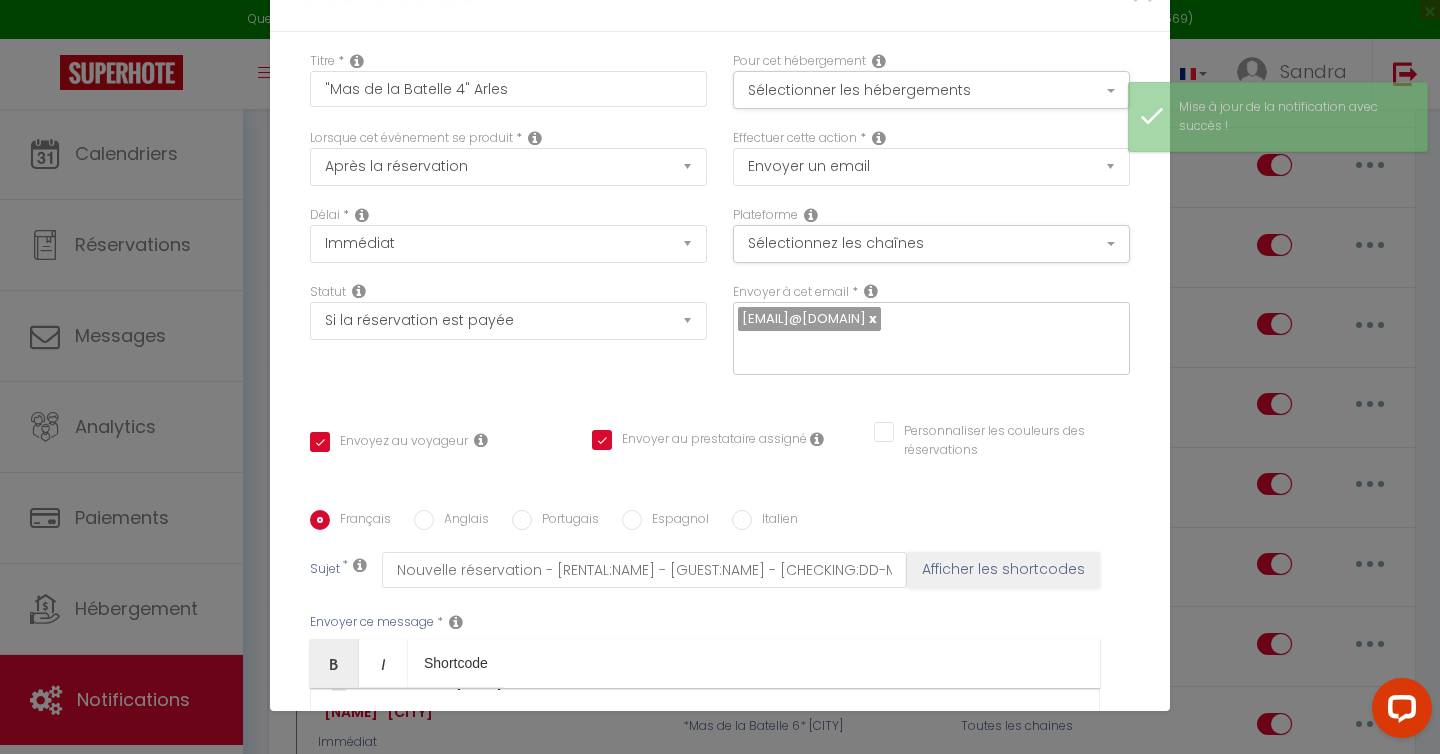scroll, scrollTop: 165, scrollLeft: 0, axis: vertical 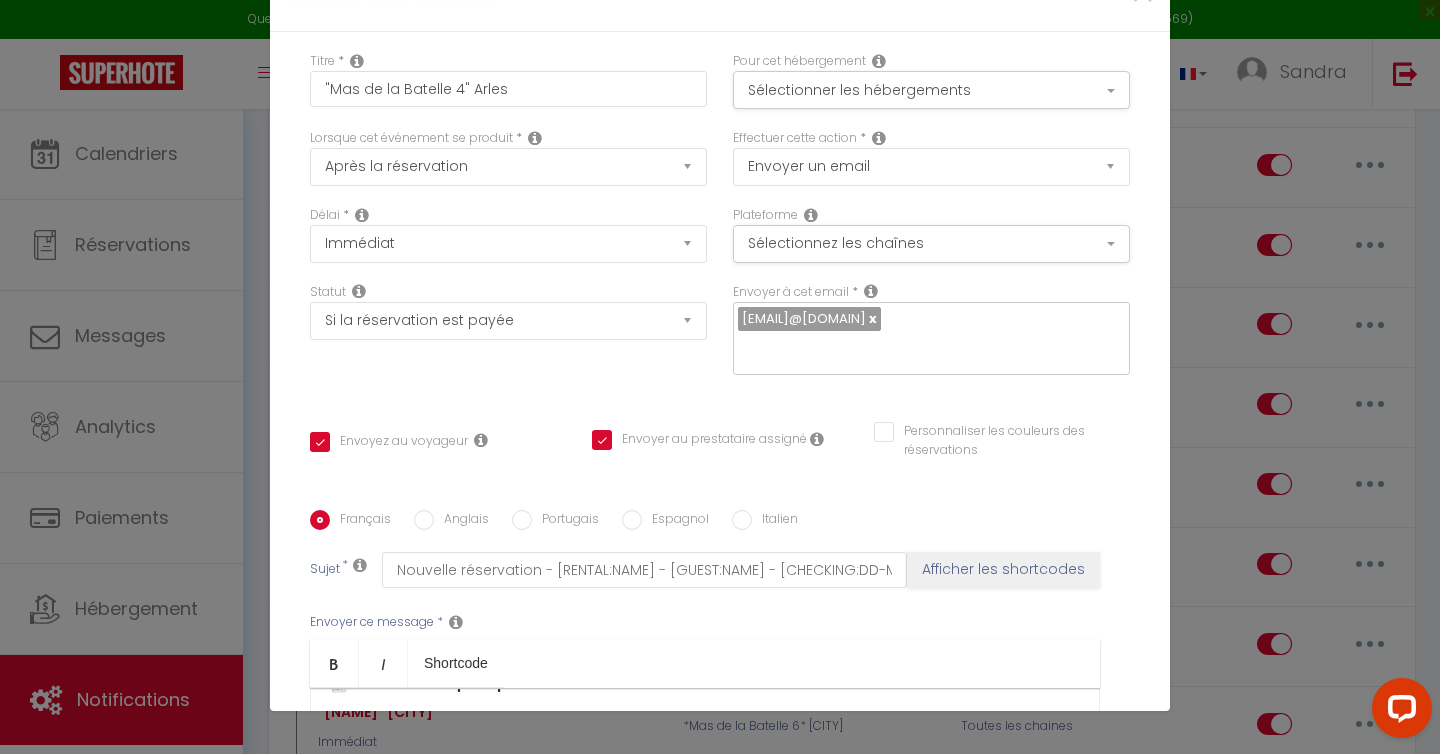 drag, startPoint x: 501, startPoint y: 407, endPoint x: 1077, endPoint y: 480, distance: 580.6074 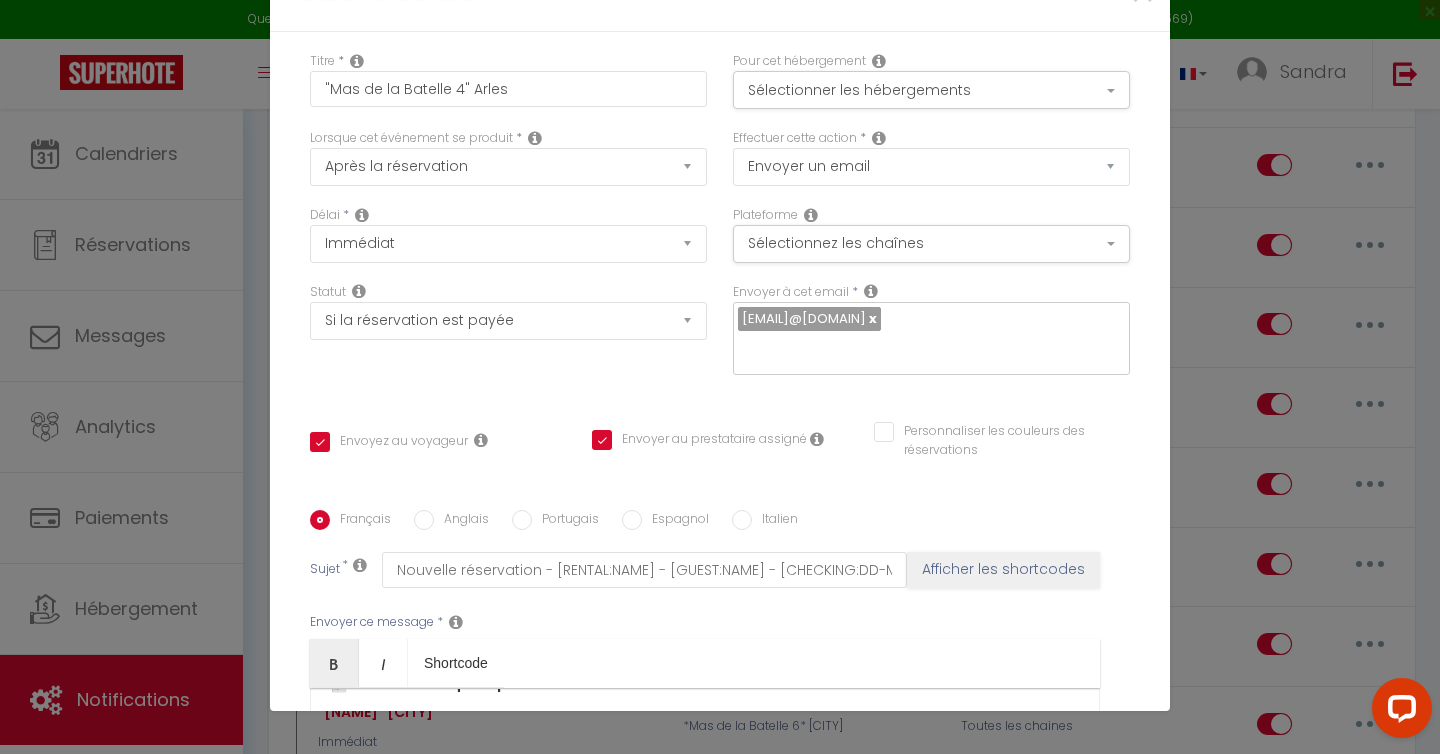 drag, startPoint x: 503, startPoint y: 407, endPoint x: 269, endPoint y: 402, distance: 234.0534 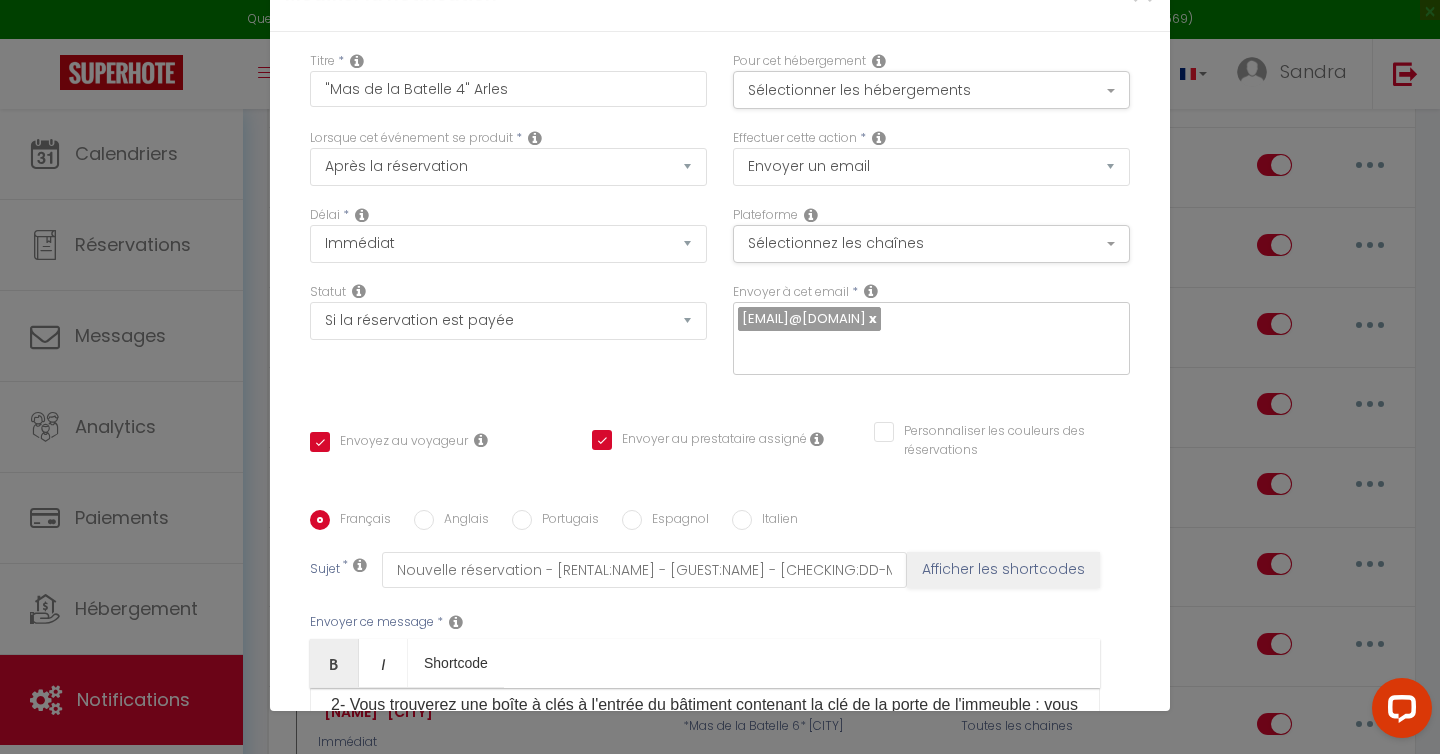 scroll, scrollTop: 307, scrollLeft: 0, axis: vertical 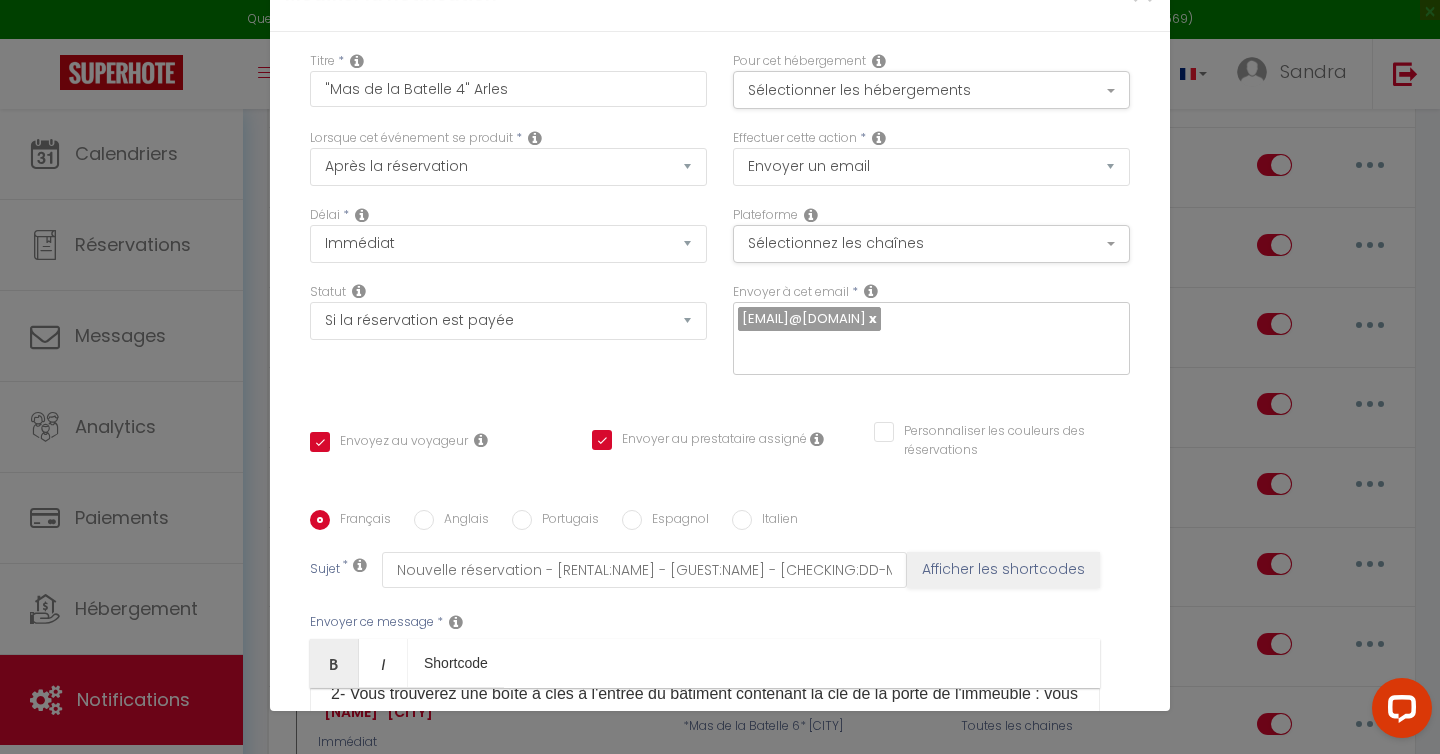 click on "Bonjour,
Merci pour votre réservation dans notre logement  "Mas de la Batelle 4" . 🌼 Nous sommes ravis de vous accueillir et vous souhaitons un excellent séjour ! Voici toutes les informations nécessaires pour votre arrivée ainsi que votre séjour :
📝 Informations pratiques :
•  Adresse du logement : ​[NUMBER] [STREET] - [POSTAL_CODE] [CITY] - 1er étage à droite • Pour votre arrivée :  1- Au début de l'allée des platanes, une chaîne avec cadenas à code sécurise l’accès : vous pourrez l’ouvrir avec le code  [CODE] . Merci de bien la refermer  à la fin de votre séjour  en partant. 2- Vous trouverez une boîte à clés à l'entrée du bâtiment contenant la clé de la porte de l'immeuble : vous pourrez l'ouvrir avec le code  [CODE] . Merci de bien  remettre la clé  dans la boîte à clés après ouverture de la porte. 3- La clé de votre habitation se trouve sur la porte. Merci de la laisser  au même endroit  en partant. ​ •  Numéros de contact :
•" at bounding box center [705, 788] 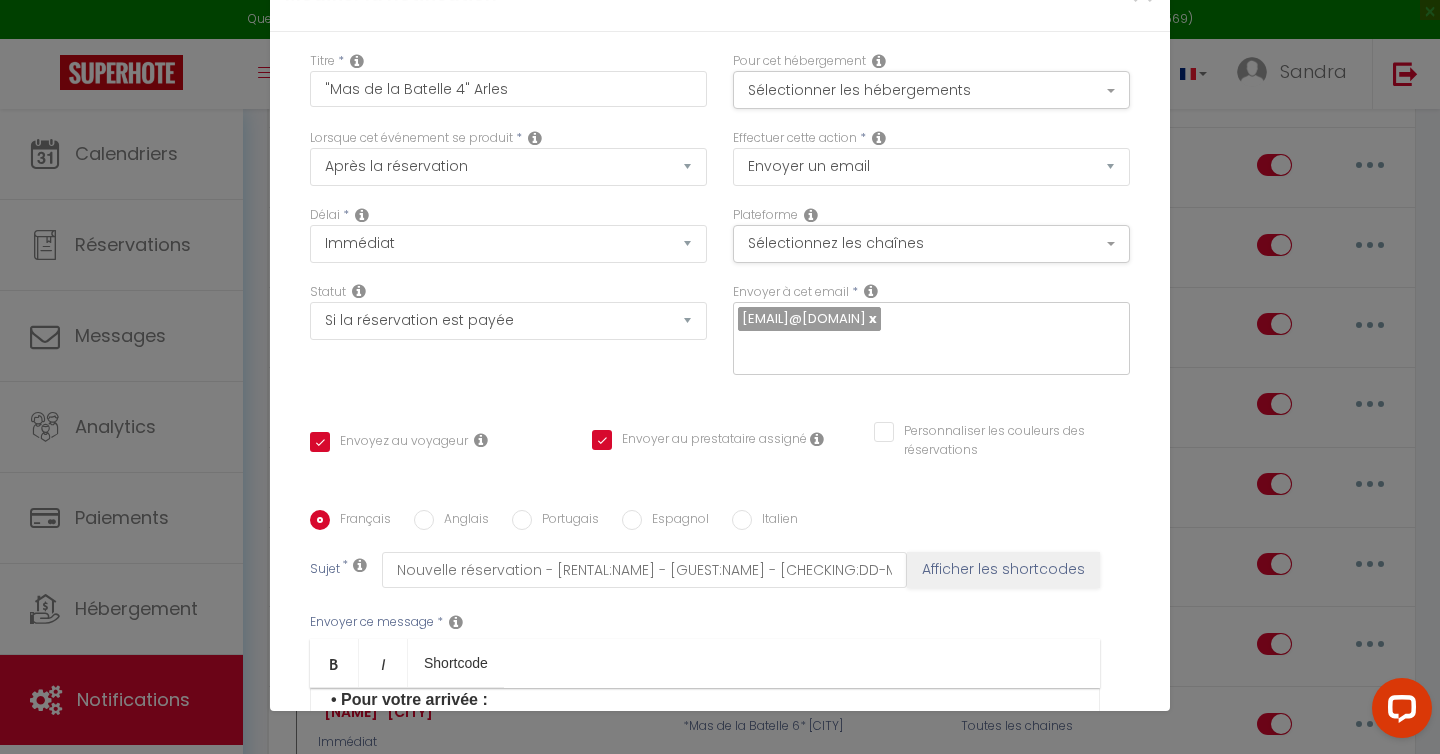 scroll, scrollTop: 245, scrollLeft: 0, axis: vertical 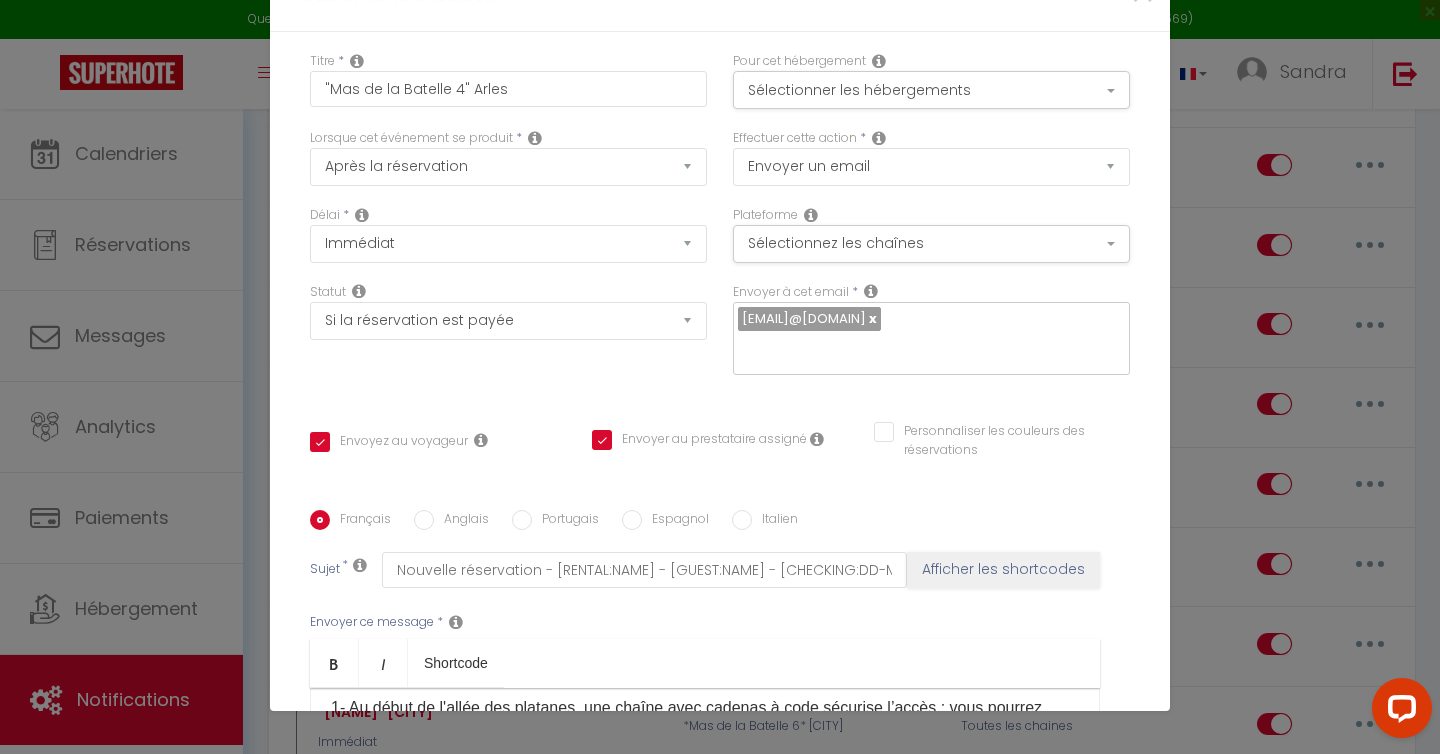 click on "Mettre à jour" at bounding box center [725, 1062] 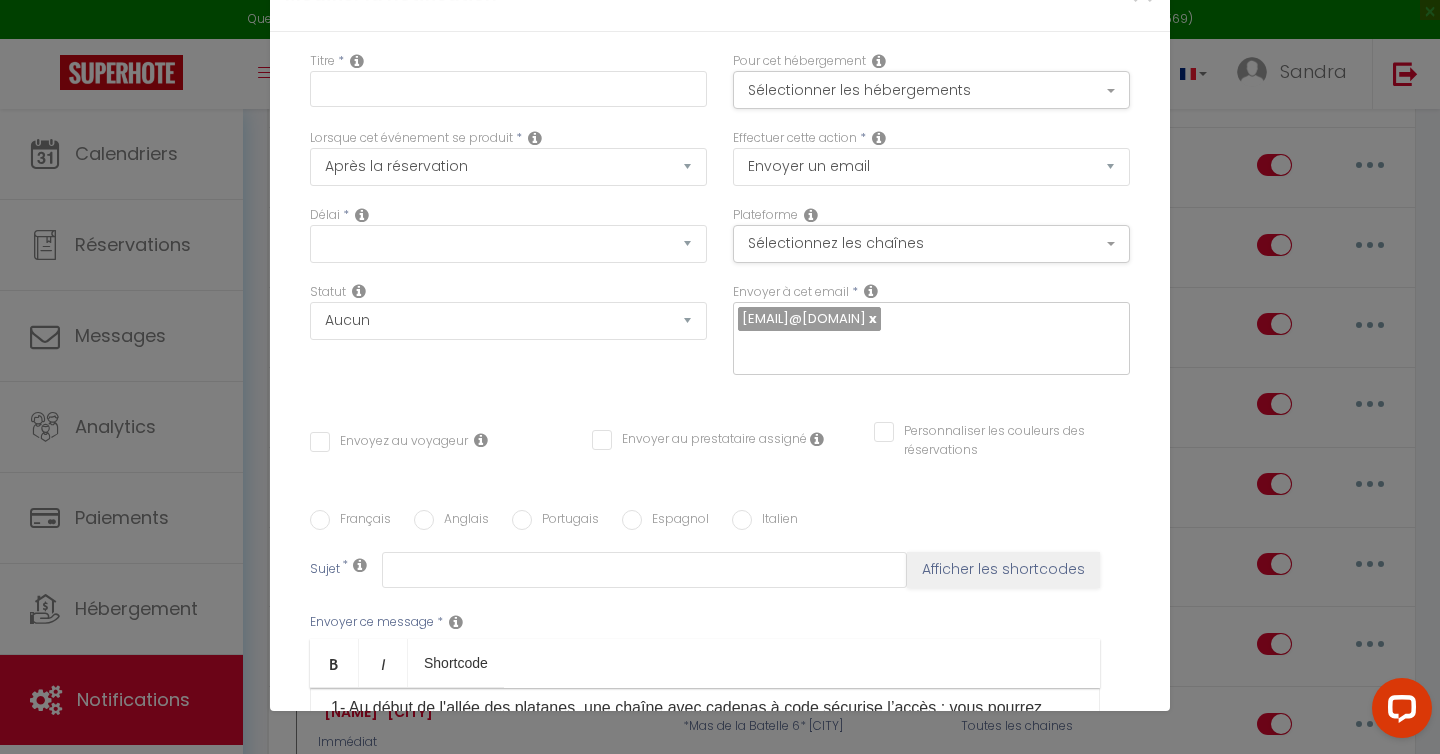 scroll, scrollTop: 0, scrollLeft: 0, axis: both 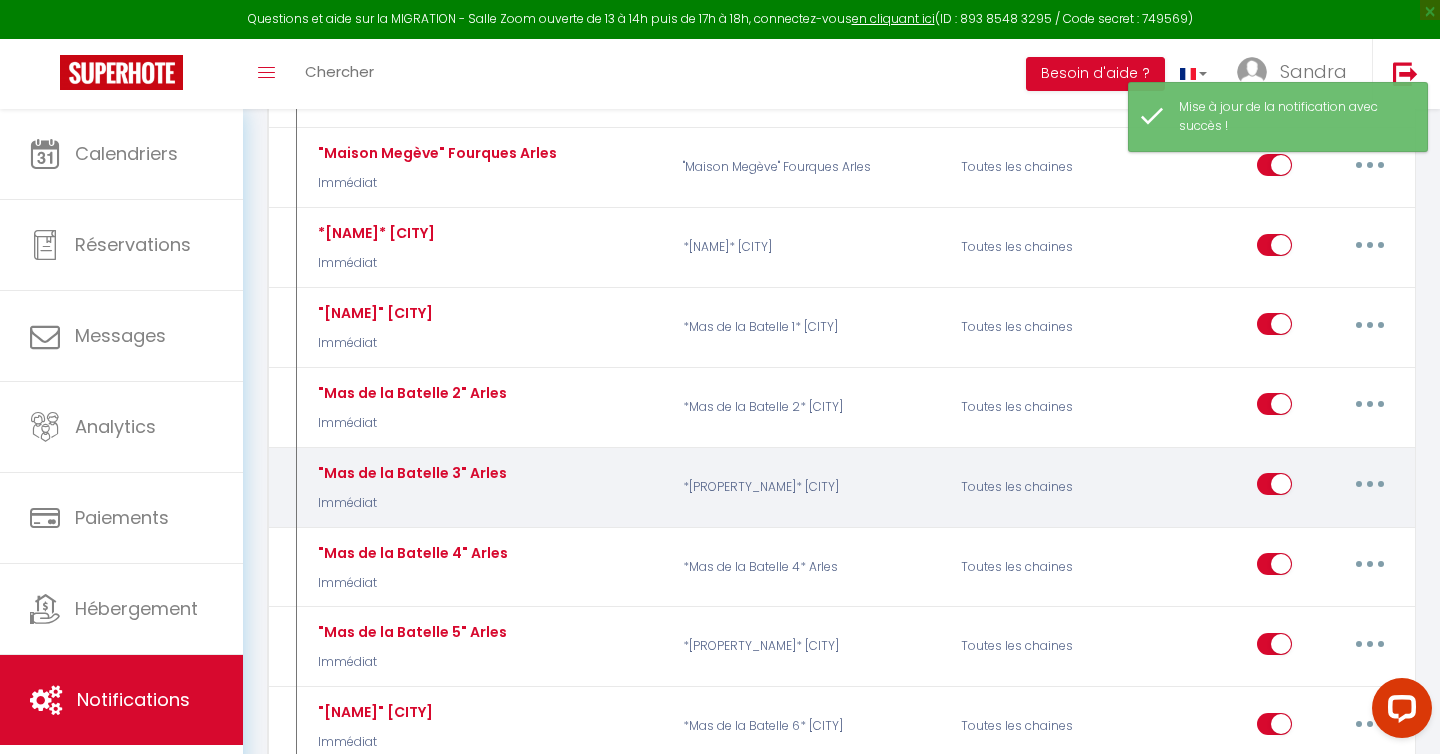click at bounding box center (1370, 484) 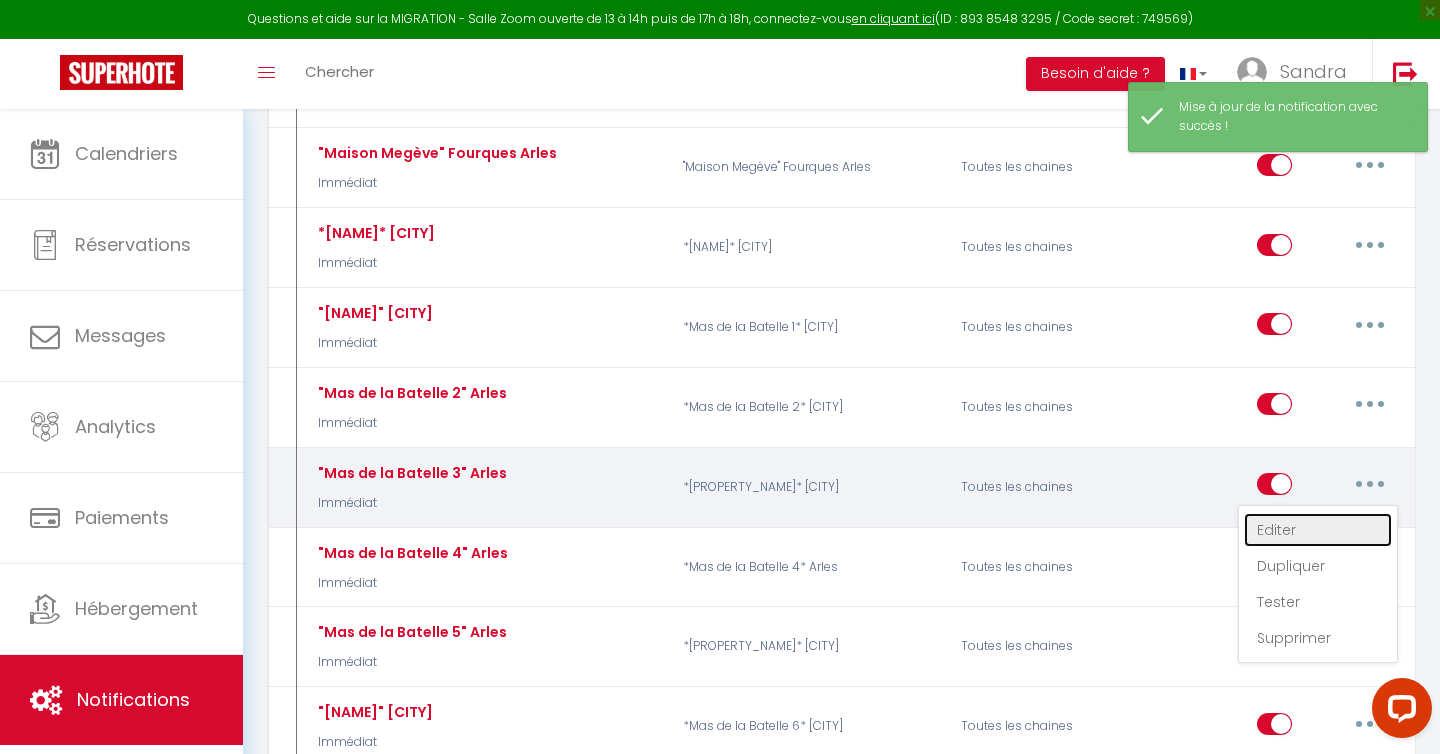 click on "Editer" at bounding box center [1318, 530] 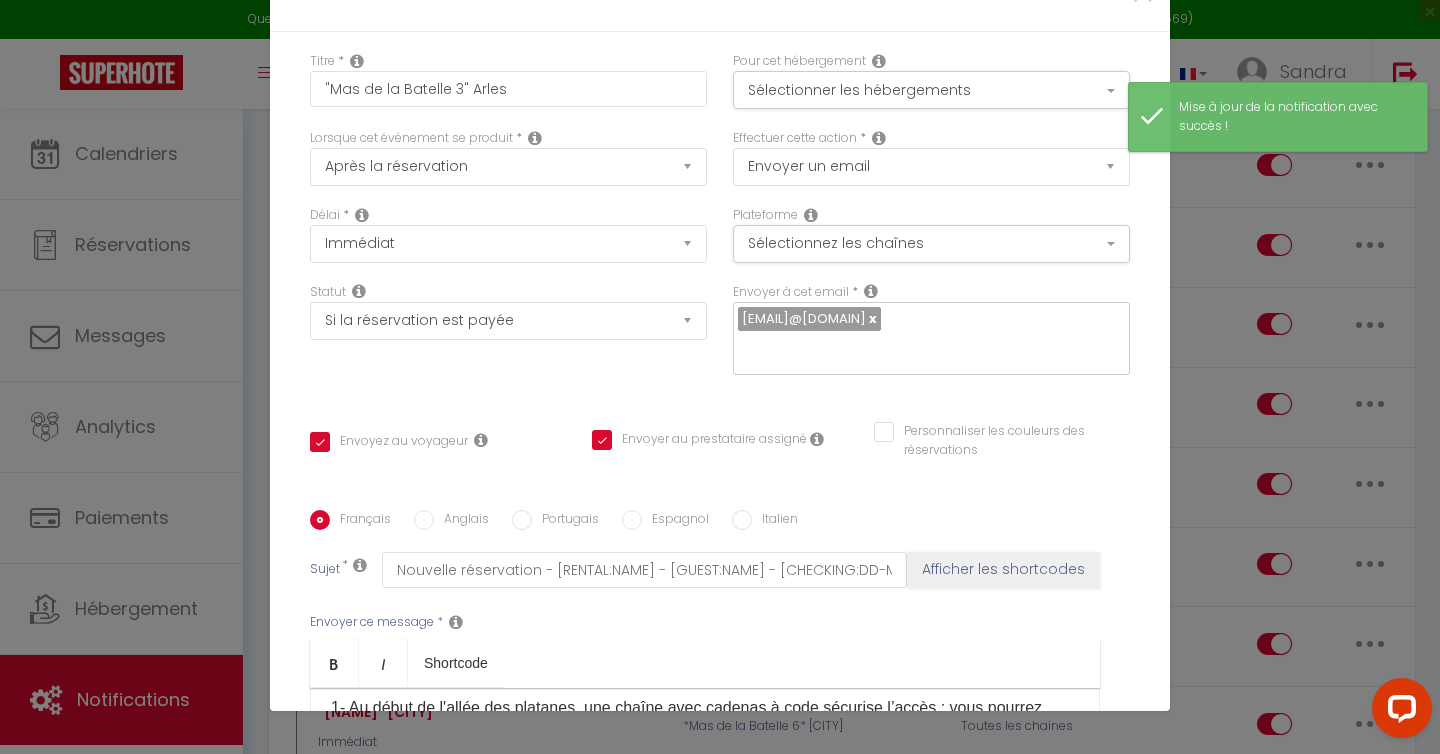 scroll, scrollTop: 331, scrollLeft: 0, axis: vertical 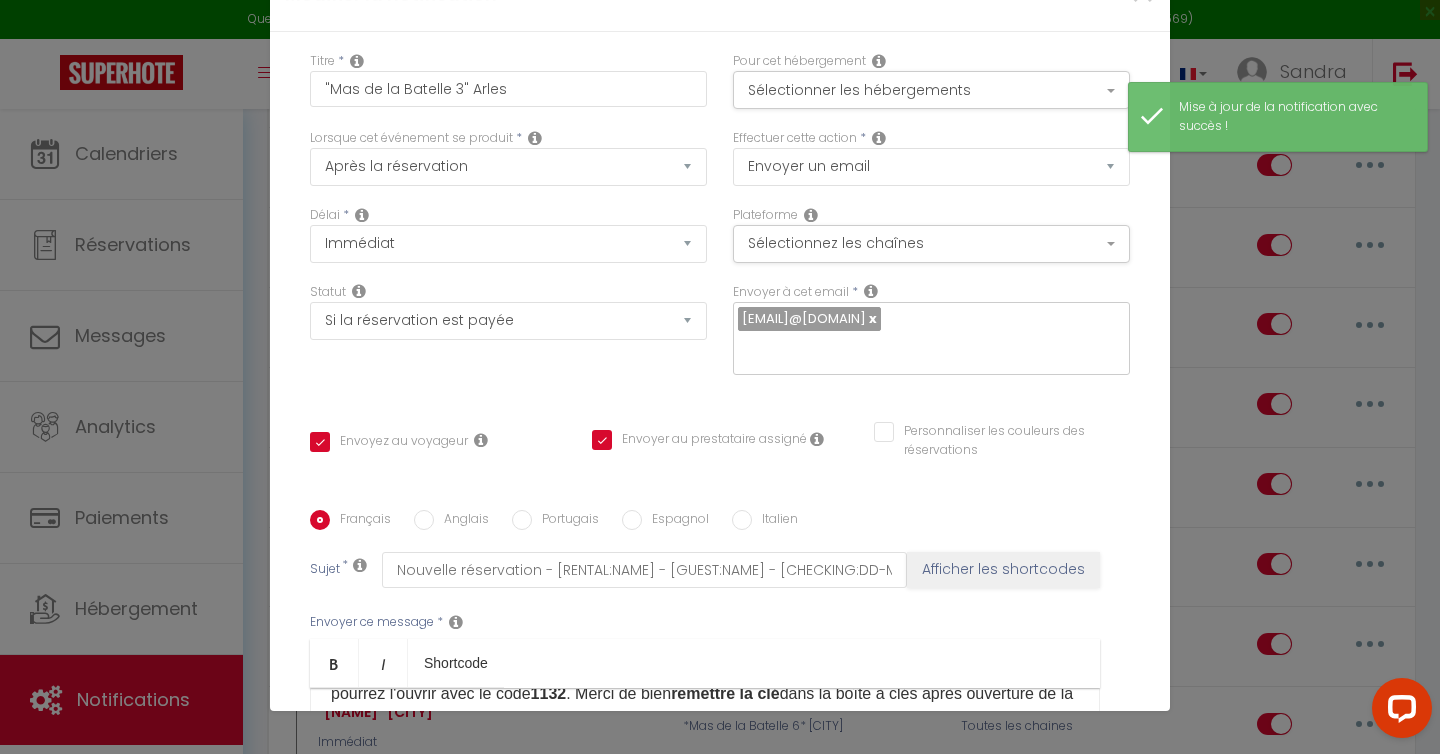 click on "Bonjour,
Merci pour votre réservation dans notre logement  "Mas de la Batelle 3" . 🌼 Nous sommes ravis de vous accueillir et vous souhaitons un excellent séjour ! Voici toutes les informations nécessaires pour votre arrivée ainsi que votre séjour :
📝 Informations pratiques :
•  Adresse du logement : ​[NUMBER] [STREET] - [POSTAL_CODE] [CITY] - 1er étage à gauche • Pour votre arrivée :  1- Au début de l'allée des platanes, une chaîne avec cadenas à code sécurise l’accès : vous pourrez l’ouvrir avec le code [CODE]. Merci de bien la refermer  à la fin de votre séjour  en partant. 2- Vous trouverez une boîte à clés à l'entrée du bâtiment contenant la clé de la porte de l'immeuble : vous pourrez l'ouvrir avec le code [CODE]. Merci de bien  remettre la clé  dans la boîte à clés après ouverture de la porte. 3- La clé de votre habitation se trouve sur la porte. Merci de la laisser  au même endroit  en partant. ​ •  Numéros de contact :
•" at bounding box center [705, 788] 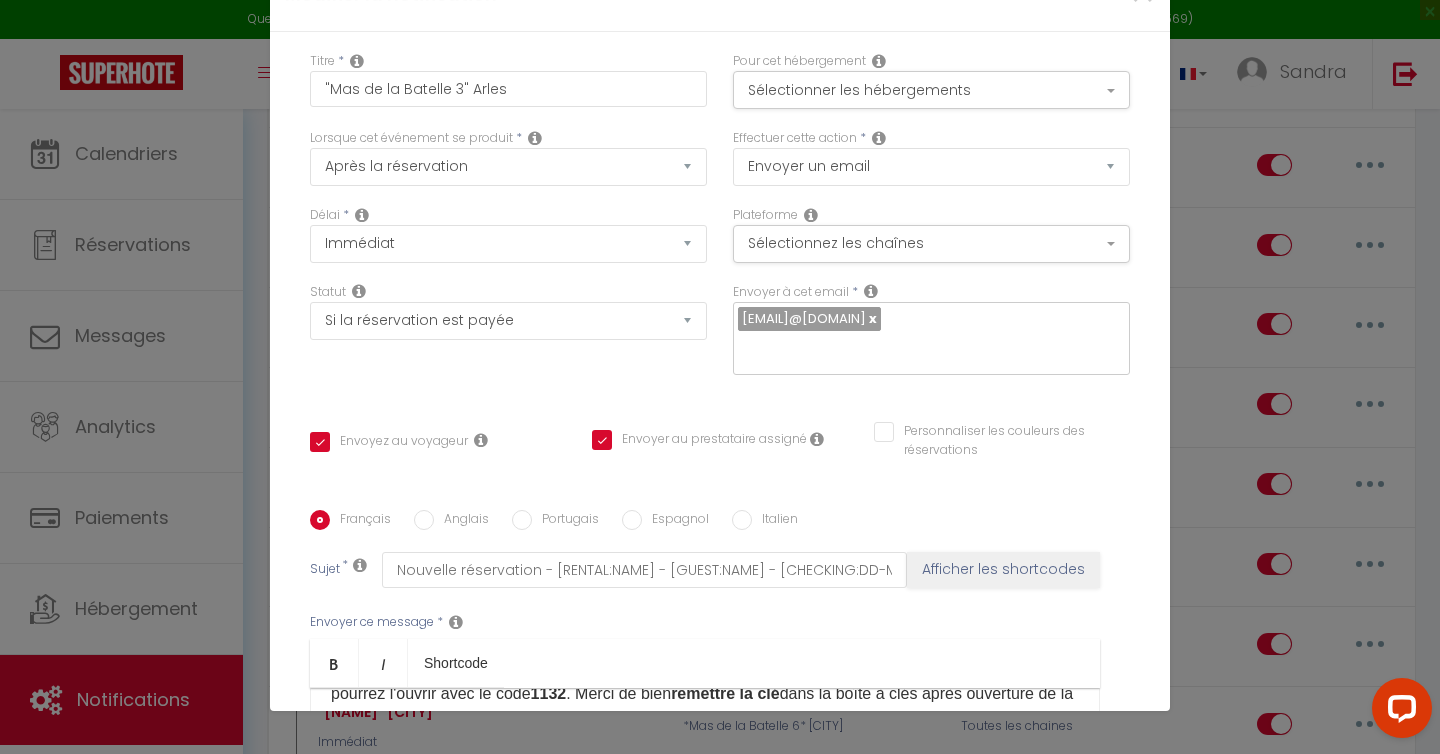 click on "Mettre à jour" at bounding box center (725, 1062) 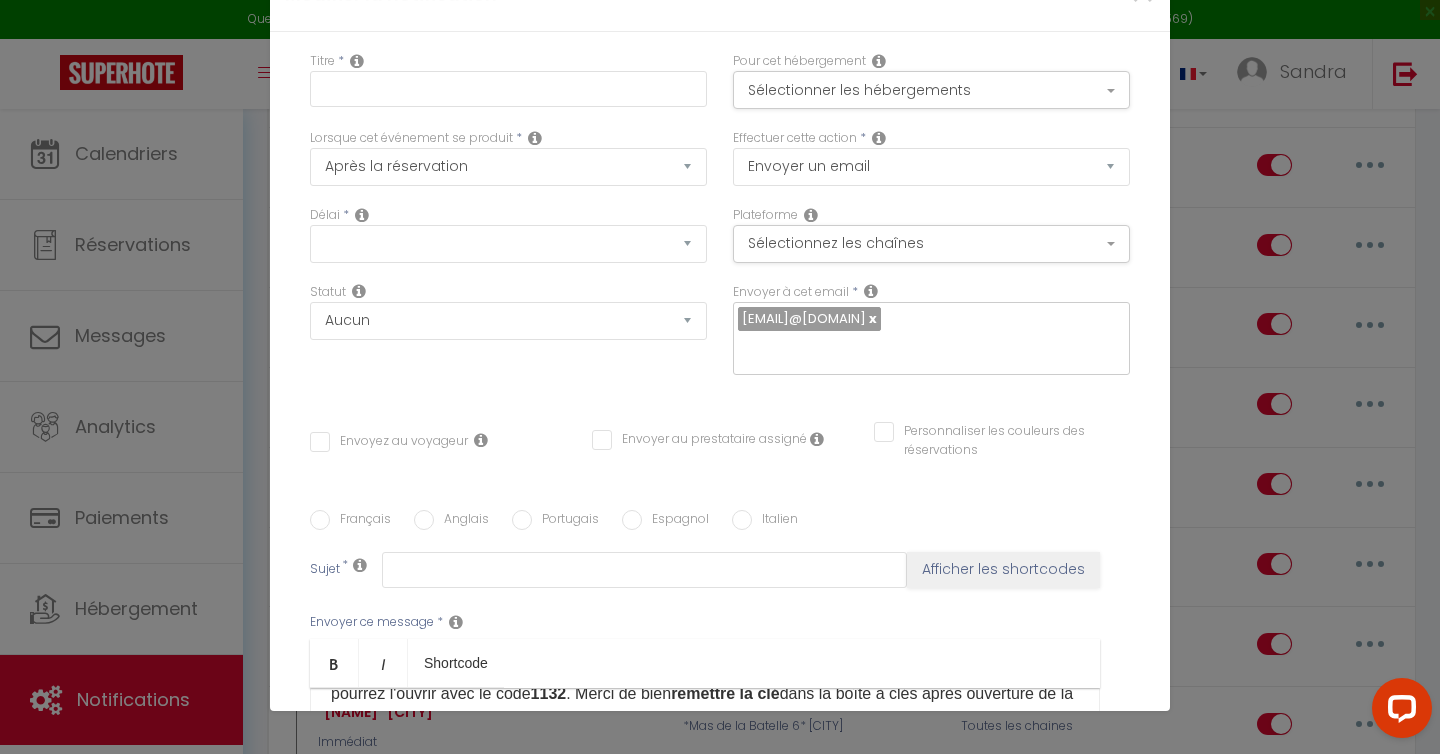 scroll, scrollTop: 0, scrollLeft: 0, axis: both 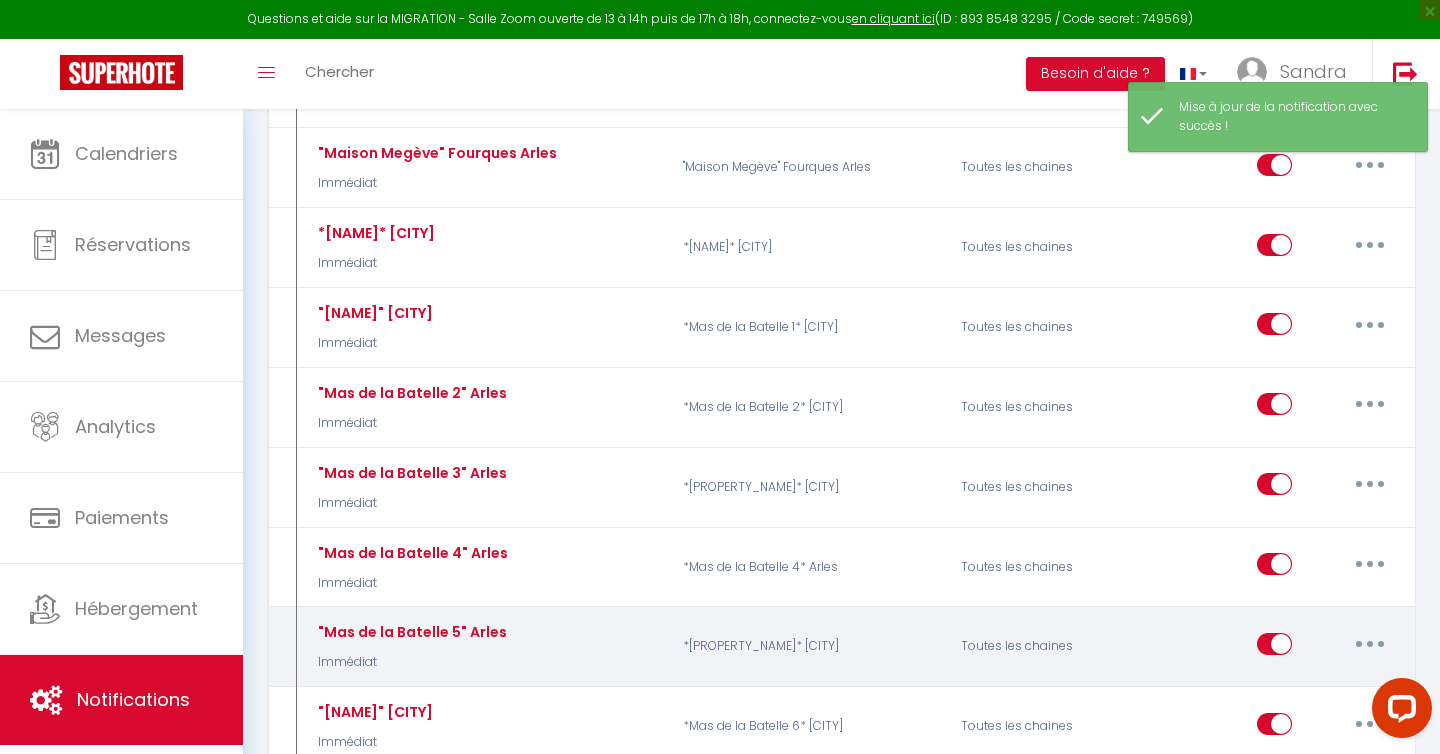 click at bounding box center [1370, 644] 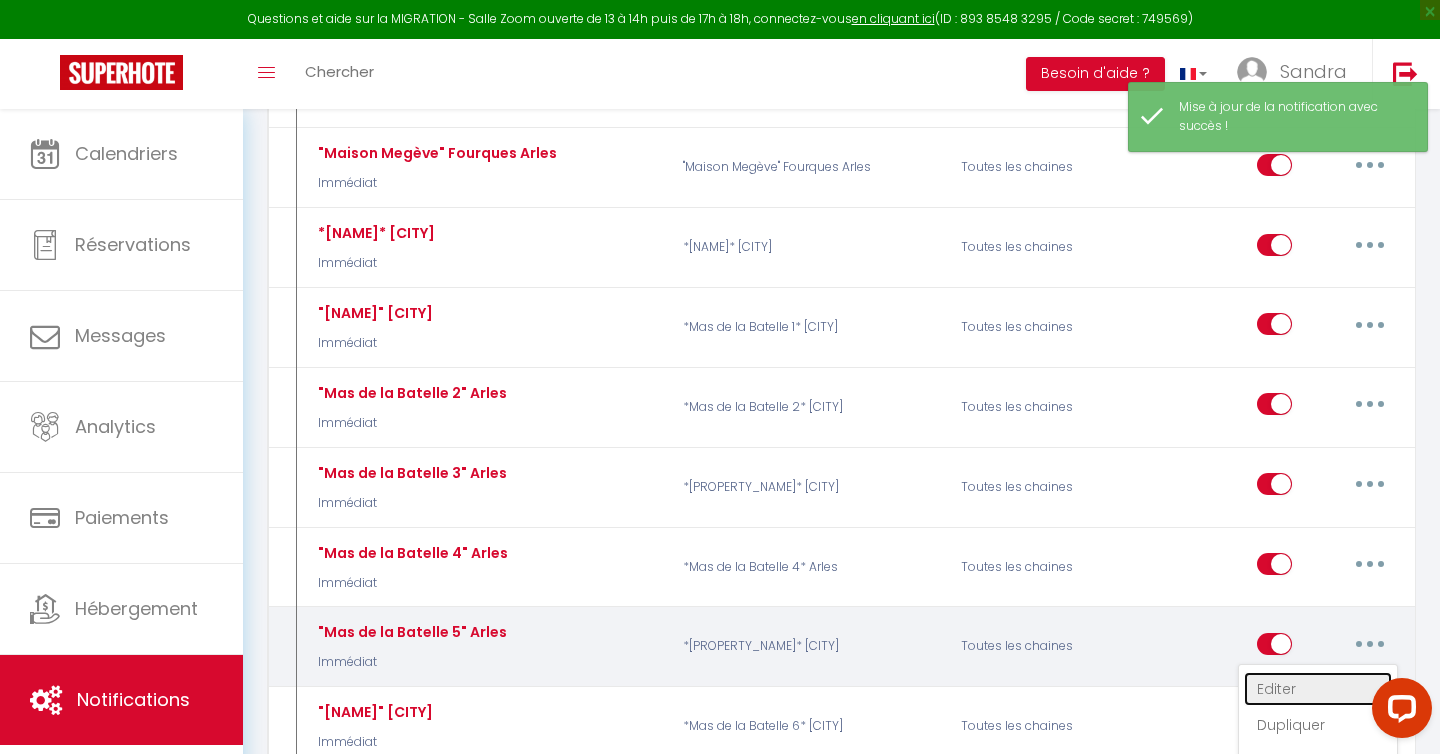 click on "Editer" at bounding box center [1318, 689] 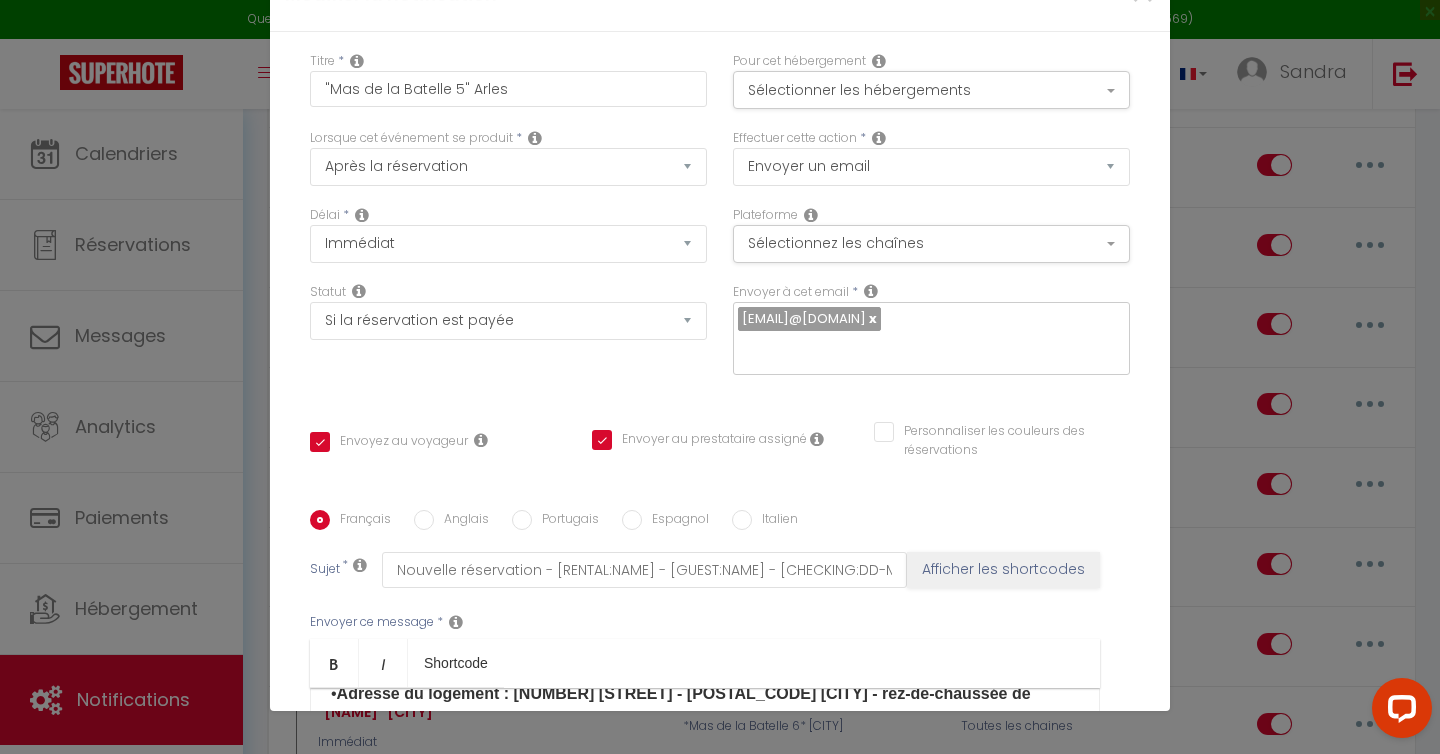 scroll, scrollTop: 202, scrollLeft: 0, axis: vertical 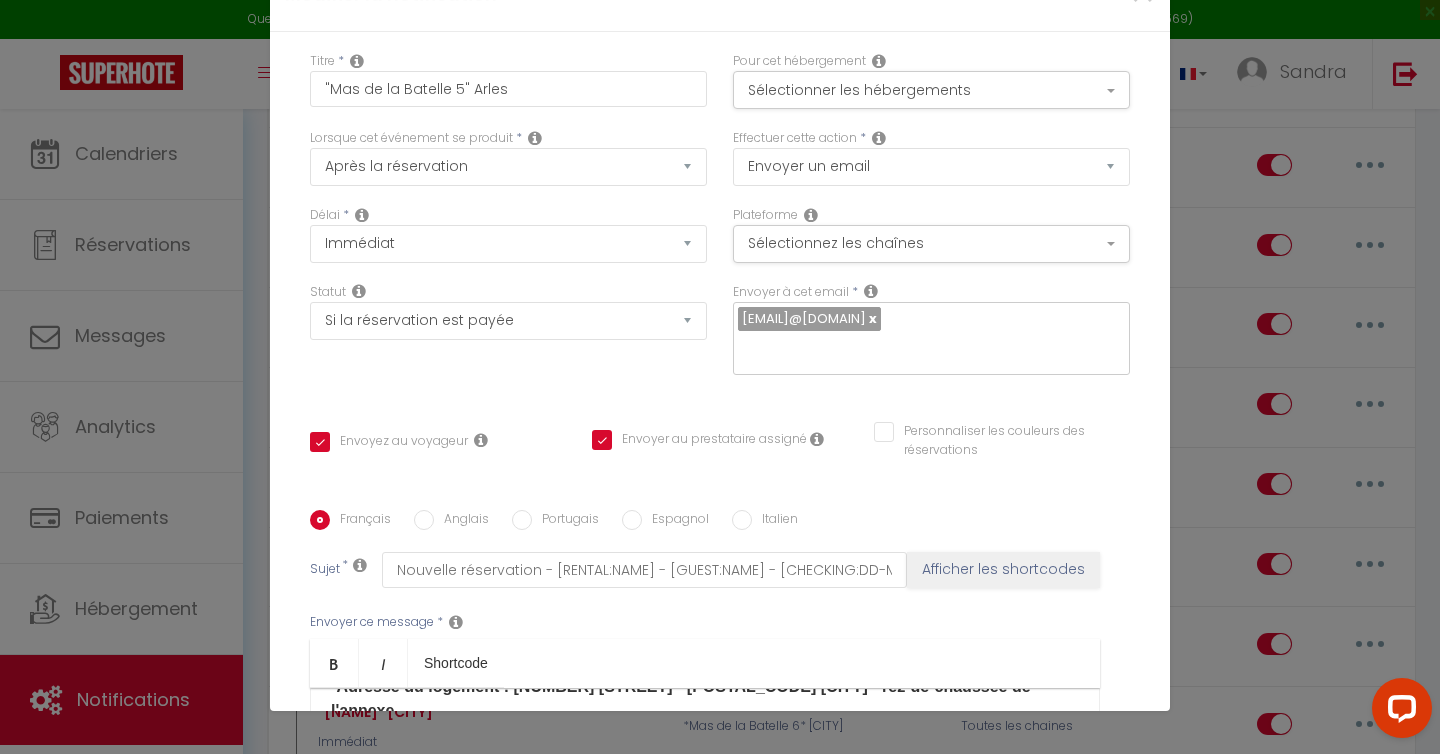 drag, startPoint x: 500, startPoint y: 367, endPoint x: 991, endPoint y: 449, distance: 497.80017 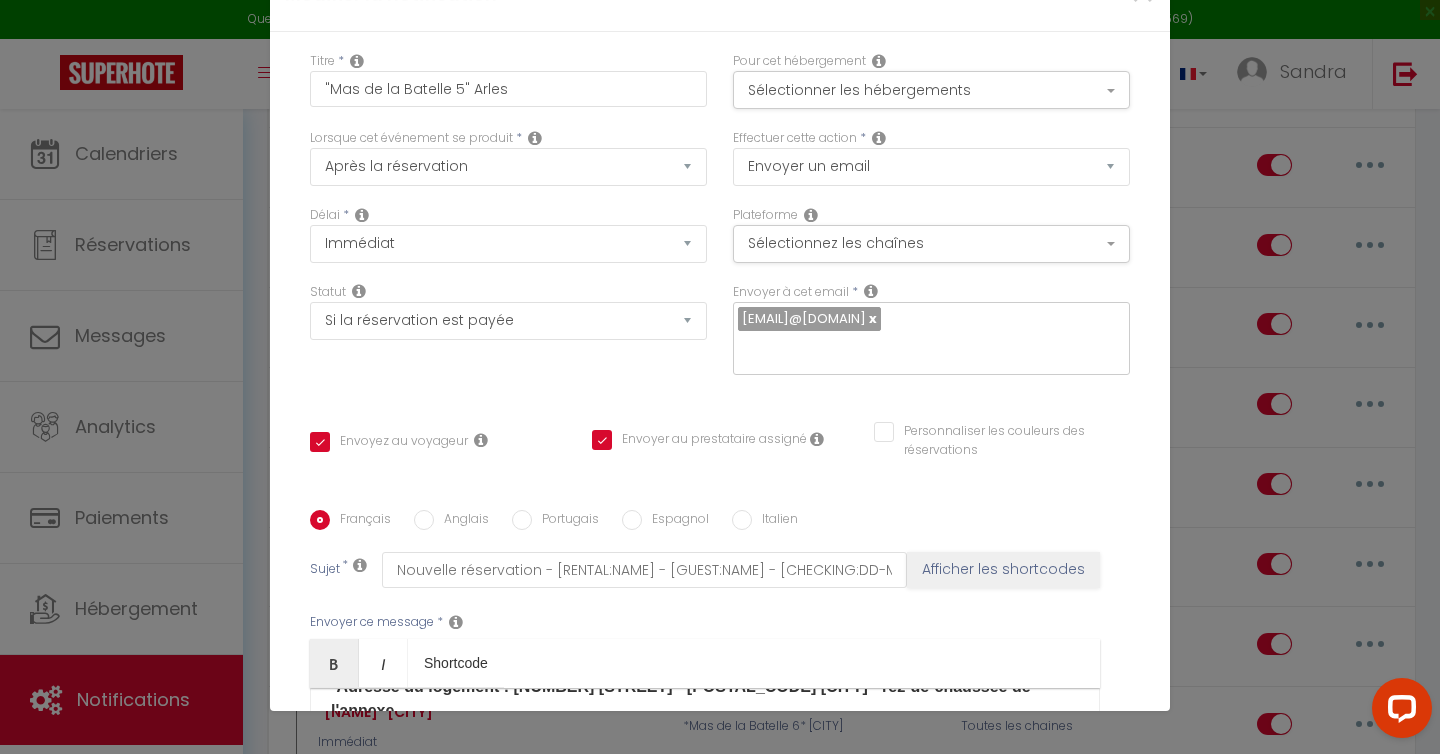 click on "Adresse du logement : ​[NUMBER] [STREET] - [POSTAL_CODE] [CITY] - rez-de-chaussée de l'annexe • Pour votre arrivée :" at bounding box center [681, 722] 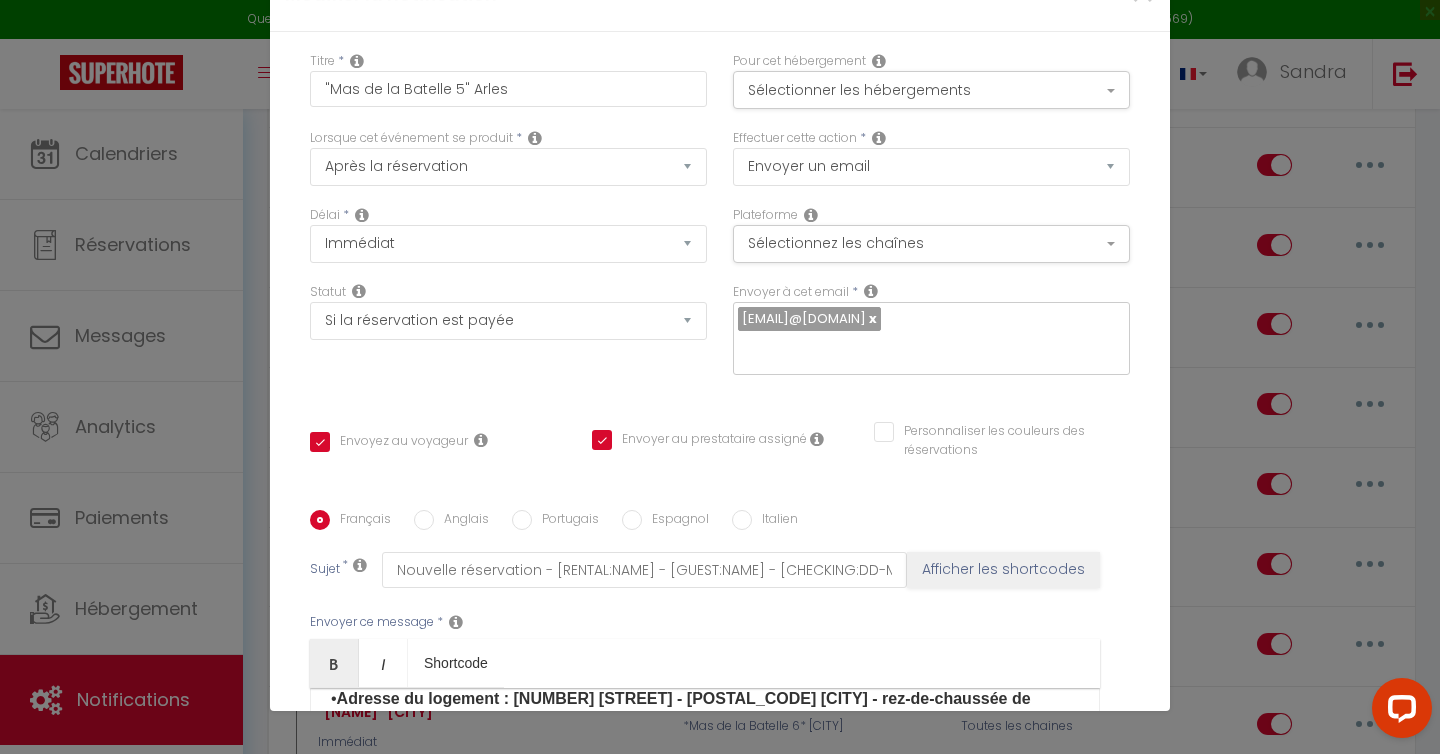 click on "•  Adresse du logement : ​[NUMBER] [STREET] - [POSTAL_CODE] [CITY] - rez-de-chaussée de l'annexe" at bounding box center (705, 723) 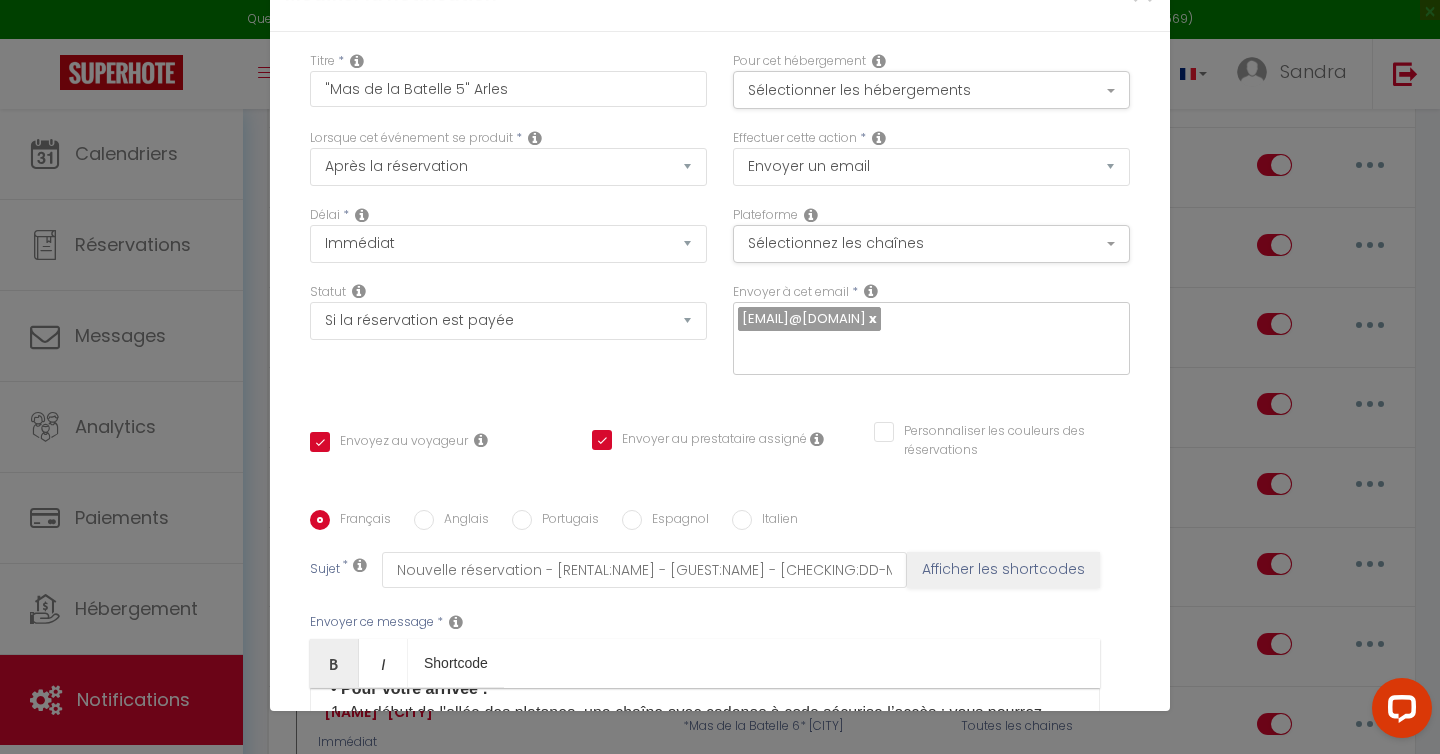 scroll, scrollTop: 290, scrollLeft: 0, axis: vertical 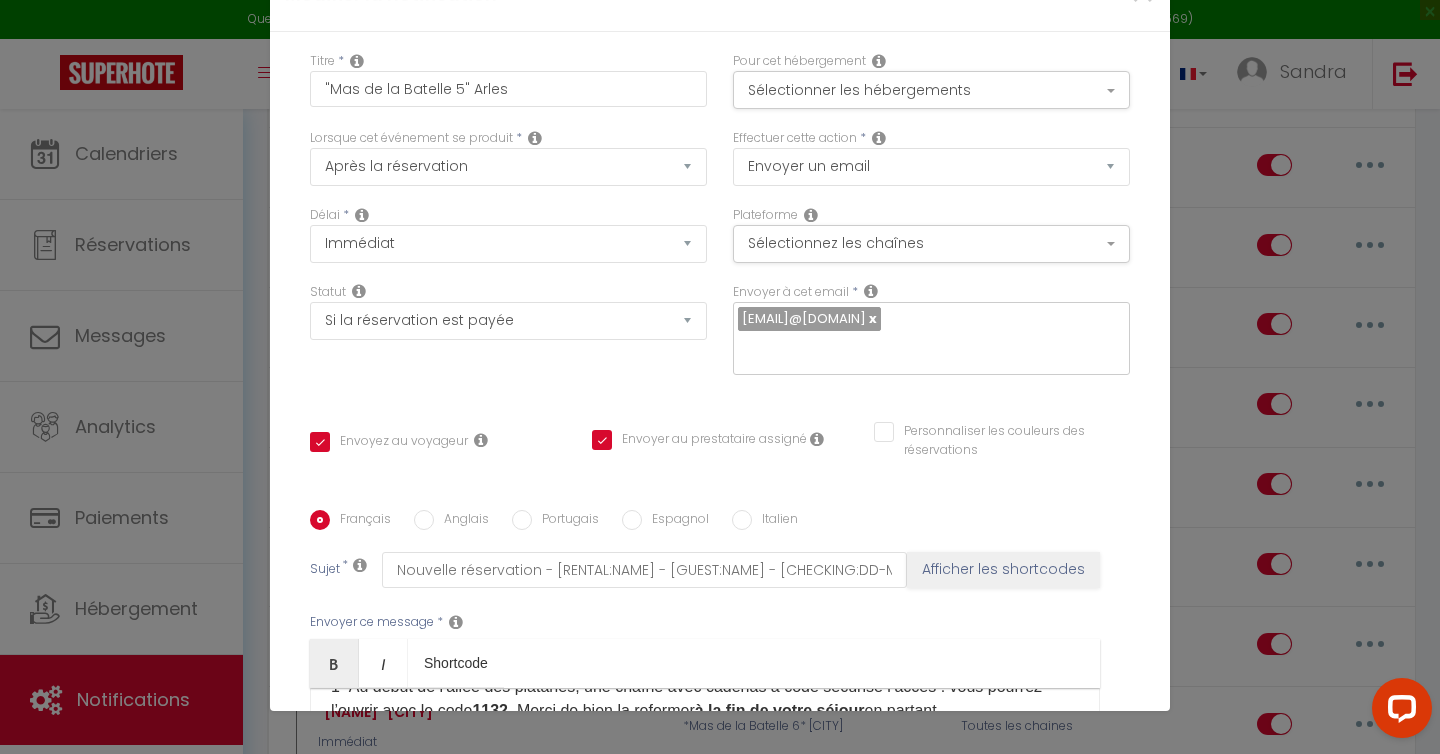 click on "Bonjour,
Merci pour votre réservation dans notre logement  "Mas de la Batelle 5" . 🌼 Nous sommes ravis de vous accueillir et vous souhaitons un excellent séjour ! Voici toutes les informations nécessaires pour votre arrivée ainsi que votre séjour :
📝 Informations pratiques :
•  Adresse du logement : ​[NUMBER] [STREET] - [POSTAL_CODE] [CITY] - rez-de-chaussée de l'annexe • Pour votre arrivée :  1- Au début de l'allée des platanes, une chaîne avec cadenas à code sécurise l’accès : vous pourrez l’ouvrir avec le code [CODE]. Merci de bien la refermer  à la fin de votre séjour  en partant. 2- Vous trouverez une boîte à clés à l'entrée du bâtiment contenant la clé de la porte de l'immeuble : vous pourrez l'ouvrir avec le code [CODE]. Merci de bien  remettre la clé  dans la boîte à clés après ouverture de la porte. 3- La clé de votre habitation se trouve sur la porte. Merci de la laisser  au même endroit  en partant. ​ •  Numéros de contact :" at bounding box center (705, 788) 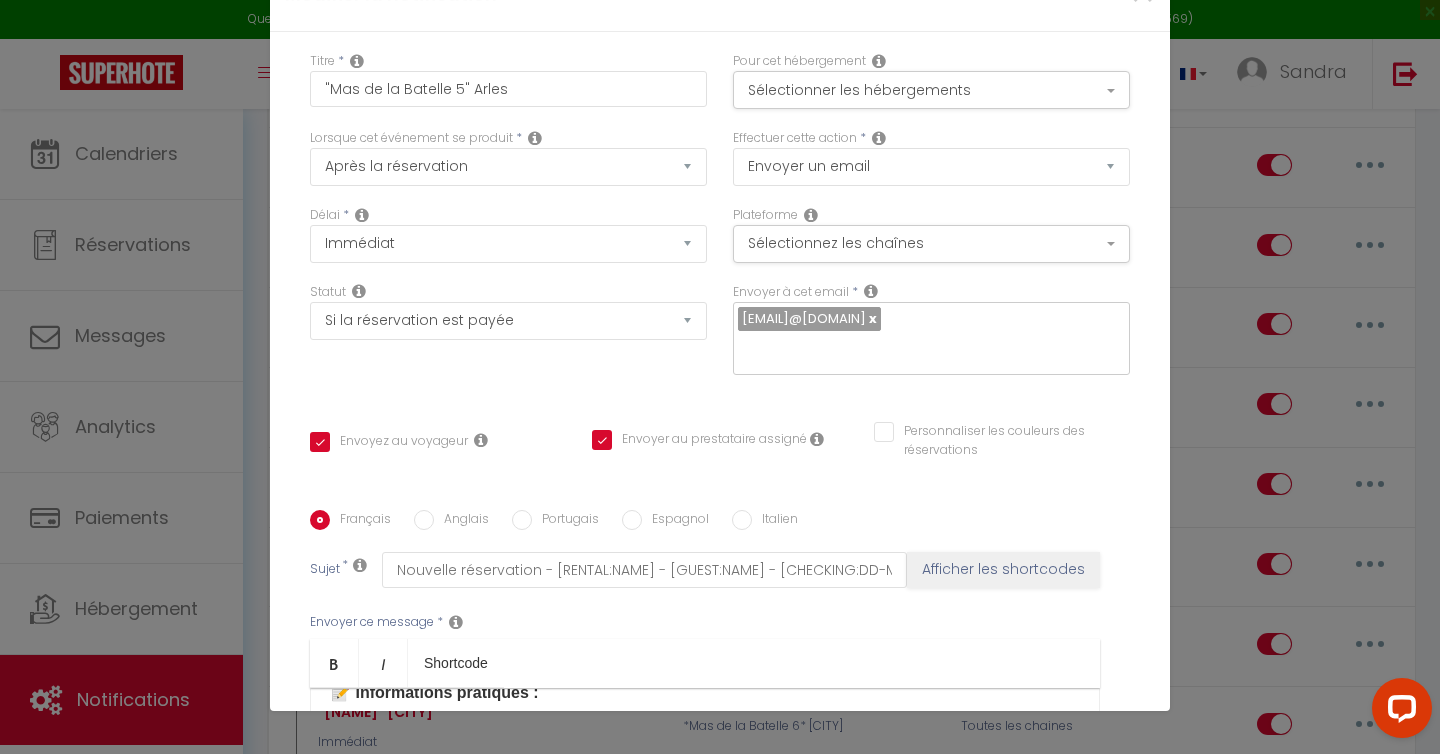 scroll, scrollTop: 155, scrollLeft: 0, axis: vertical 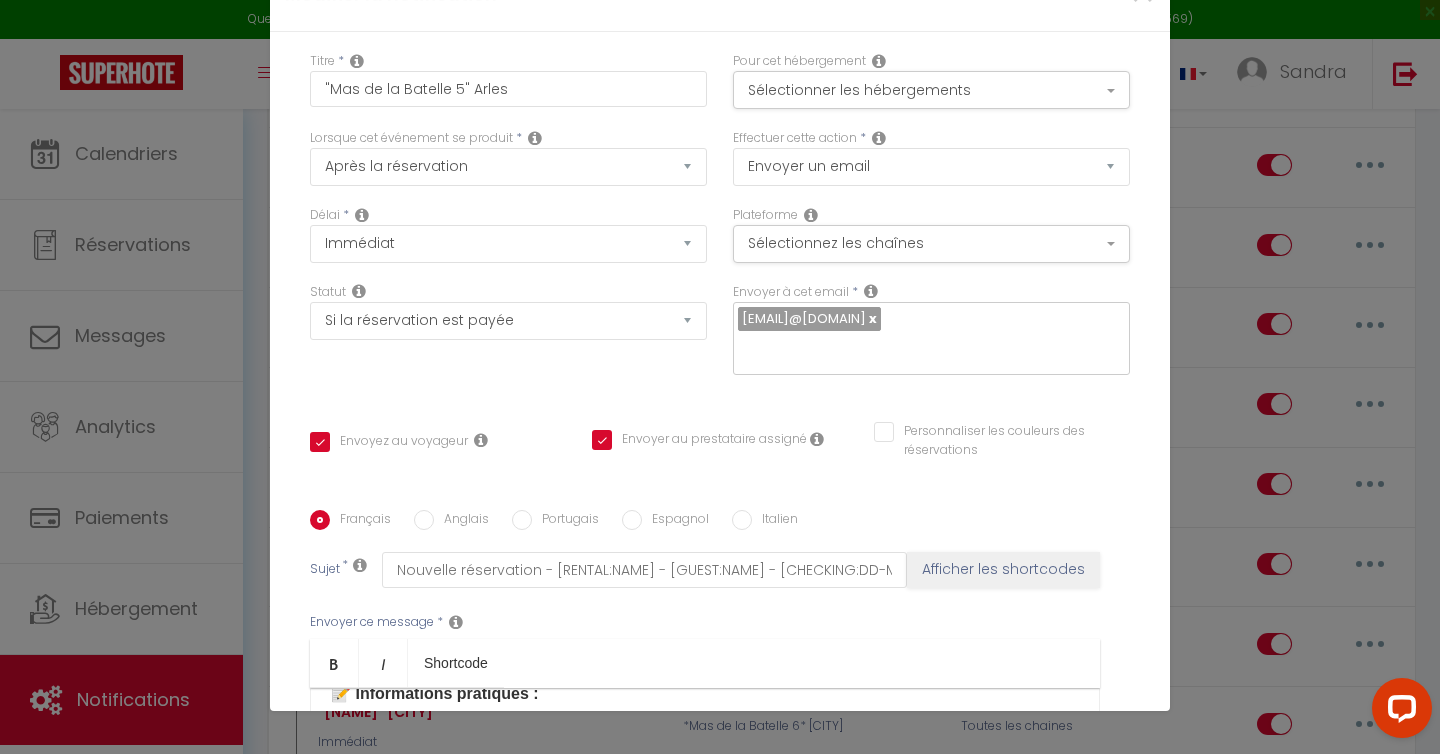 click on "Mettre à jour" at bounding box center [725, 1062] 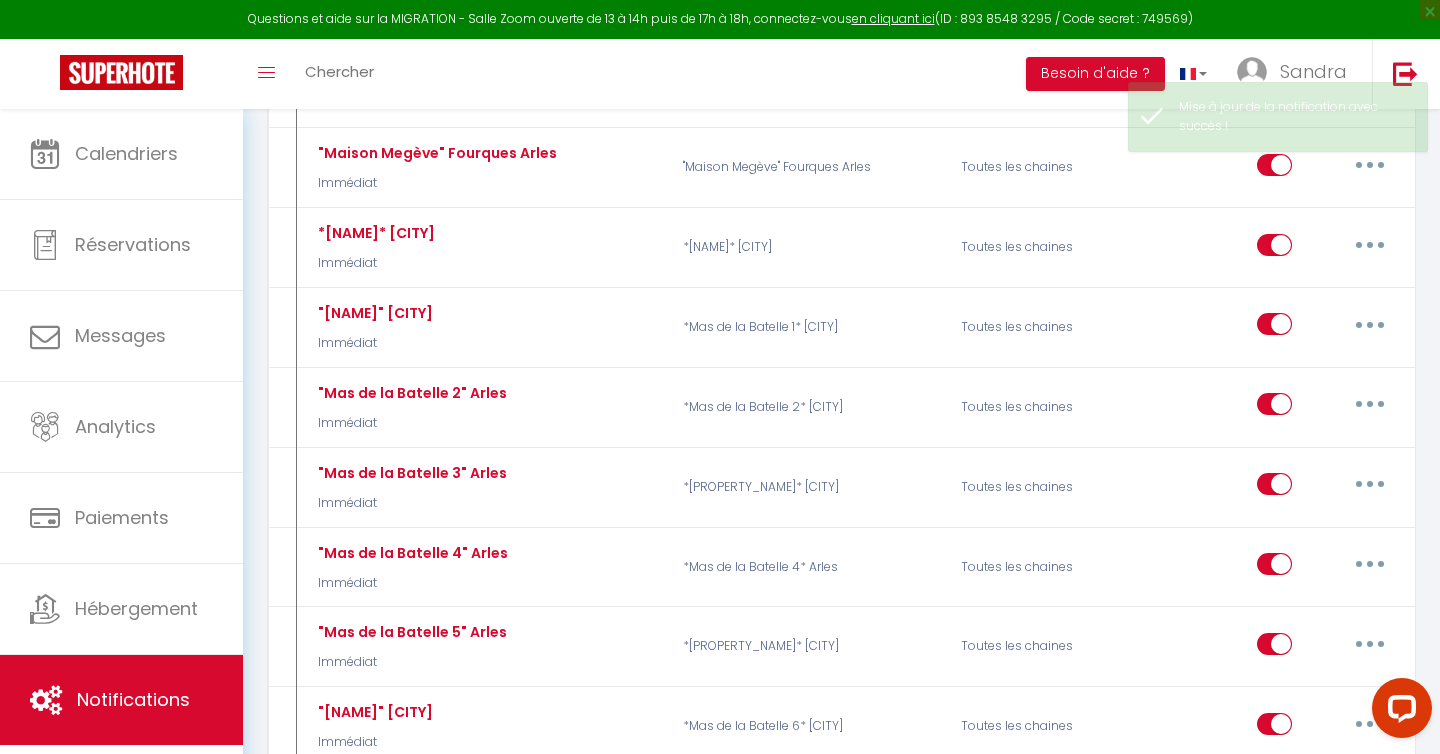 scroll, scrollTop: 0, scrollLeft: 0, axis: both 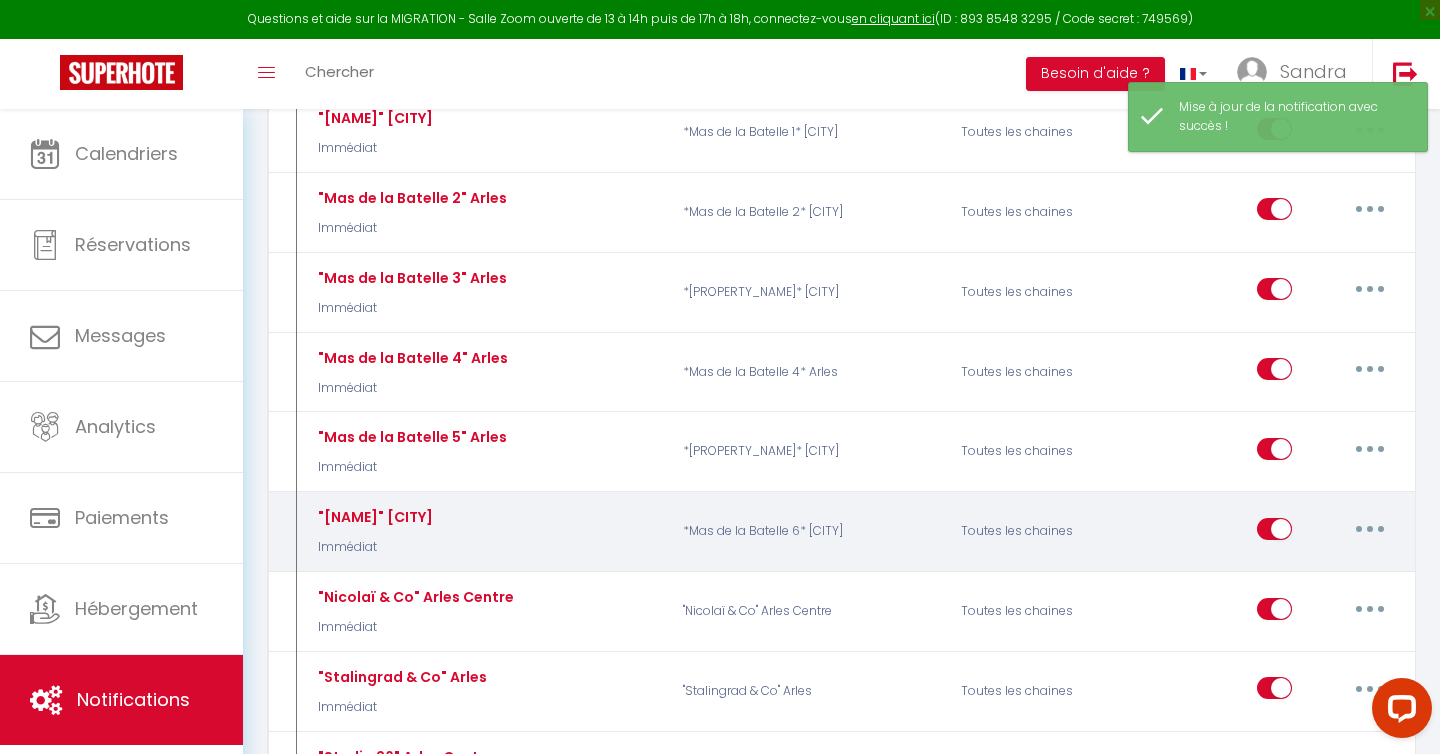 click at bounding box center [1370, 529] 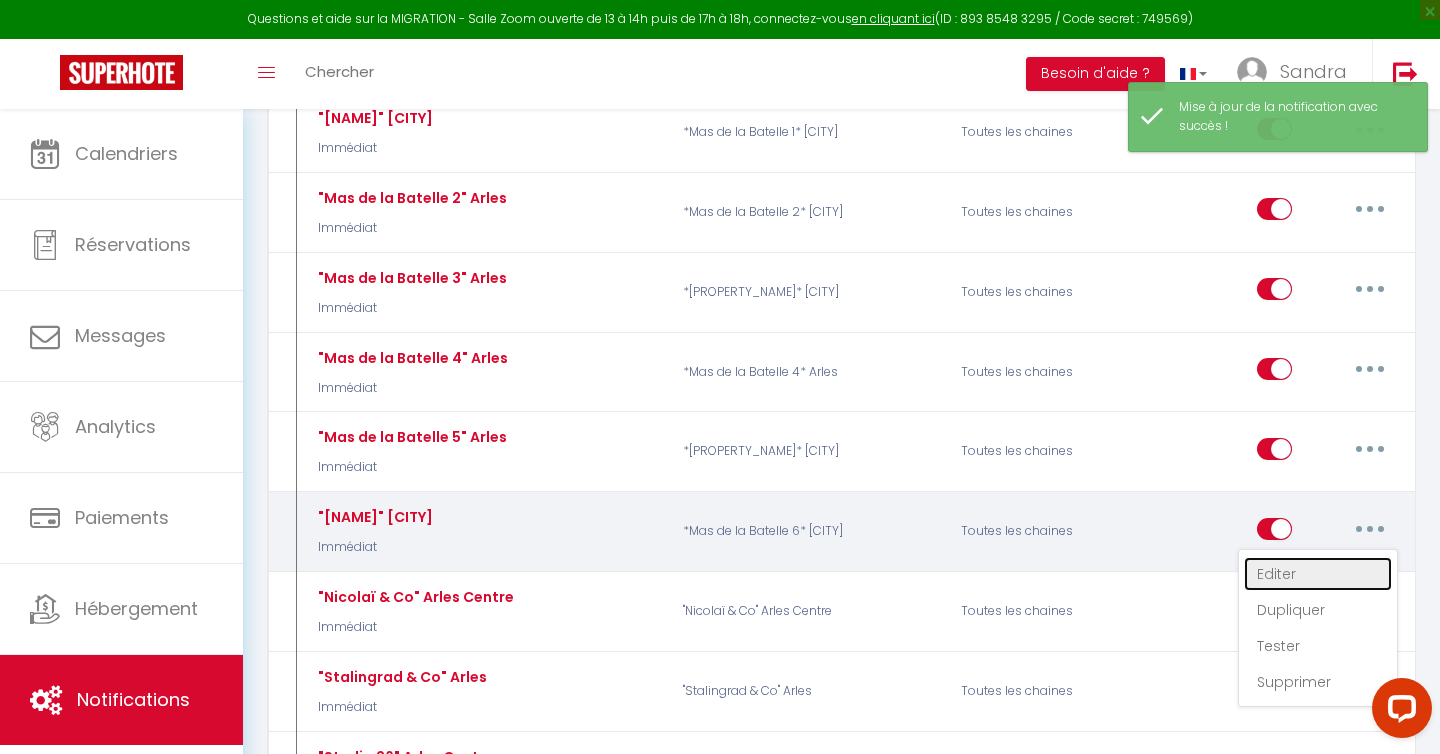 click on "Editer" at bounding box center (1318, 574) 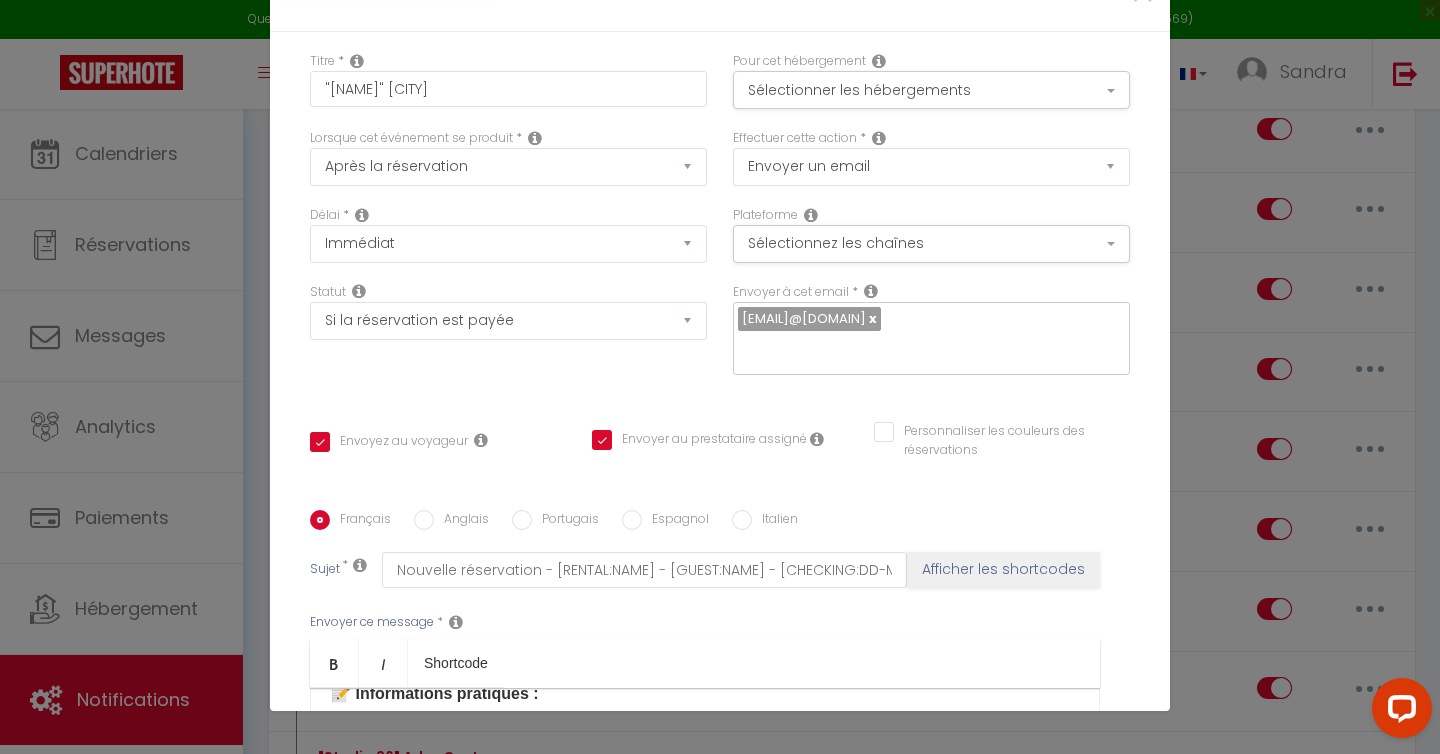 drag, startPoint x: 501, startPoint y: 416, endPoint x: 1088, endPoint y: 484, distance: 590.92554 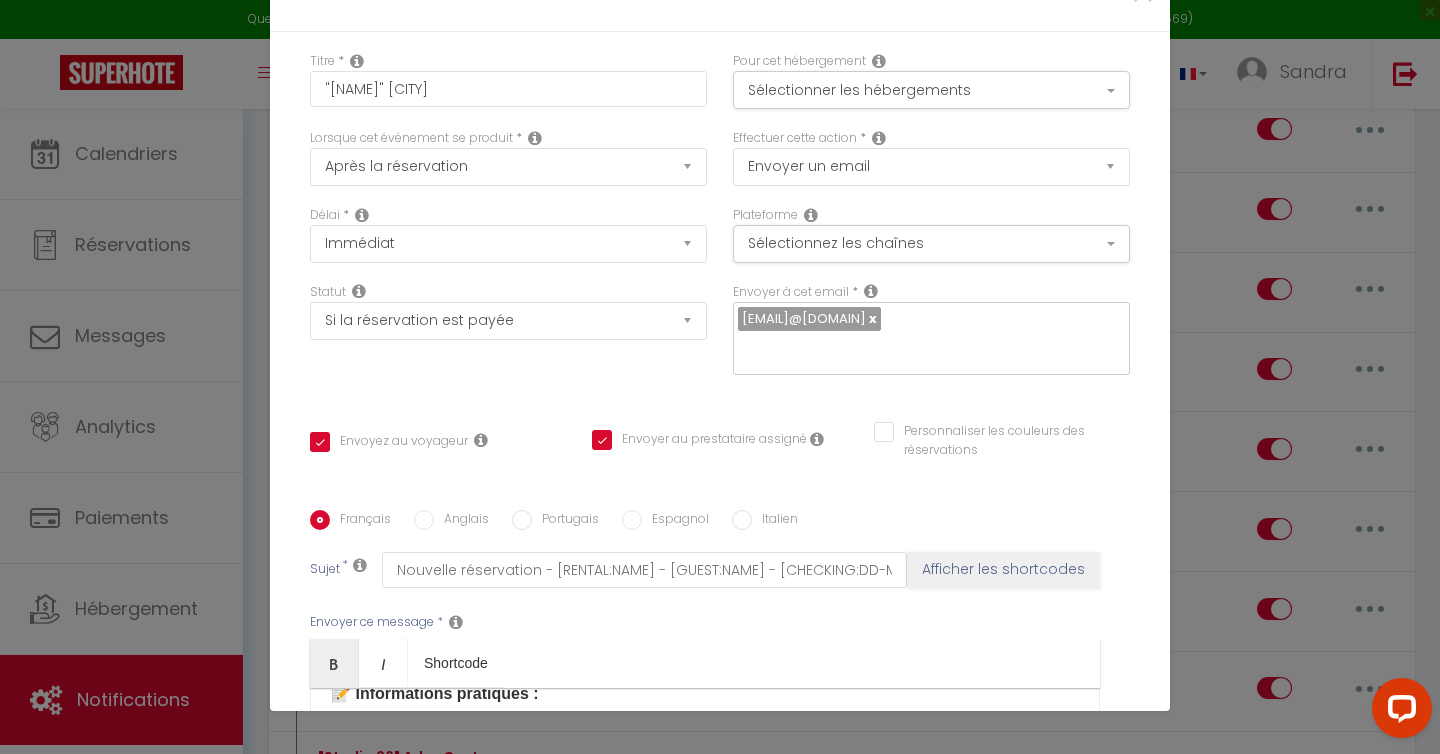 click on "•  Adresse du logement : ​[NUMBER] [STREET] - [POSTAL_CODE] [CITY] - 1er étage de l'annexe" at bounding box center [705, 746] 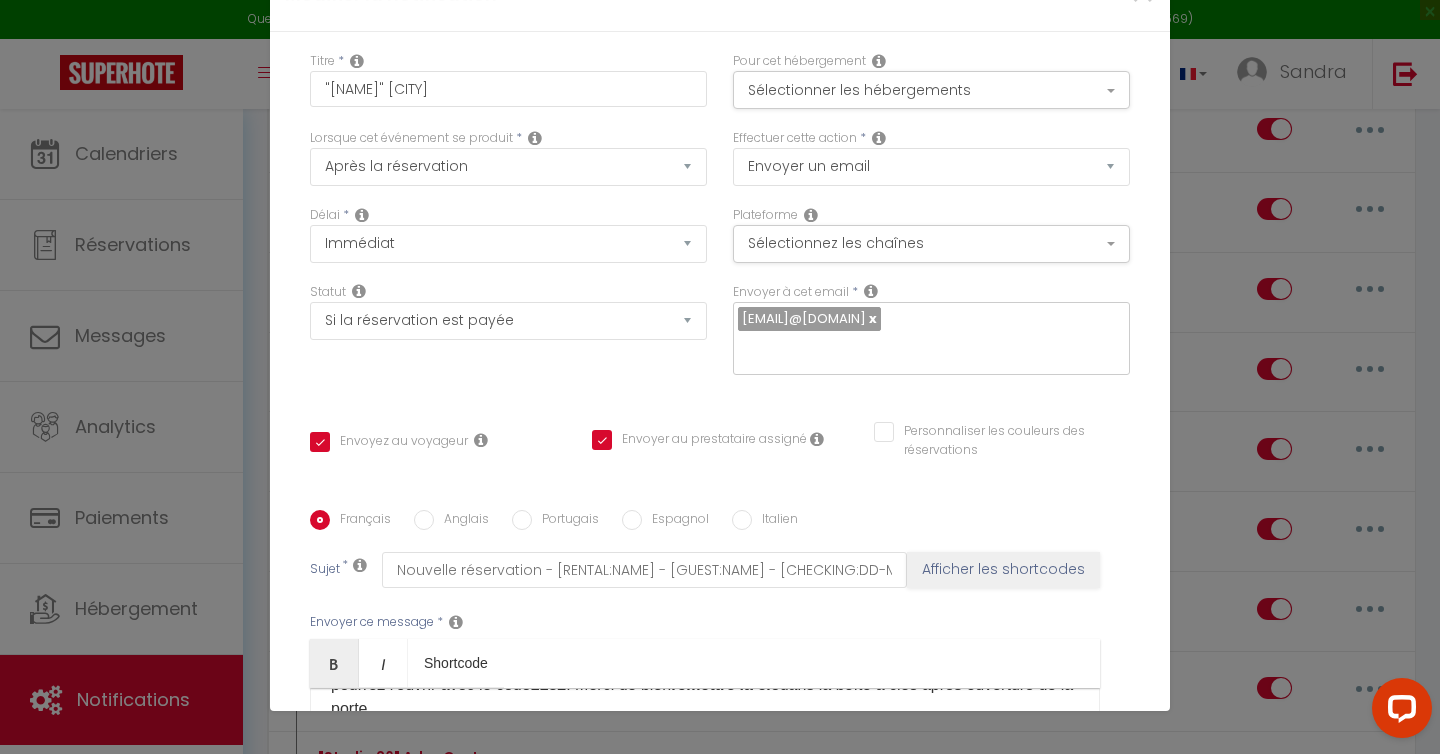 scroll, scrollTop: 372, scrollLeft: 0, axis: vertical 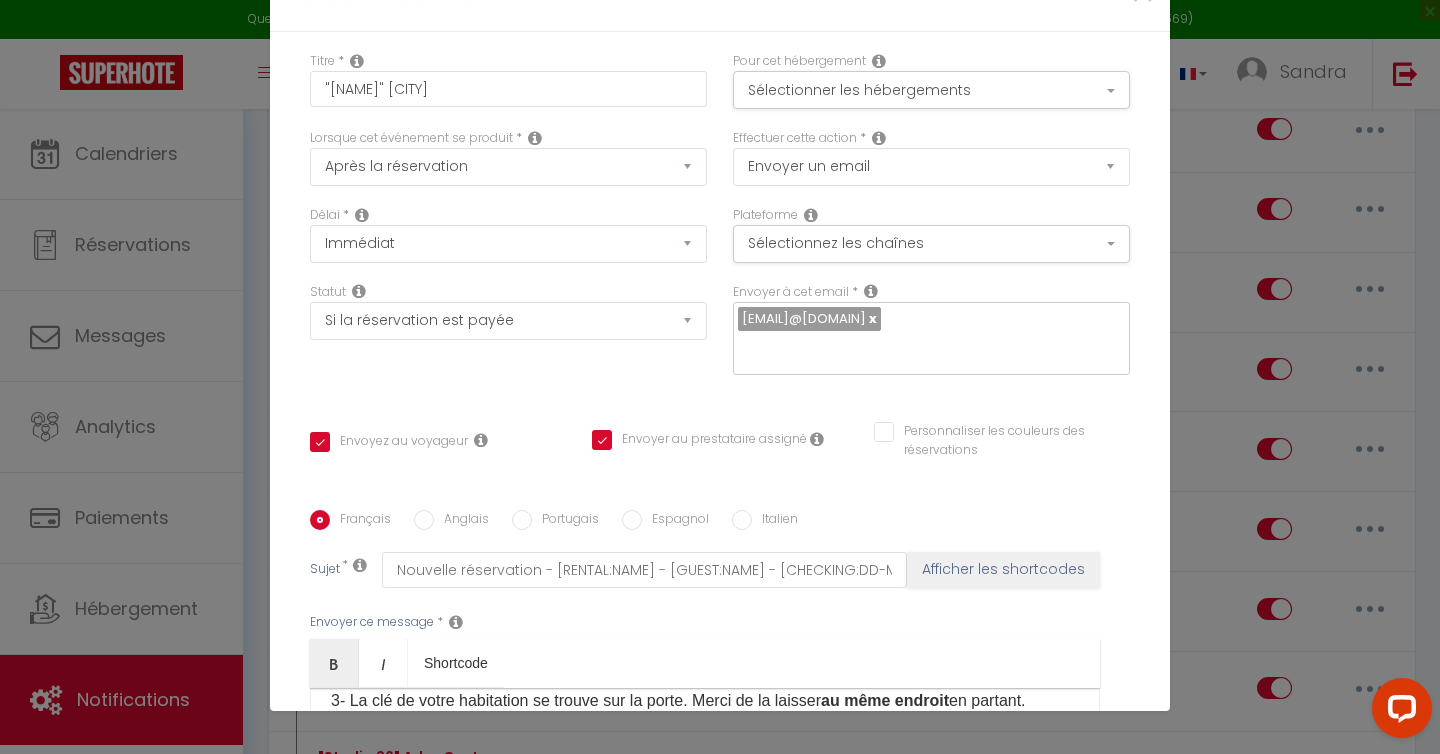 click on "​" at bounding box center [705, 765] 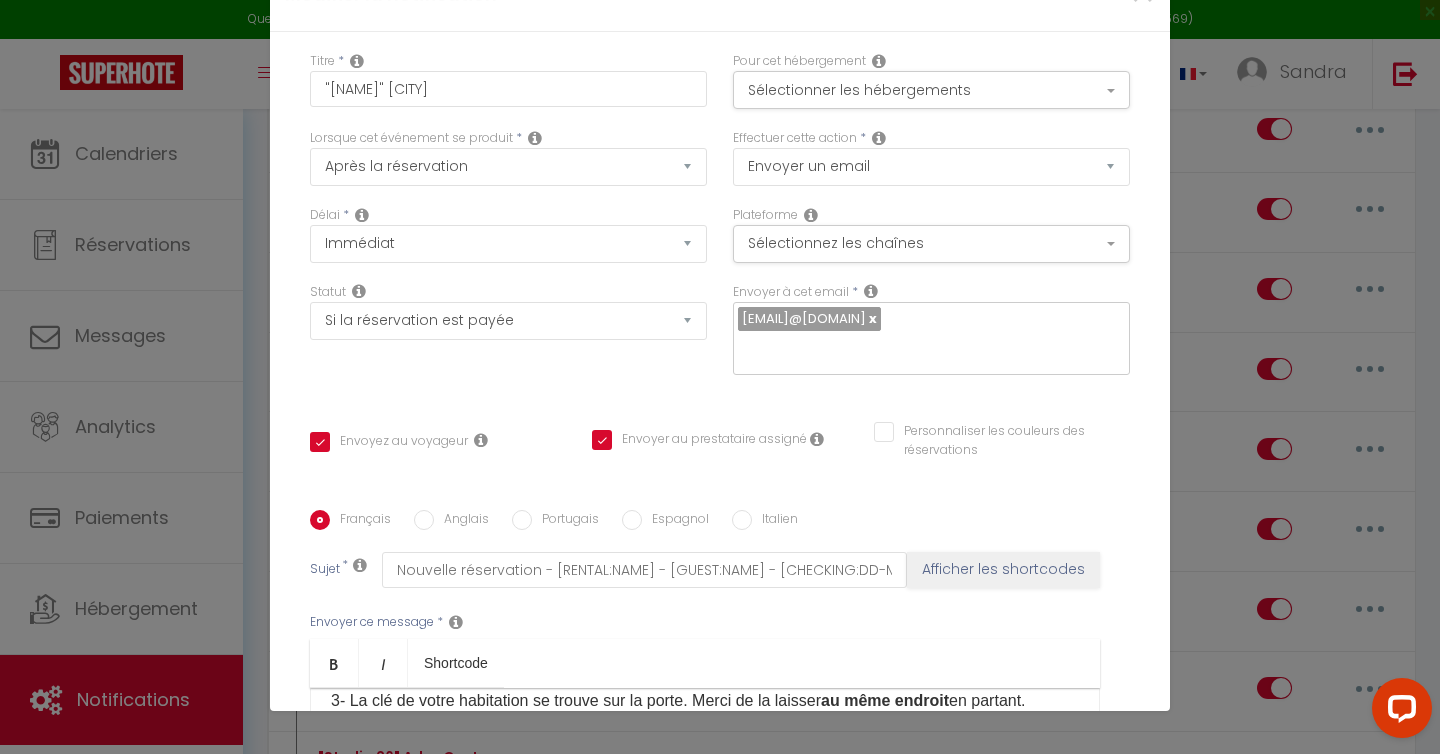 click on "Bonjour,
Merci pour votre réservation dans notre logement  "Mas de la Batelle 6" . 🌼 Nous sommes ravis de vous accueillir et vous souhaitons un excellent séjour ! Voici toutes les informations nécessaires pour votre arrivée ainsi que votre séjour :
📝 Informations pratiques :
•  Adresse du logement : ​[NUMBER] [STREET] - [POSTAL_CODE] [CITY] - 1er étage de l'annexe • Pour votre arrivée :  1- Au début de l'allée des platanes, une chaîne avec cadenas à code sécurise l’accès : vous pourrez l’ouvrir avec le code  [CODE] . Merci de bien la refermer  à la fin de votre séjour  en partant. 2- Vous trouverez une boîte à clés à l'entrée du bâtiment contenant la clé de la porte de l'immeuble : vous pourrez l'ouvrir avec le code  [CODE] . Merci de bien  remettre la clé  dans la boîte à clés après ouverture de la porte. 3- La clé de votre habitation se trouve sur la porte. Merci de la laisser  au même endroit  en partant. ​•  Numéros de contact :
•" at bounding box center (705, 788) 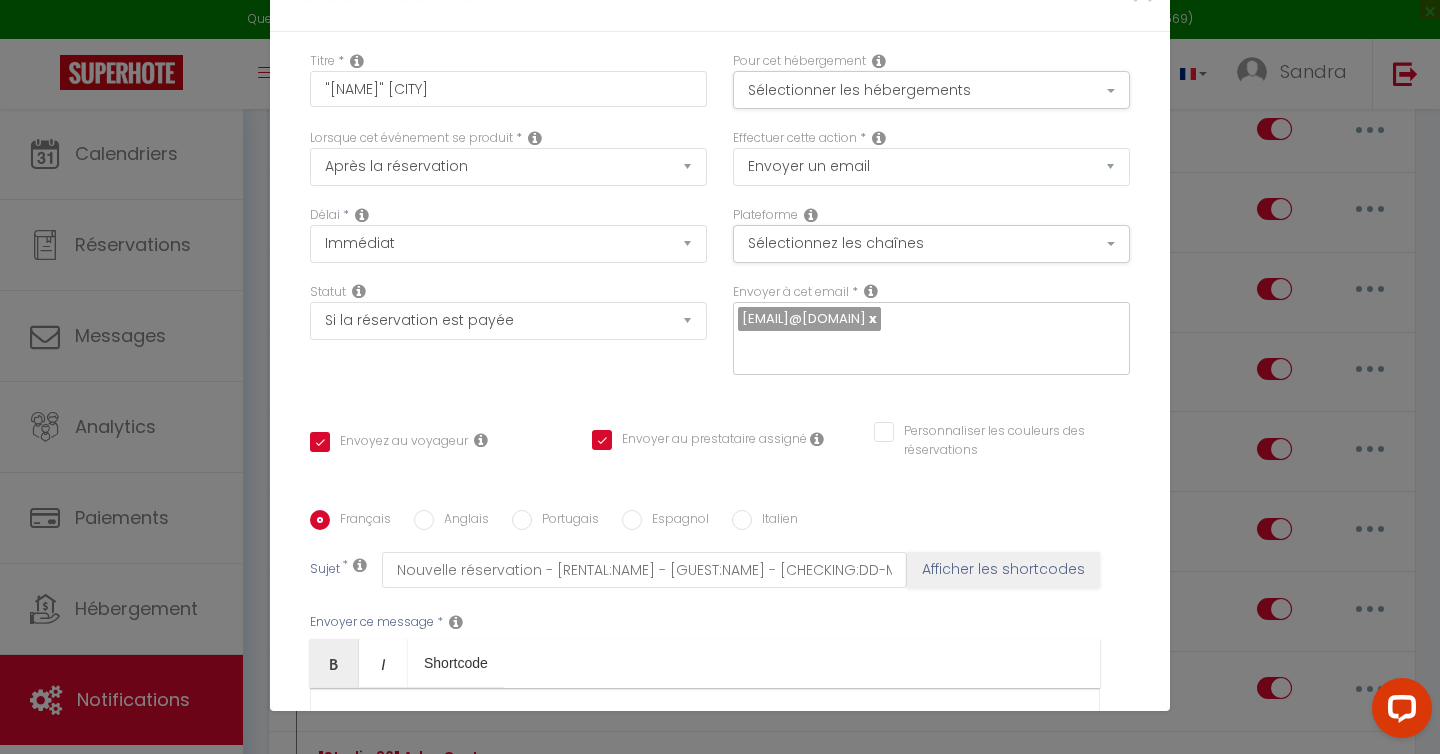 scroll, scrollTop: 1411, scrollLeft: 0, axis: vertical 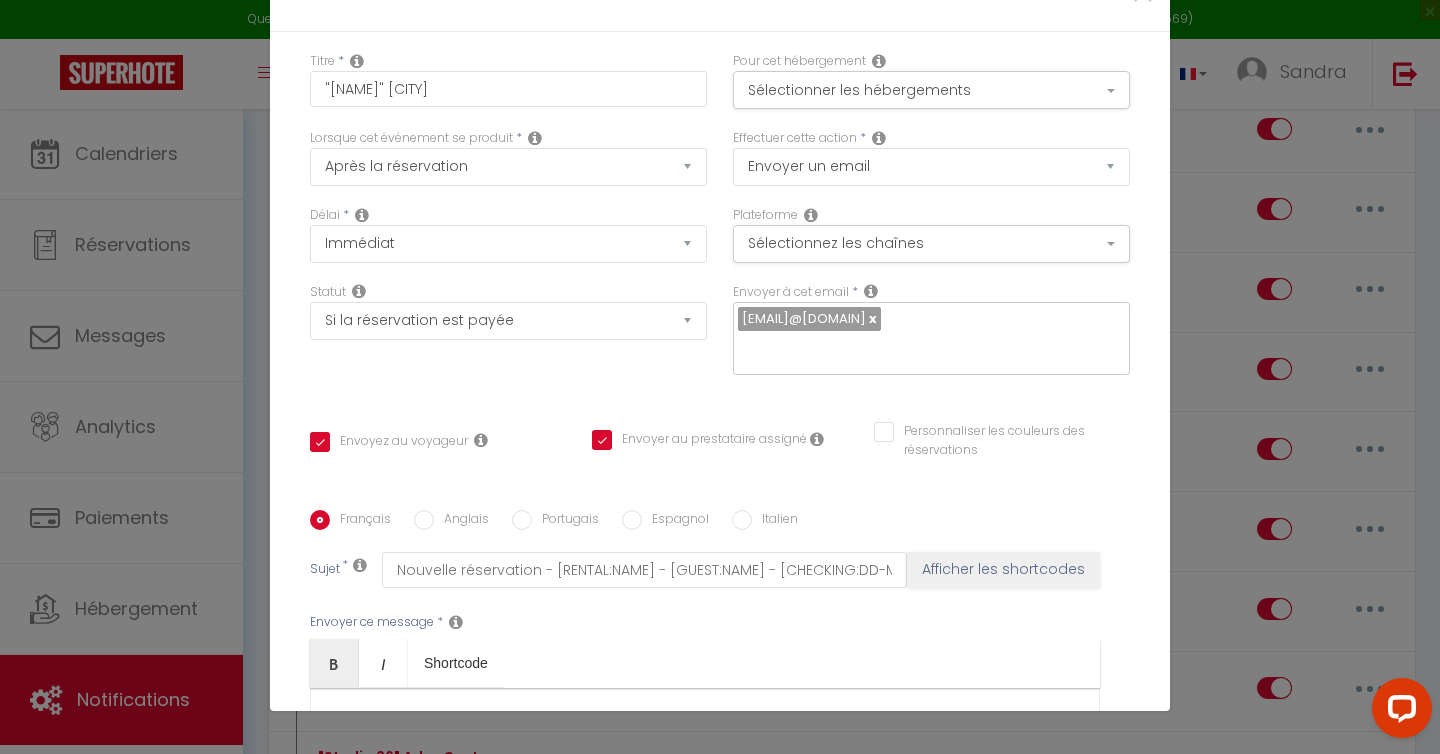 click on "Mettre à jour" at bounding box center [725, 1062] 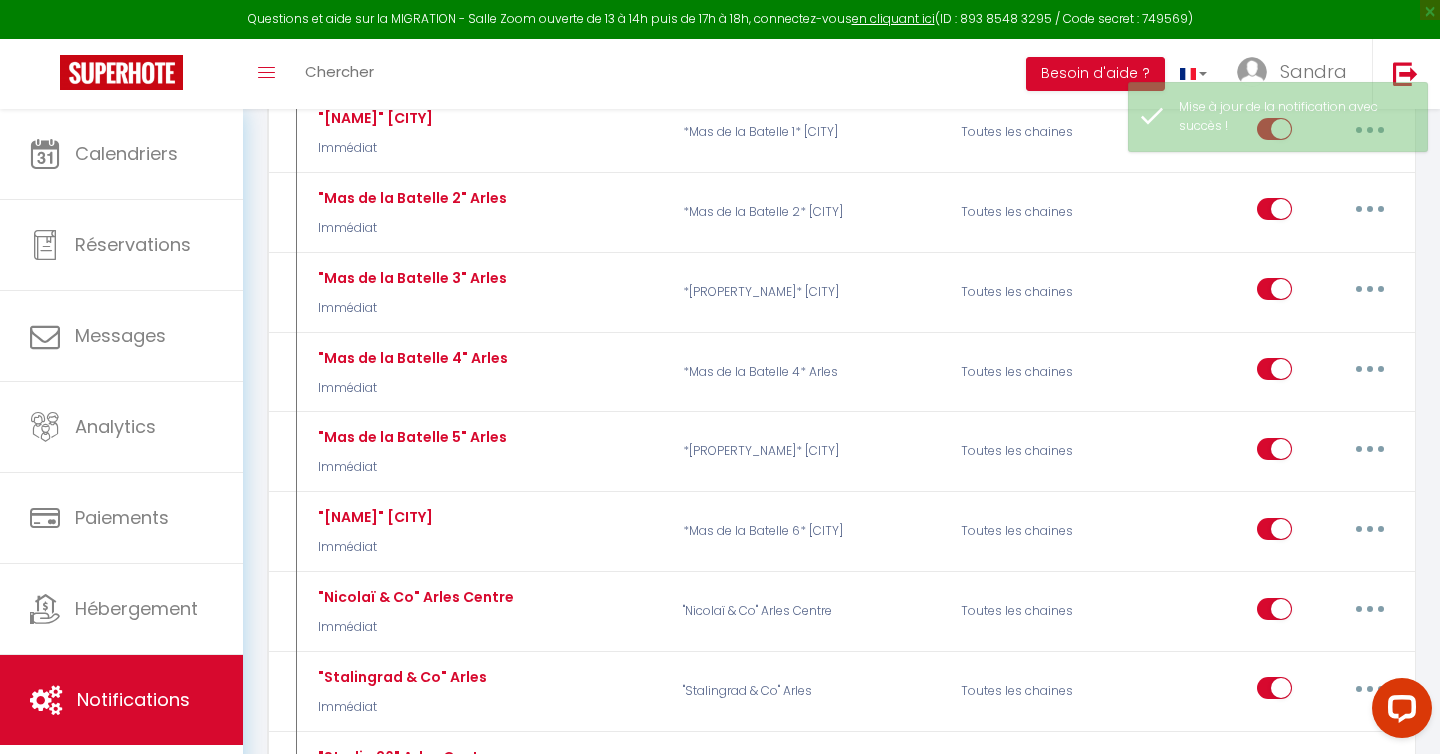 scroll, scrollTop: 0, scrollLeft: 0, axis: both 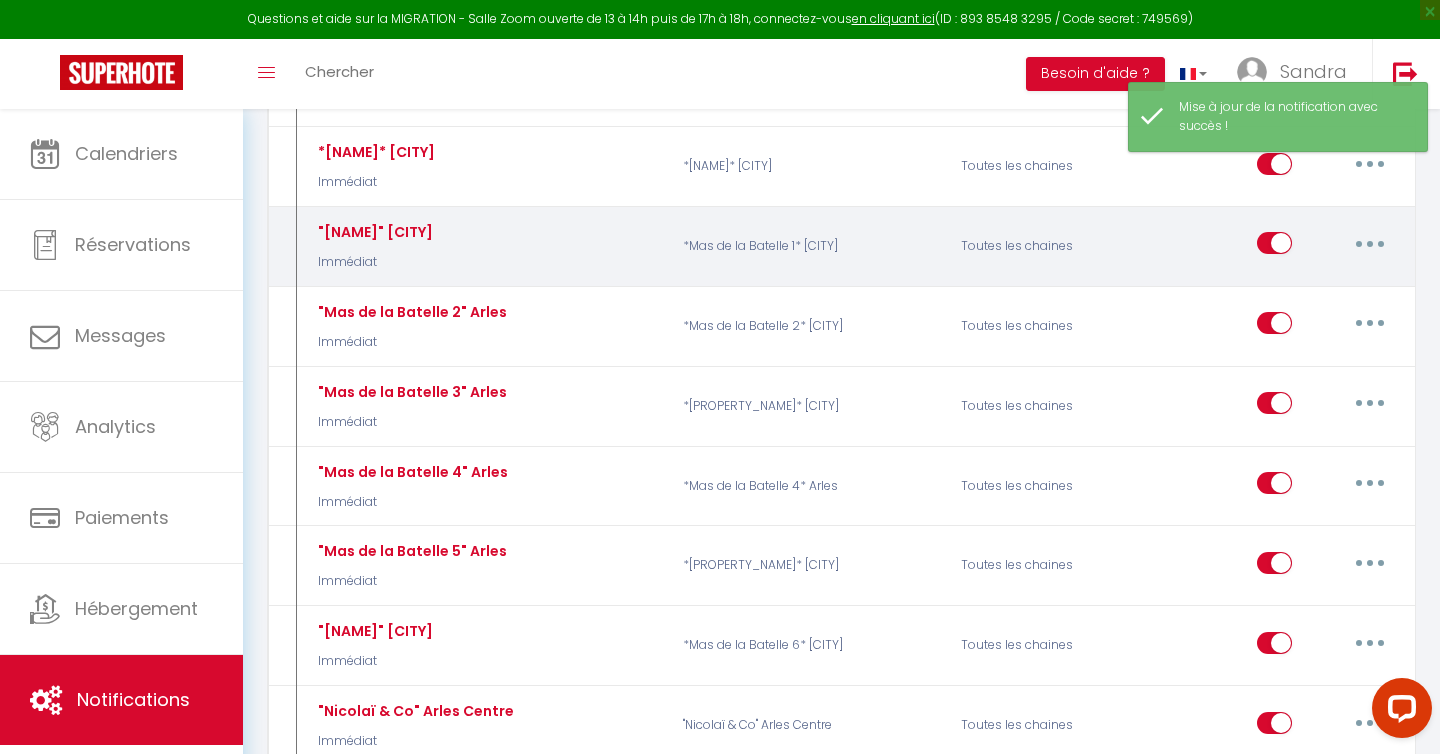 click at bounding box center [1370, 243] 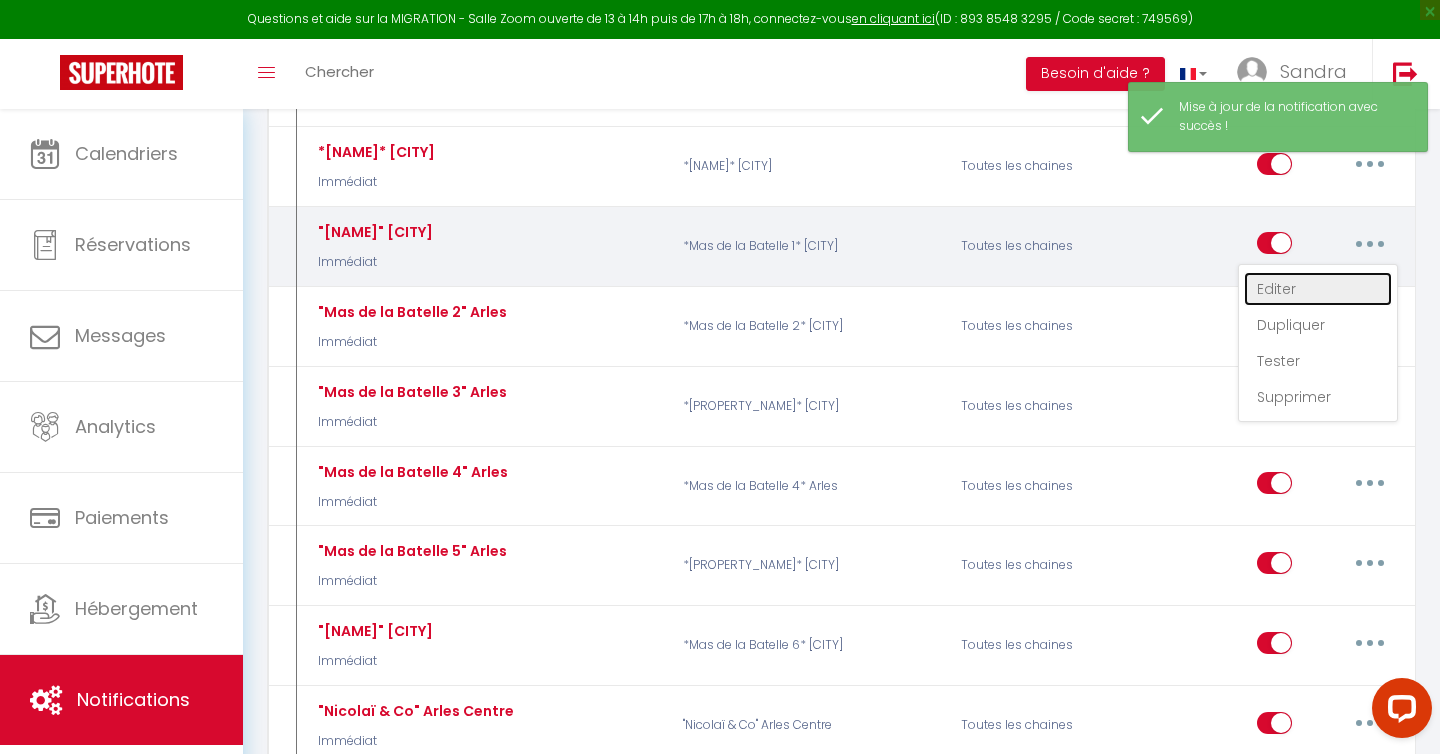 click on "Editer" at bounding box center [1318, 289] 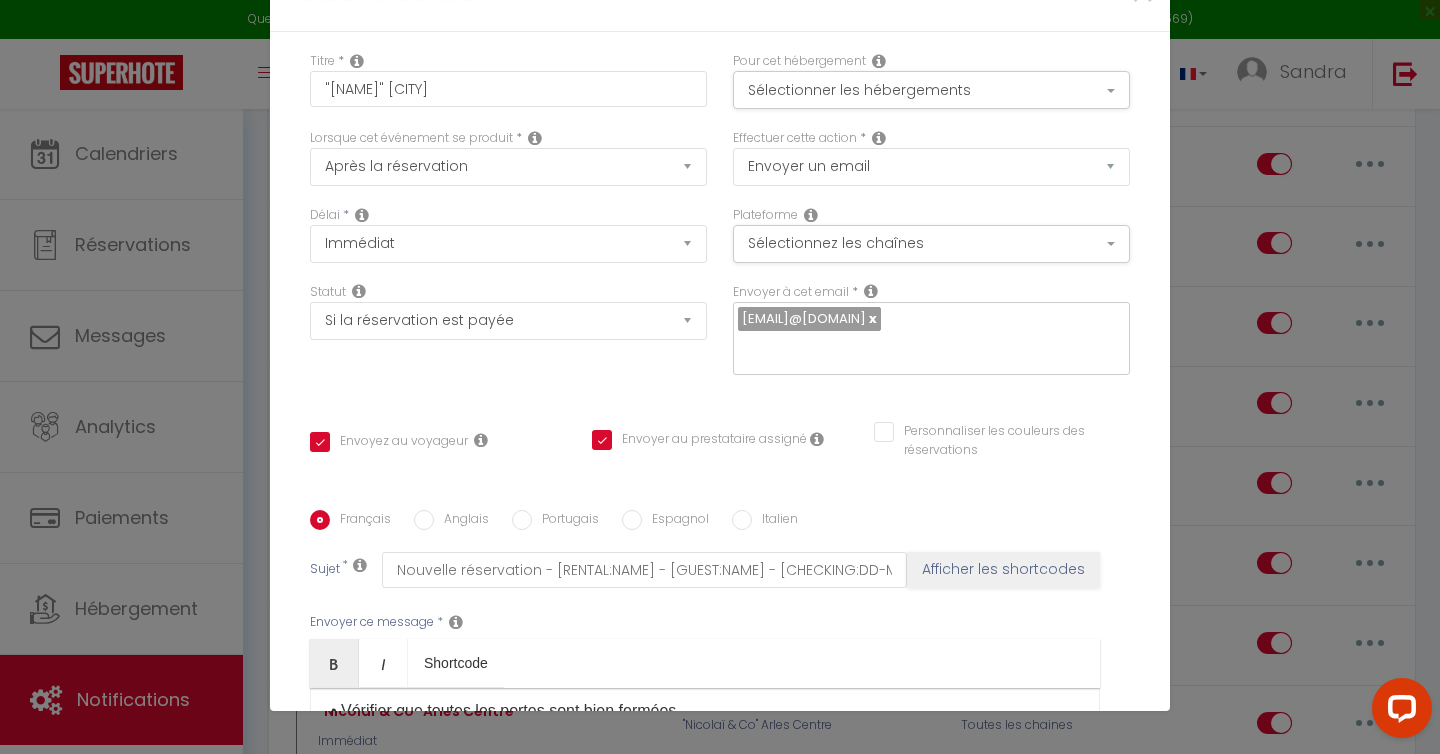 scroll, scrollTop: 1402, scrollLeft: 0, axis: vertical 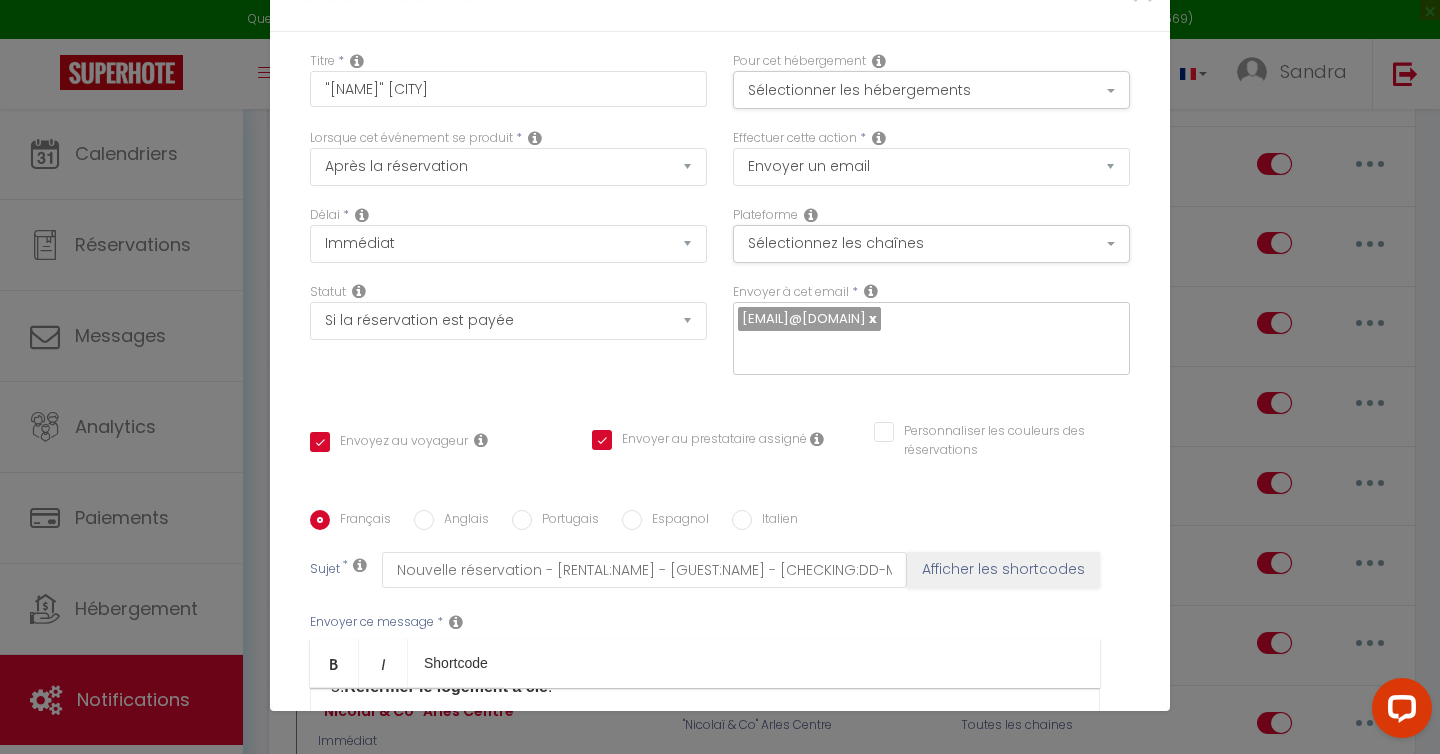 drag, startPoint x: 345, startPoint y: 398, endPoint x: 603, endPoint y: 396, distance: 258.00775 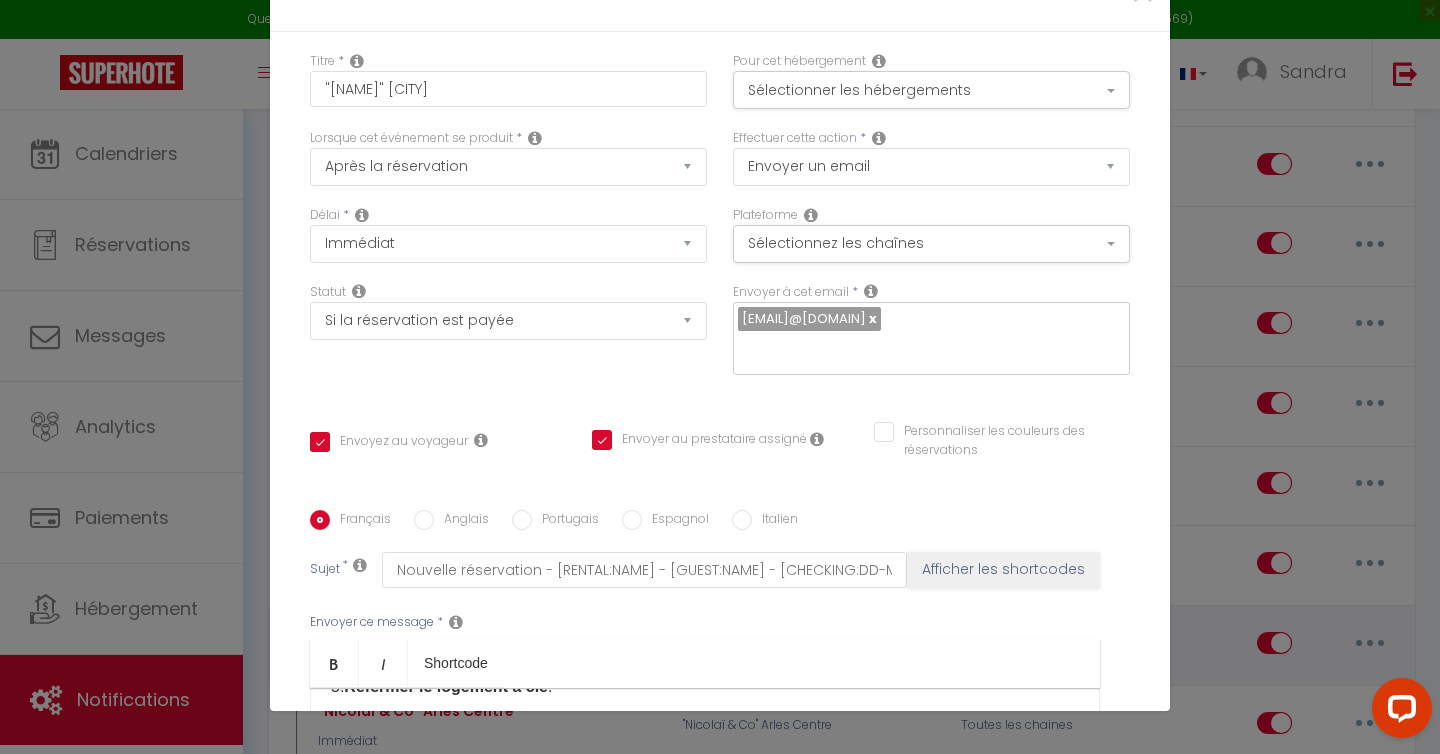 drag, startPoint x: 736, startPoint y: 646, endPoint x: 786, endPoint y: 629, distance: 52.810986 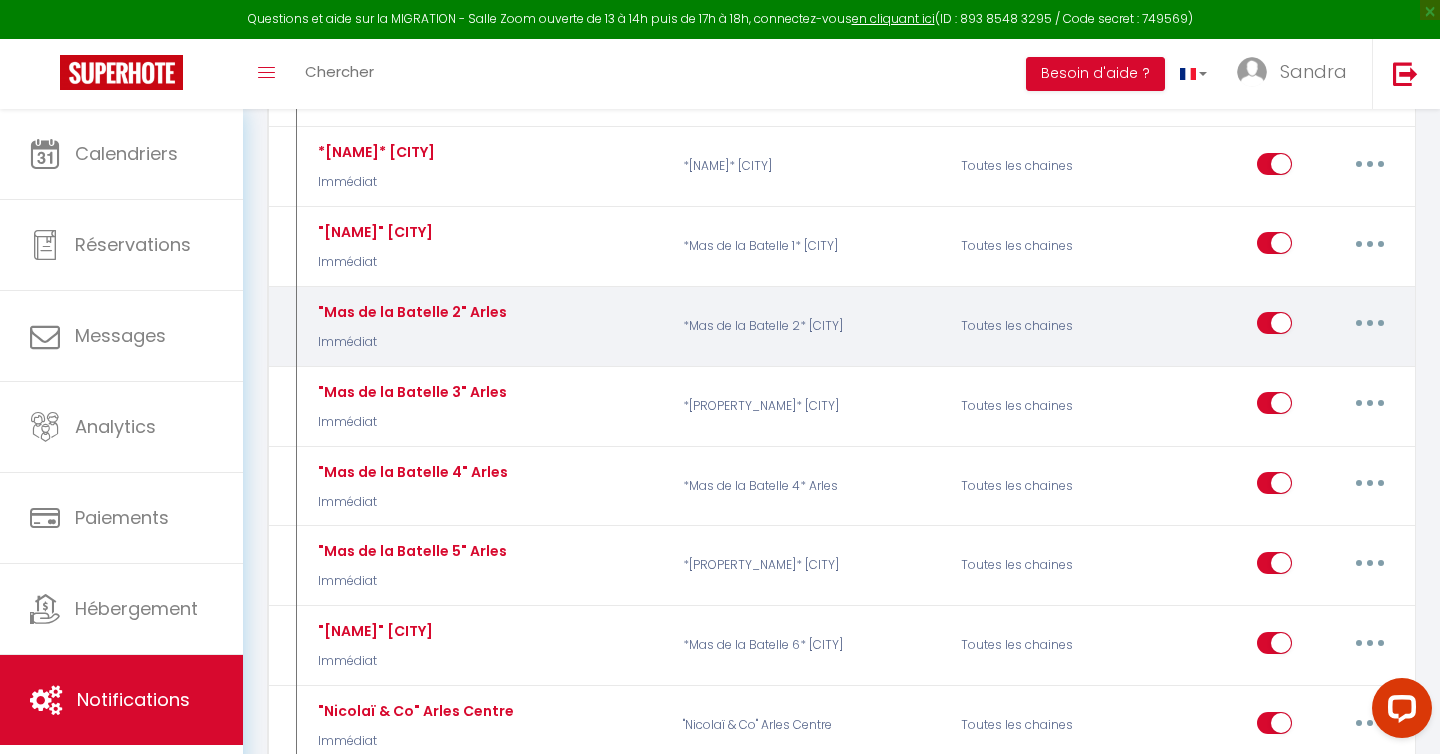 click at bounding box center [1370, 323] 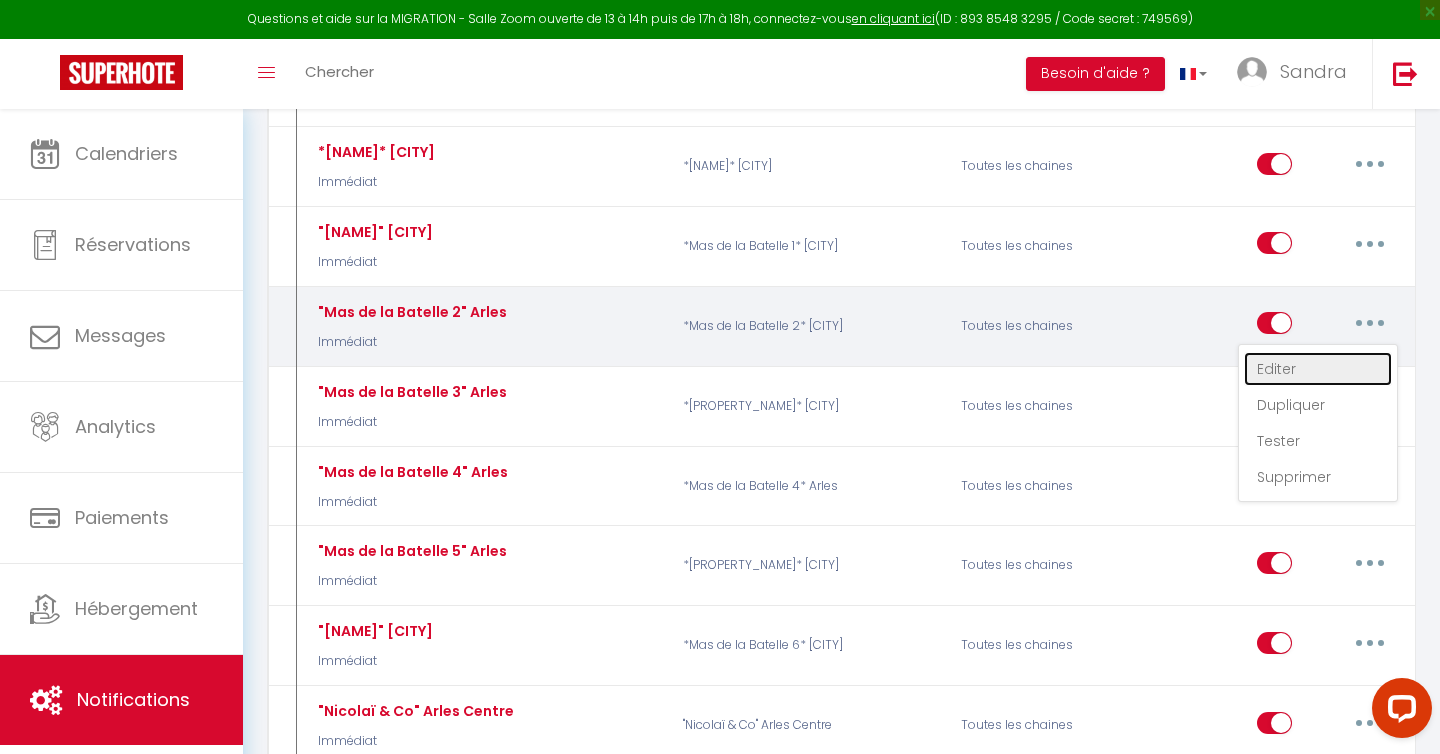 click on "Editer" at bounding box center [1318, 369] 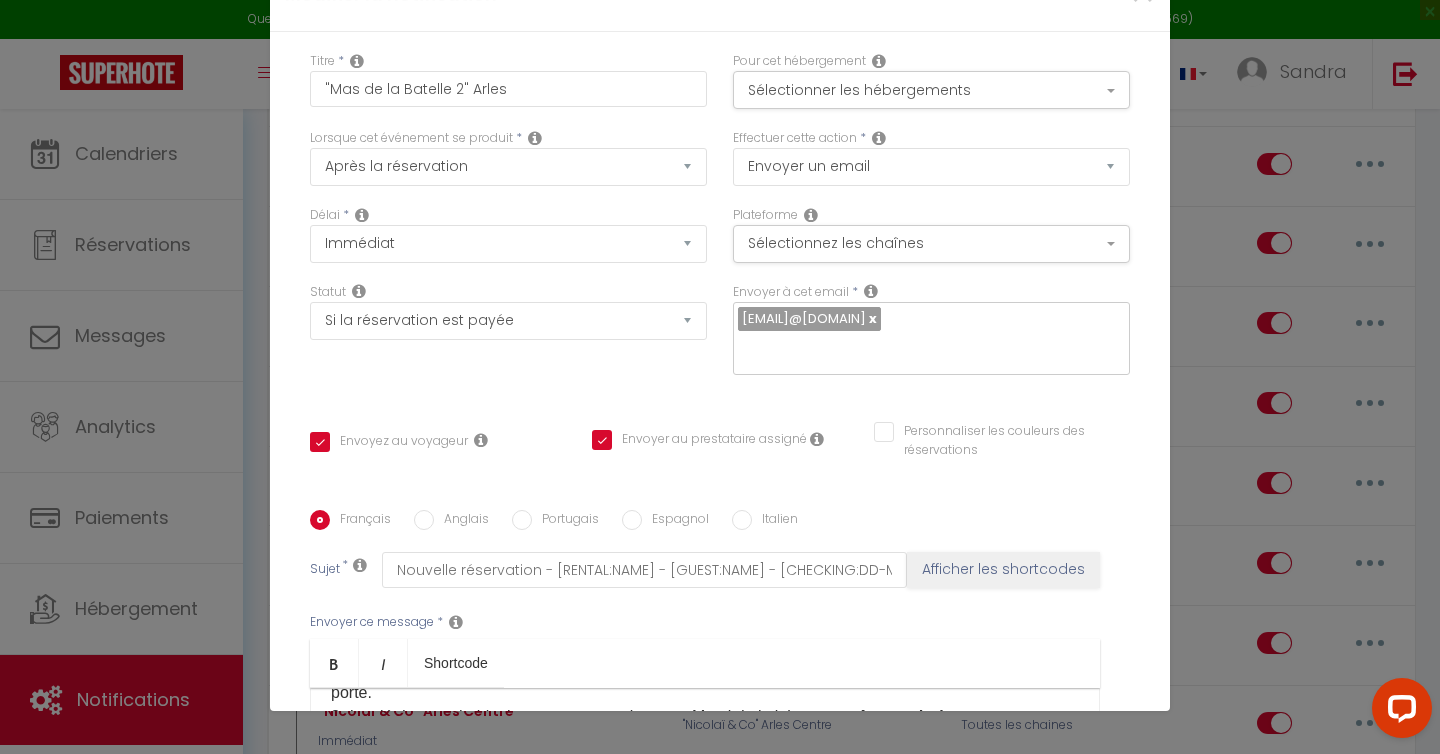 scroll, scrollTop: 369, scrollLeft: 0, axis: vertical 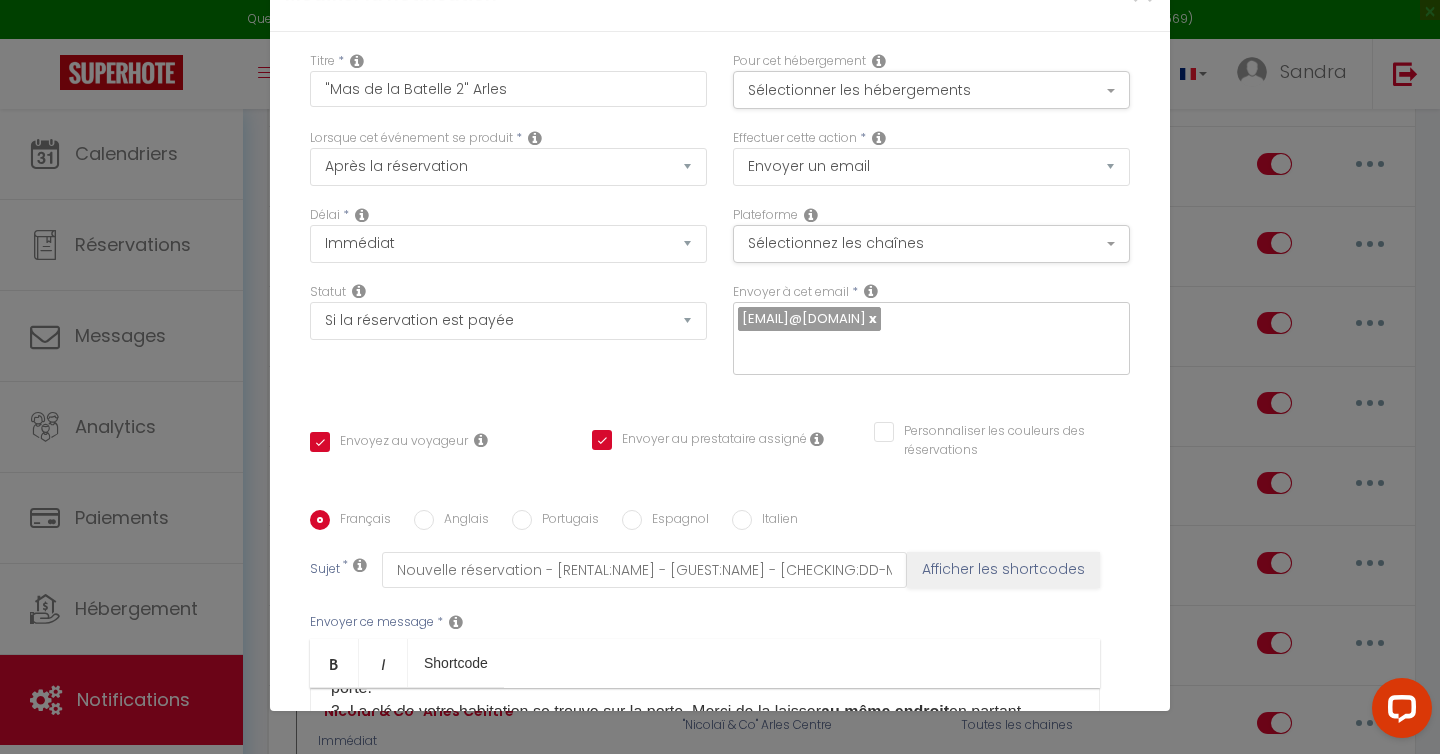 click on "Bonjour,
Merci pour votre réservation dans notre logement  "Mas de la Batelle 2" . 🌼 Nous sommes ravis de vous accueillir et vous souhaitons un excellent séjour ! Voici toutes les informations nécessaires pour votre arrivée ainsi que votre séjour :
📝 Informations pratiques :
•  Adresse du logement : ​[NUMBER] [STREET] - [POSTAL_CODE] [CITY] - rez de chaussée à droite •  Pour votre arrivée :  1- Au début de l'allée des platanes, une chaîne avec cadenas à code sécurise l’accès : vous pourrez l’ouvrir avec le code  [CODE] . Merci de bien la refermer  à la fin de votre séjour  en partant. 2- Vous trouverez une boîte à clés à l'entrée du bâtiment contenant la clé de la porte de l'immeuble : vous pourrez l'ouvrir avec le code [CODE]. Merci de bien remettre la clé dans la boîte à clés après ouverture de la porte. 3- La clé de votre habitation se trouve sur la porte. Merci de la laisser au même endroit en partant. ​•  Numéros de contact :" at bounding box center (705, 788) 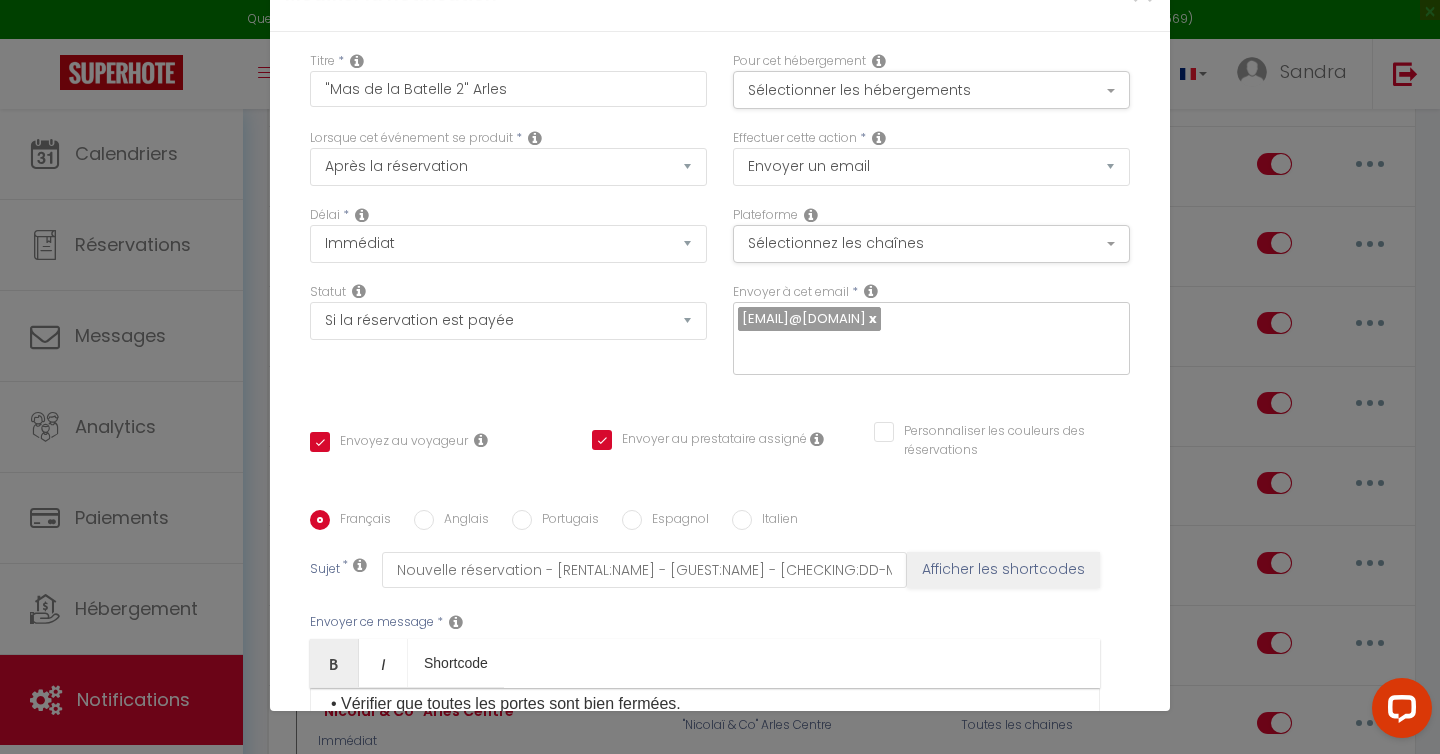 scroll, scrollTop: 1428, scrollLeft: 0, axis: vertical 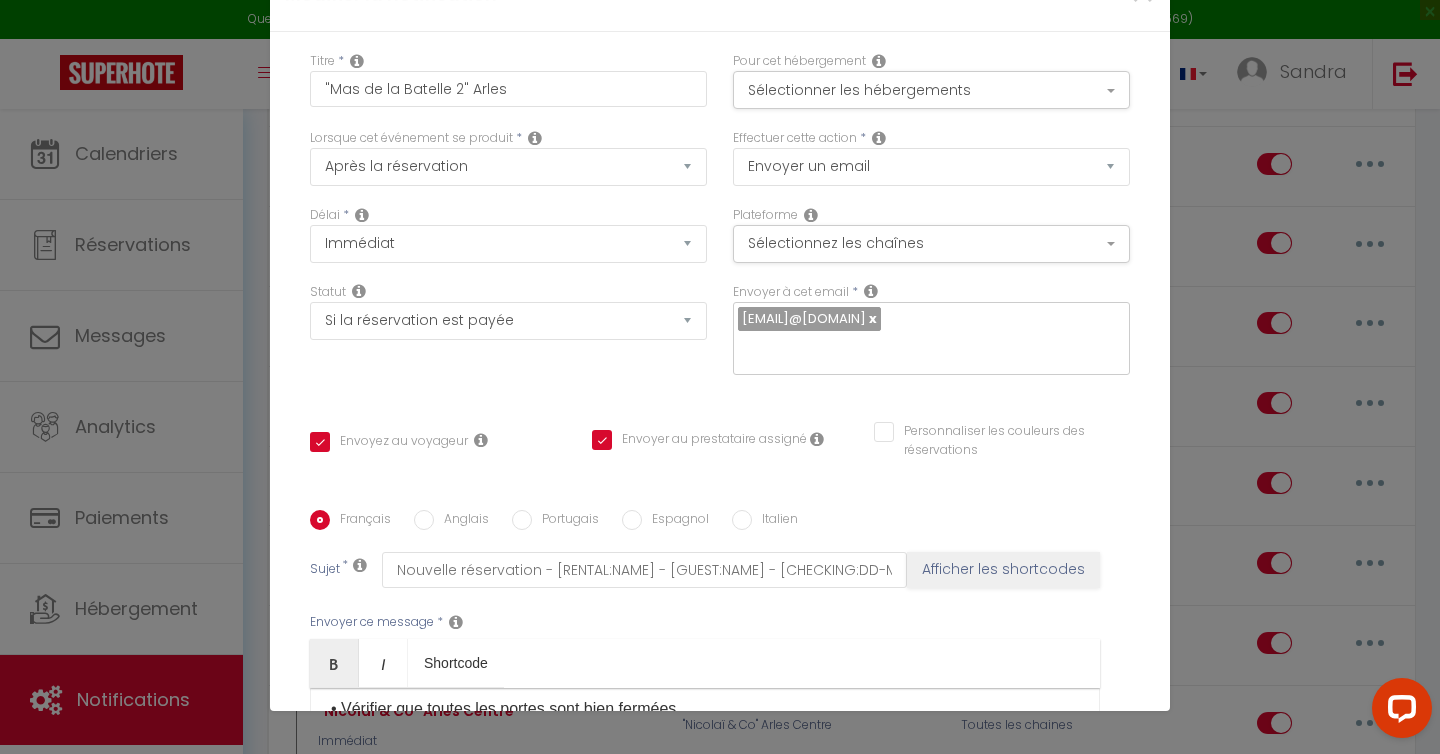 drag, startPoint x: 529, startPoint y: 385, endPoint x: 347, endPoint y: 383, distance: 182.01099 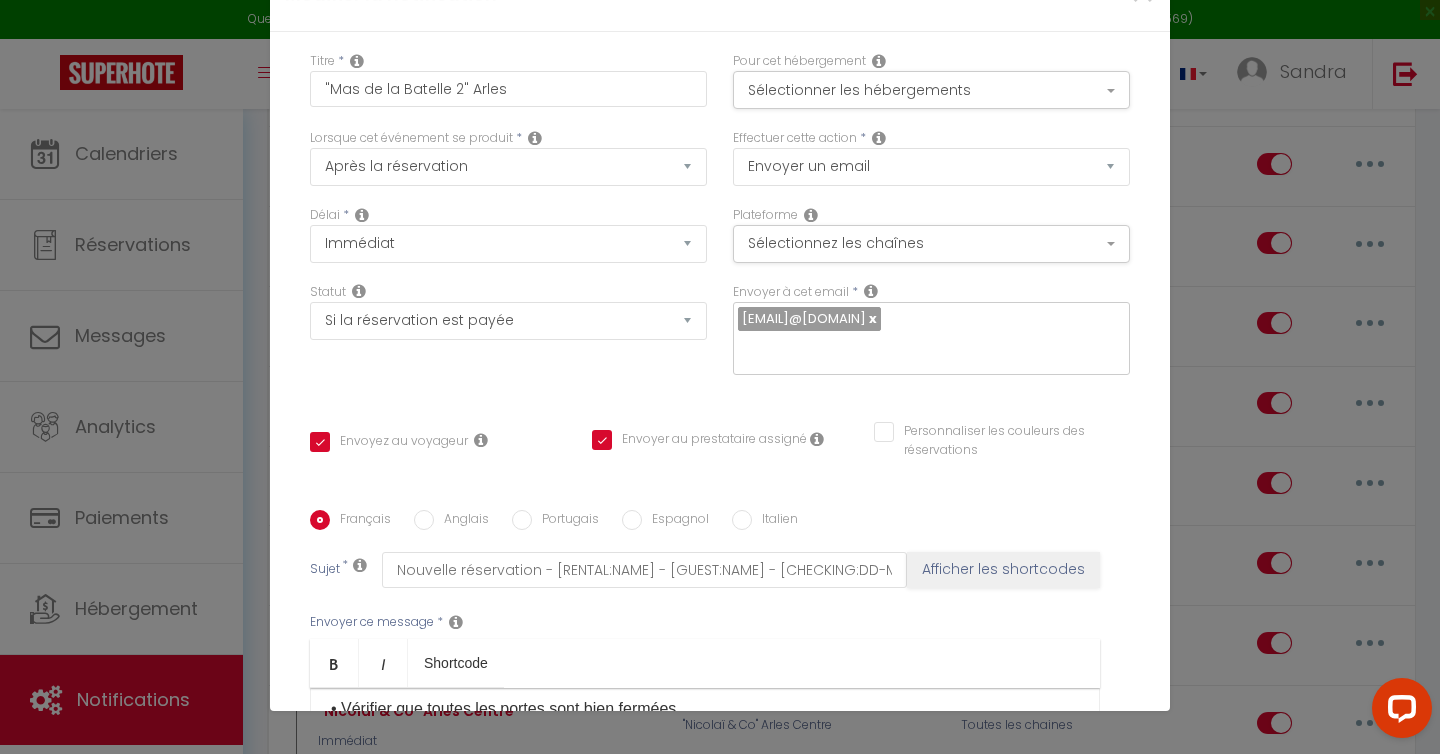 scroll, scrollTop: 1428, scrollLeft: 0, axis: vertical 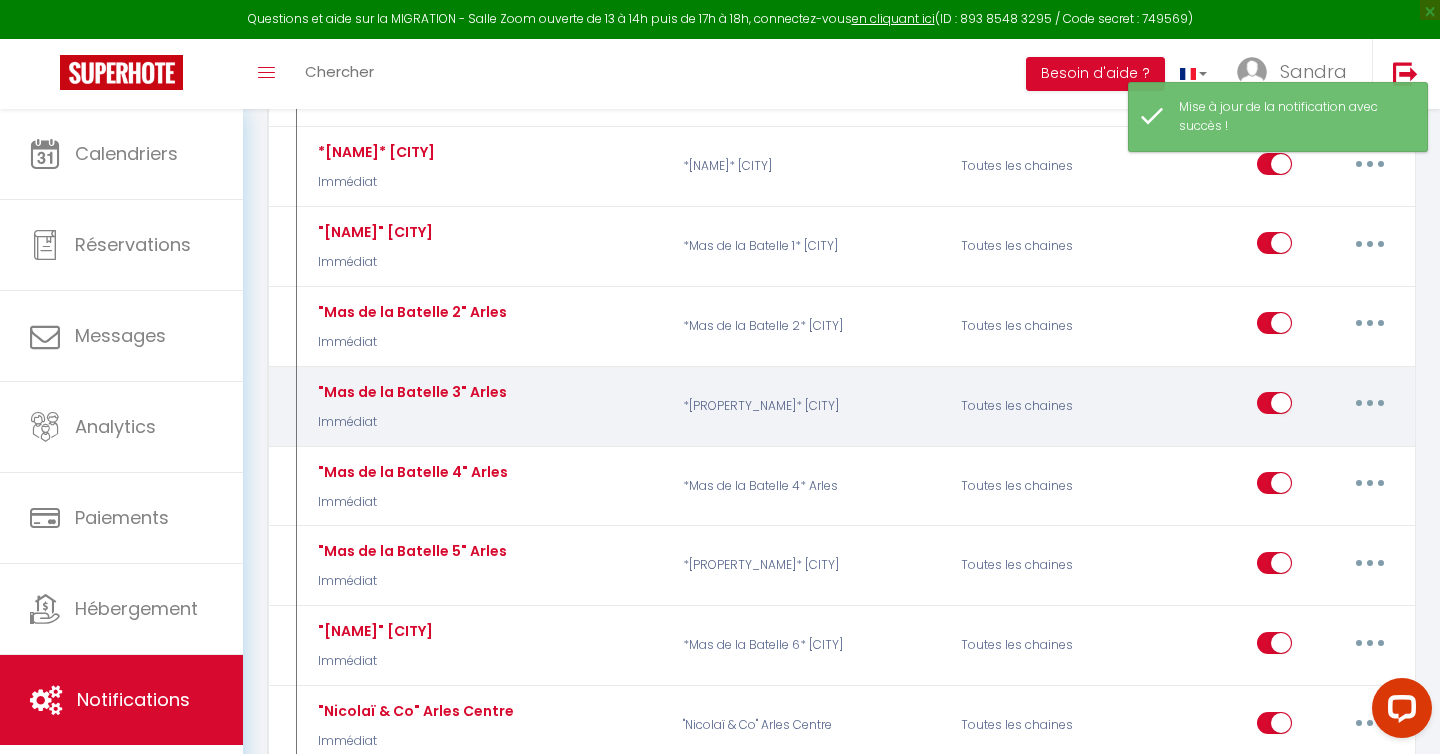 click at bounding box center [1370, 403] 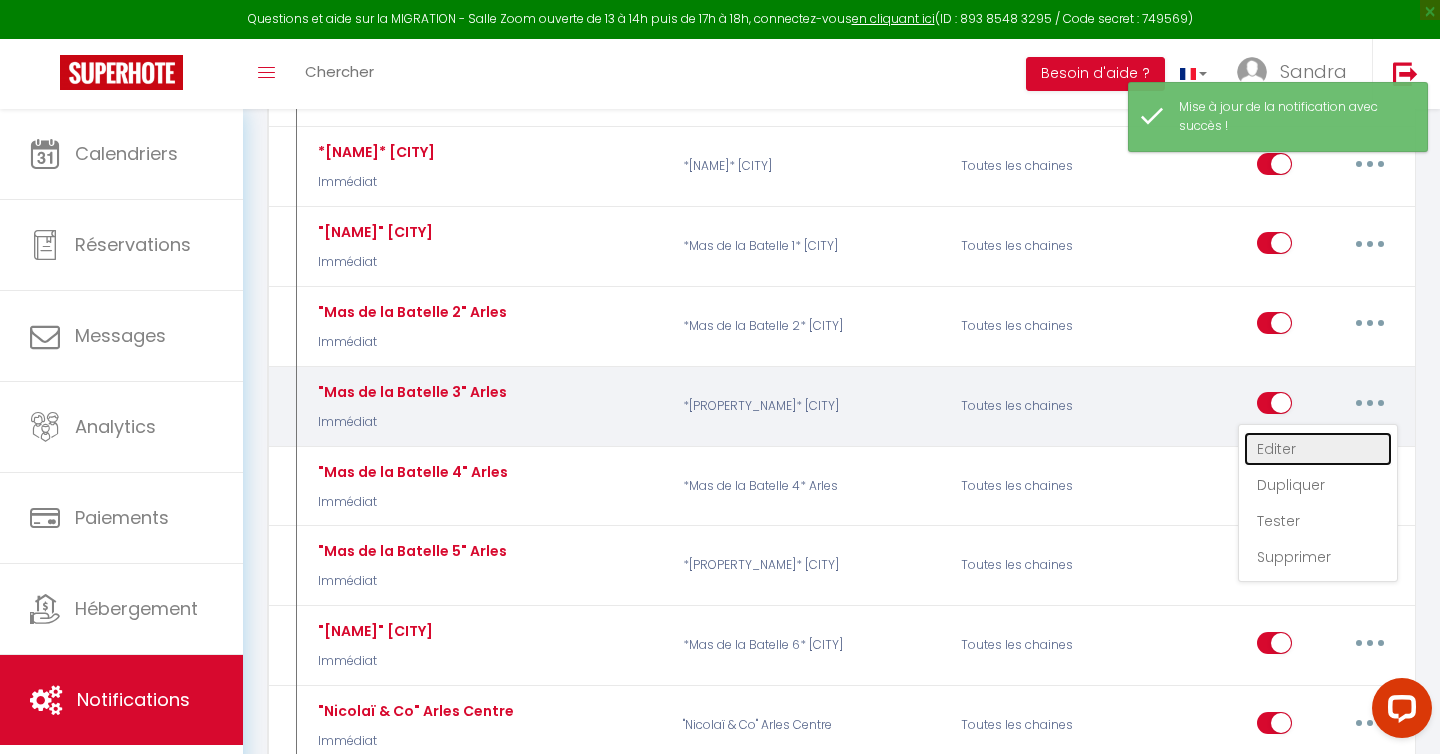 click on "Editer" at bounding box center (1318, 449) 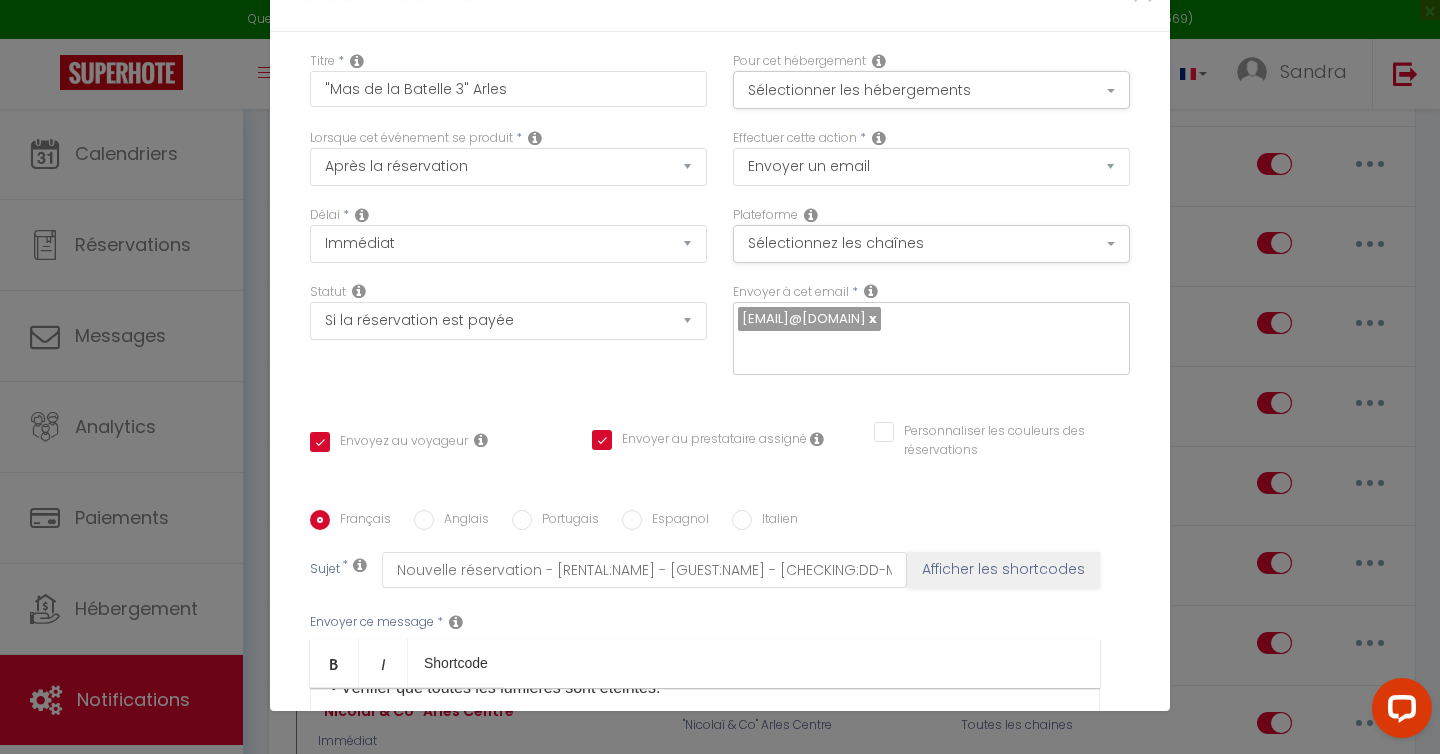 scroll, scrollTop: 1320, scrollLeft: 0, axis: vertical 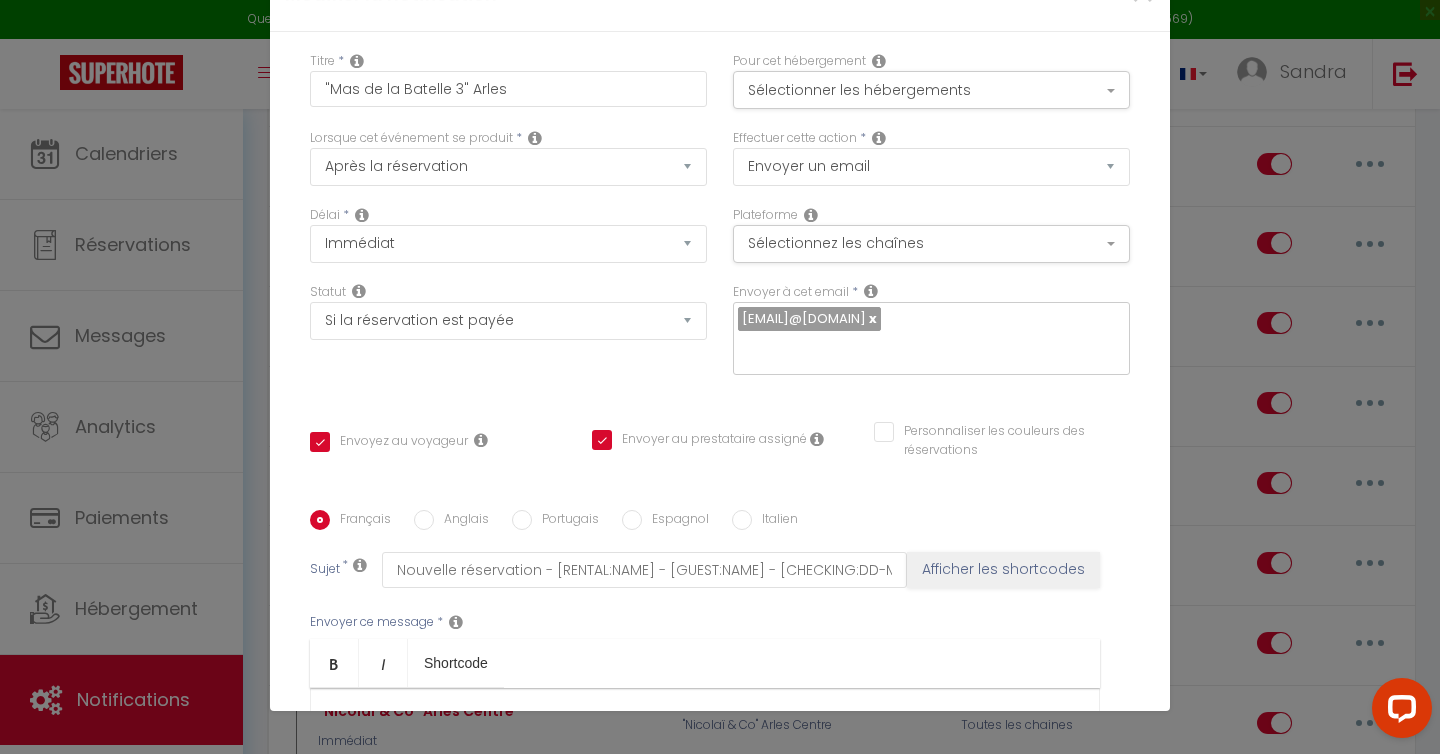 drag, startPoint x: 551, startPoint y: 474, endPoint x: 331, endPoint y: 474, distance: 220 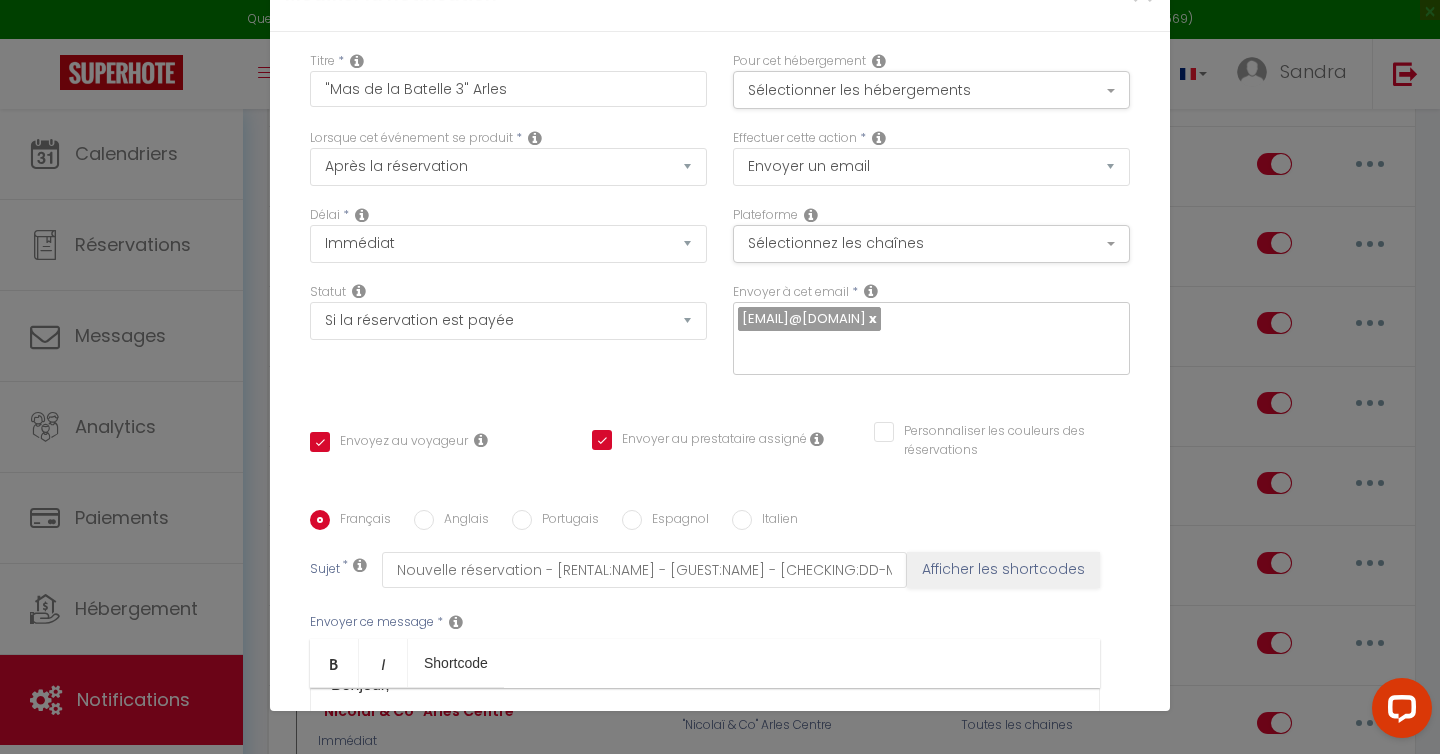 scroll, scrollTop: 0, scrollLeft: 0, axis: both 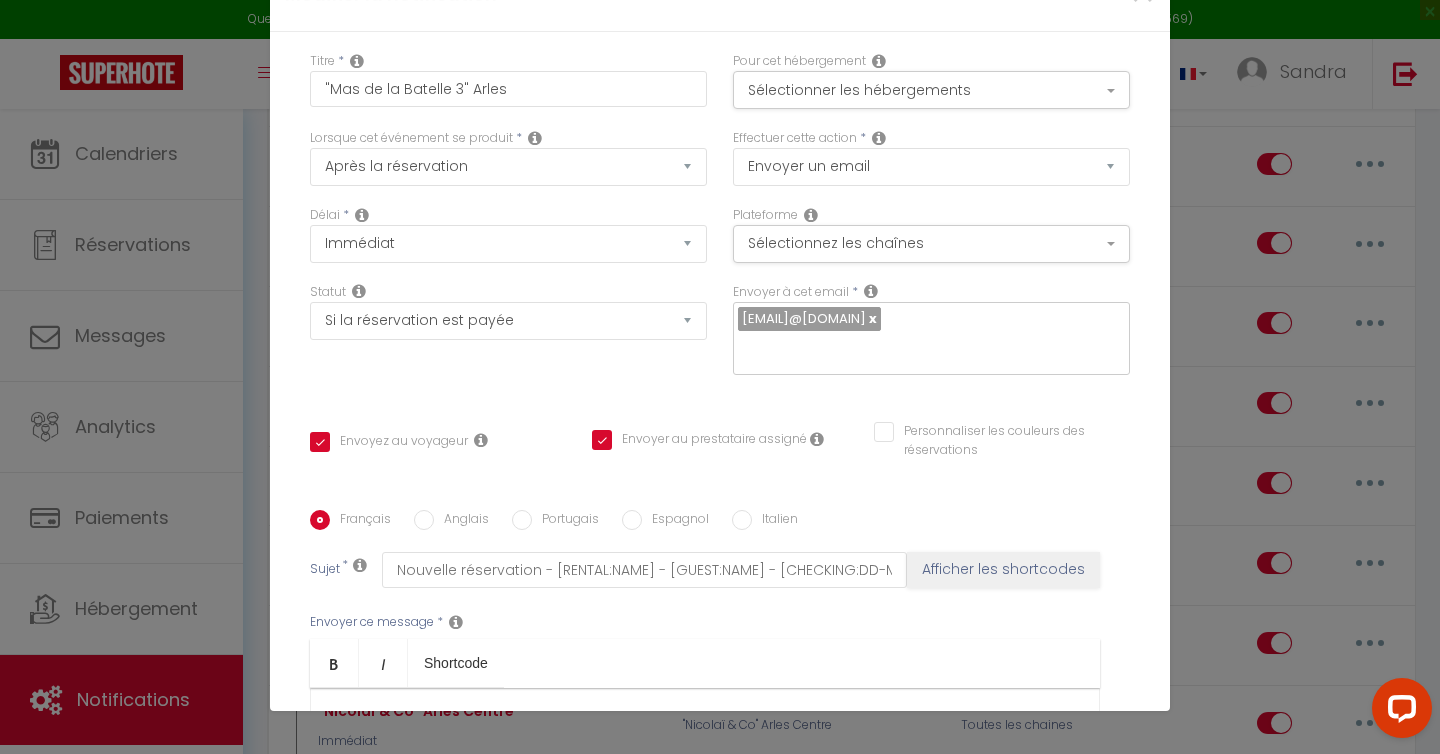 click on "Mettre à jour" at bounding box center (725, 1062) 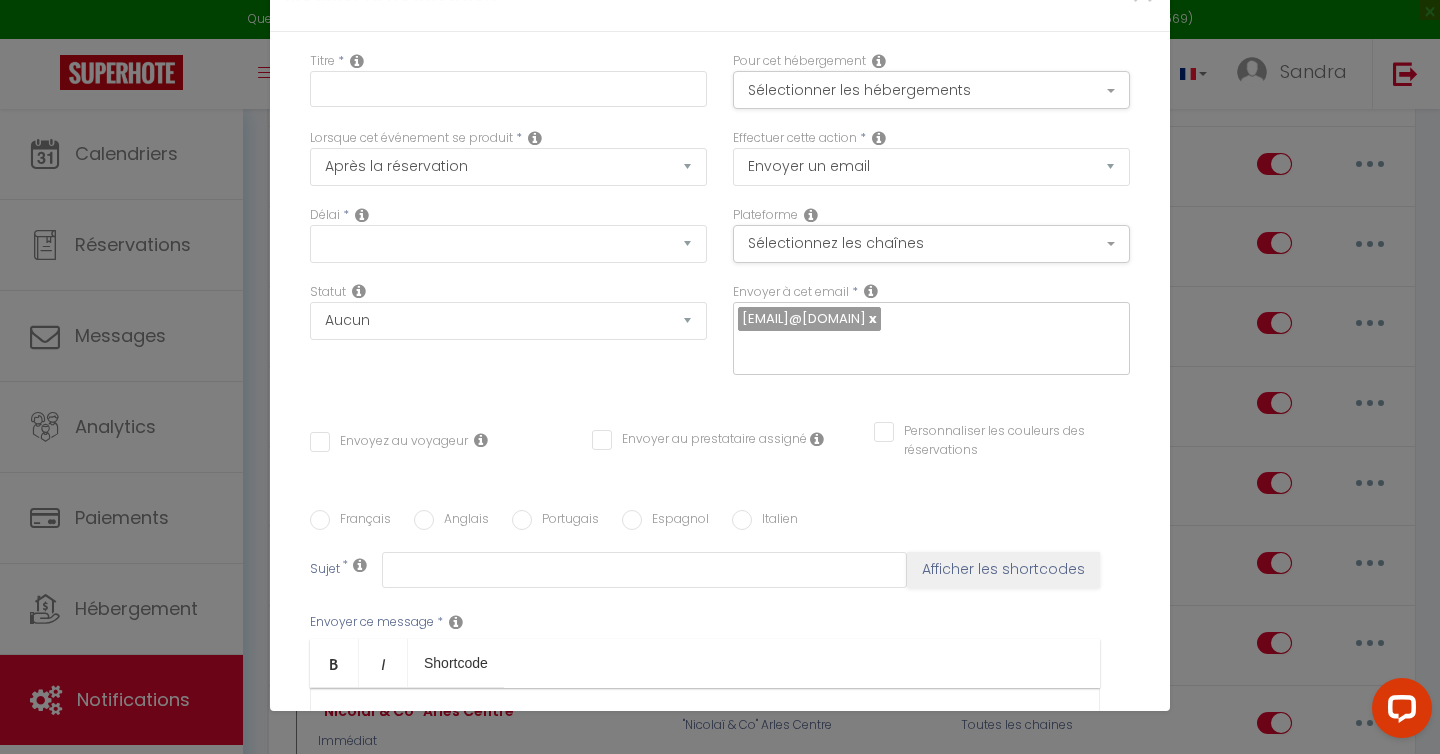 scroll, scrollTop: 0, scrollLeft: 0, axis: both 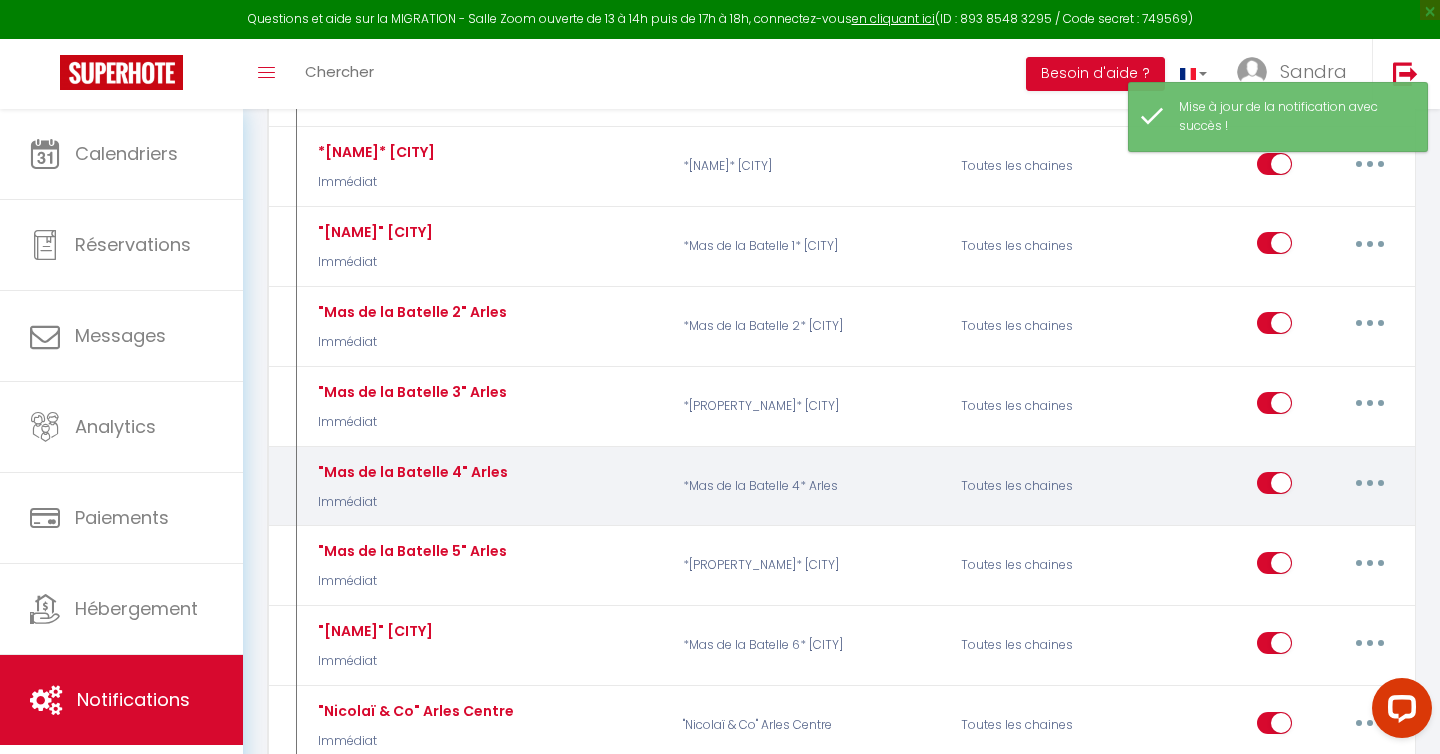click at bounding box center [1370, 483] 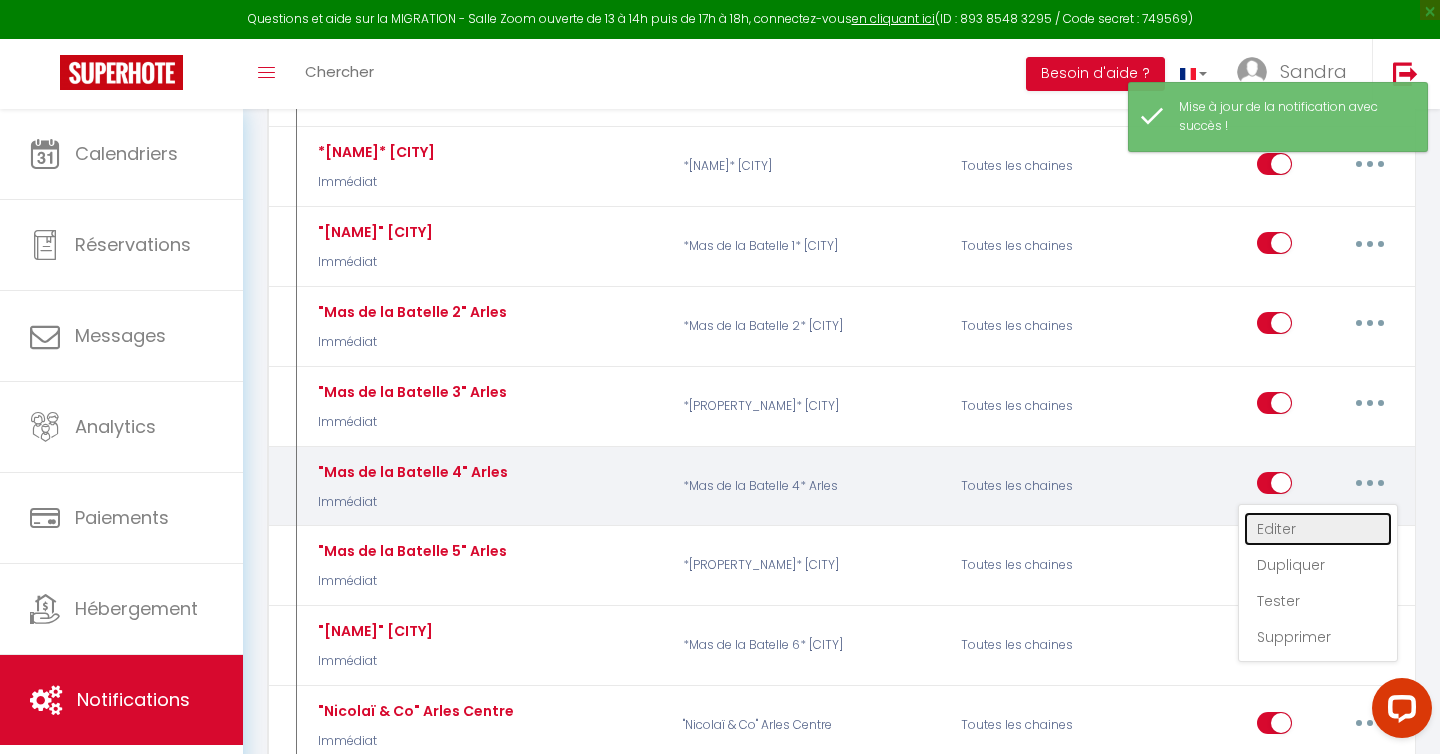 click on "Editer" at bounding box center (1318, 529) 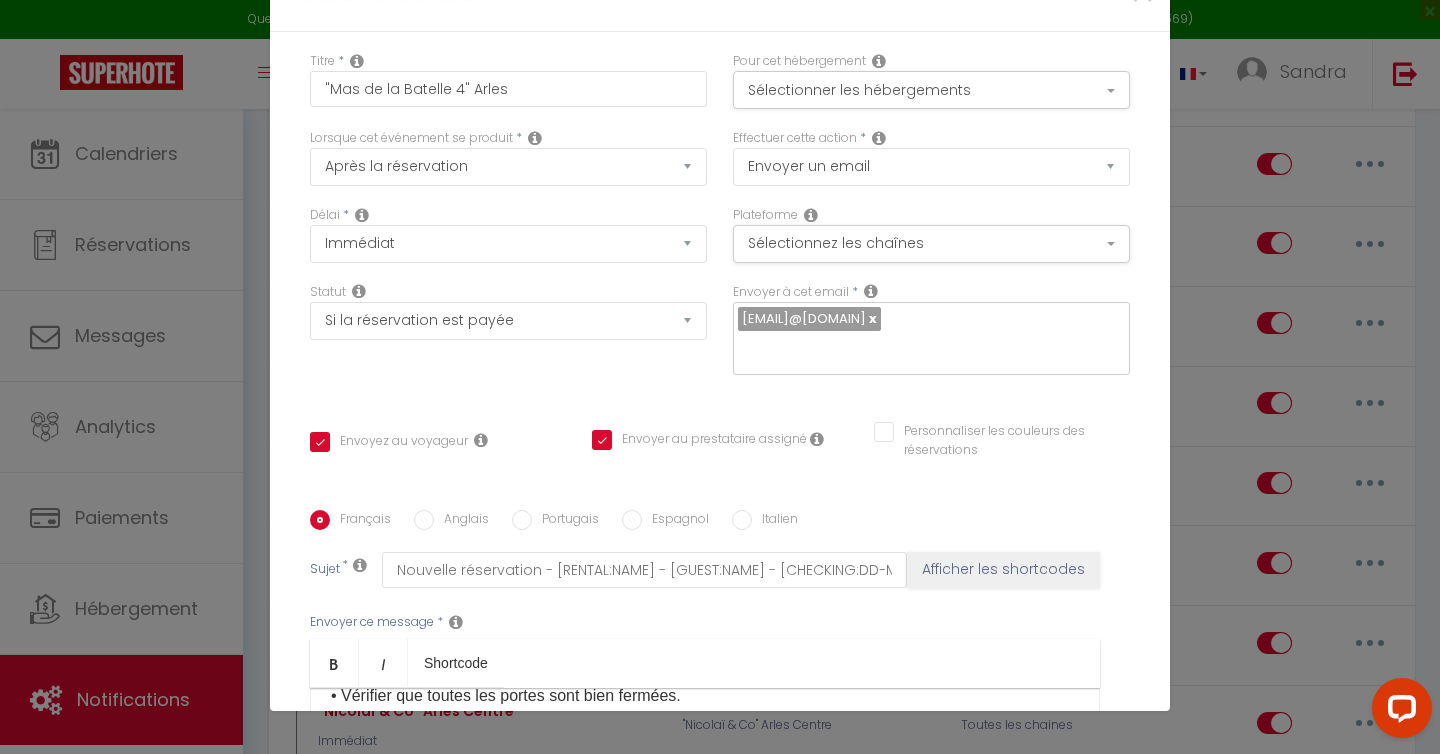 scroll, scrollTop: 1391, scrollLeft: 0, axis: vertical 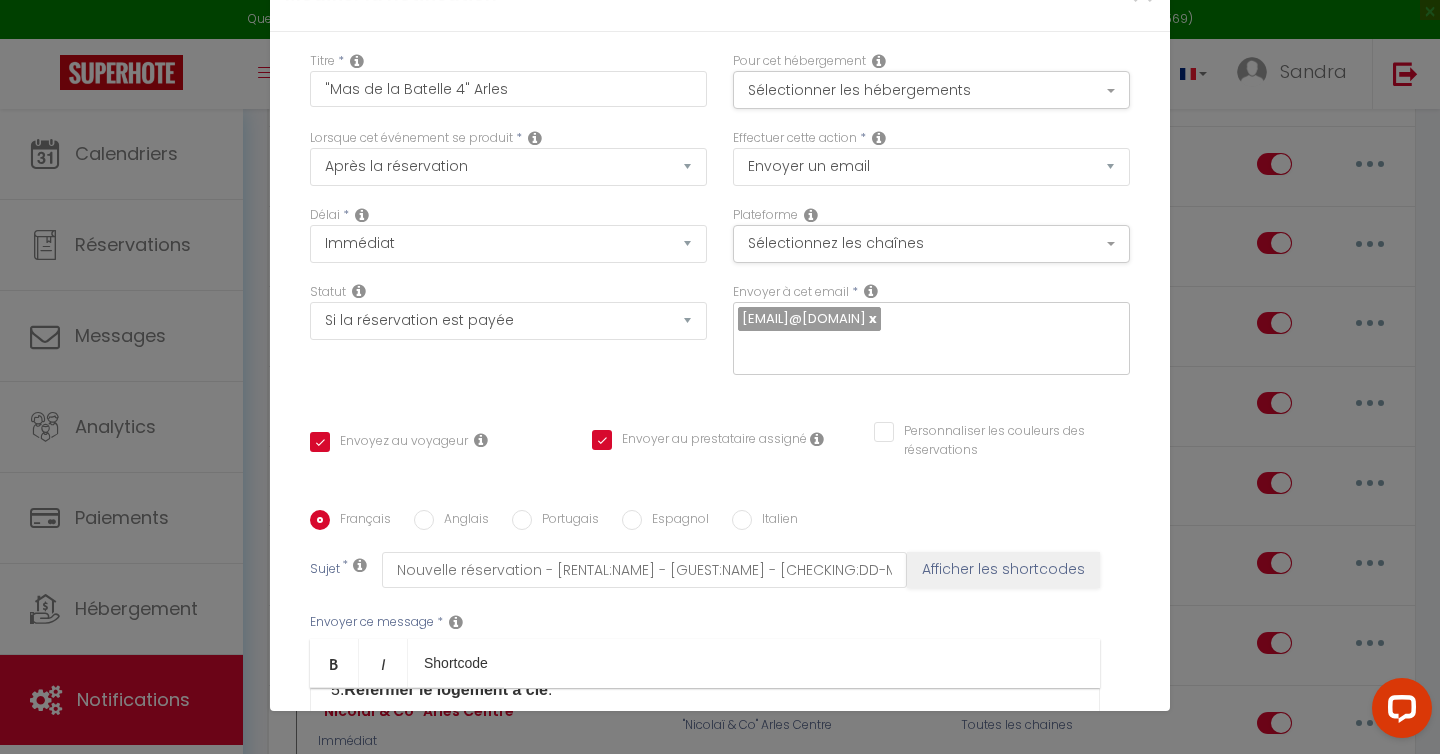 click on "• Remettre la clé à [NAME]." at bounding box center [705, 770] 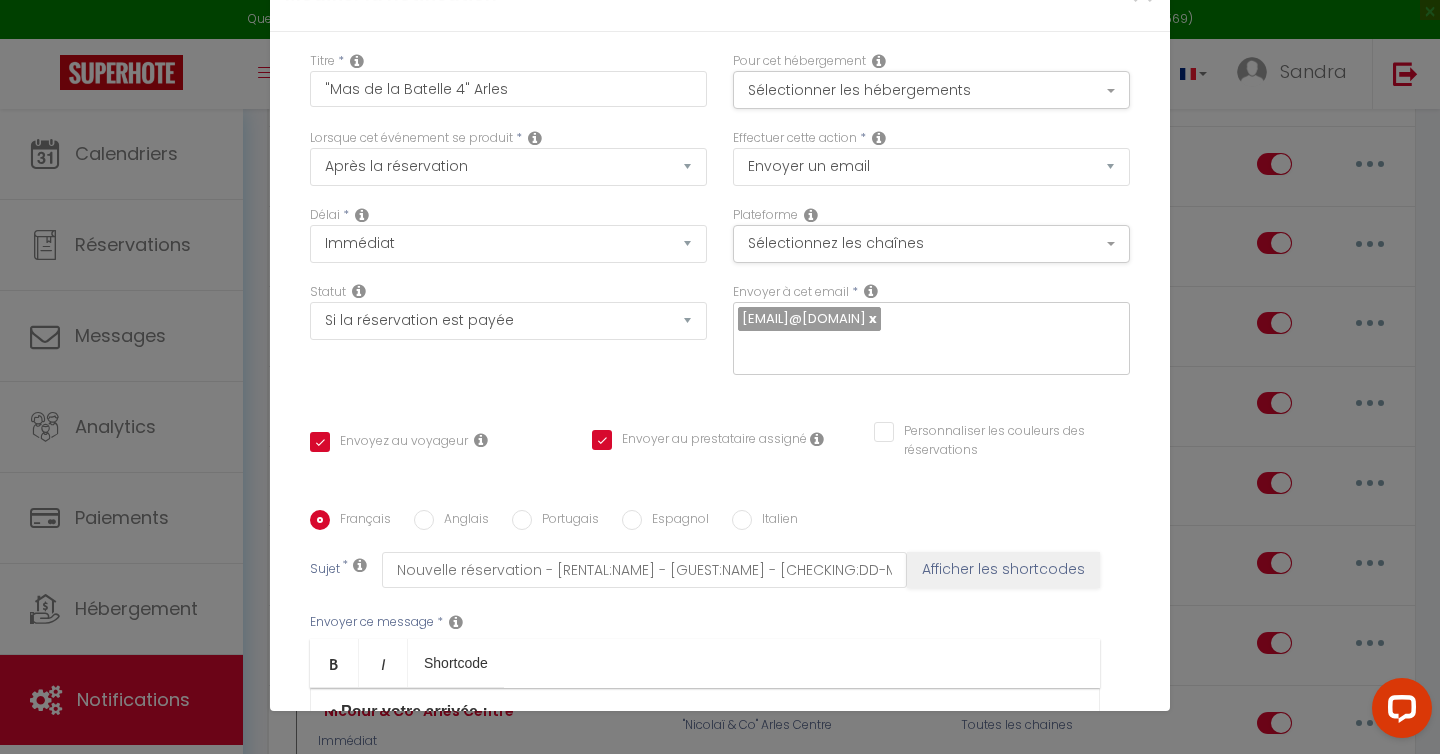scroll, scrollTop: 0, scrollLeft: 0, axis: both 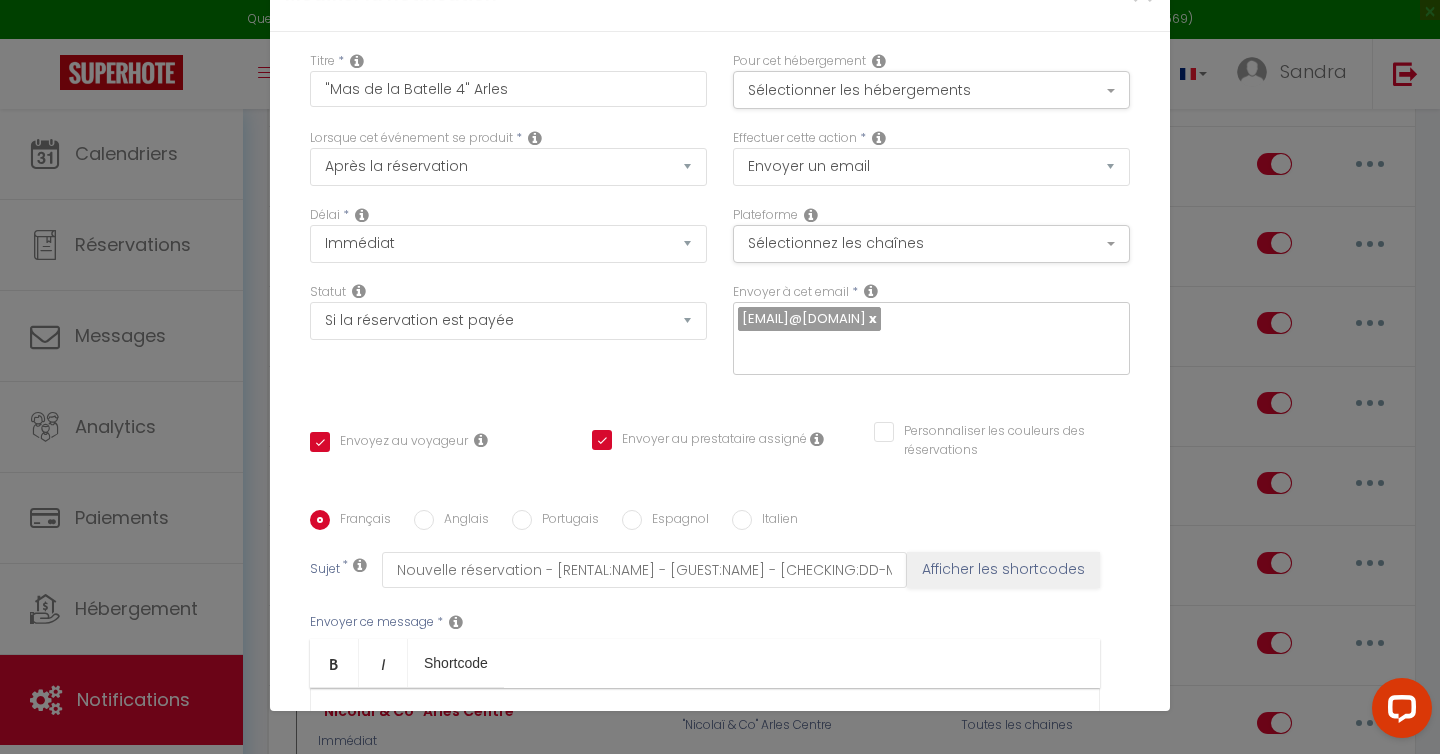 click on "Mettre à jour" at bounding box center (725, 1062) 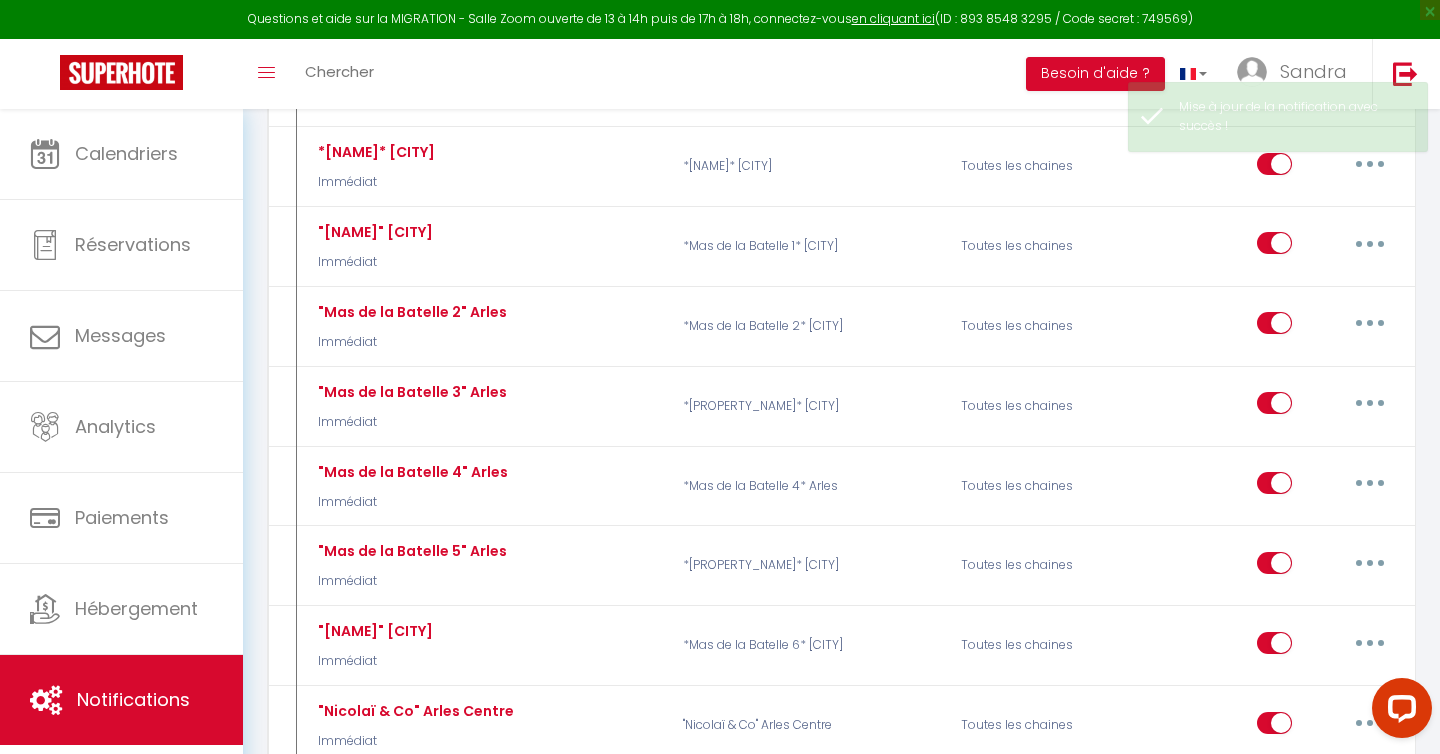 scroll, scrollTop: 0, scrollLeft: 0, axis: both 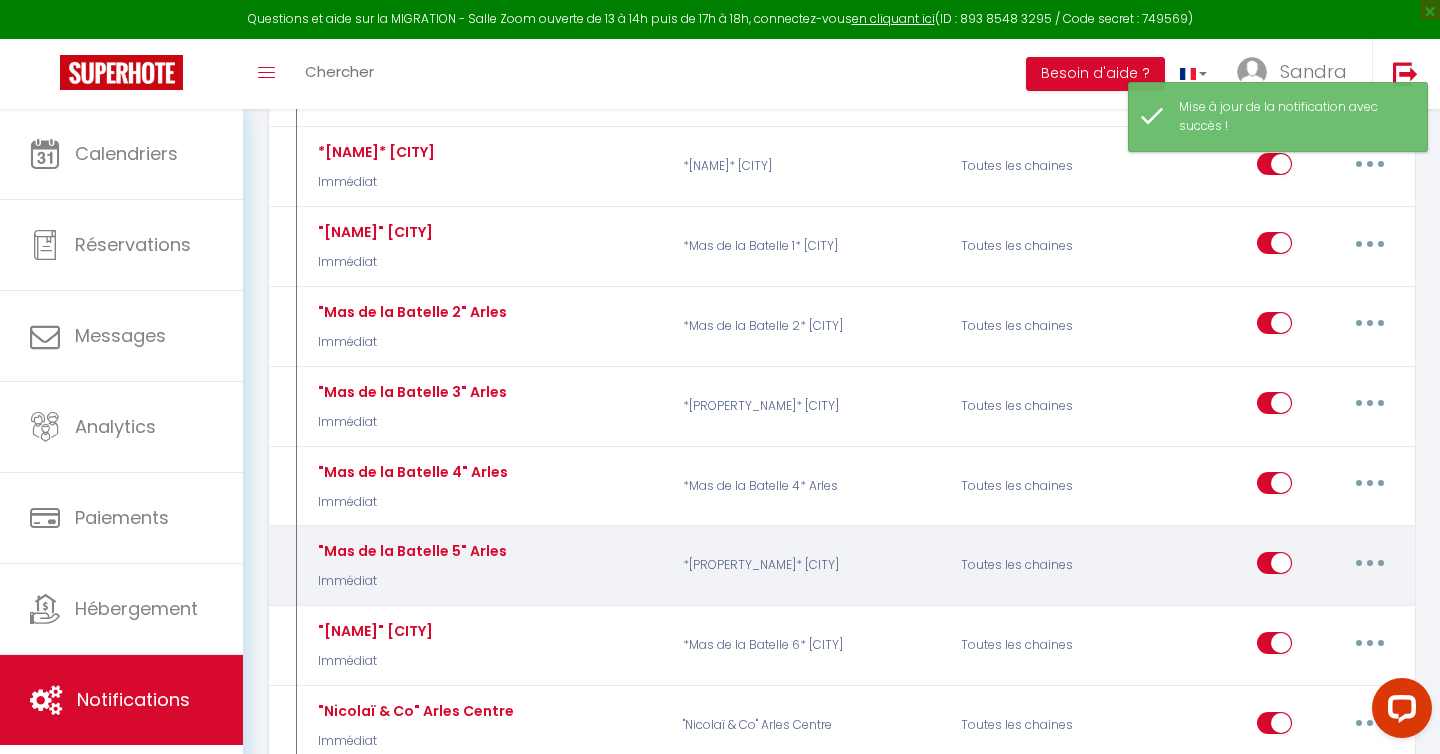 click at bounding box center [1370, 563] 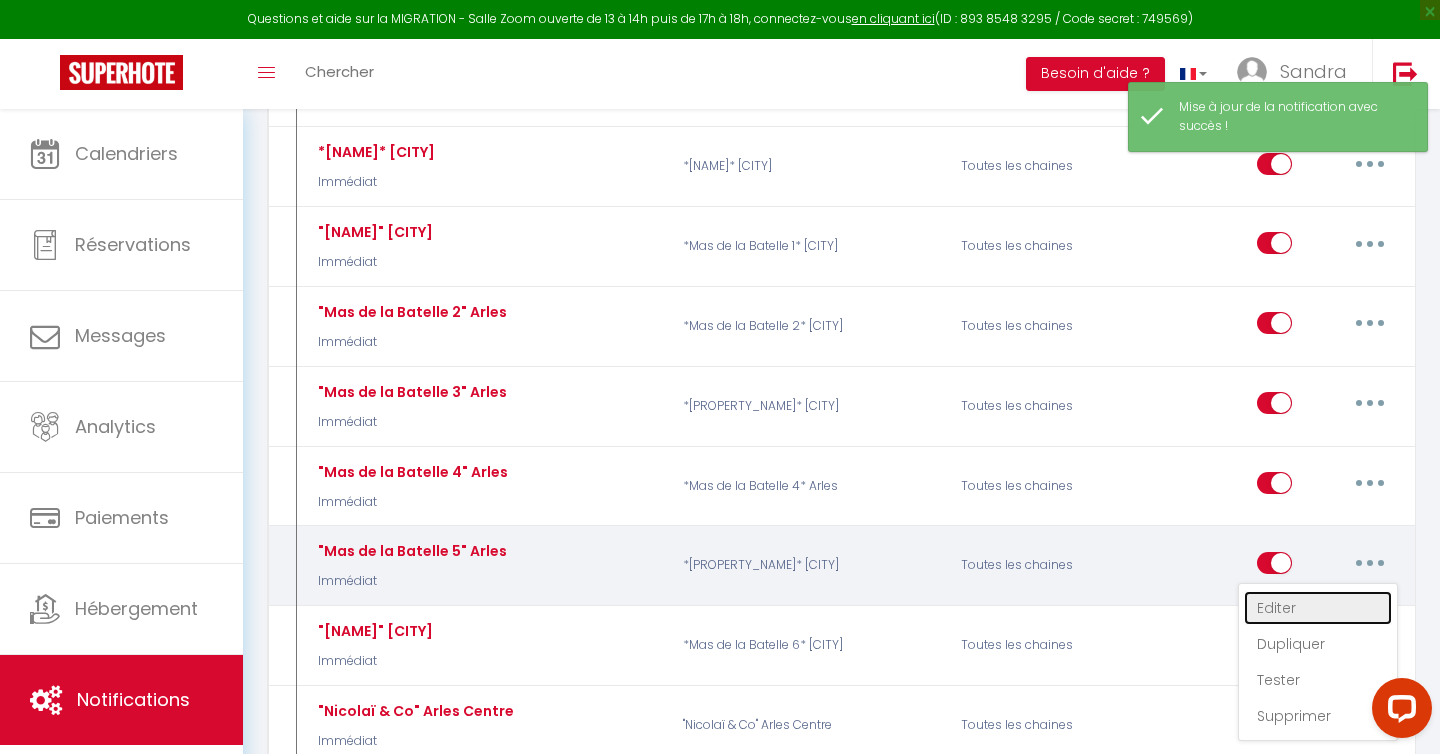 click on "Editer" at bounding box center (1318, 608) 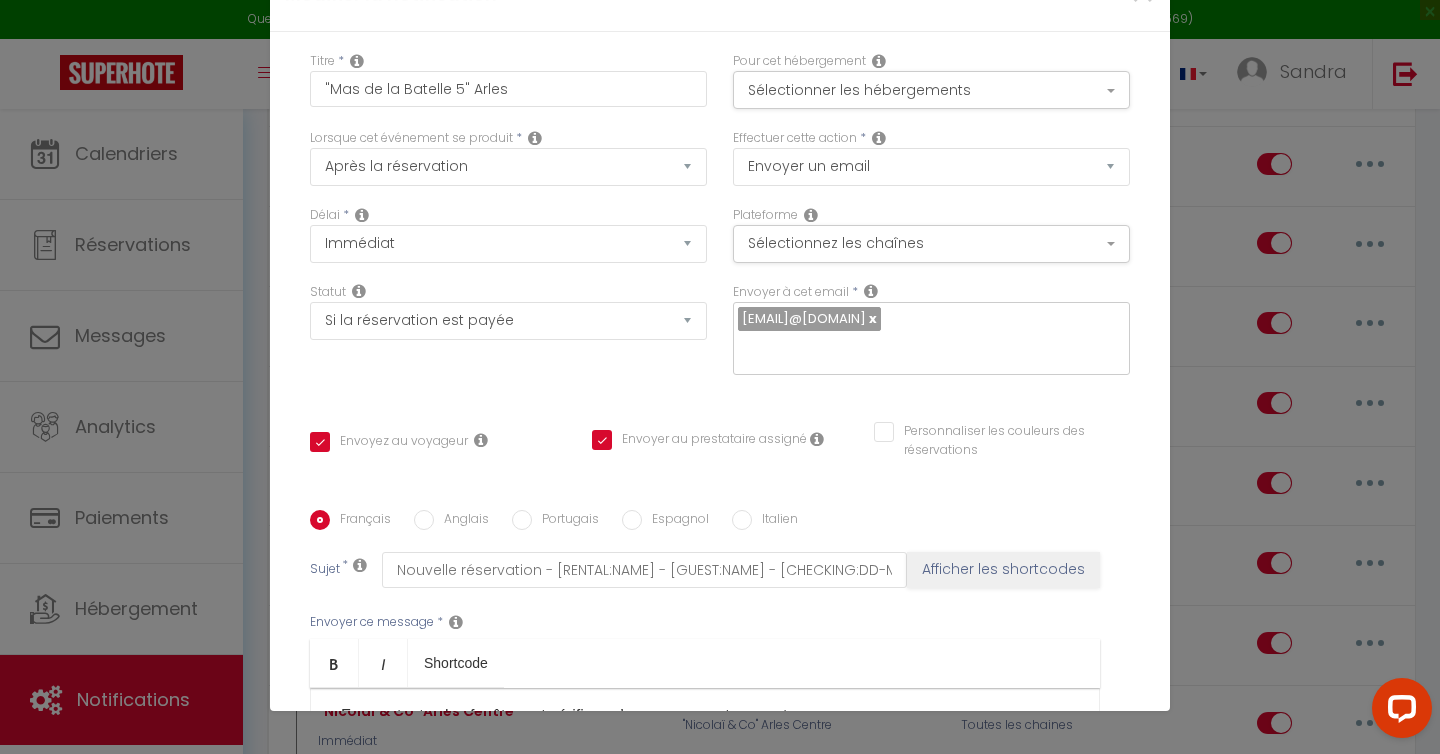 scroll, scrollTop: 1358, scrollLeft: 0, axis: vertical 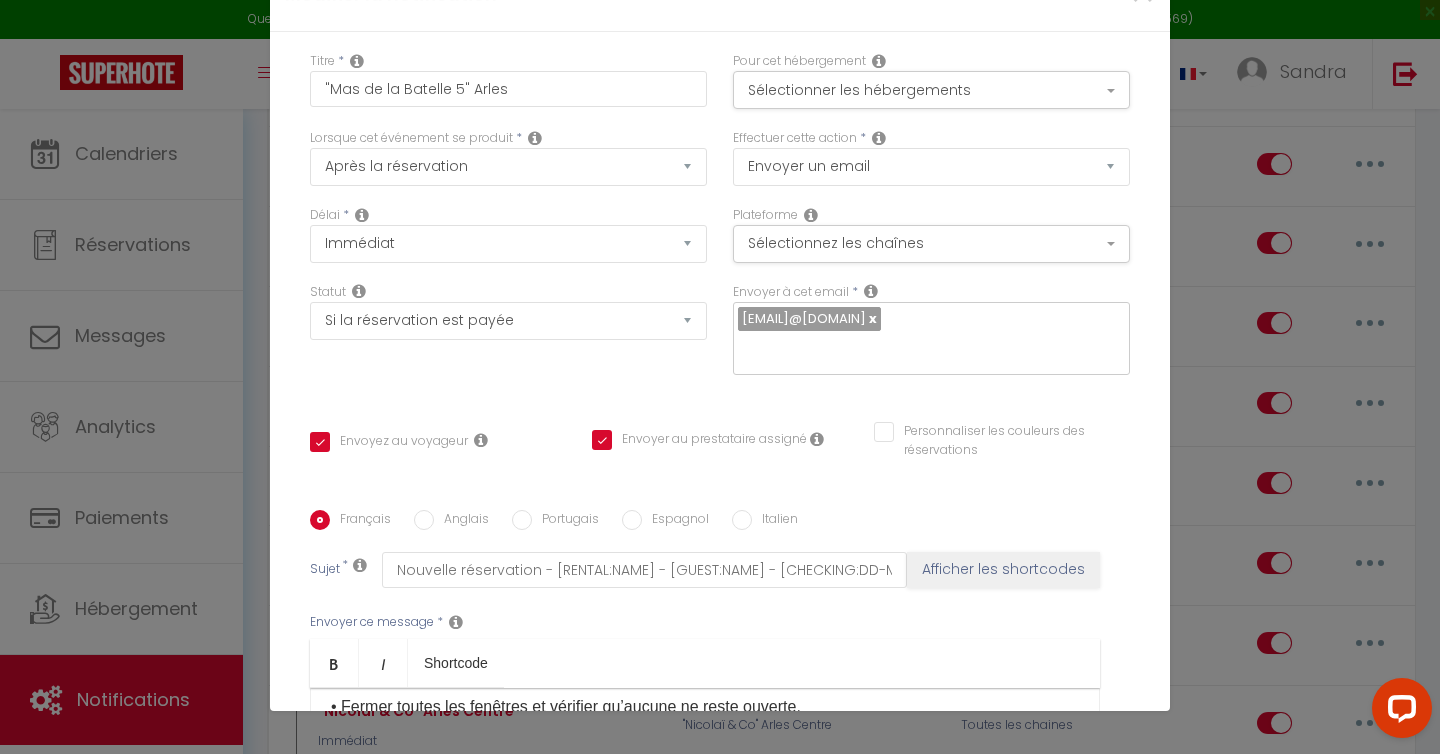 drag, startPoint x: 527, startPoint y: 431, endPoint x: 355, endPoint y: 439, distance: 172.18594 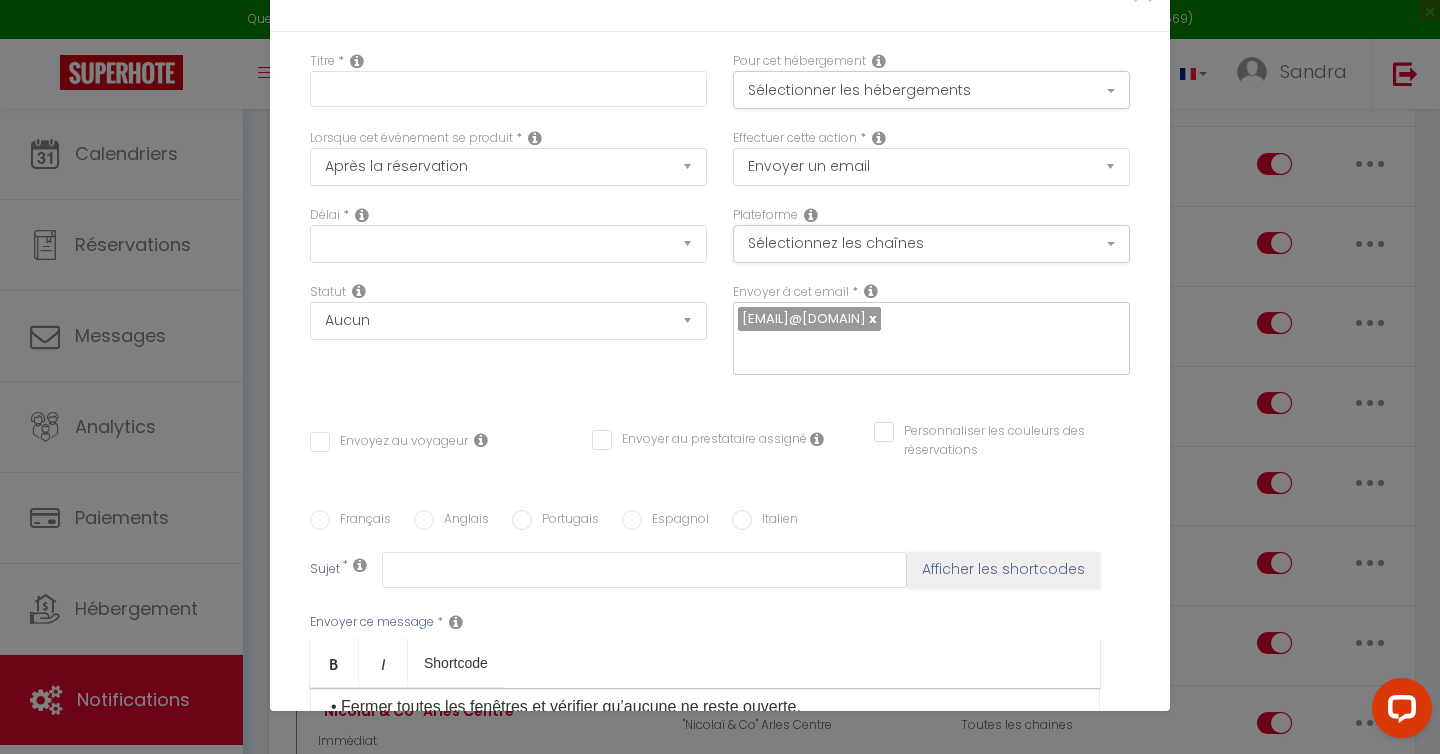 scroll, scrollTop: 0, scrollLeft: 0, axis: both 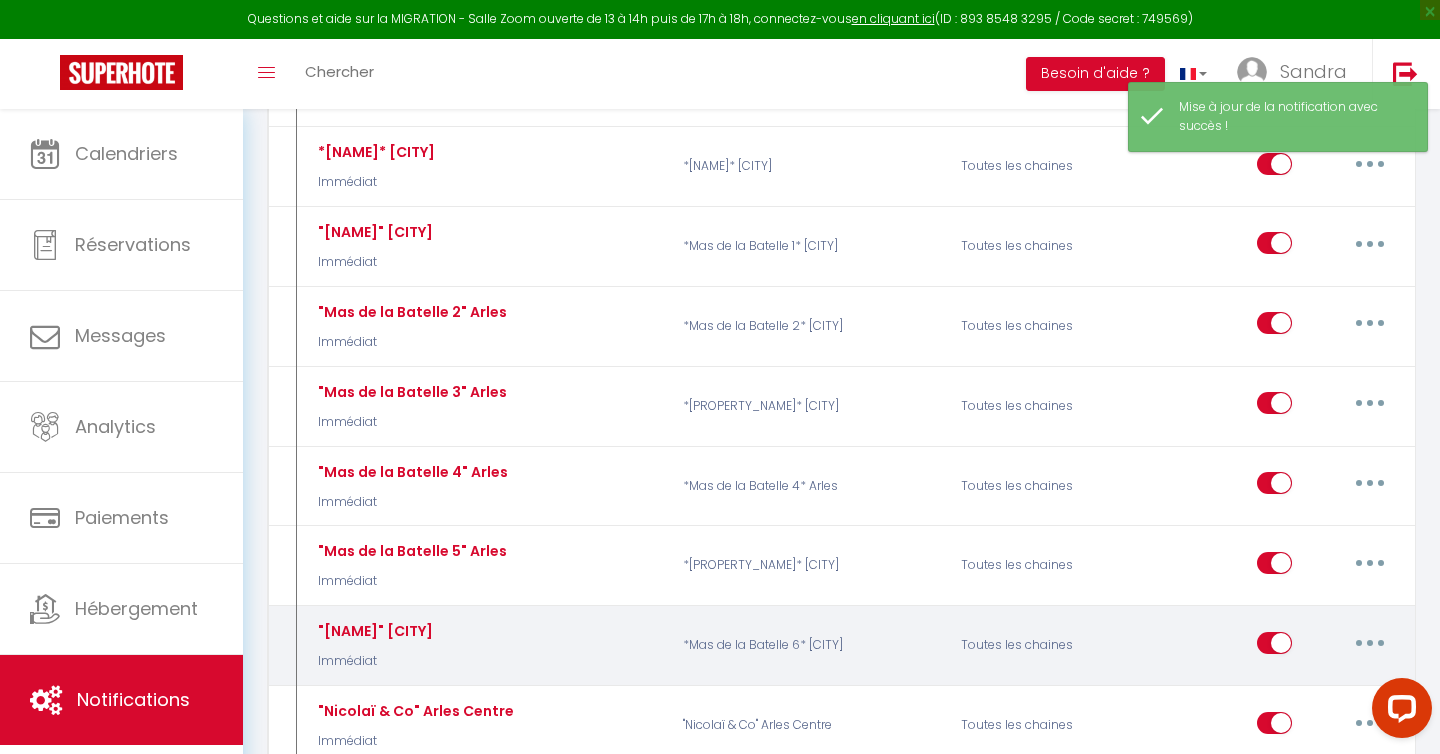 click at bounding box center (1370, 643) 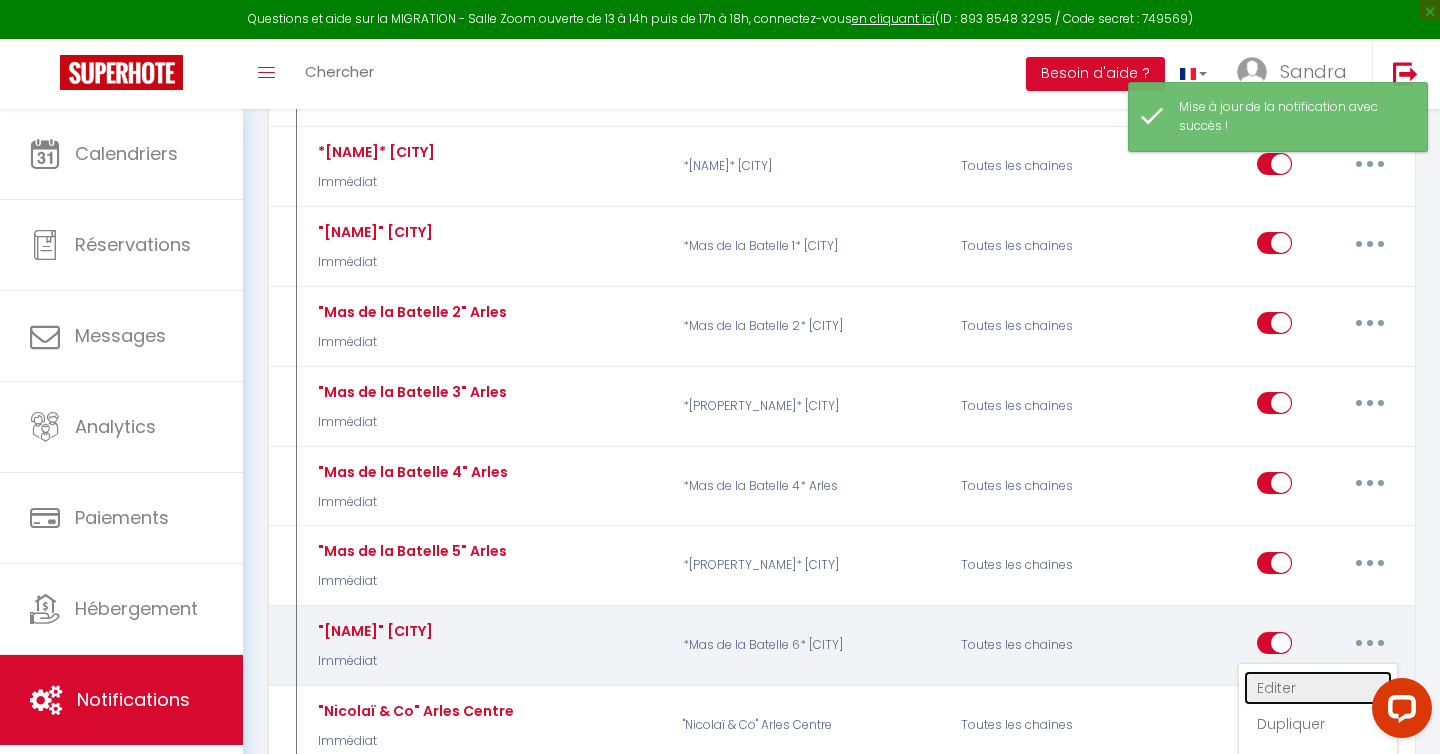 click on "Editer" at bounding box center (1318, 688) 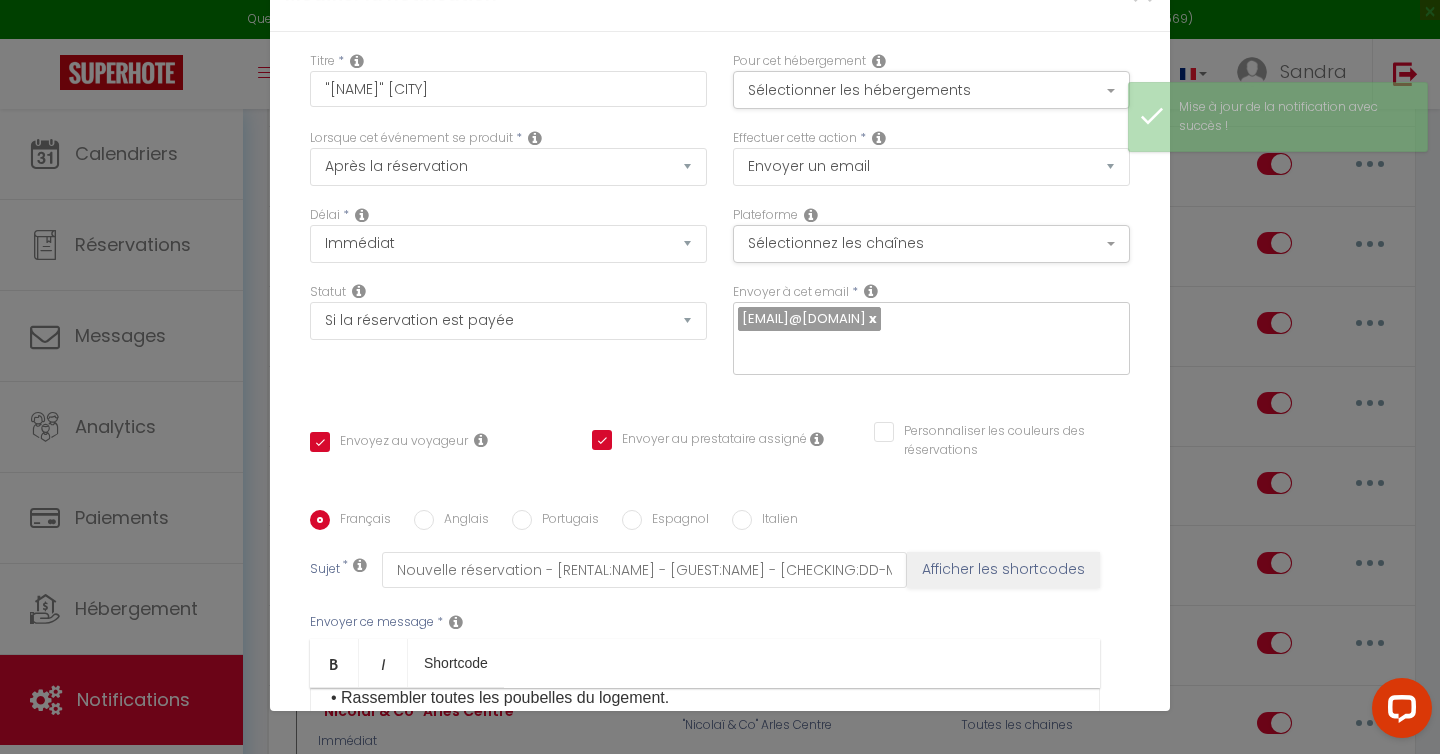 scroll, scrollTop: 1388, scrollLeft: 0, axis: vertical 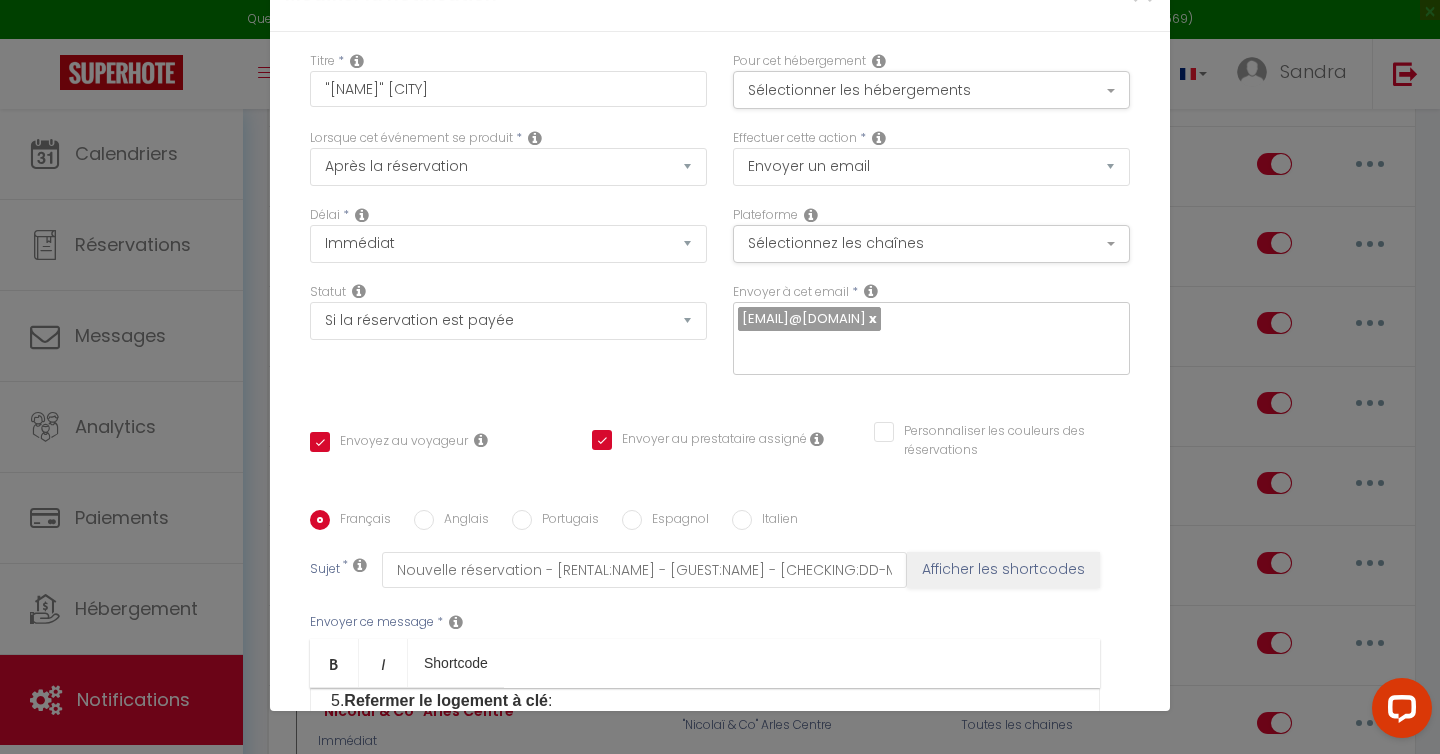 drag, startPoint x: 548, startPoint y: 415, endPoint x: 350, endPoint y: 413, distance: 198.0101 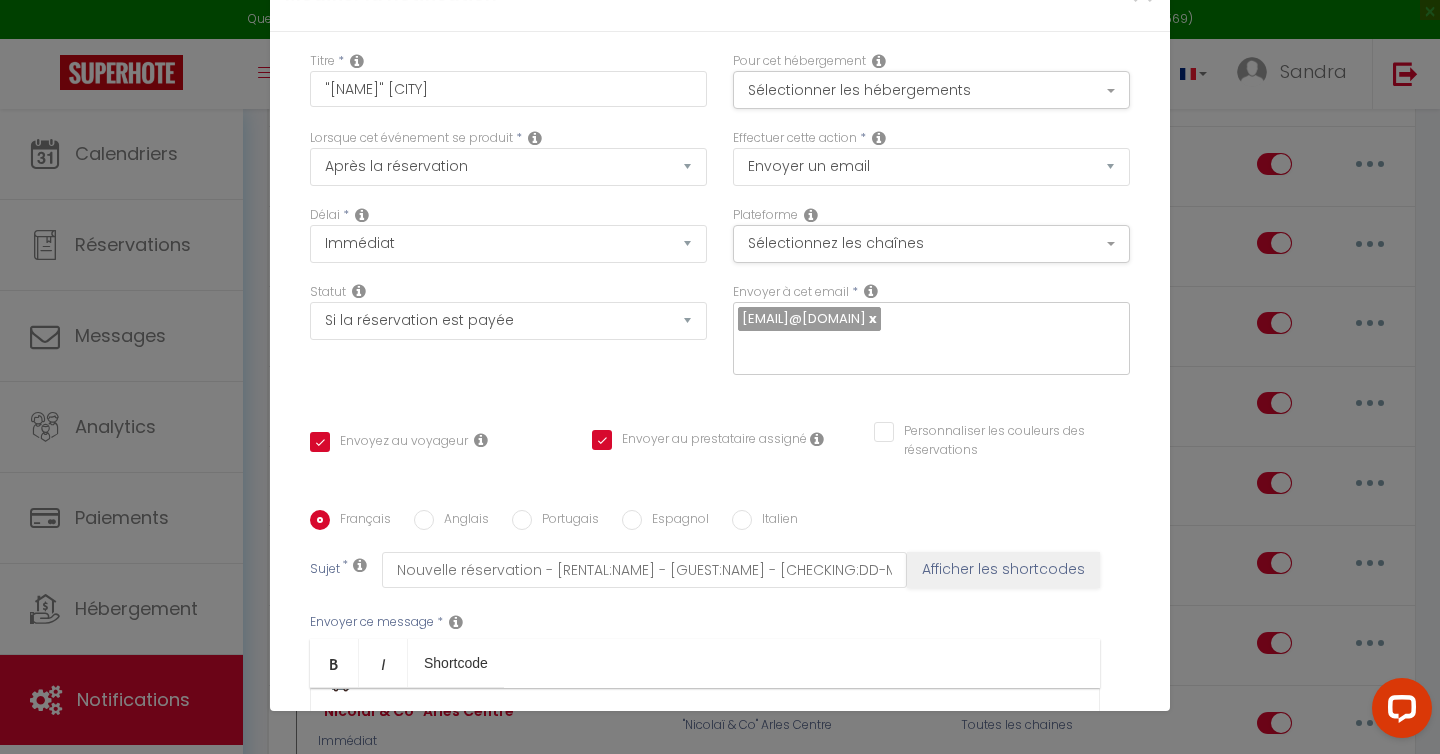 scroll, scrollTop: 629, scrollLeft: 0, axis: vertical 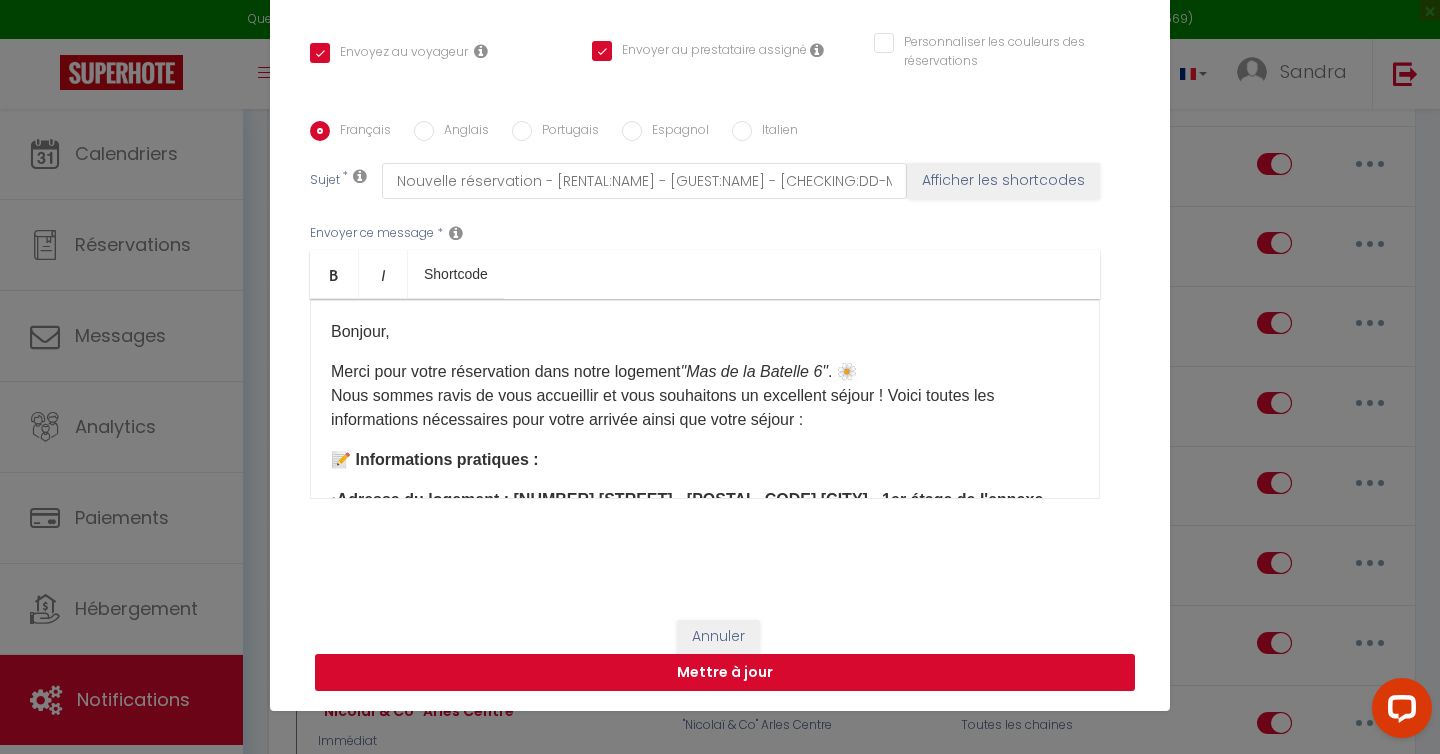 click on "Mettre à jour" at bounding box center [725, 673] 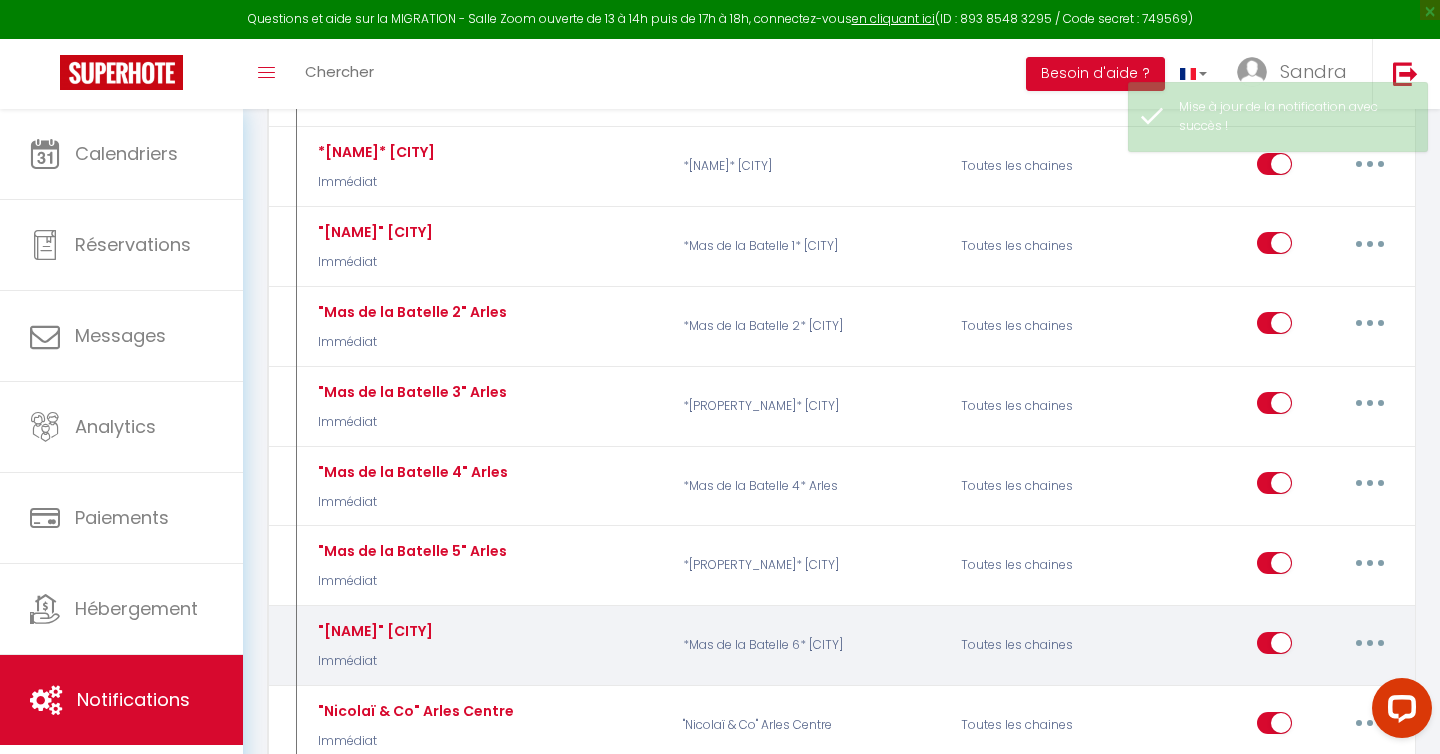 scroll, scrollTop: 0, scrollLeft: 0, axis: both 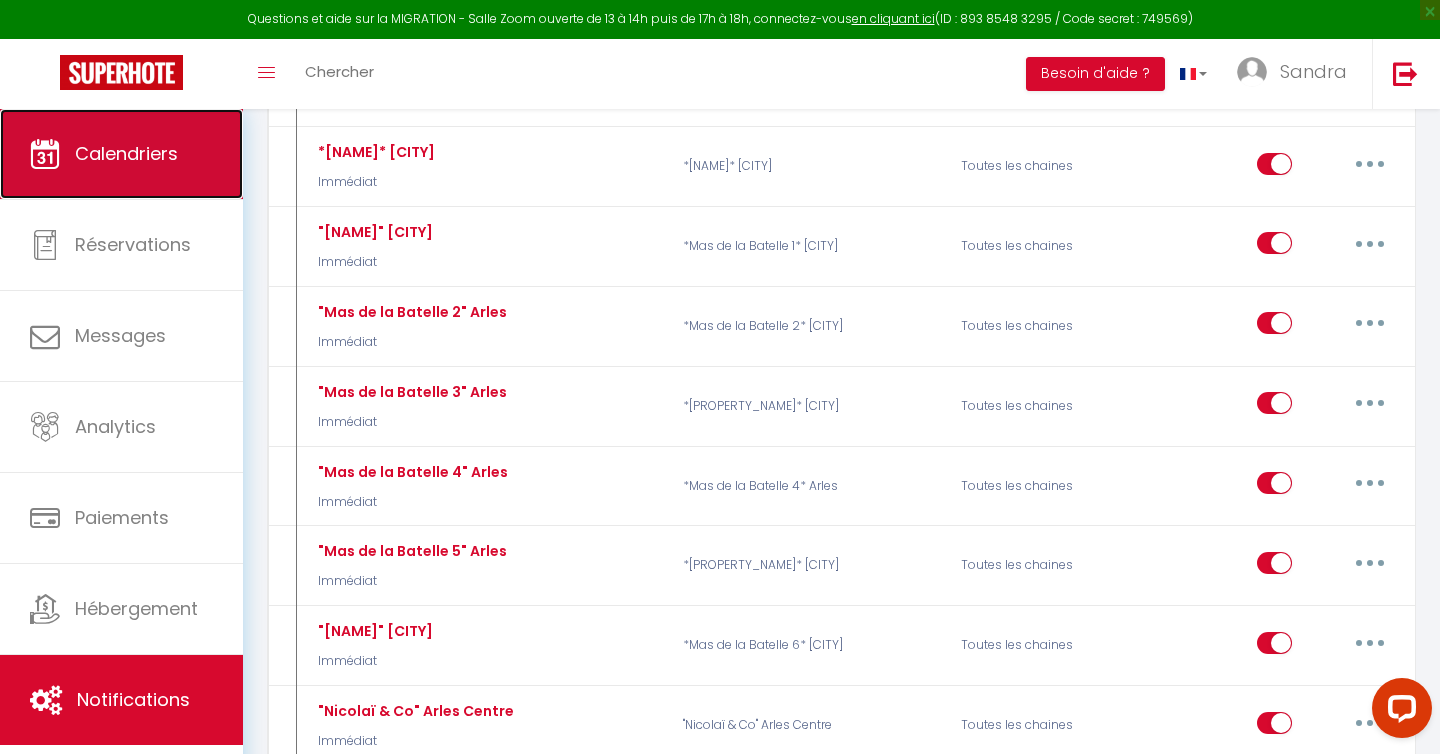 click on "Calendriers" at bounding box center [121, 154] 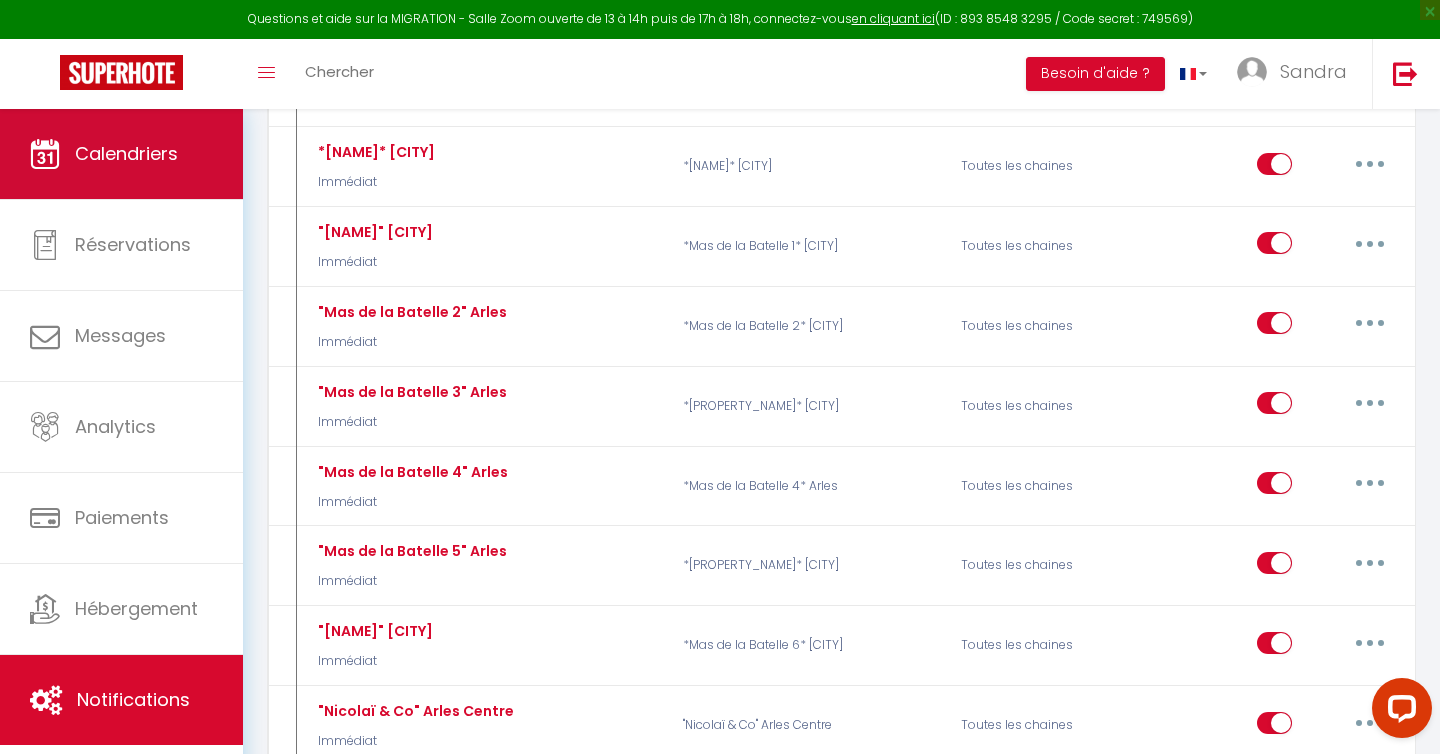 scroll, scrollTop: 0, scrollLeft: 0, axis: both 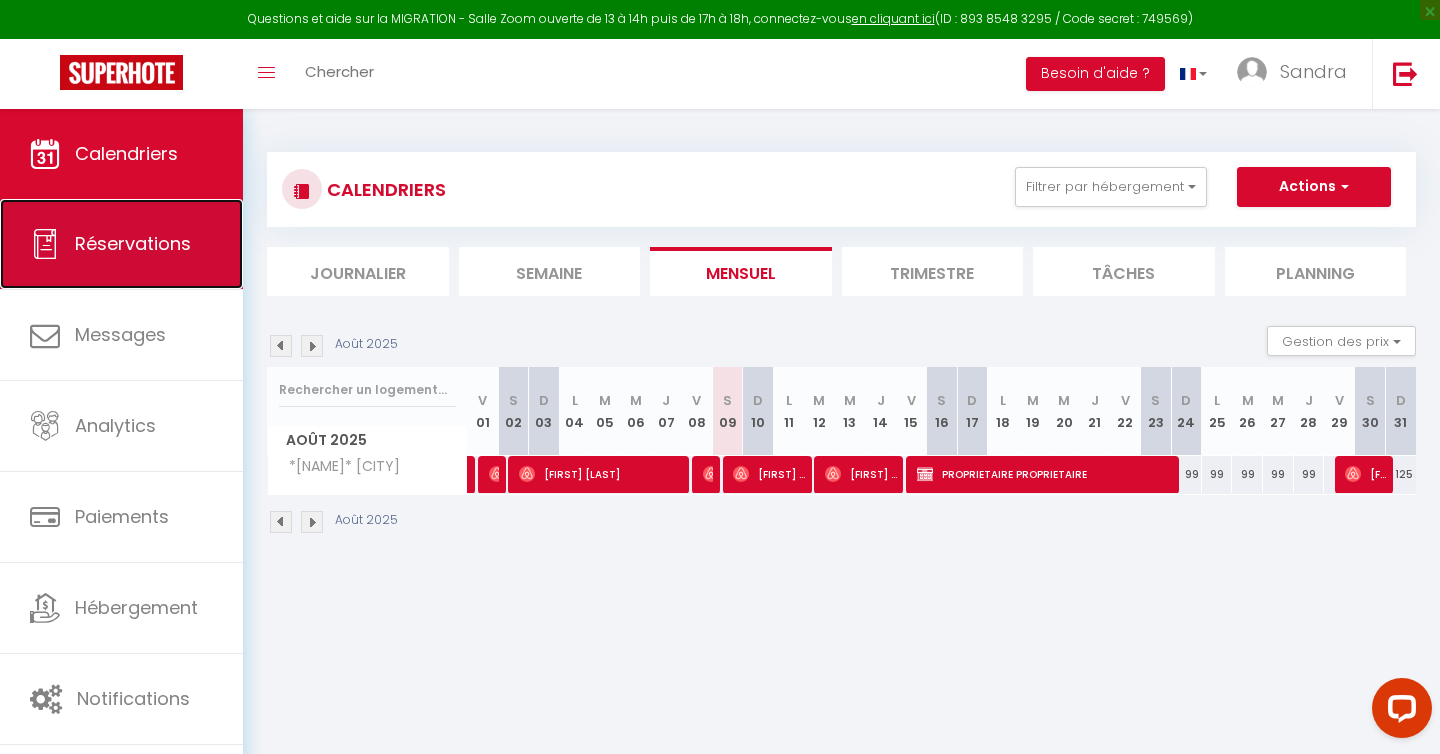 click on "Réservations" at bounding box center (121, 244) 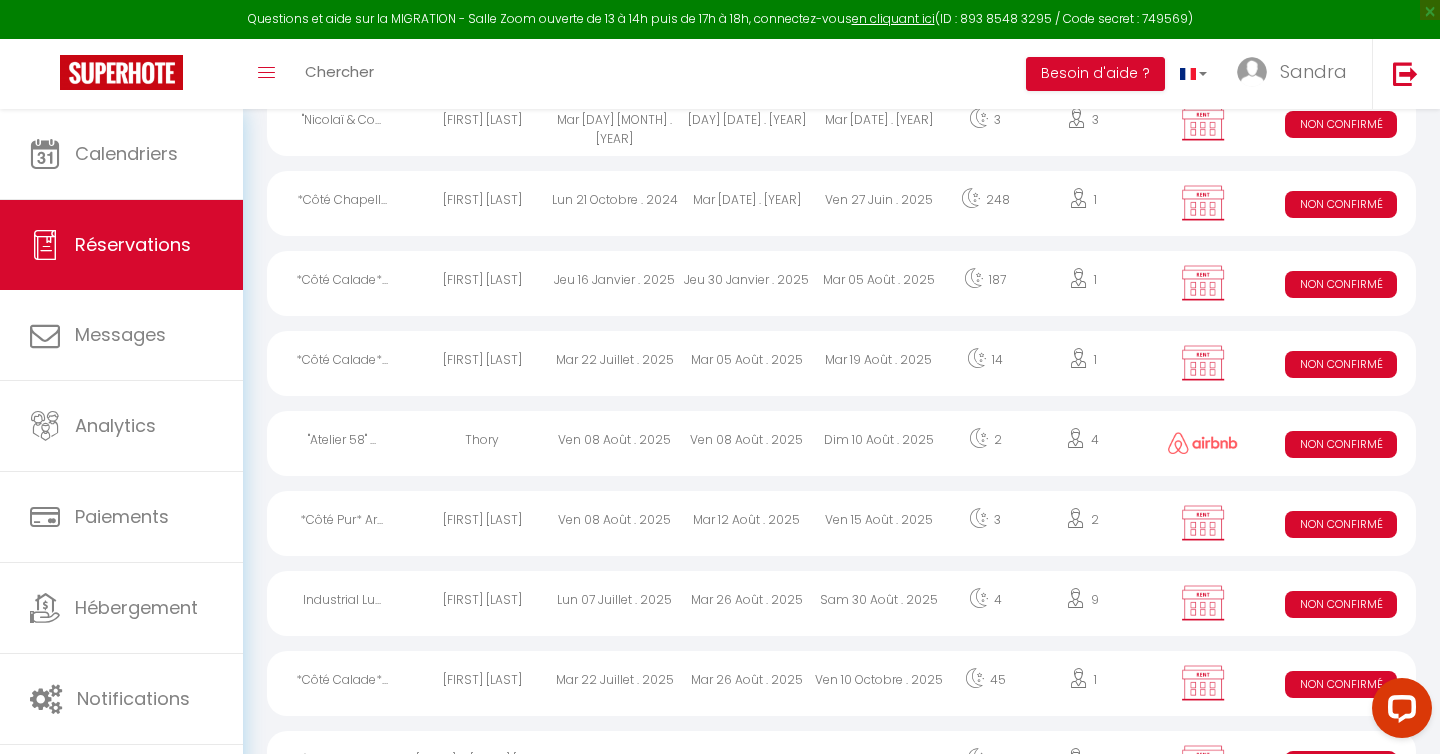 scroll, scrollTop: 391, scrollLeft: 0, axis: vertical 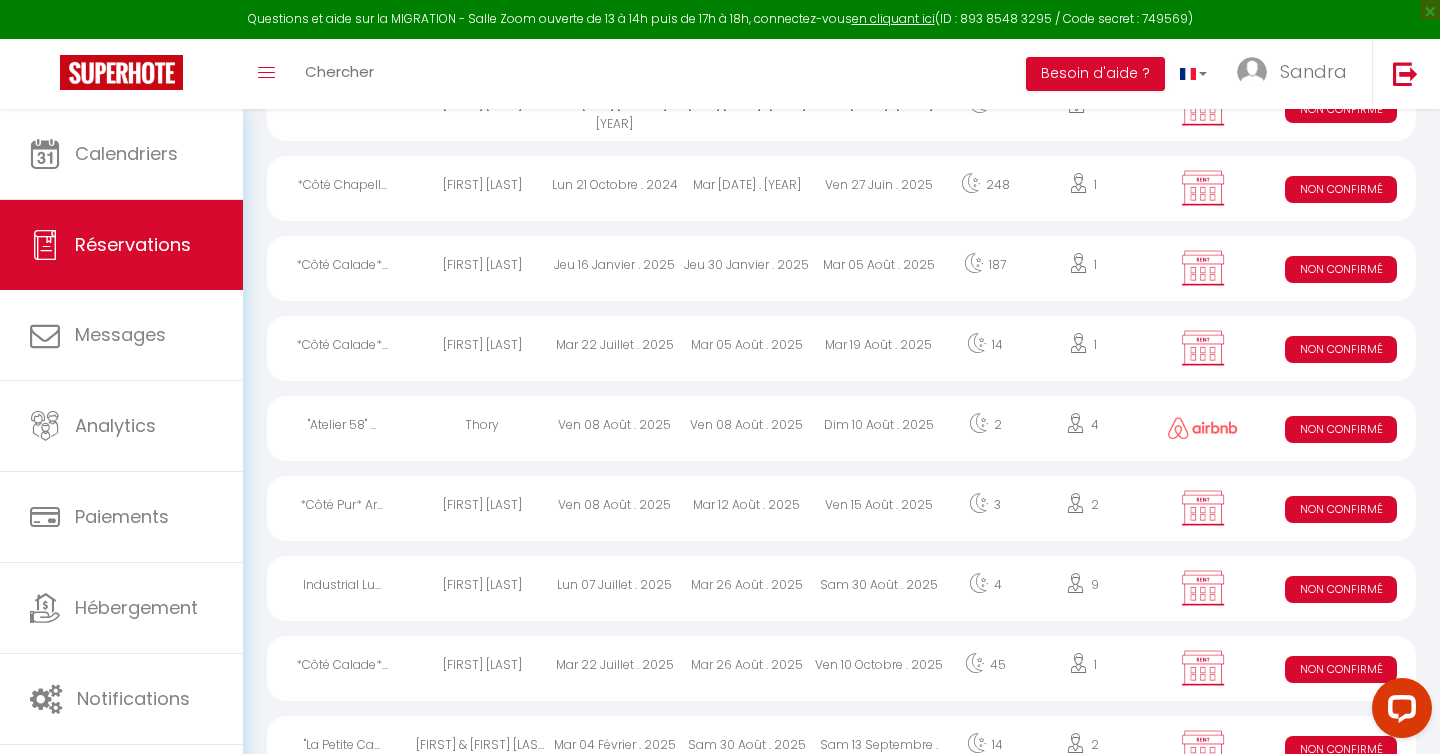click on "Ven 08 Août . 2025" at bounding box center [615, 508] 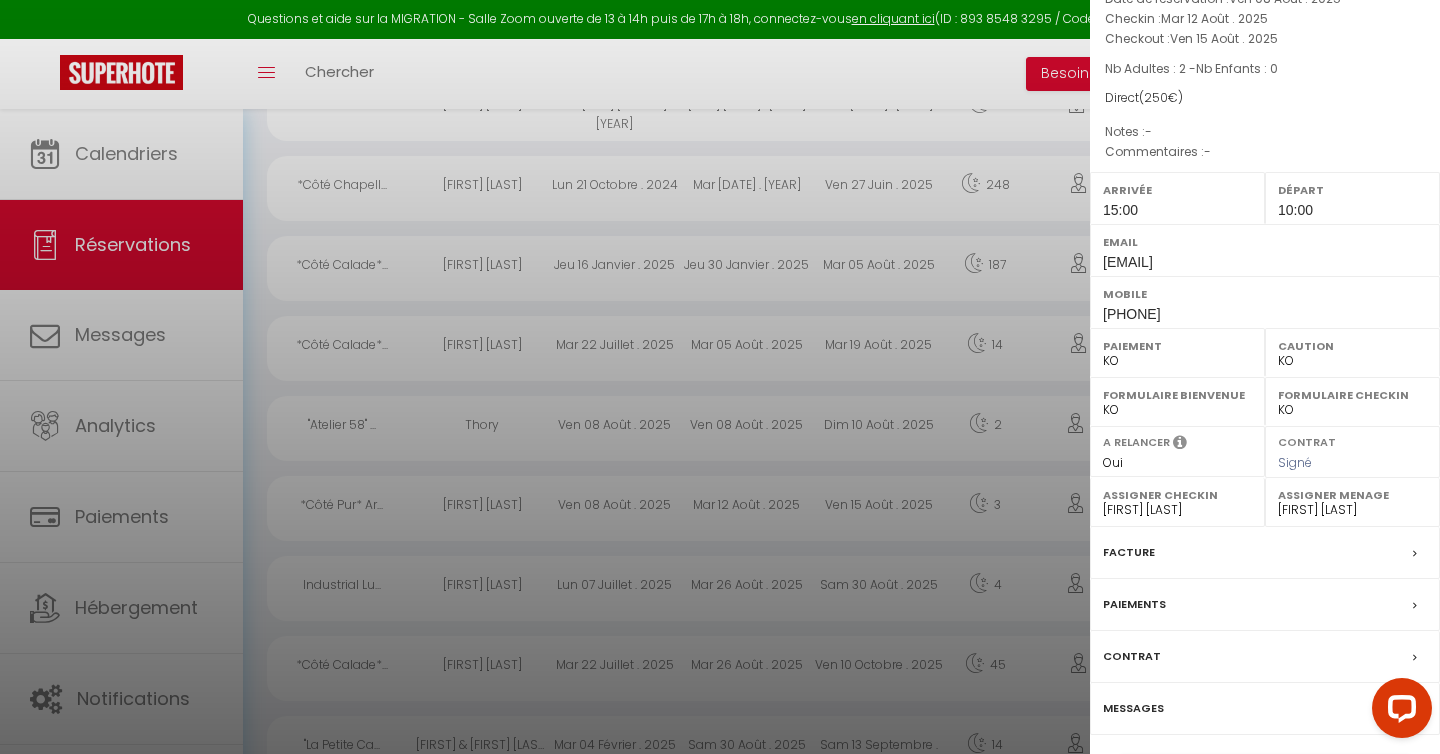 scroll, scrollTop: 178, scrollLeft: 0, axis: vertical 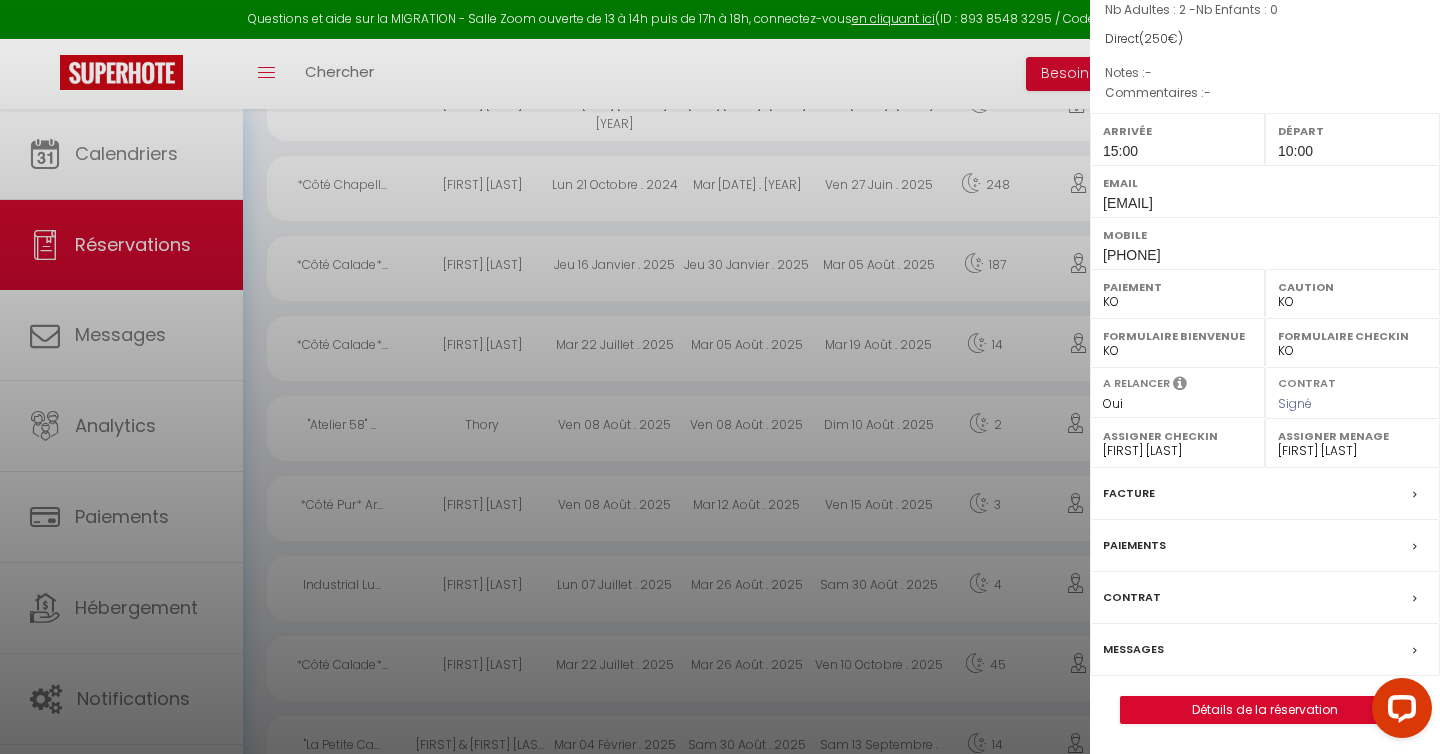 click on "Contrat" at bounding box center (1132, 597) 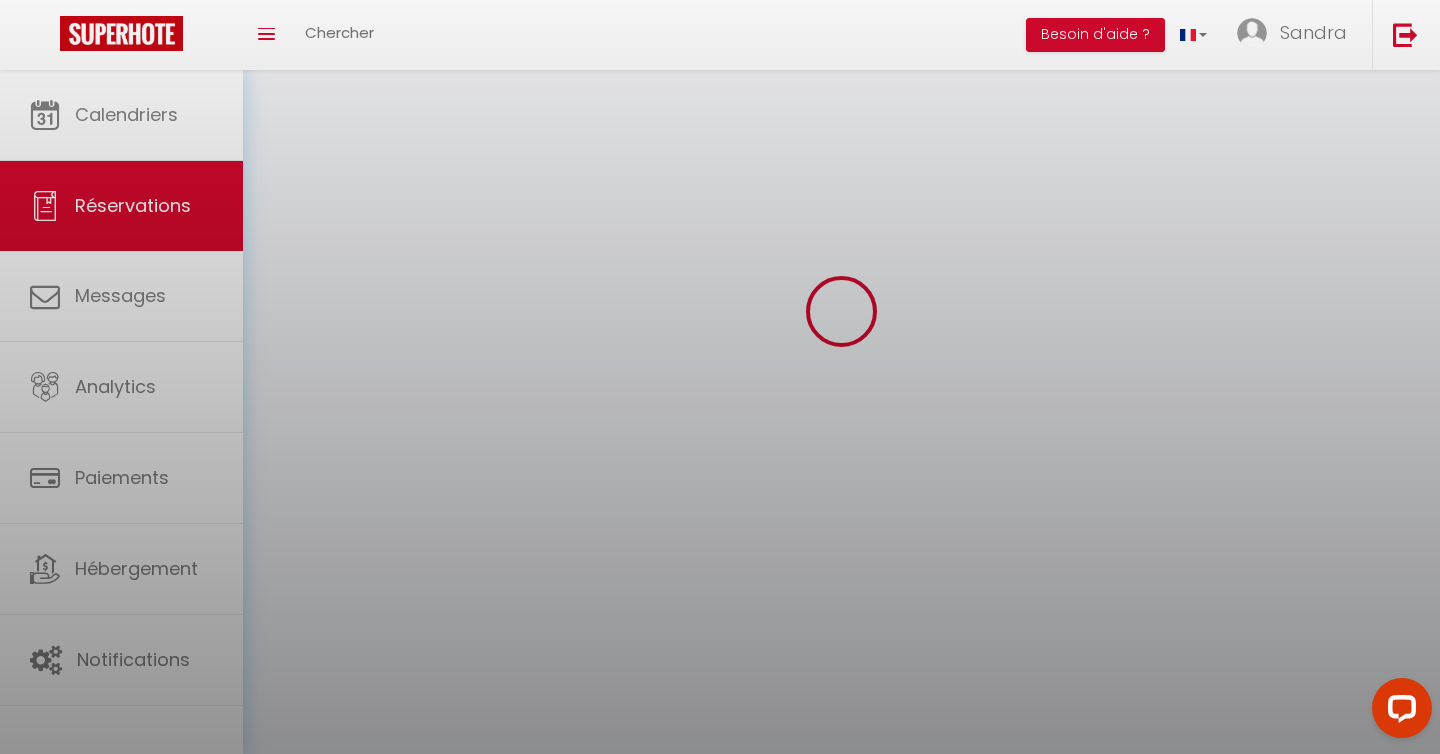scroll, scrollTop: 0, scrollLeft: 0, axis: both 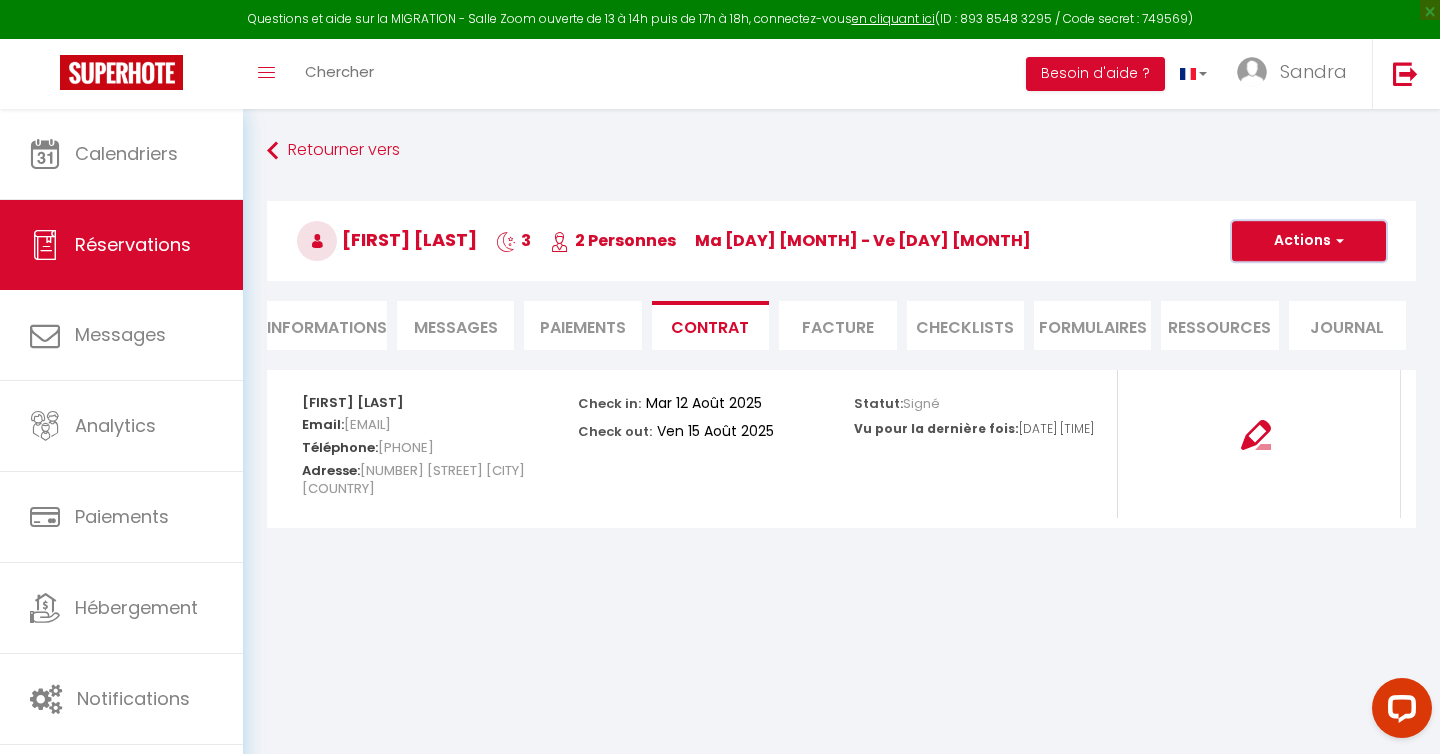 click on "Actions" at bounding box center (1309, 241) 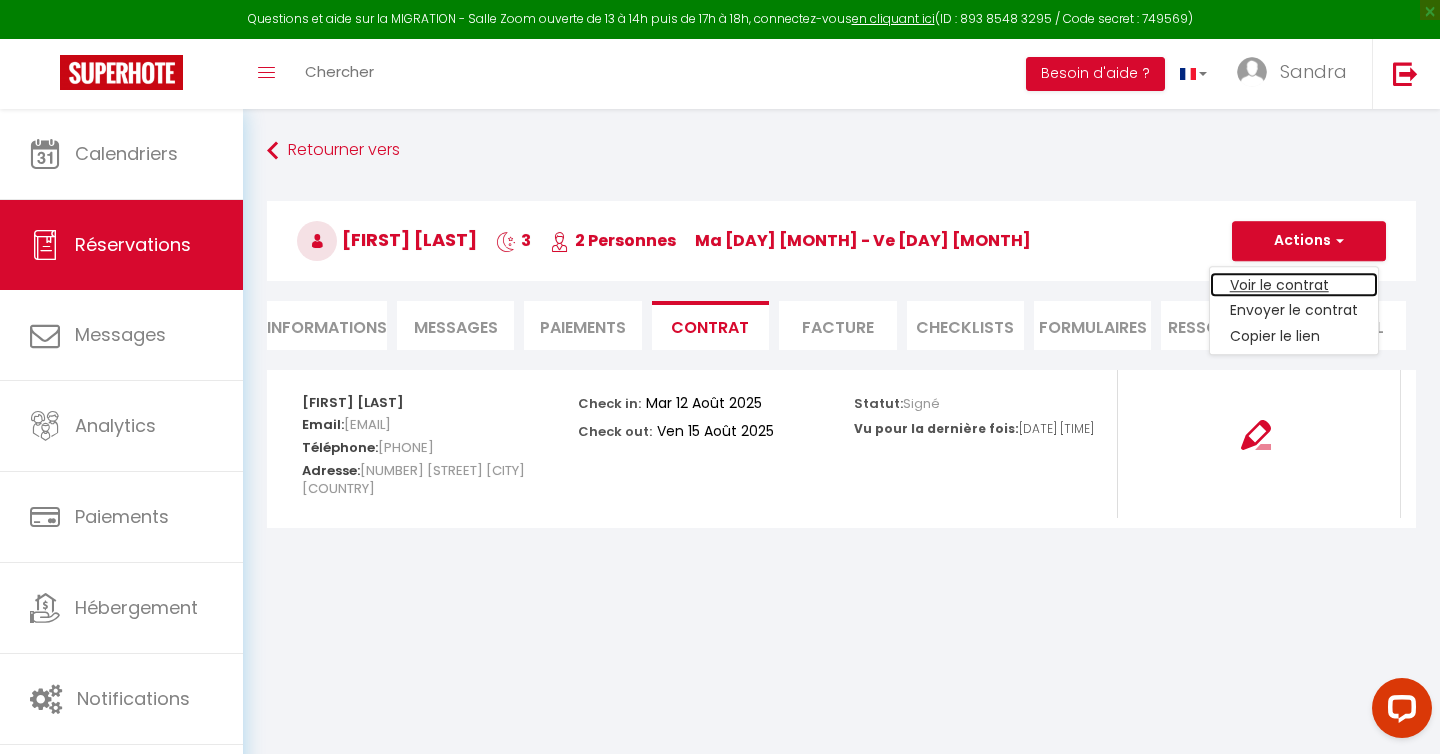 click on "Voir le contrat" at bounding box center [1294, 285] 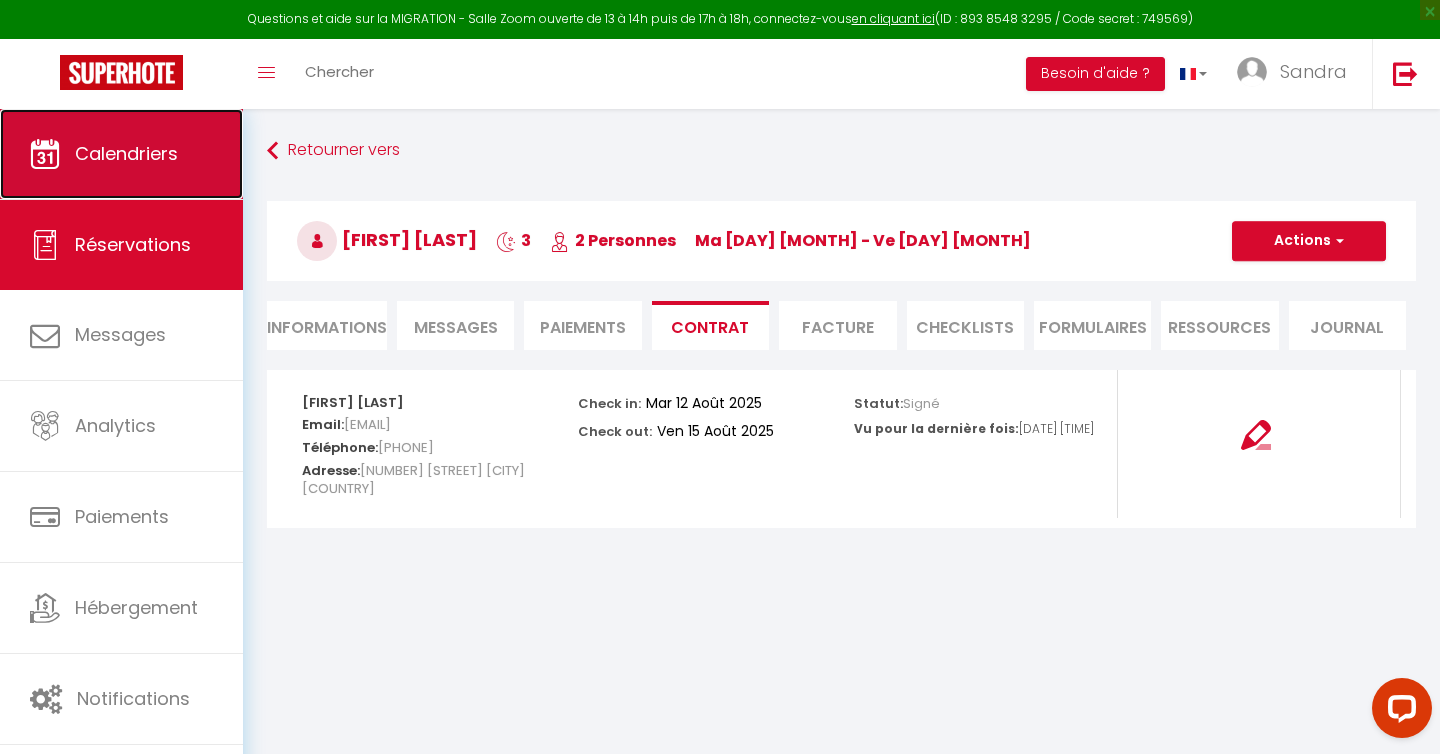 click on "Calendriers" at bounding box center [121, 154] 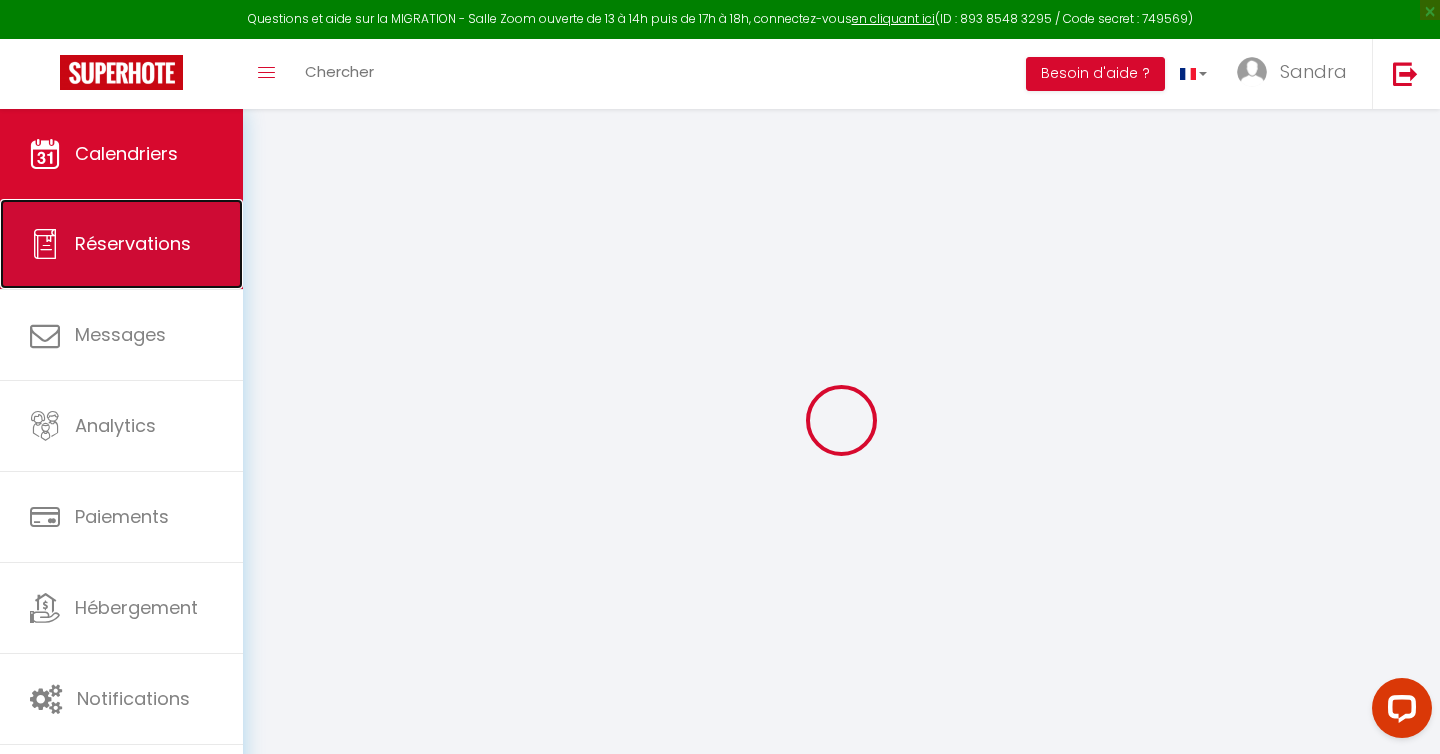 click on "Réservations" at bounding box center [121, 244] 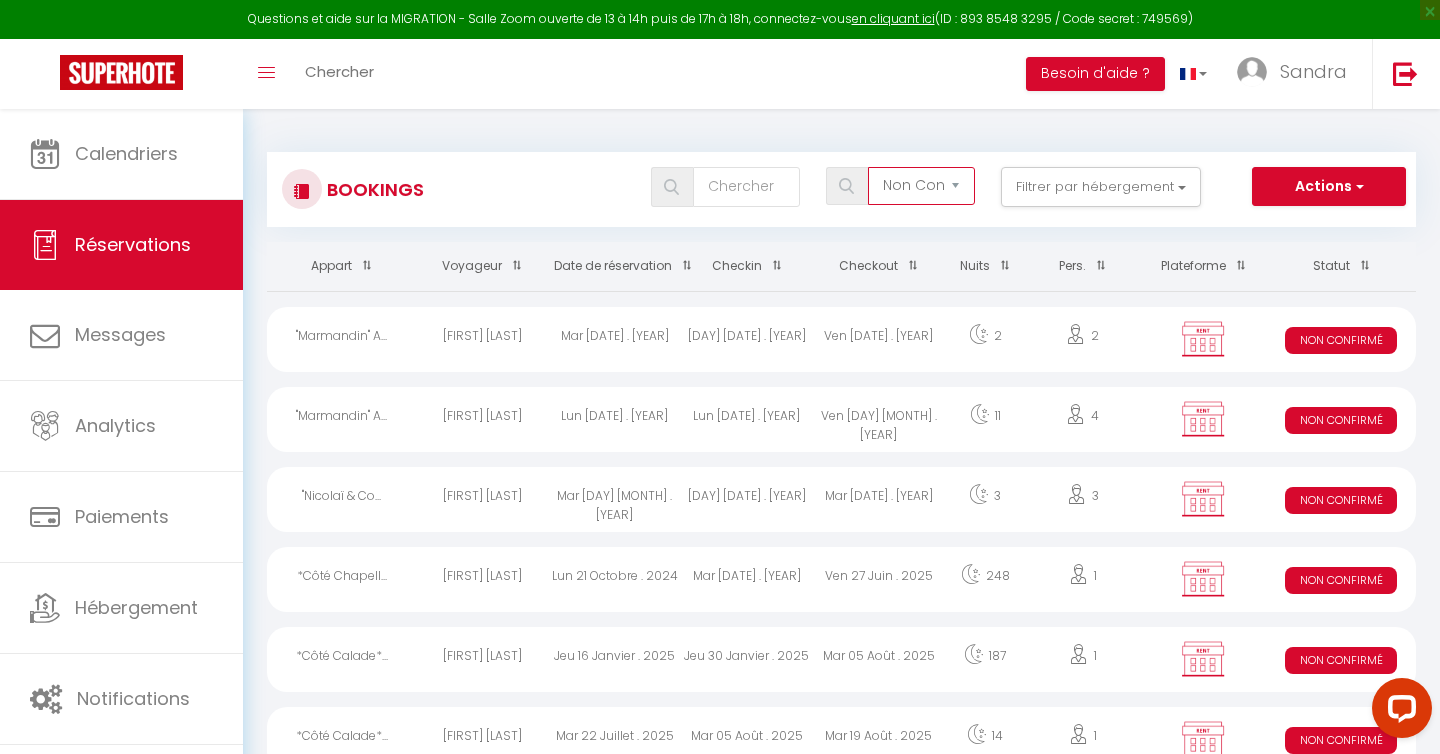 click on "Tous les statuts   Annulé   Confirmé   Non Confirmé   Tout sauf annulé   No Show   Request" at bounding box center (921, 186) 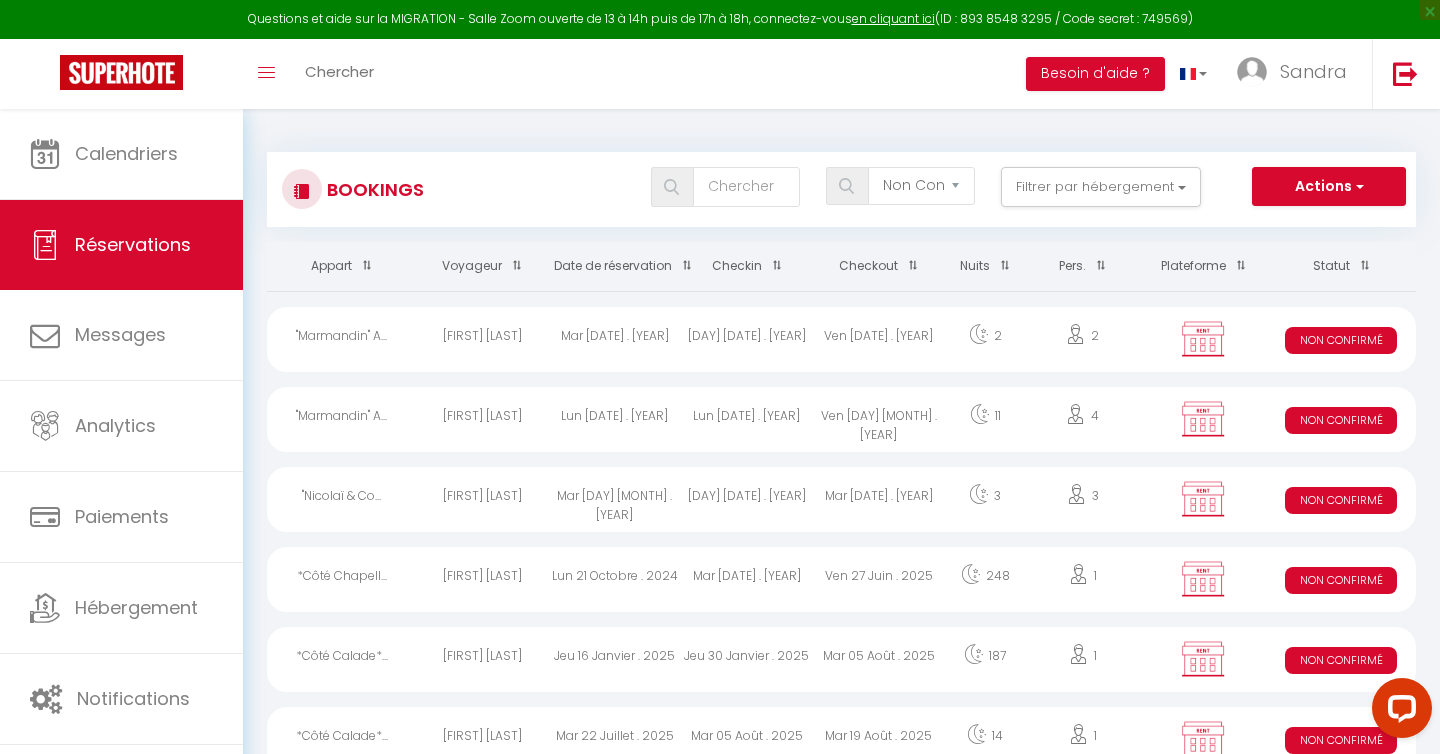 click on "Checkin" at bounding box center [747, 266] 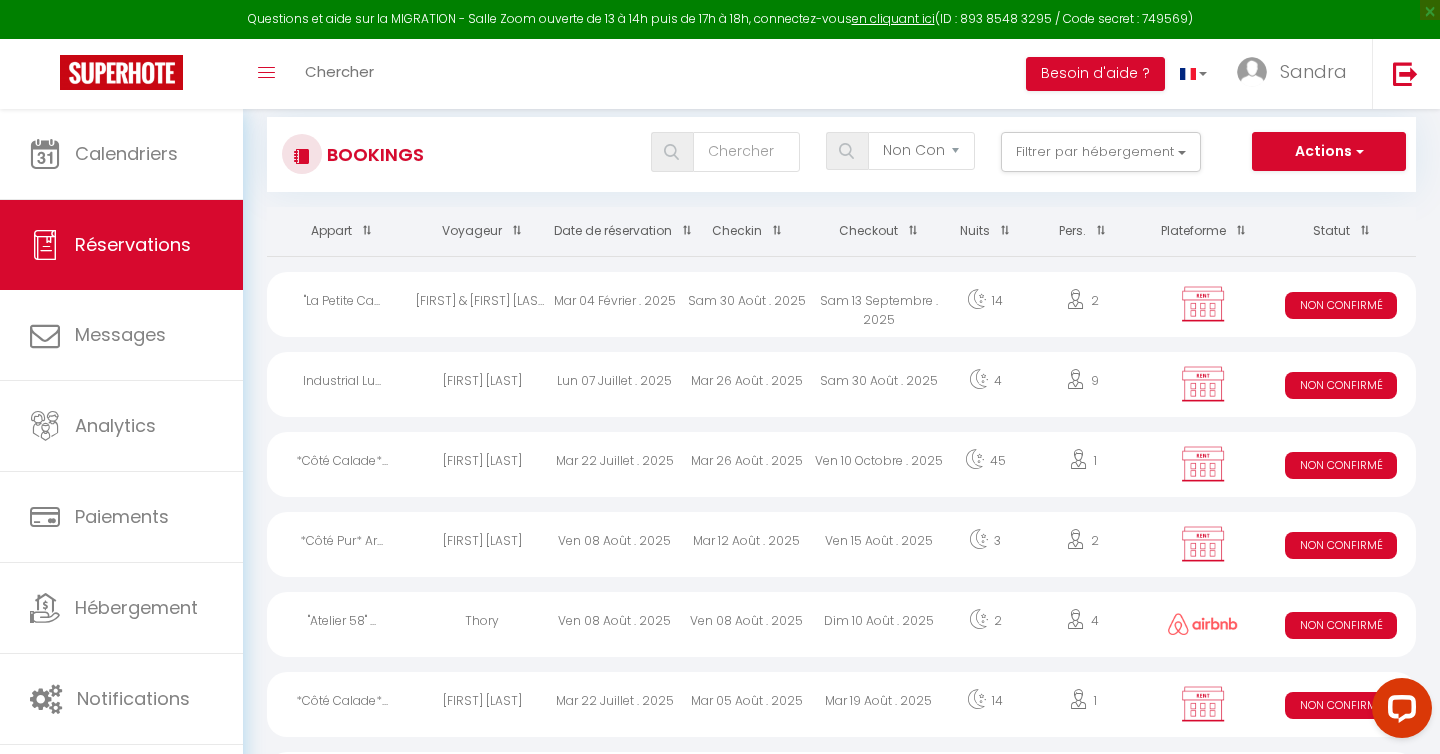 scroll, scrollTop: 17, scrollLeft: 0, axis: vertical 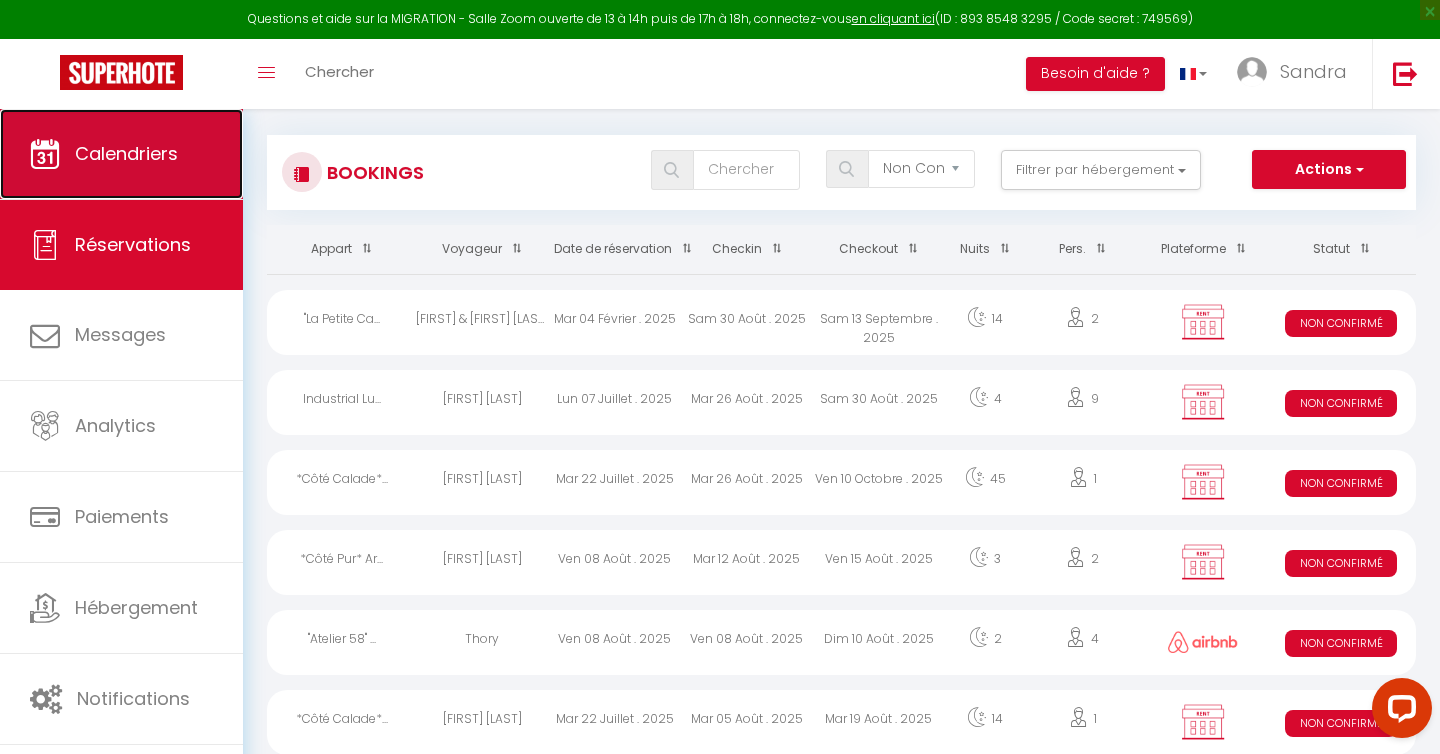 click on "Calendriers" at bounding box center (121, 154) 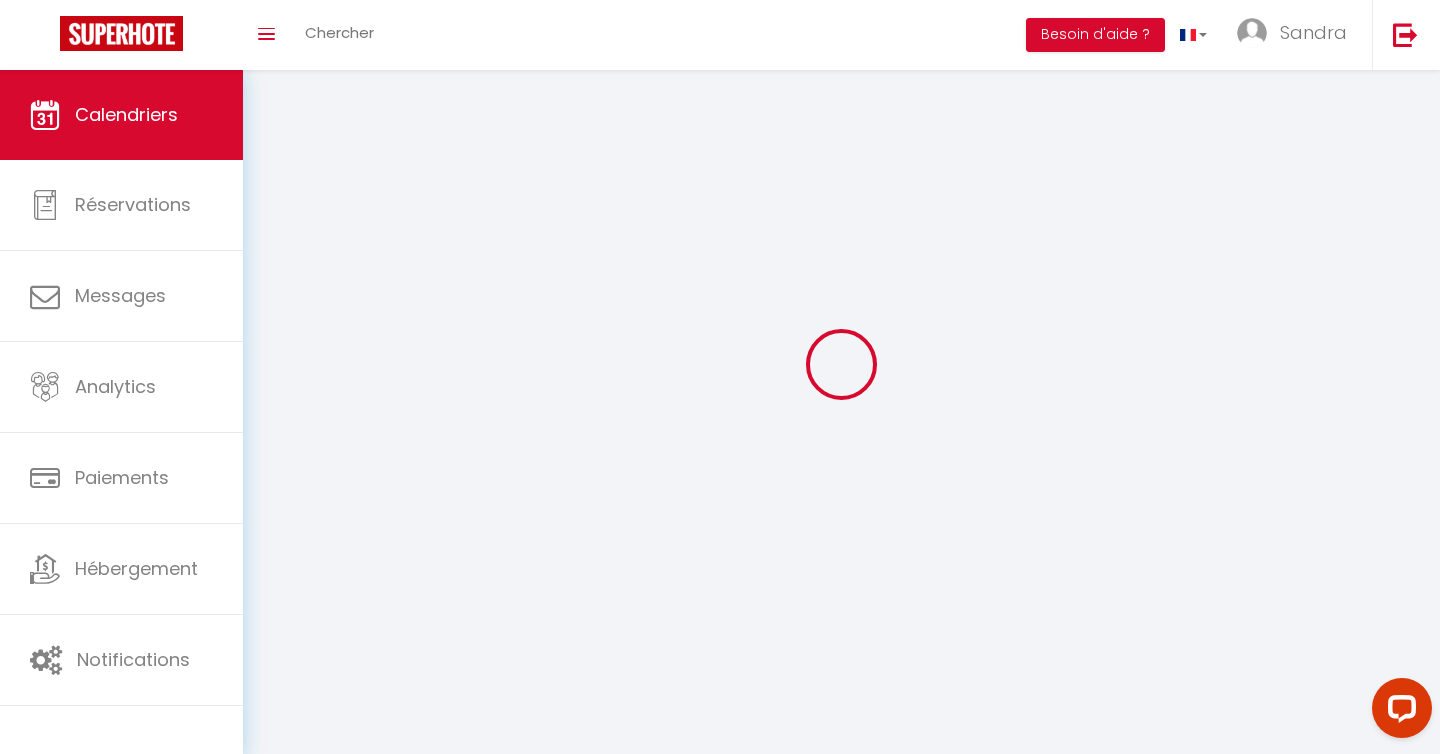 scroll, scrollTop: 0, scrollLeft: 0, axis: both 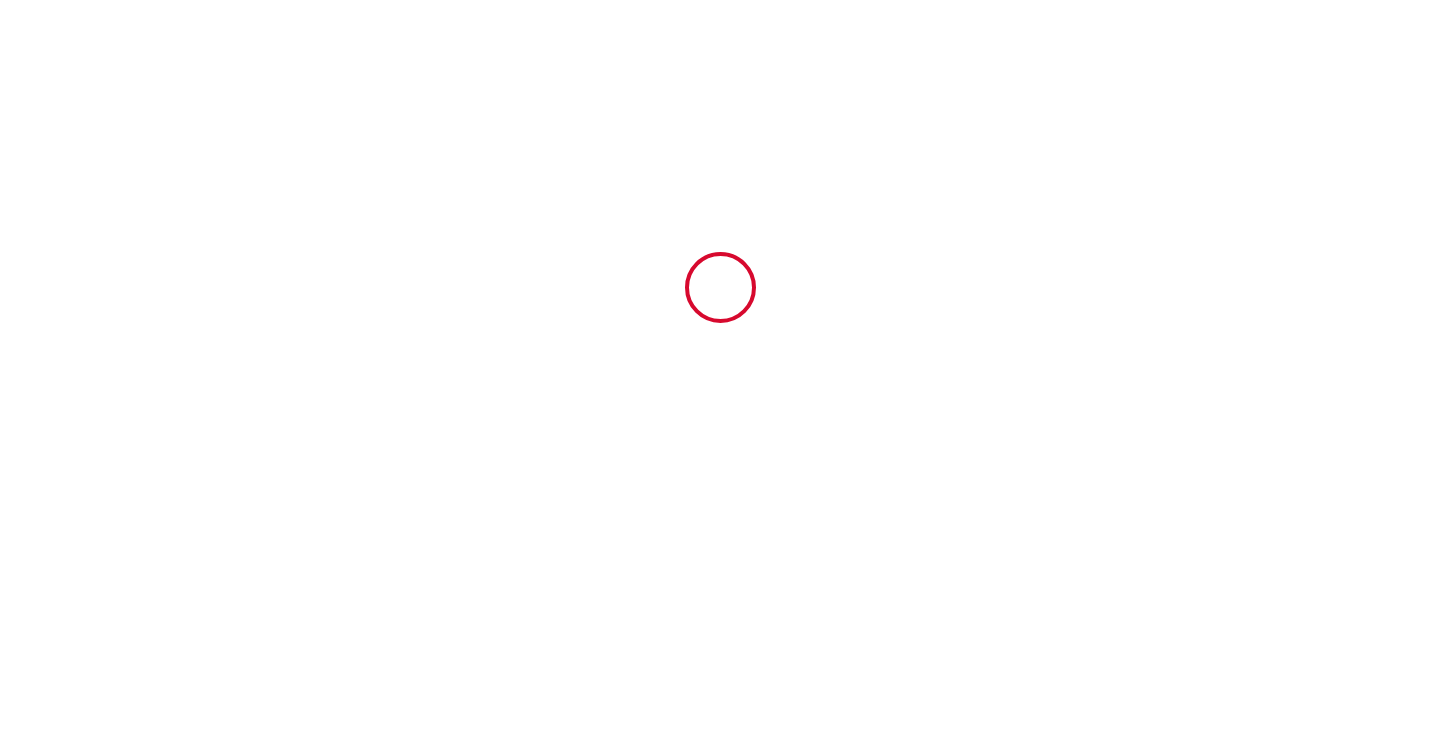 type on "6420801" 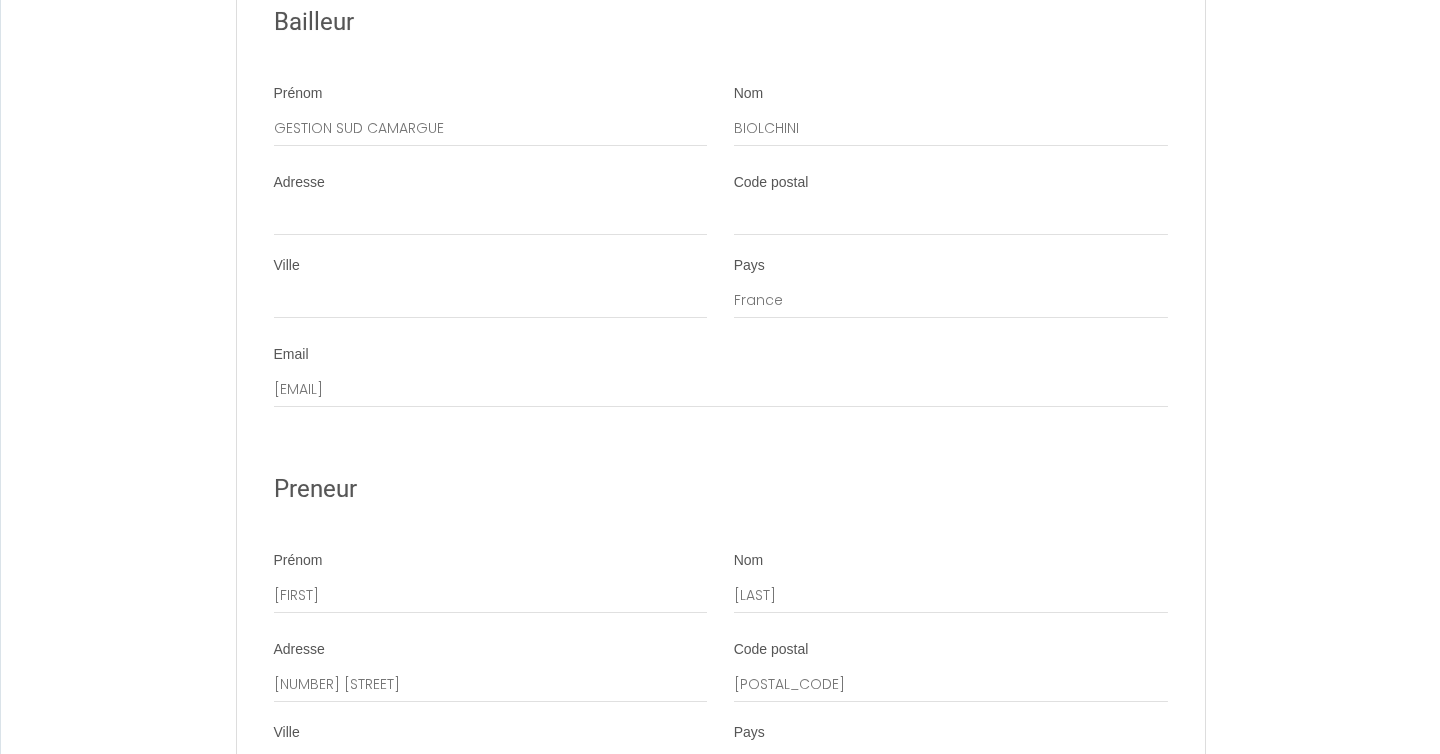 scroll, scrollTop: 4196, scrollLeft: 0, axis: vertical 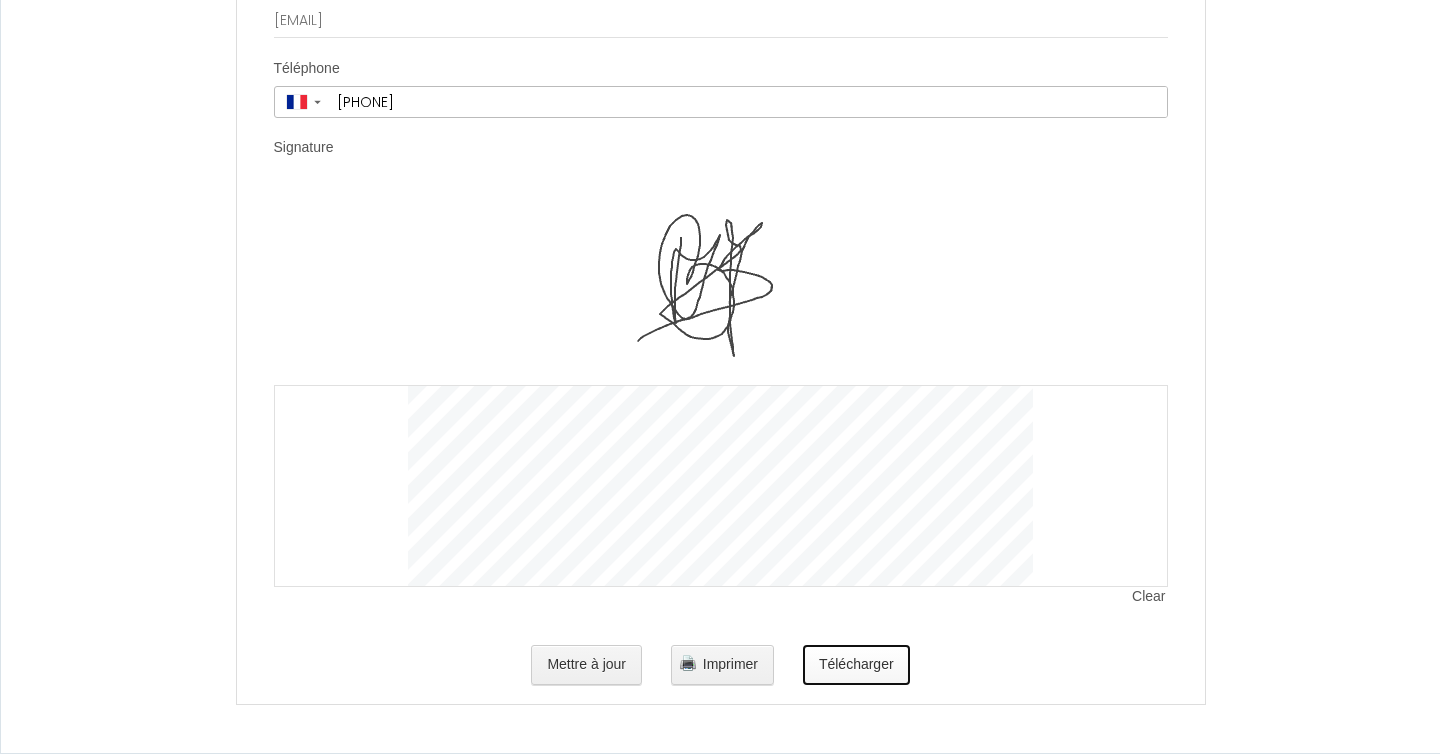 click on "Télécharger" at bounding box center [856, 665] 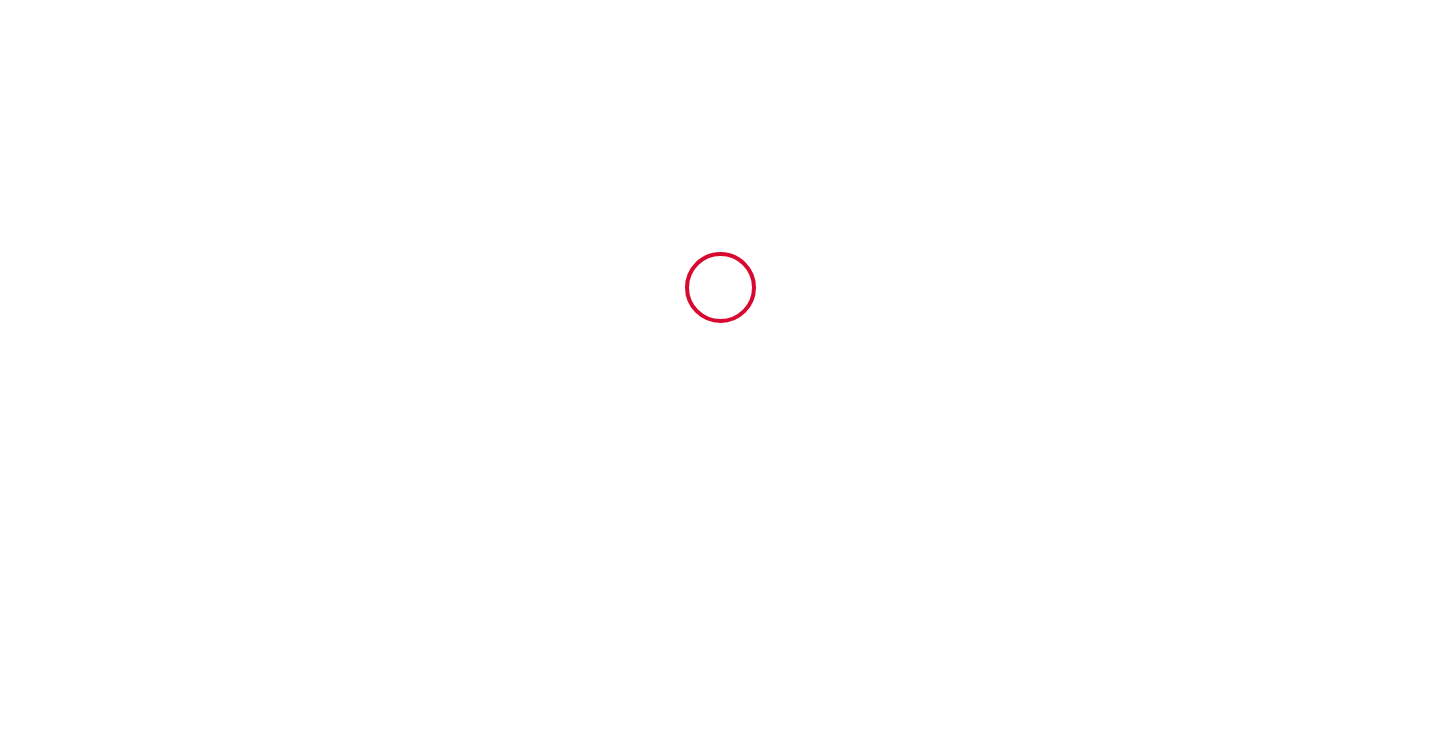 scroll, scrollTop: 0, scrollLeft: 0, axis: both 